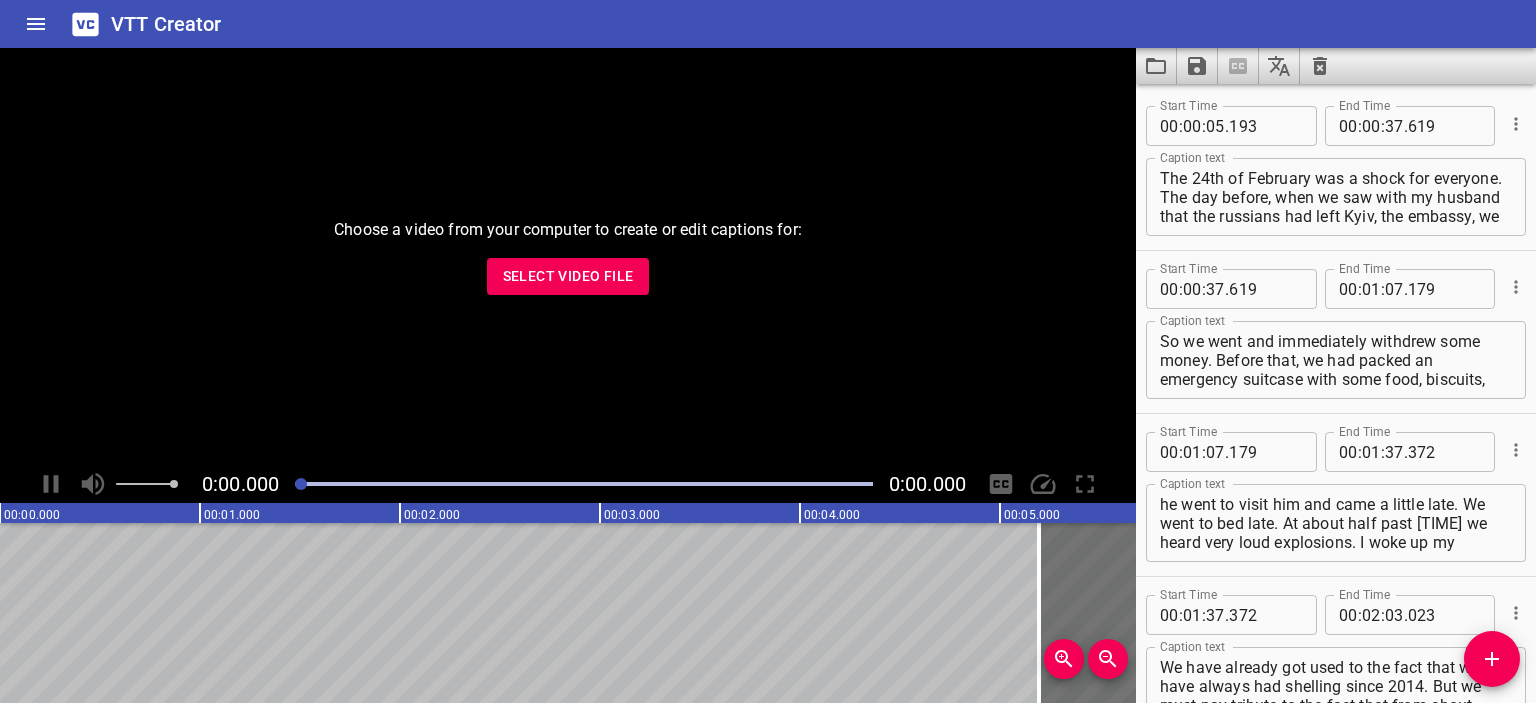 scroll, scrollTop: 0, scrollLeft: 0, axis: both 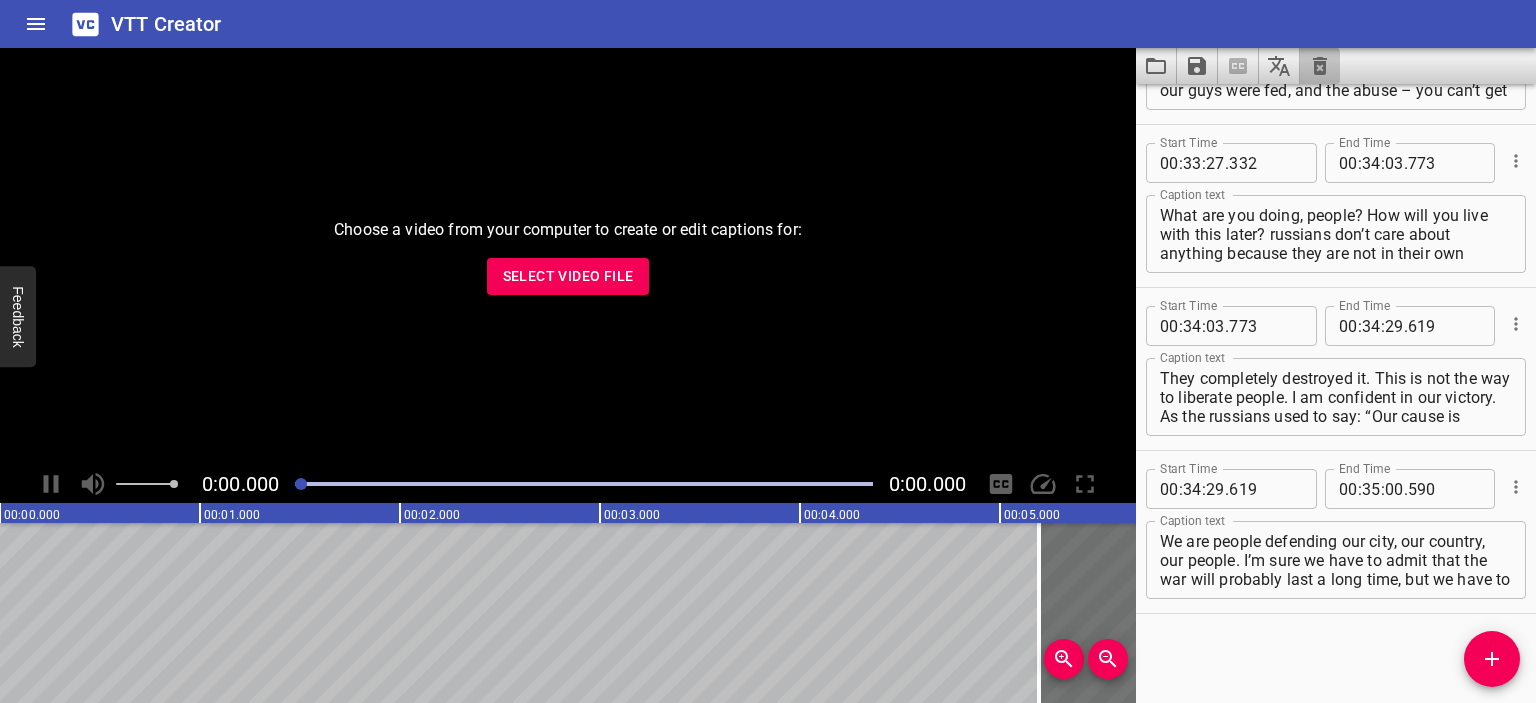 click 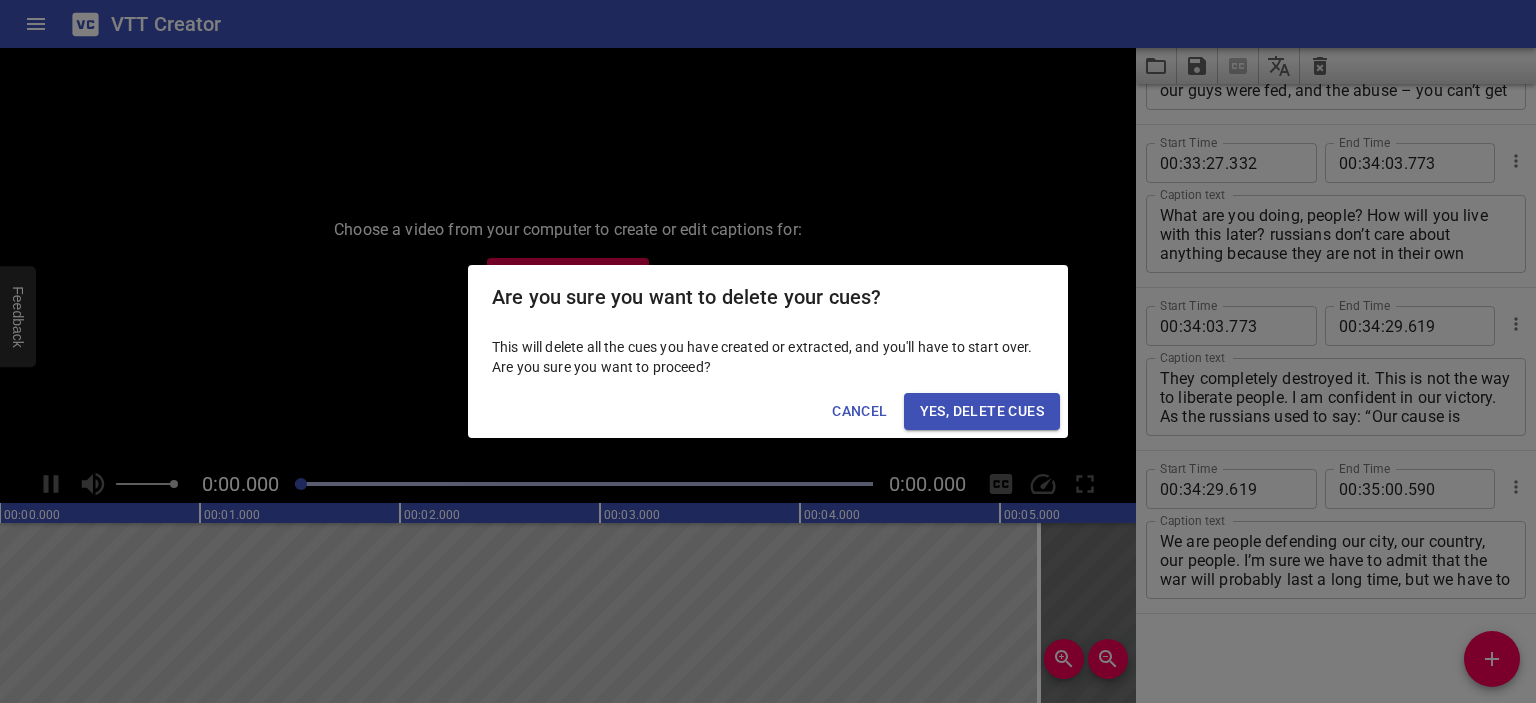 click on "Yes, Delete Cues" at bounding box center [982, 411] 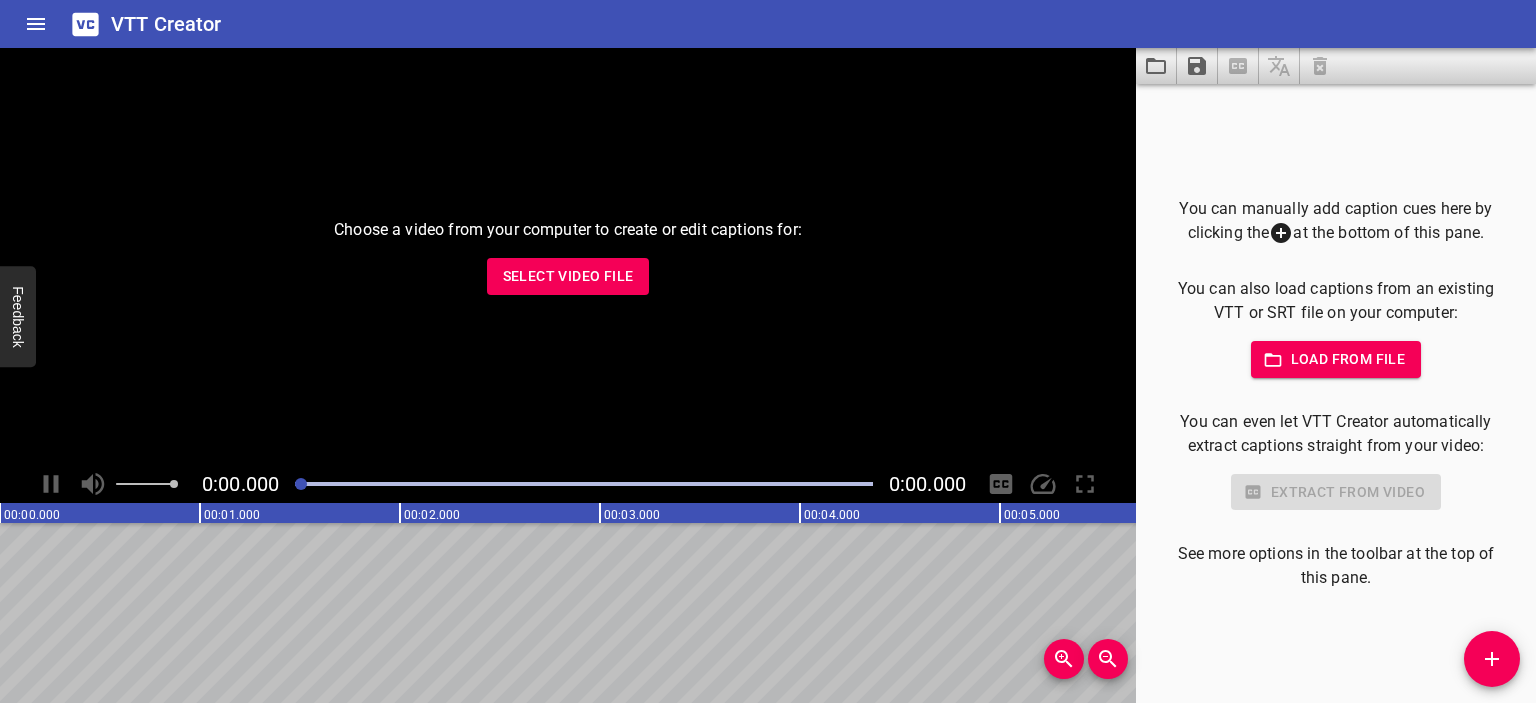 click on "Select Video File" at bounding box center (568, 276) 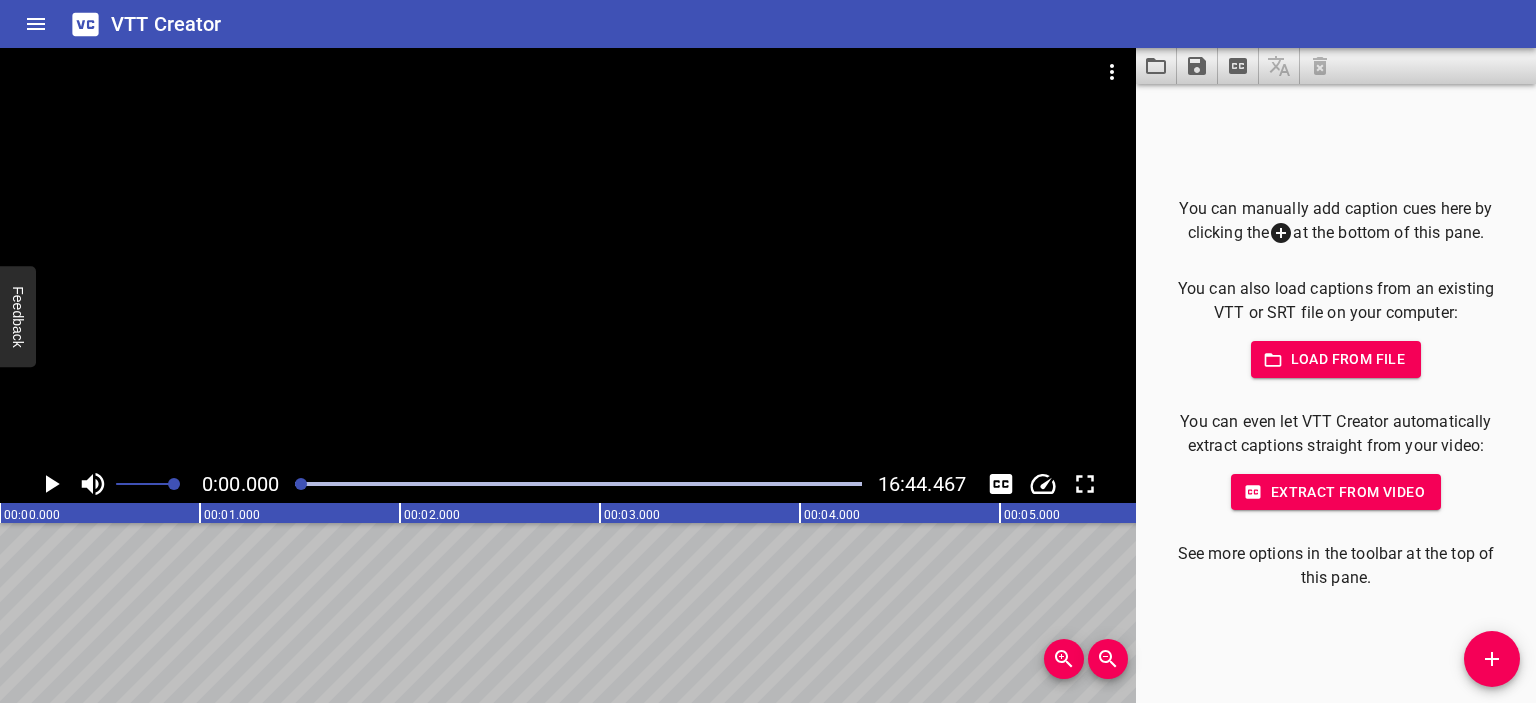 click 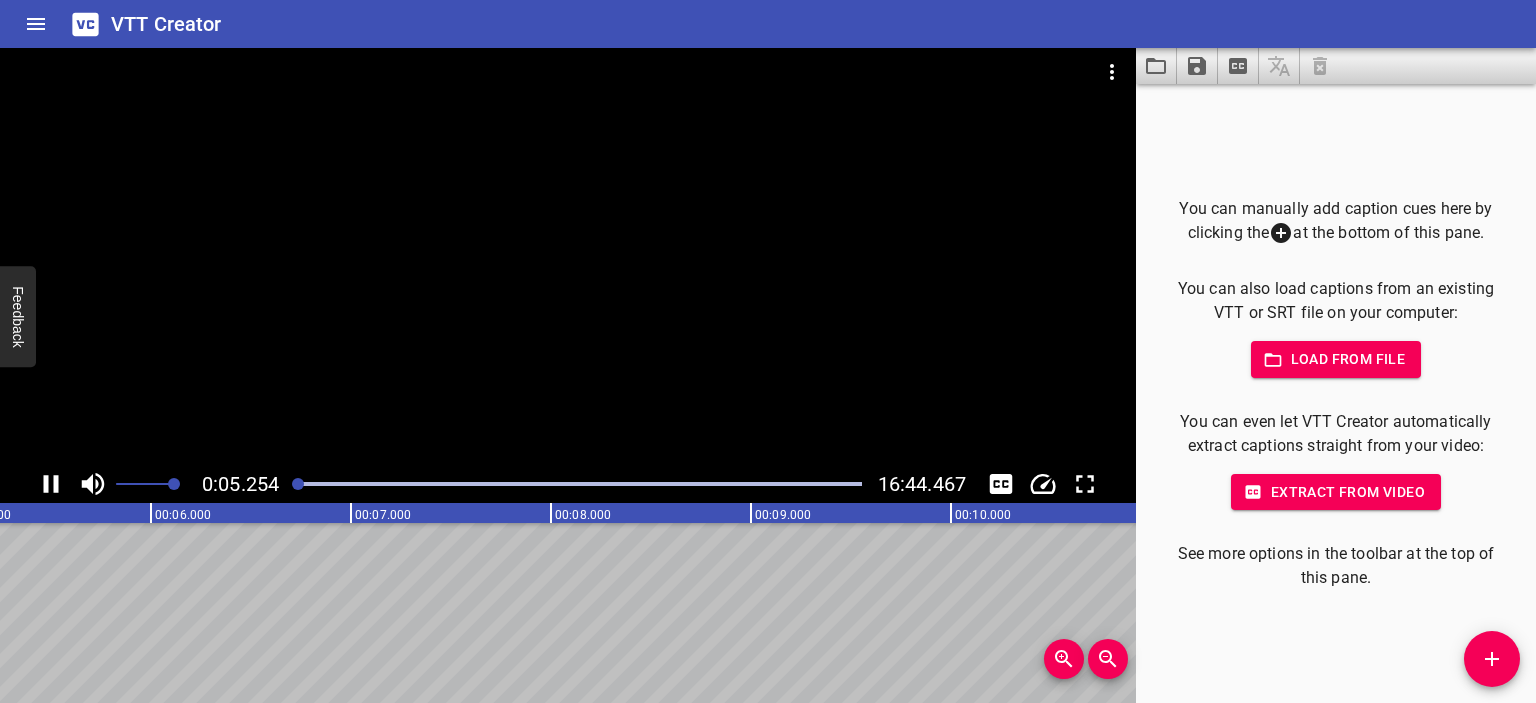 click at bounding box center (568, 256) 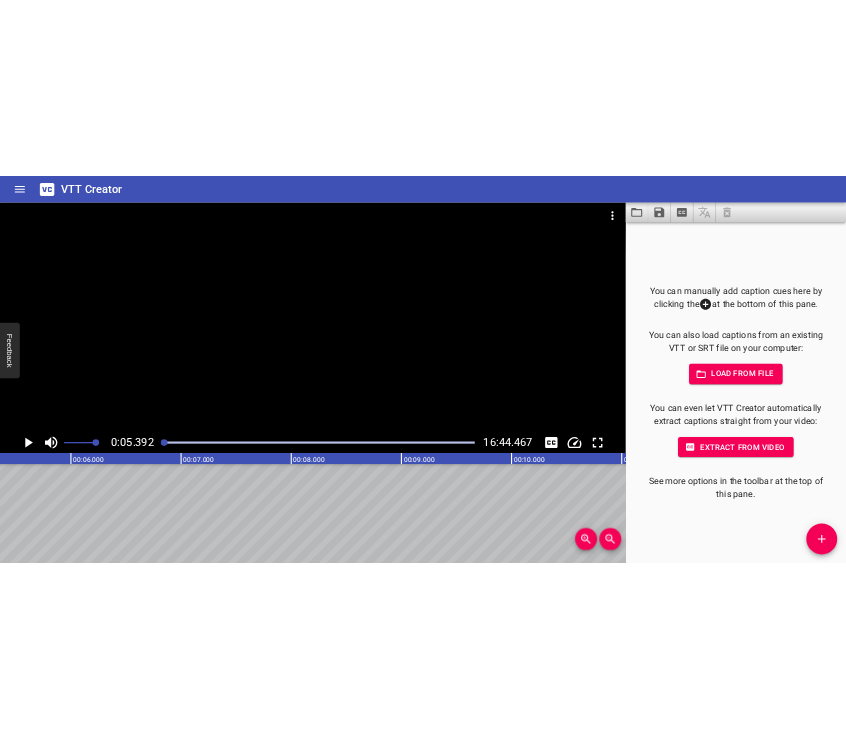 scroll, scrollTop: 0, scrollLeft: 1078, axis: horizontal 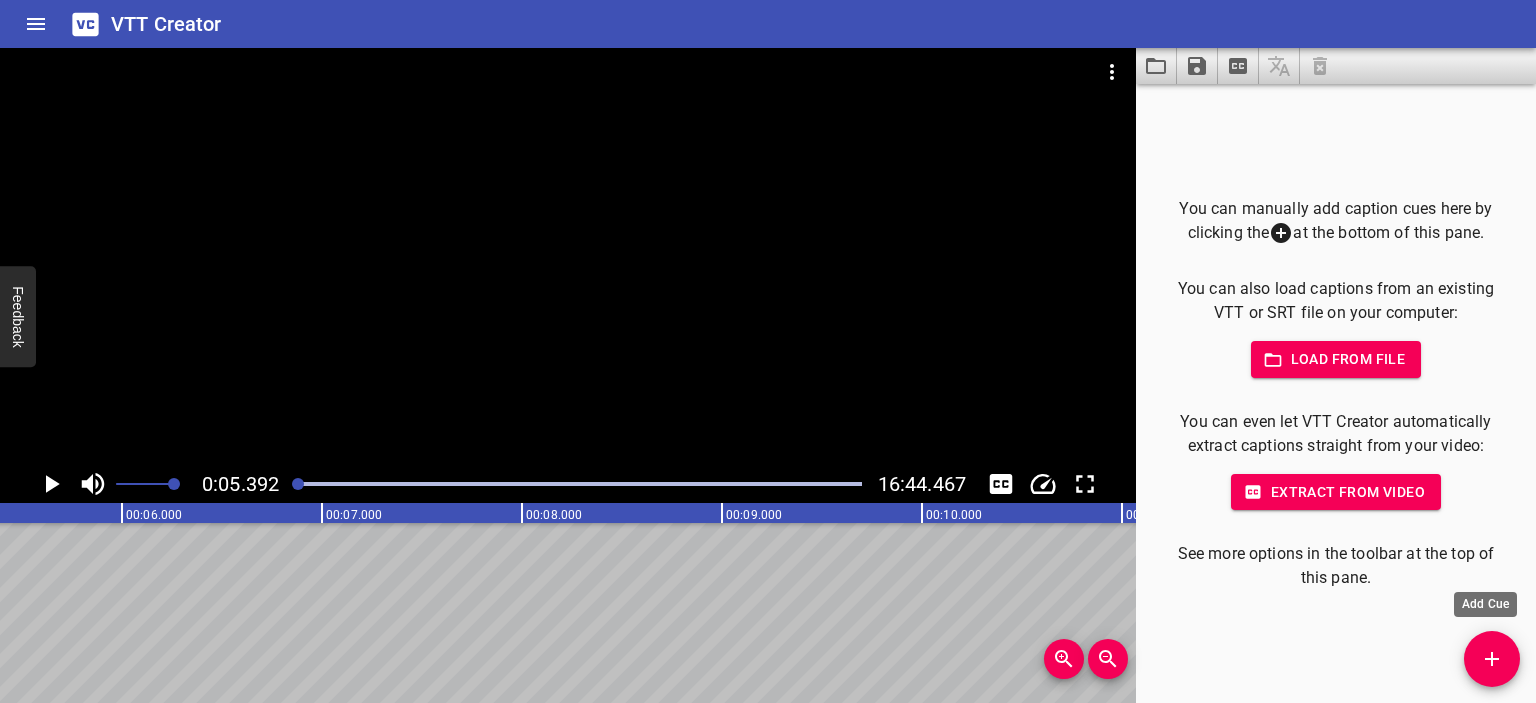 click 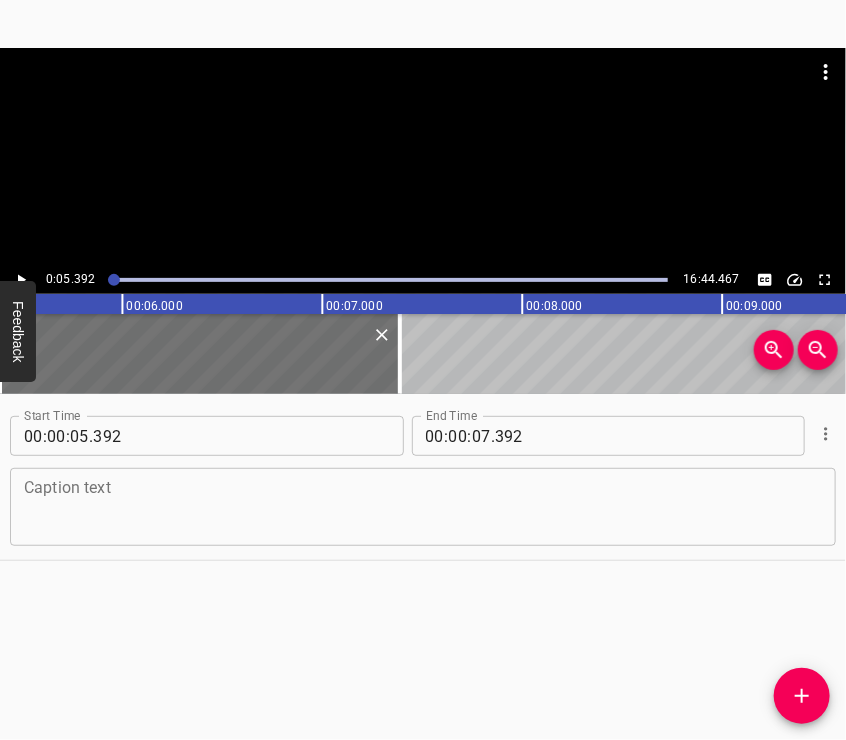 drag, startPoint x: 470, startPoint y: 506, endPoint x: 490, endPoint y: 411, distance: 97.082436 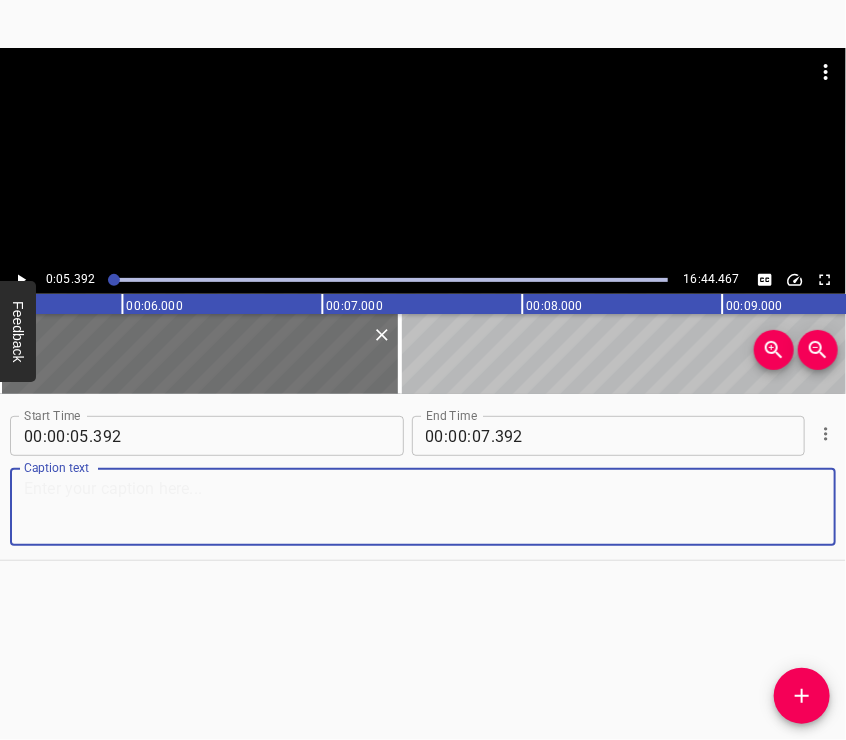 paste on "On [DATE], we woke up to the sounds of explosions, they were already approaching us. We live not far from [CITY], there was already an offensive on [CITY]. We heard the offensive on [COUNTRY] start around [TIME]." 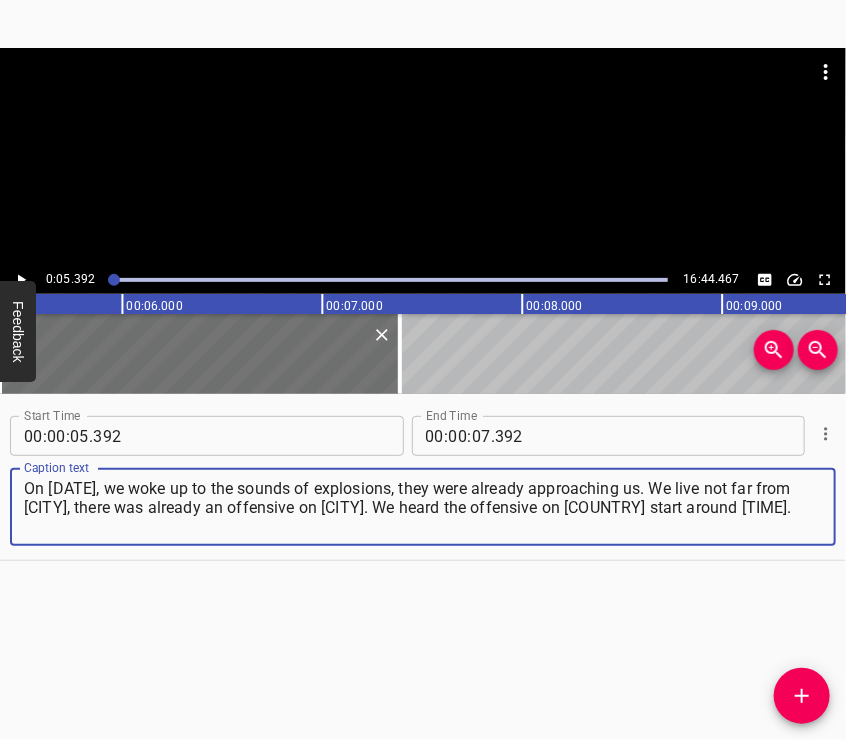 type on "On [DATE], we woke up to the sounds of explosions, they were already approaching us. We live not far from [CITY], there was already an offensive on [CITY]. We heard the offensive on [COUNTRY] start around [TIME]." 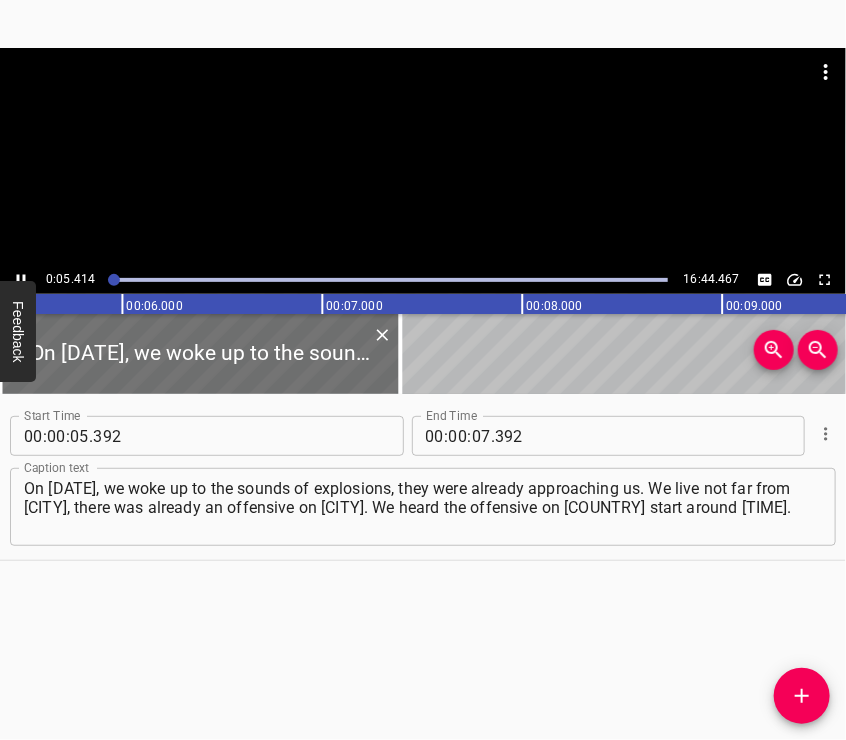scroll, scrollTop: 0, scrollLeft: 1082, axis: horizontal 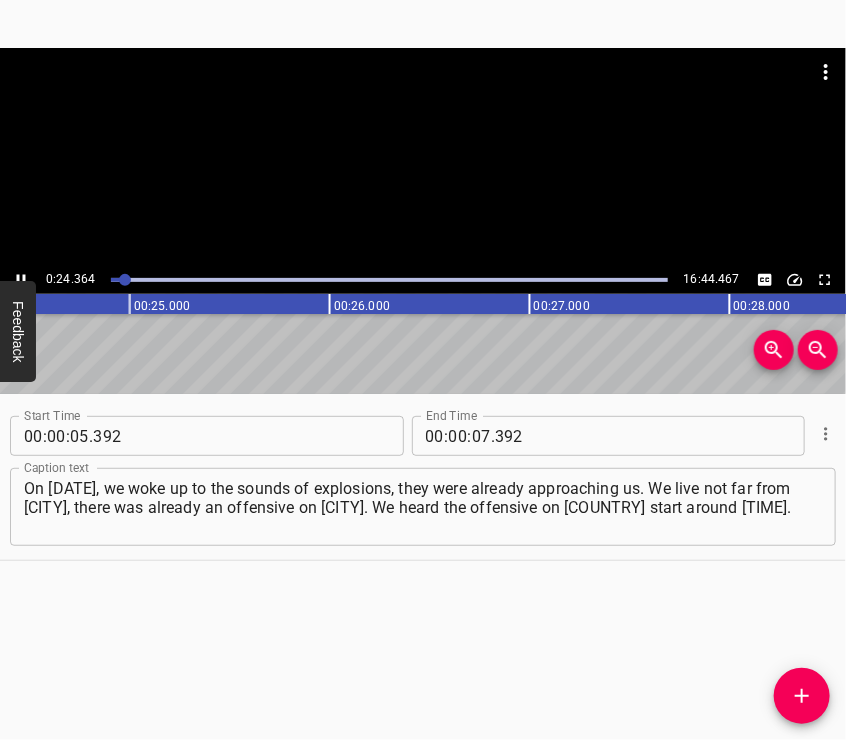 click at bounding box center (423, 157) 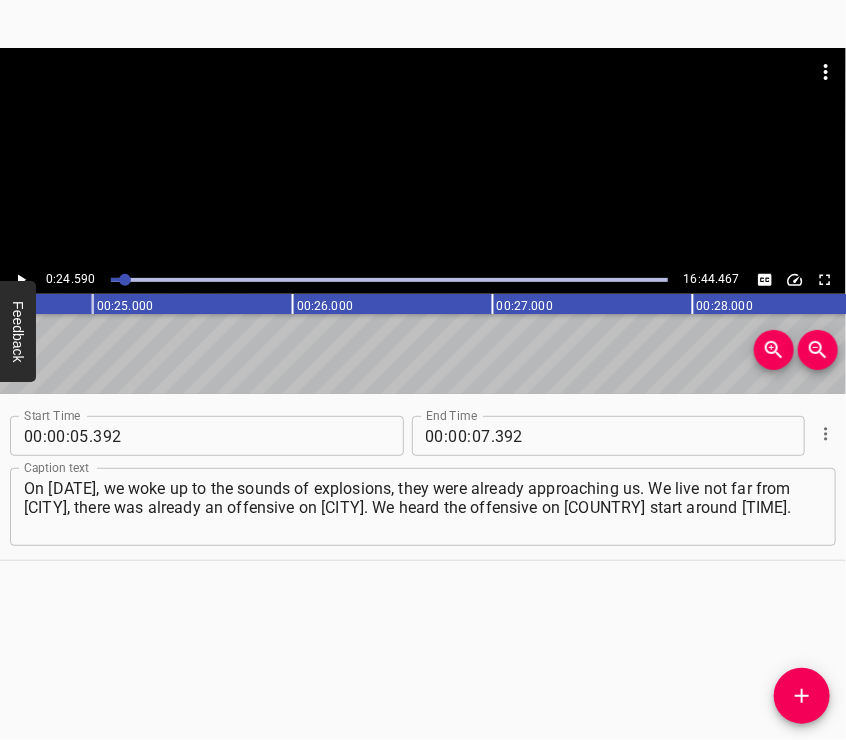scroll, scrollTop: 0, scrollLeft: 4918, axis: horizontal 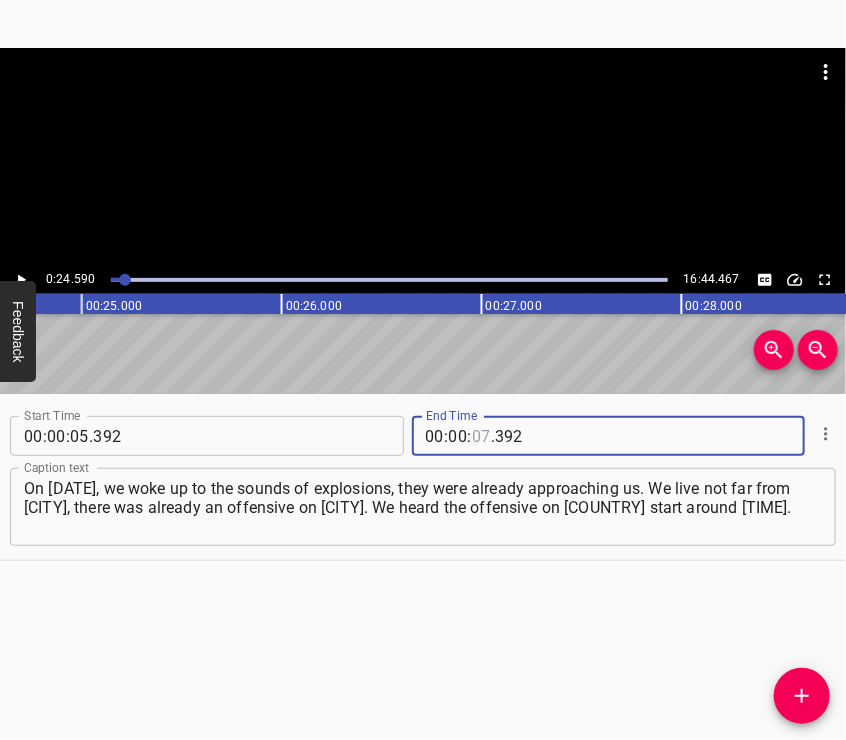 click at bounding box center [481, 436] 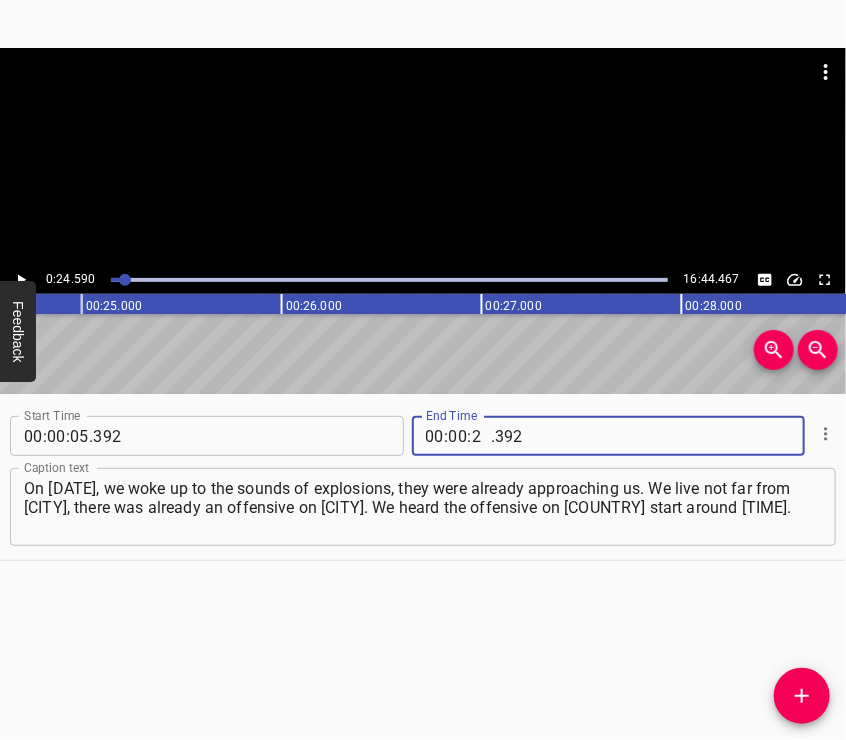 type on "24" 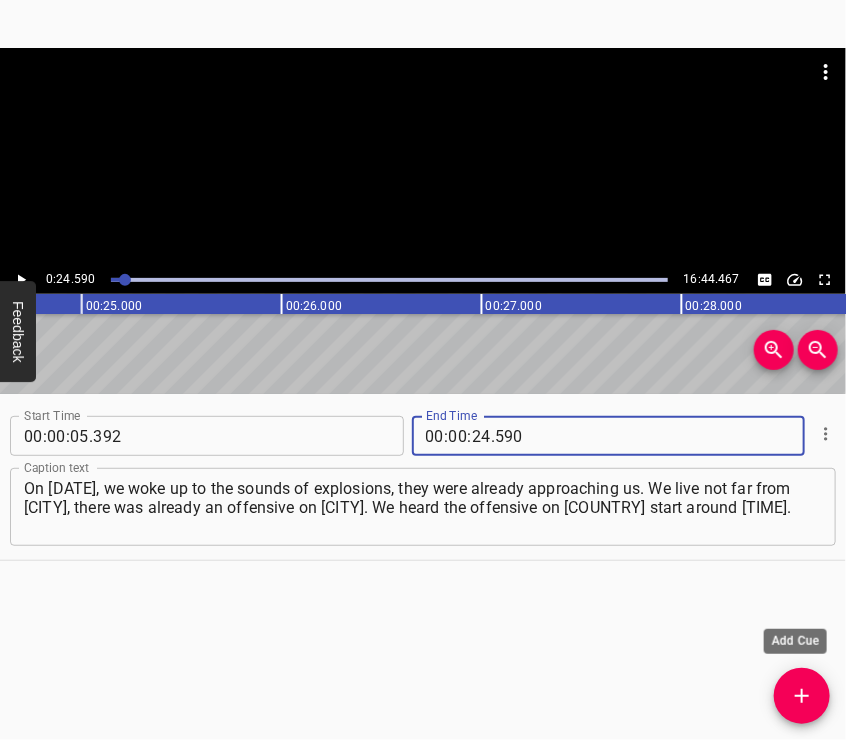 type on "590" 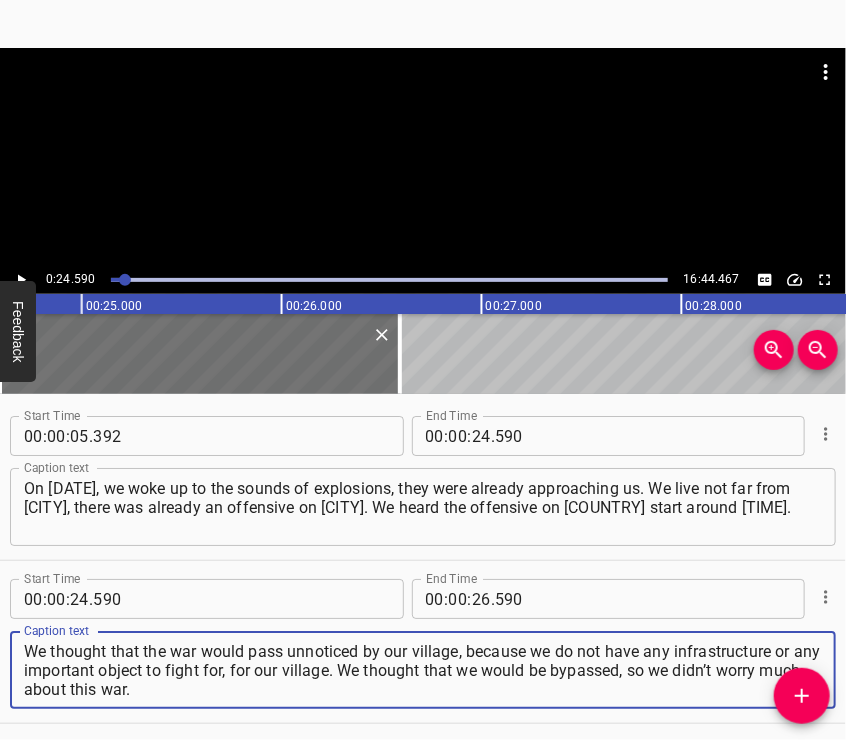 type on "We thought that the war would pass unnoticed by our village, because we do not have any infrastructure or any important object to fight for, for our village. We thought that we would be bypassed, so we didn’t worry much about this war." 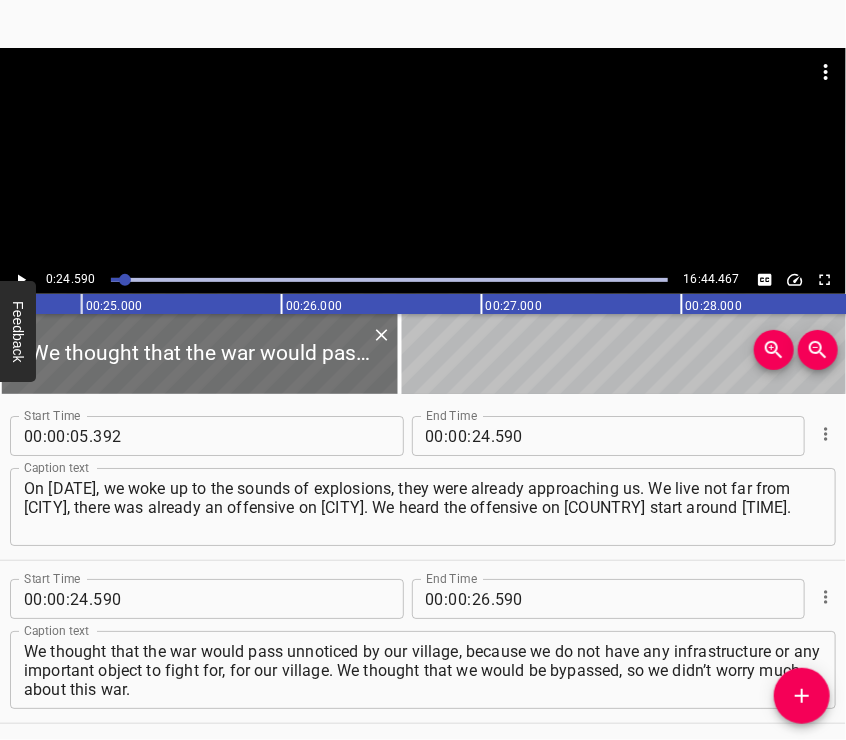 click at bounding box center (423, 157) 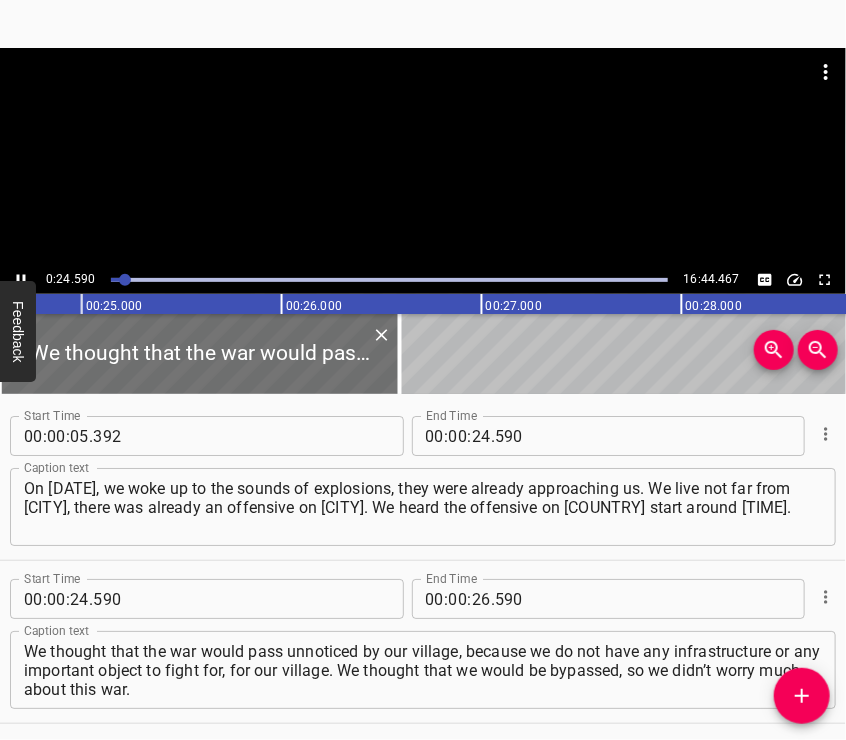 scroll, scrollTop: 62, scrollLeft: 0, axis: vertical 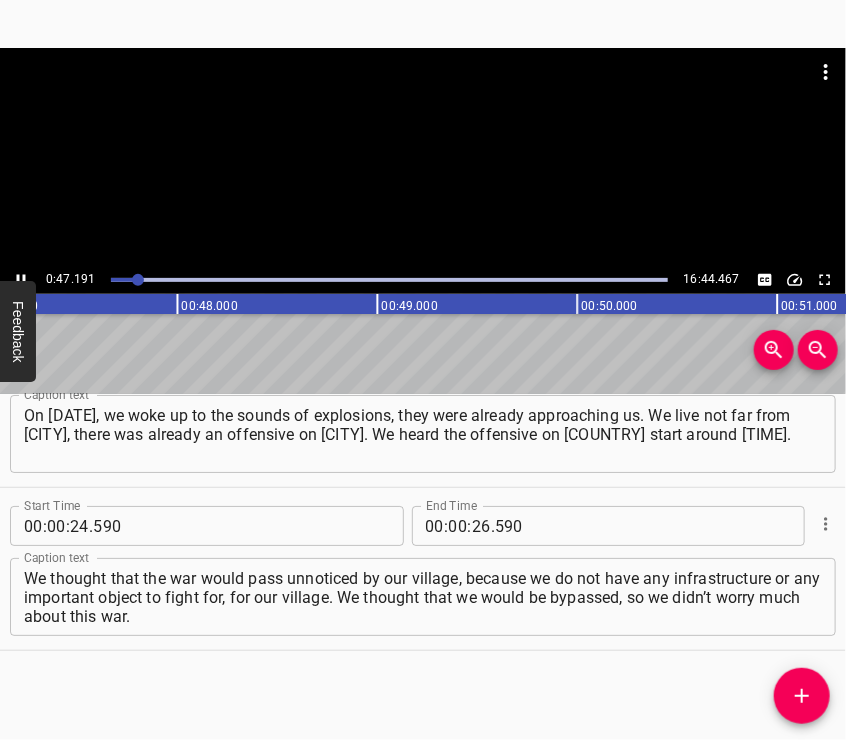 click at bounding box center (423, 157) 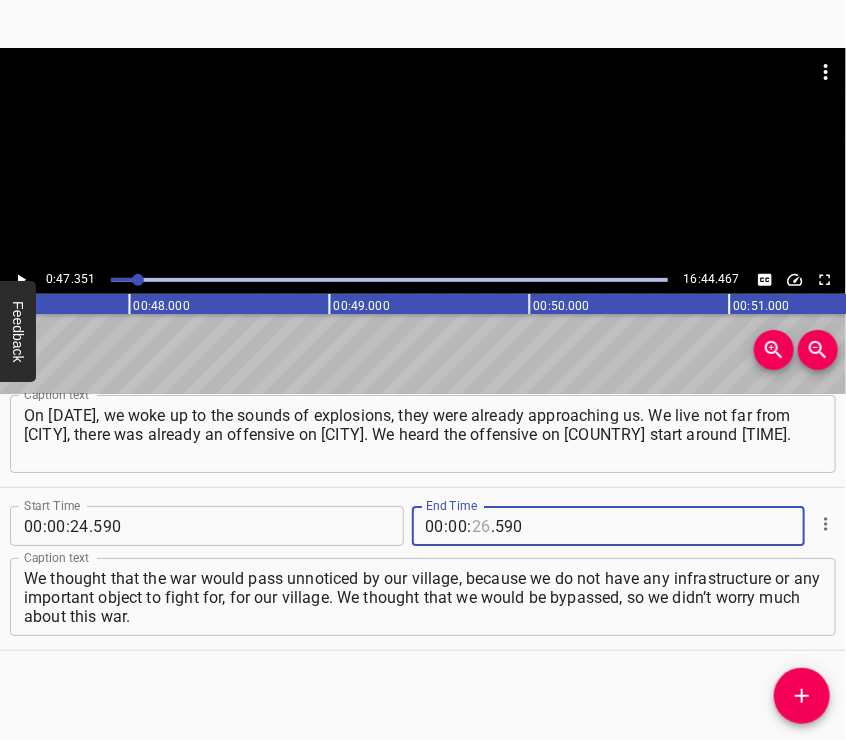 click at bounding box center (481, 526) 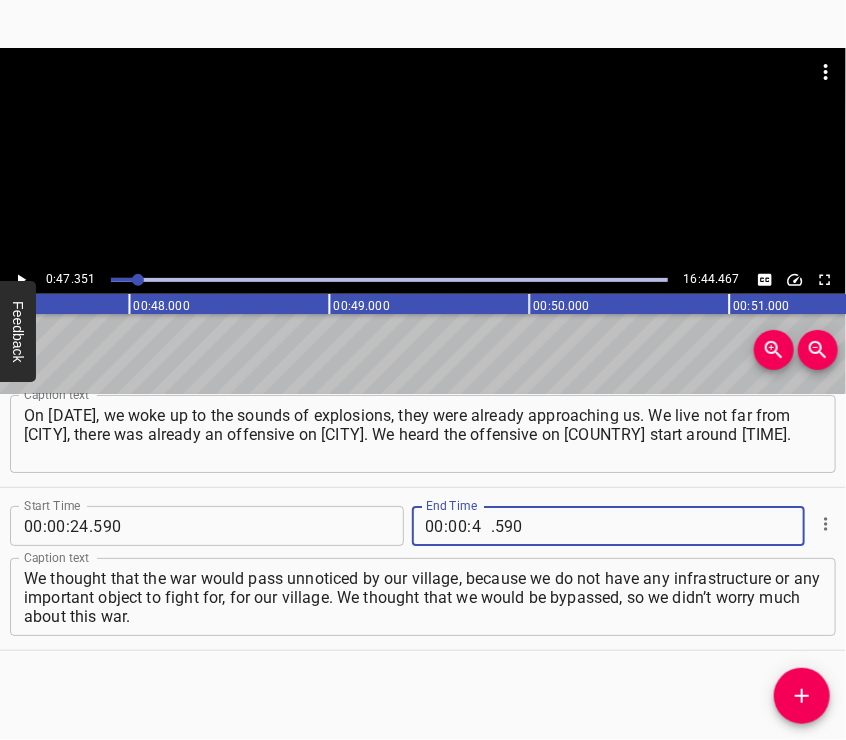 type on "47" 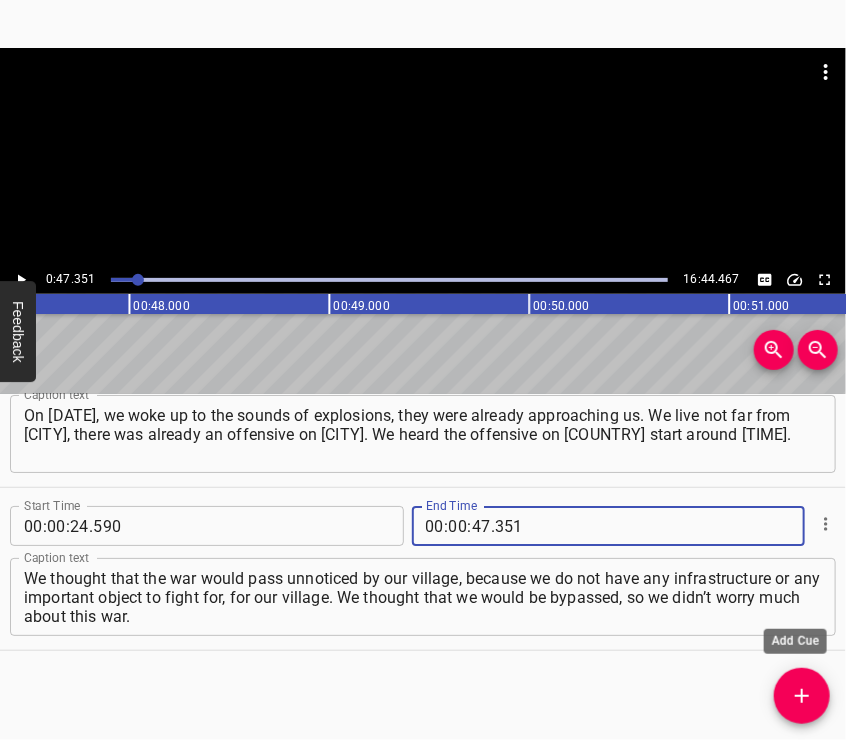 type on "351" 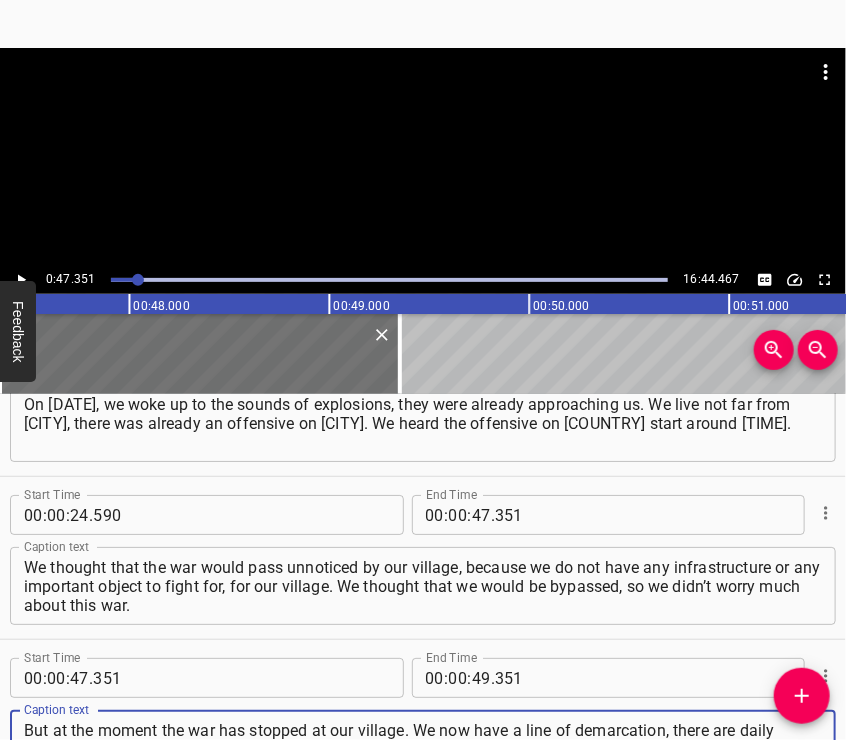 type on "But at the moment the war has stopped at our village. We now have a line of demarcation, there are daily battles, people are dying. My family – grandmother and grandfather at the moment stayed in the occupied territory." 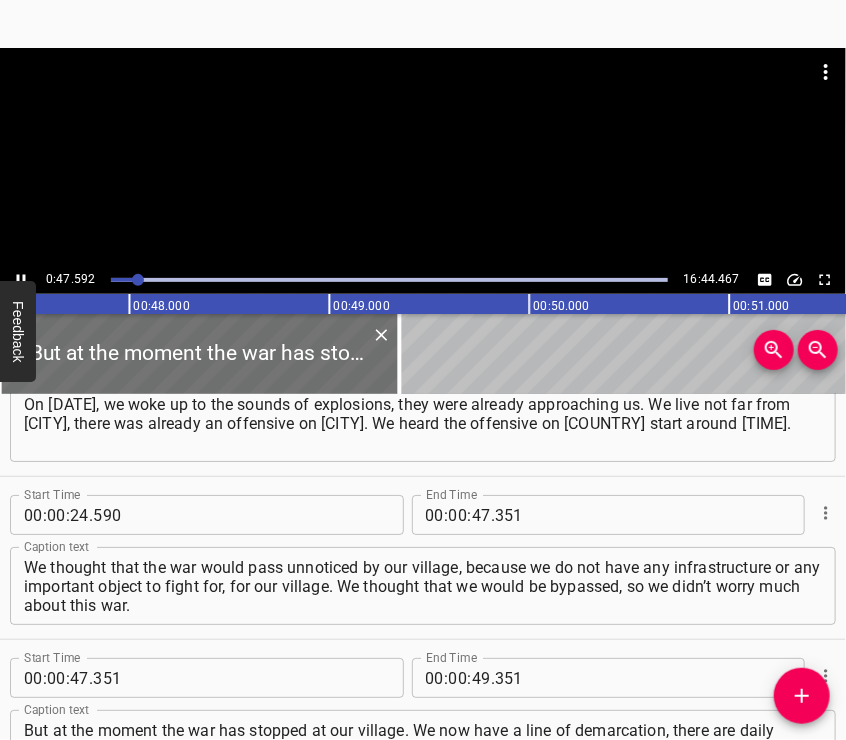scroll, scrollTop: 143, scrollLeft: 0, axis: vertical 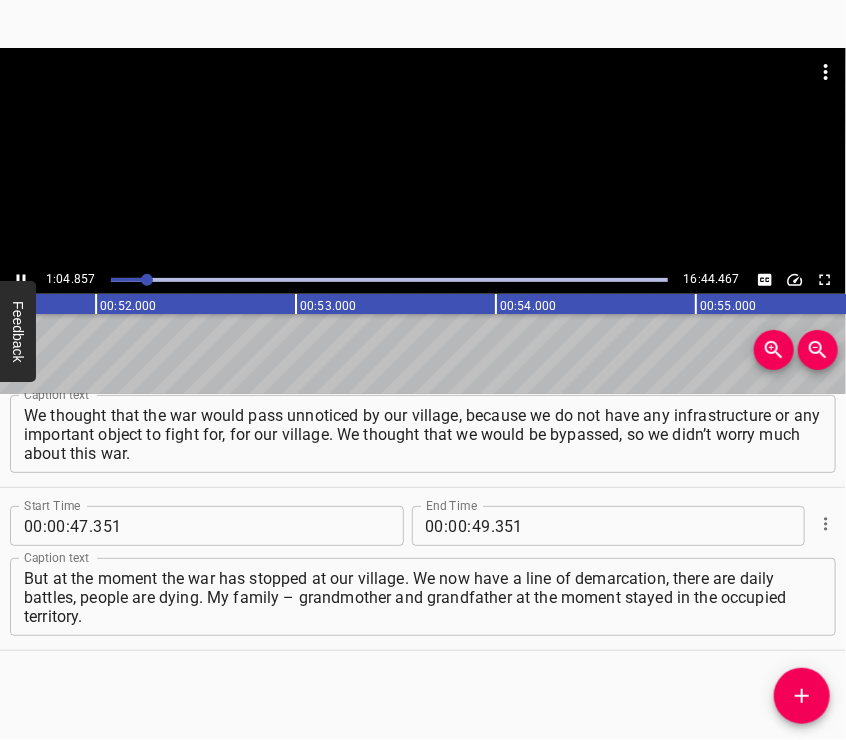 click at bounding box center [423, 157] 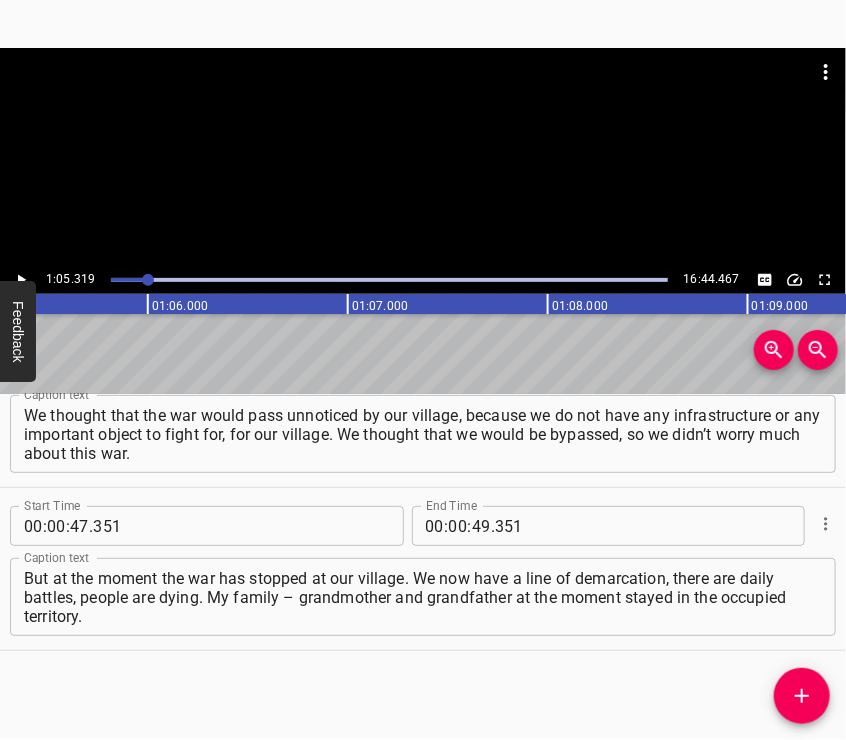 scroll, scrollTop: 0, scrollLeft: 13064, axis: horizontal 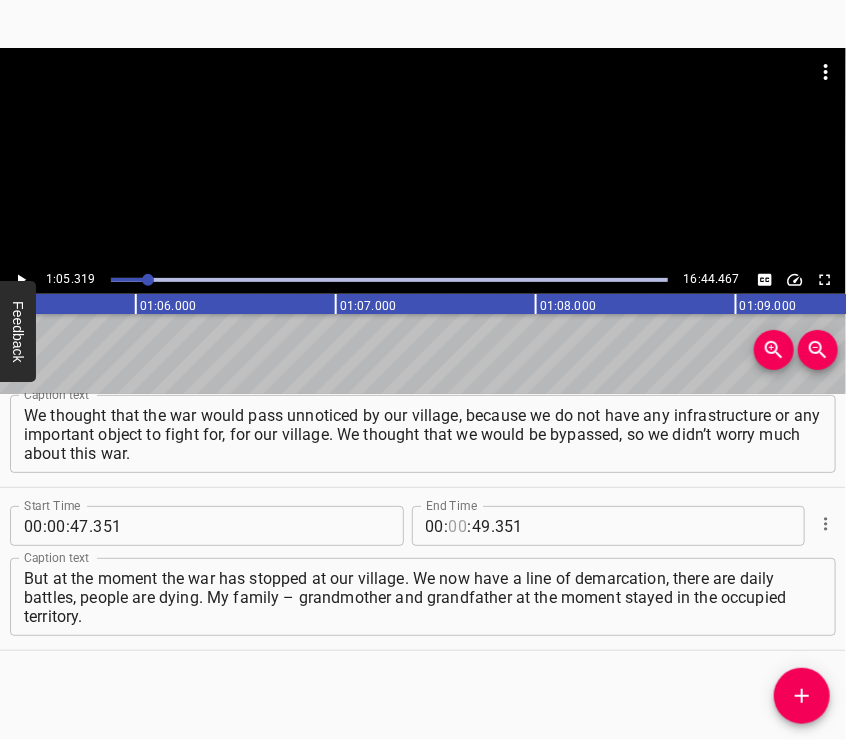 click at bounding box center (458, 526) 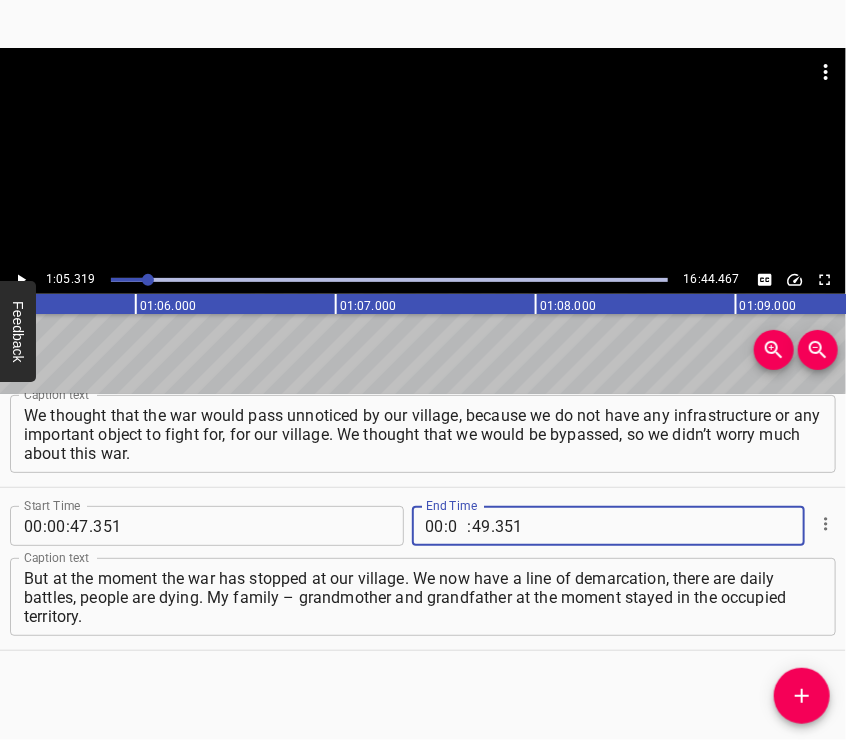 type on "01" 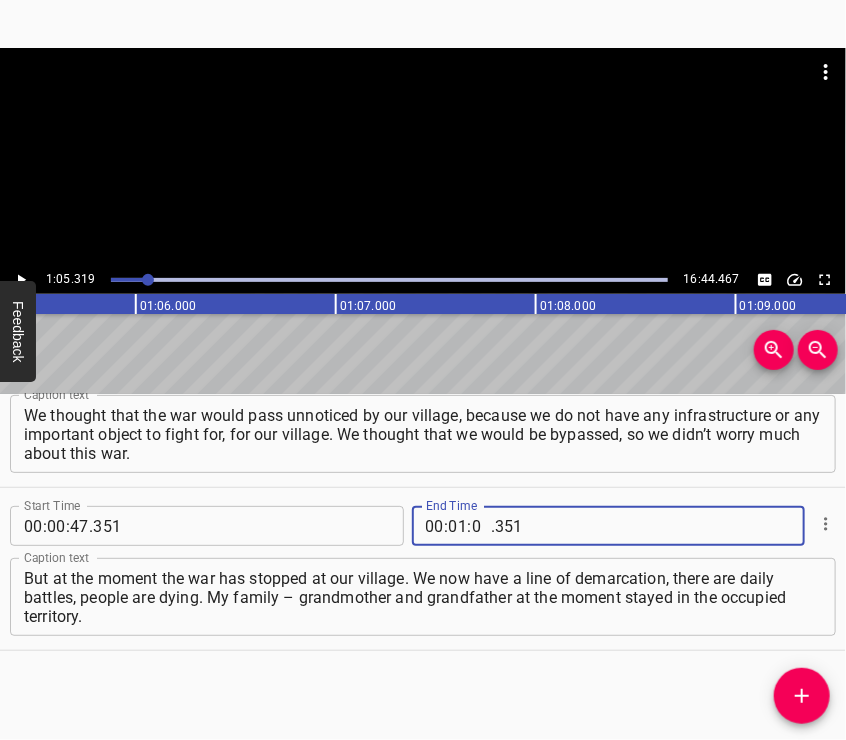type on "05" 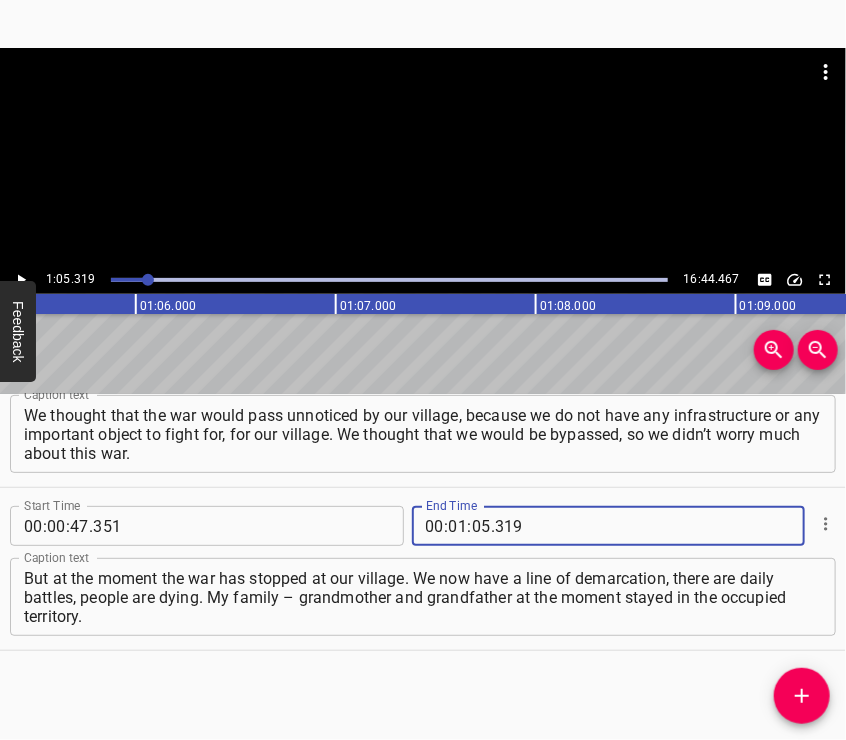 type on "319" 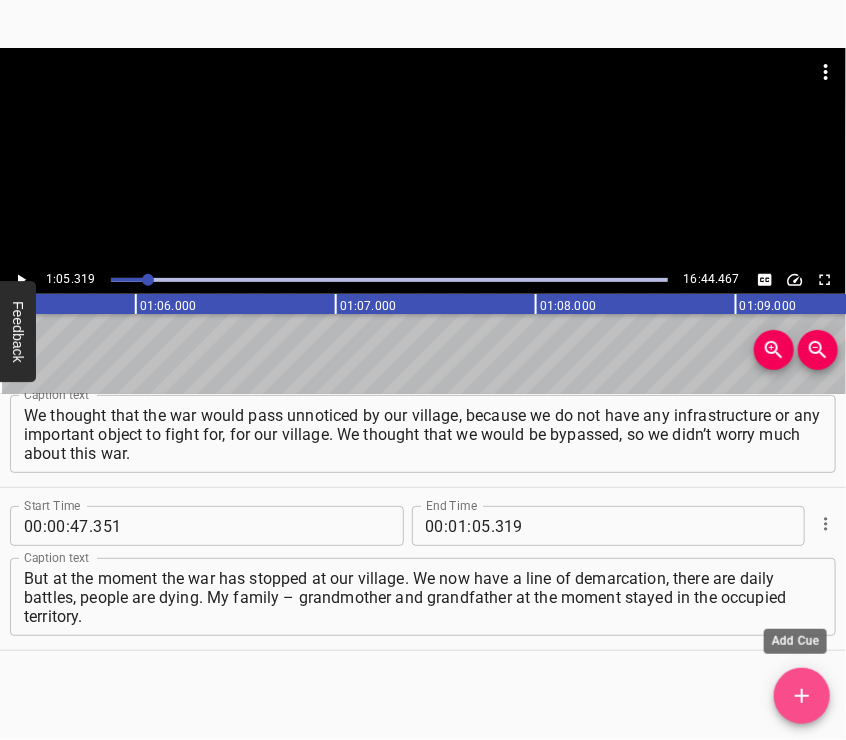 click 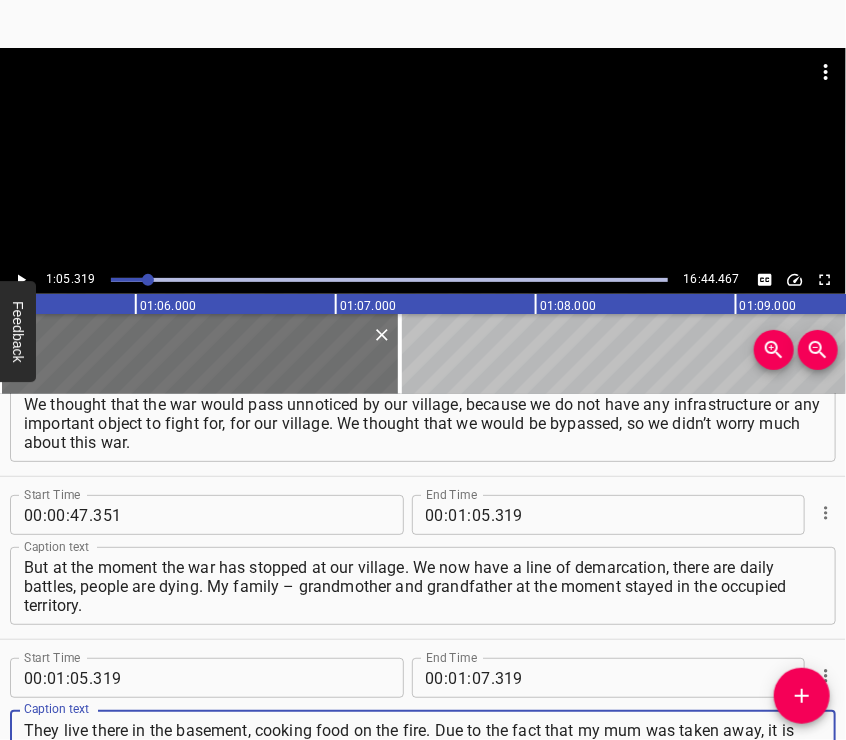 type on "They live there in the basement, cooking food on the fire. Due to the fact that my mum was taken away, it is possible that they will bring her back home, so my family is waiting for her at the moment in the settlement. On the [DAY] of [MONTH] we had light, gas," 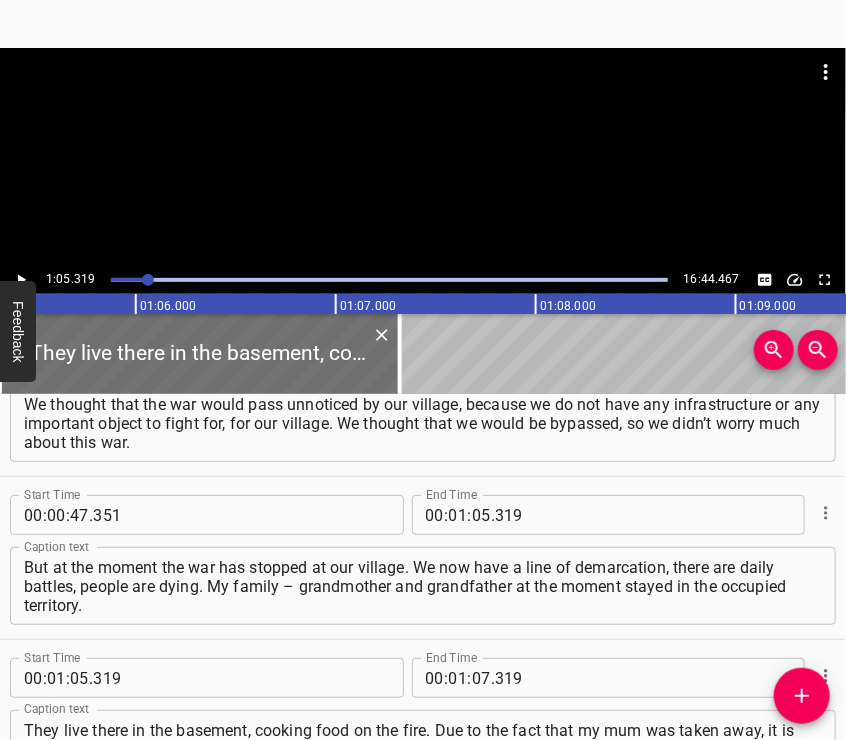 click at bounding box center (423, 157) 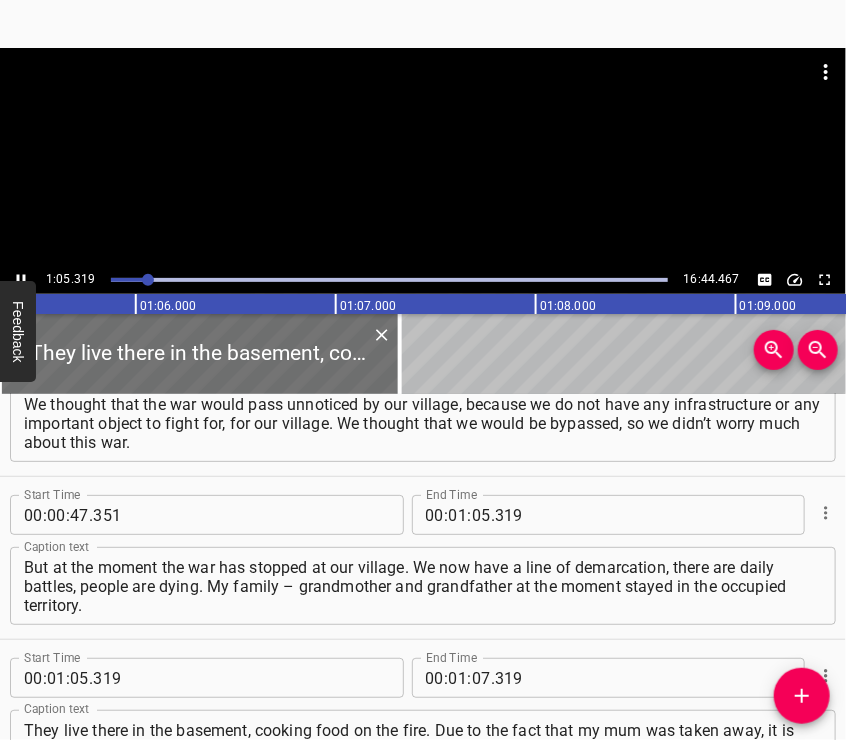 scroll, scrollTop: 324, scrollLeft: 0, axis: vertical 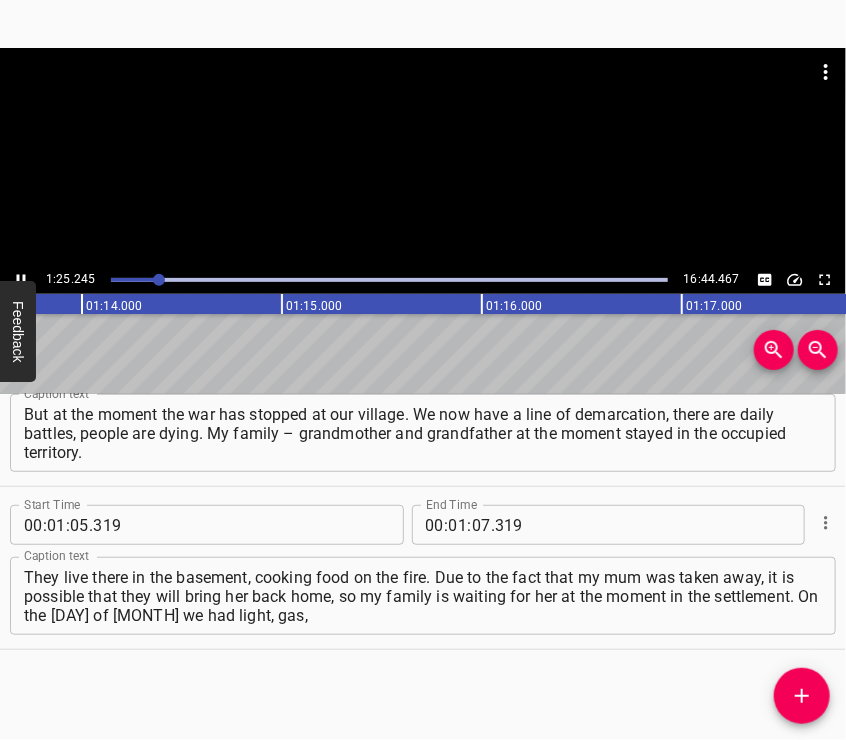 click at bounding box center [423, 98] 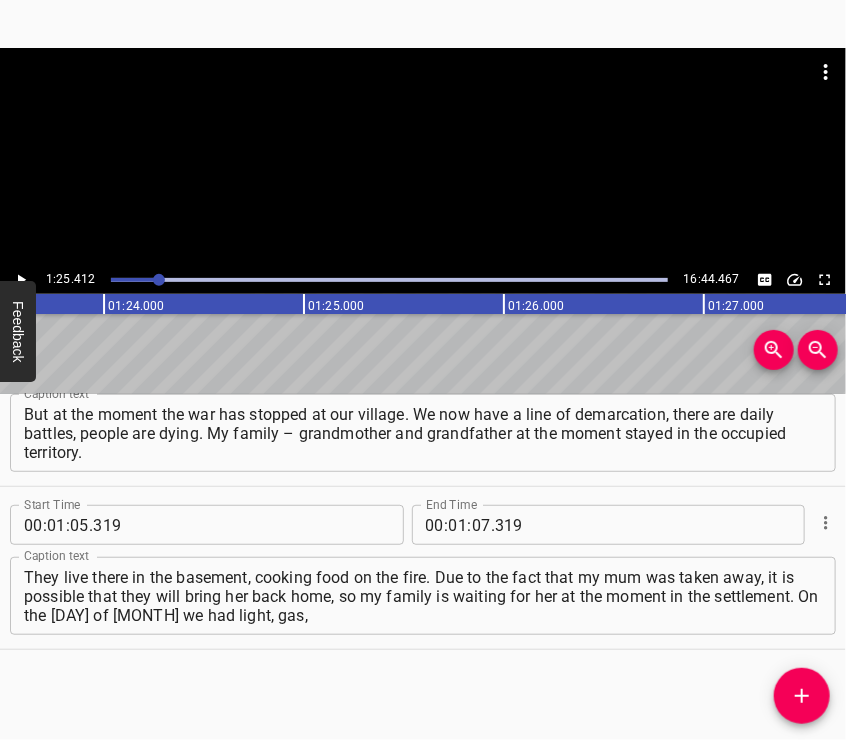 scroll, scrollTop: 0, scrollLeft: 17082, axis: horizontal 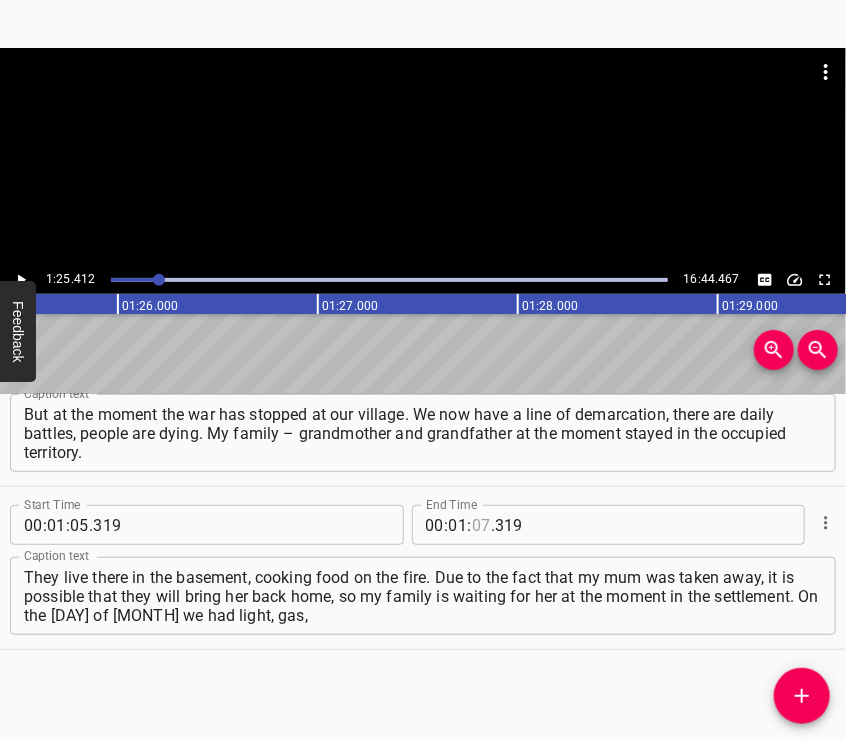 click at bounding box center (481, 525) 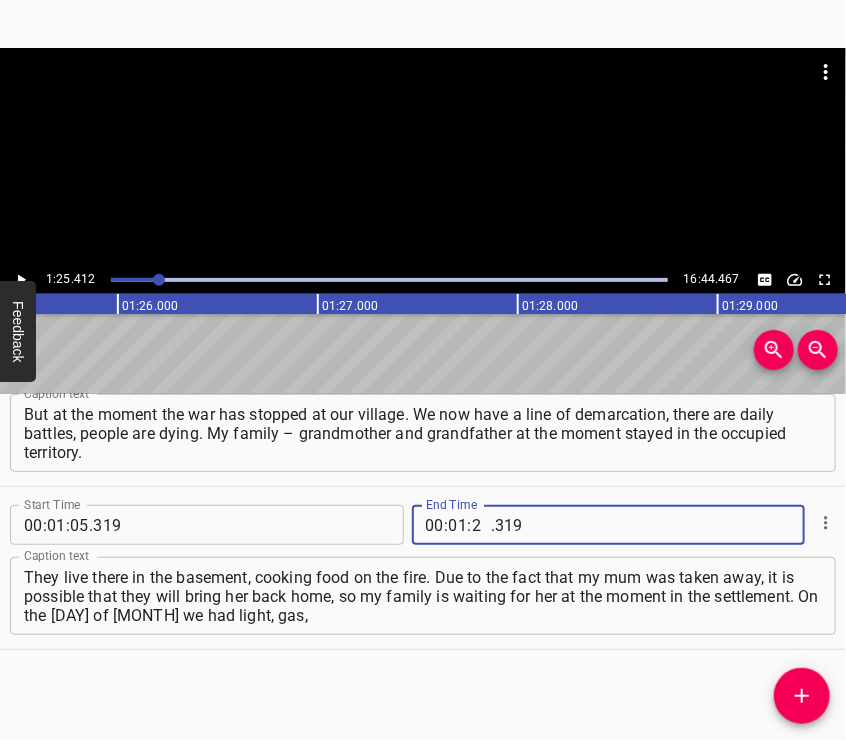 type on "25" 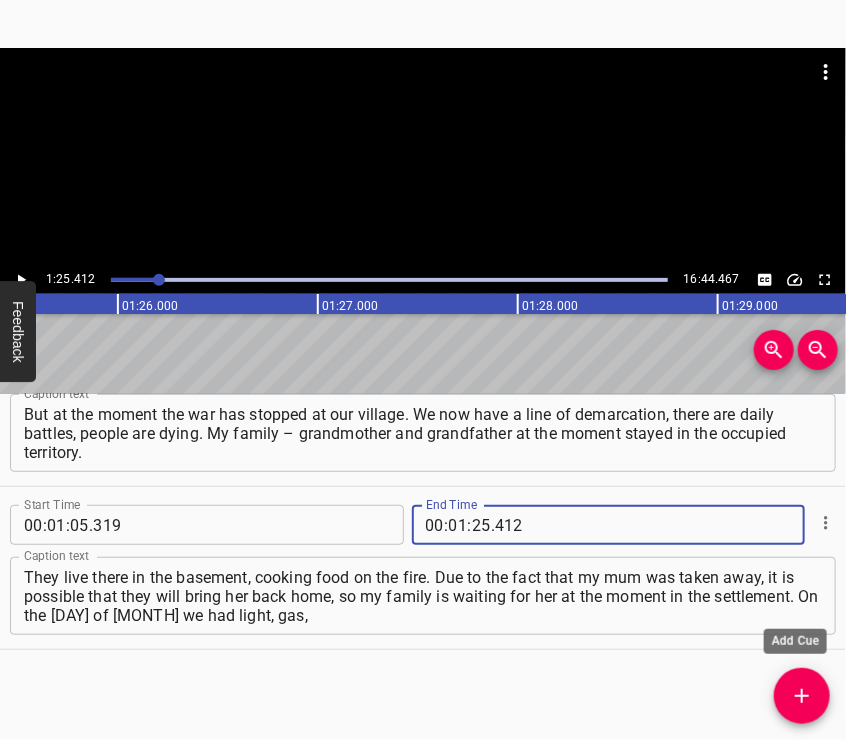 type on "412" 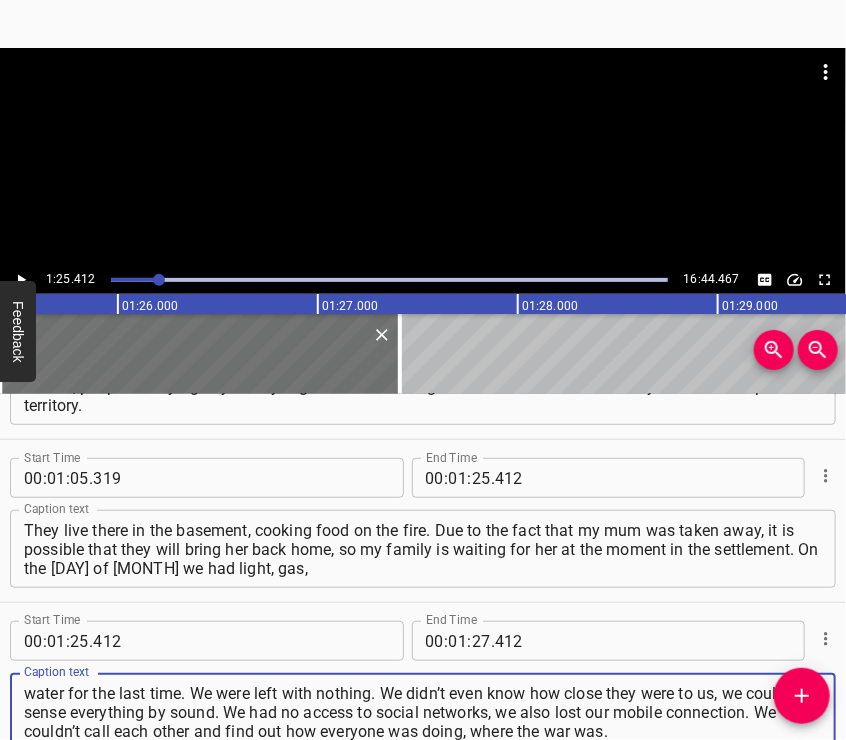 type on "water for the last time. We were left with nothing. We didn’t even know how close they were to us, we could only sense everything by sound. We had no access to social networks, we also lost our mobile connection. We couldn’t call each other and find out how everyone was doing, where the war was." 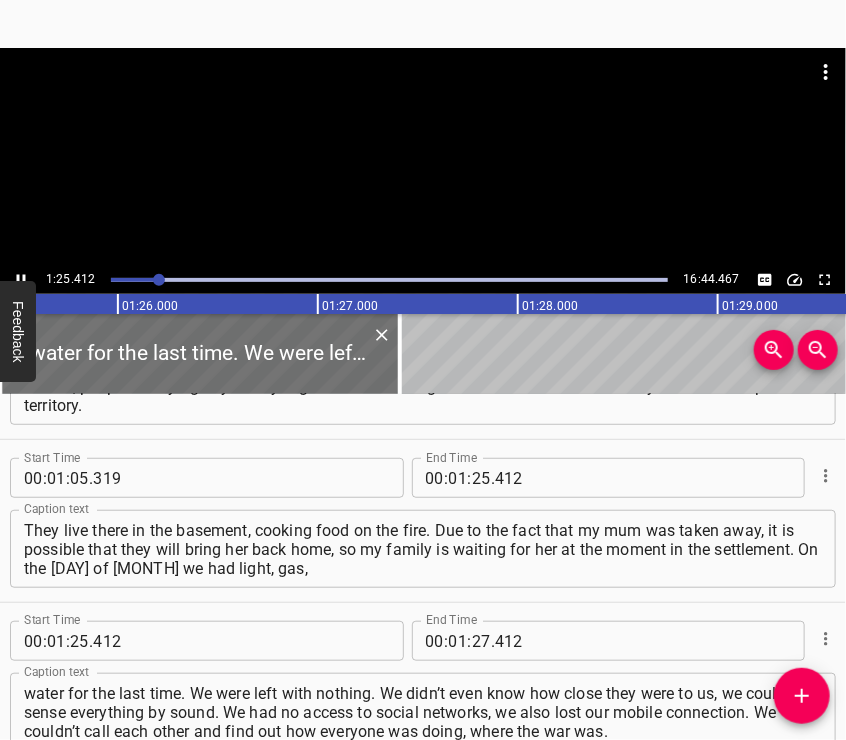scroll, scrollTop: 520, scrollLeft: 0, axis: vertical 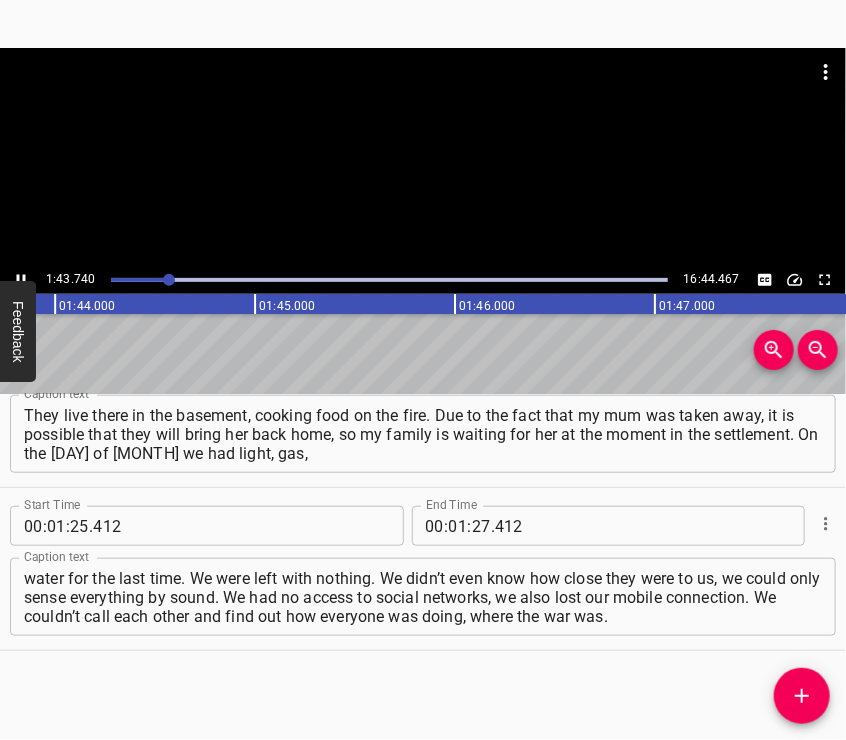 click at bounding box center (423, 157) 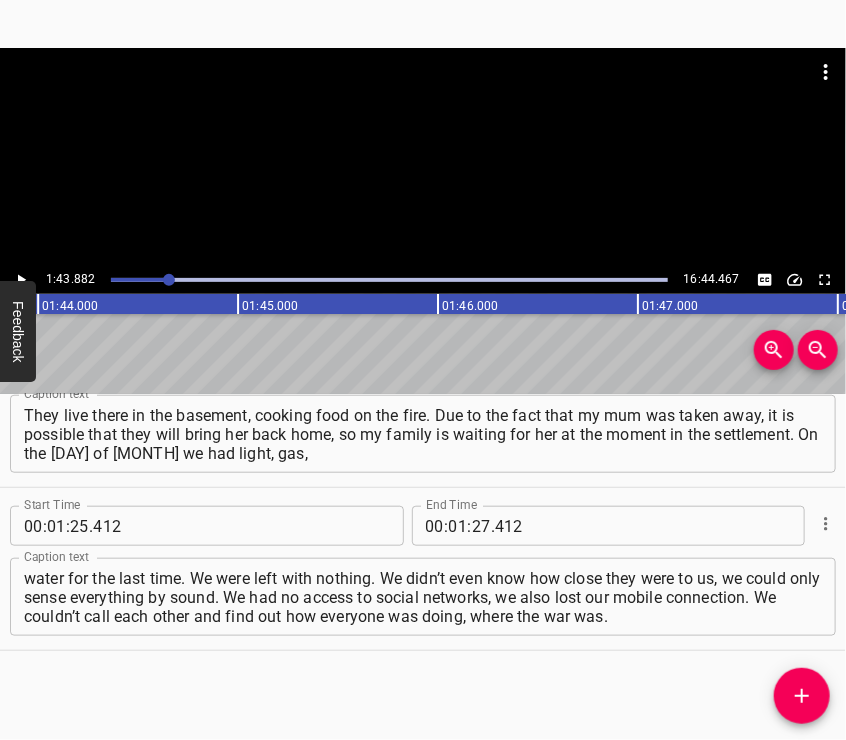 scroll, scrollTop: 0, scrollLeft: 20776, axis: horizontal 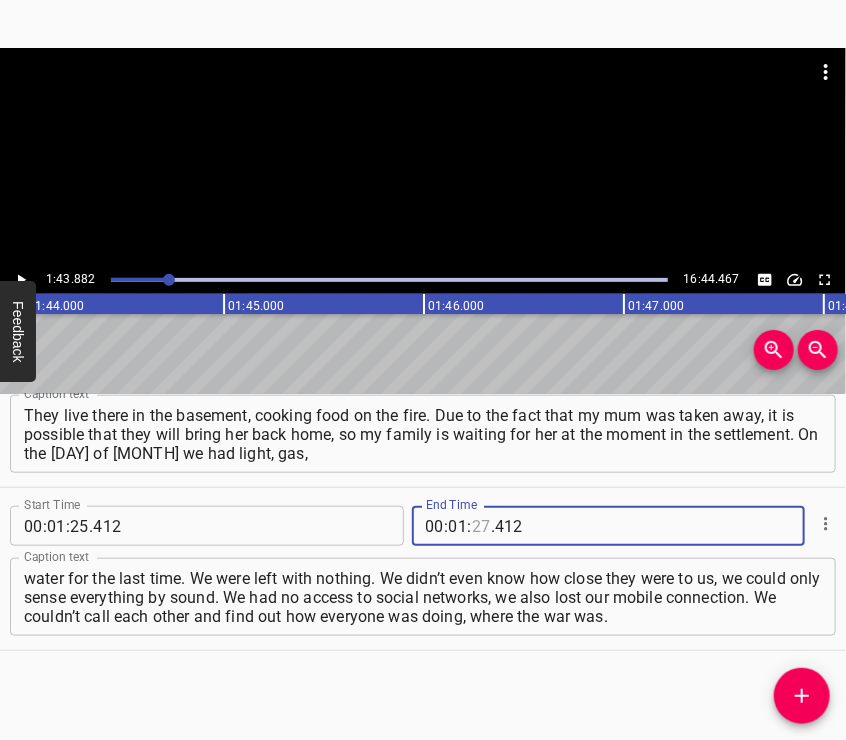 click at bounding box center (481, 526) 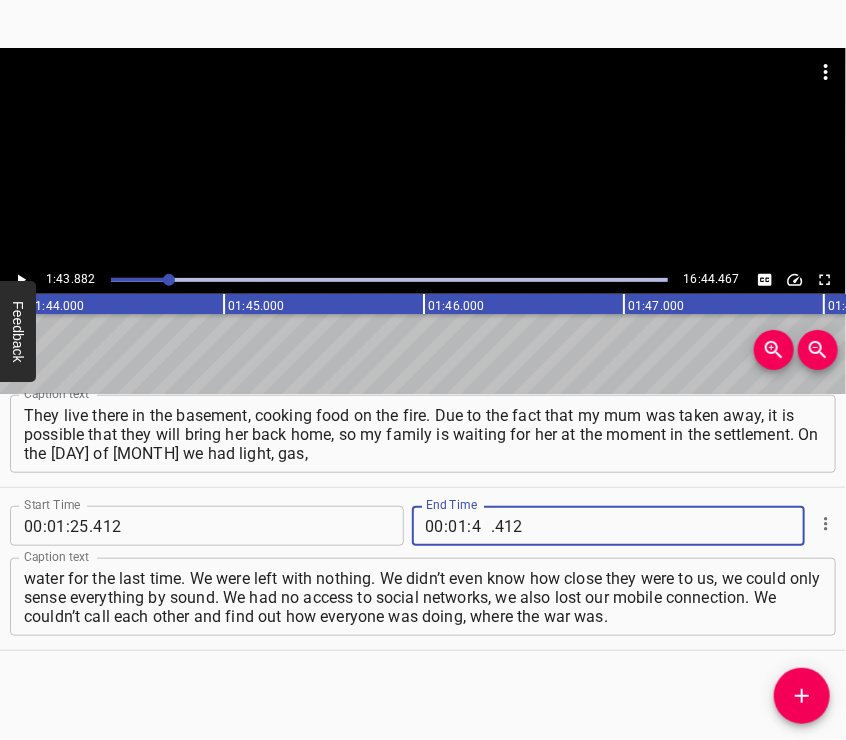 type on "43" 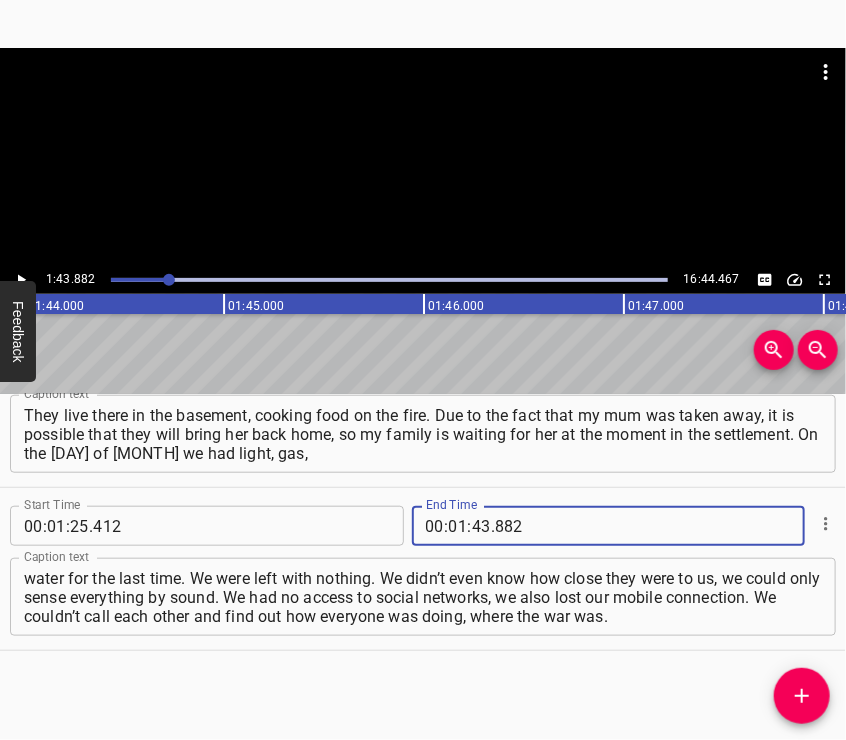 type on "882" 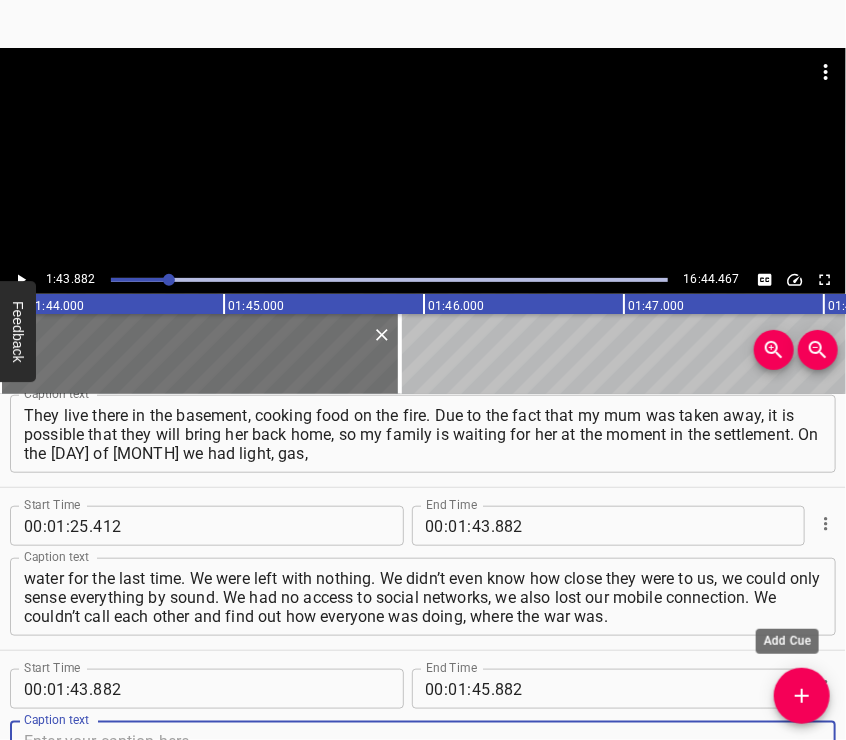 scroll, scrollTop: 572, scrollLeft: 0, axis: vertical 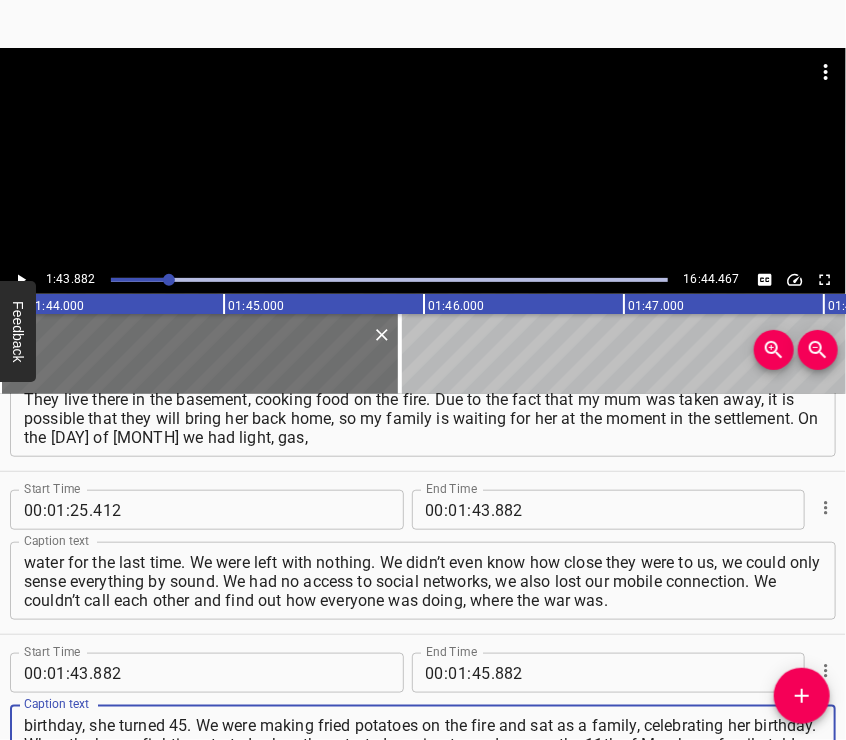 type on "All the time we were sitting in the basement, since the 6th of March. The 8th of March was my mother’s birthday, she turned 45. We were making fried potatoes on the fire and sat as a family, celebrating her birthday. When the heavy fighting started, when they started coming towards us, on the 11th of March my family told me to leave." 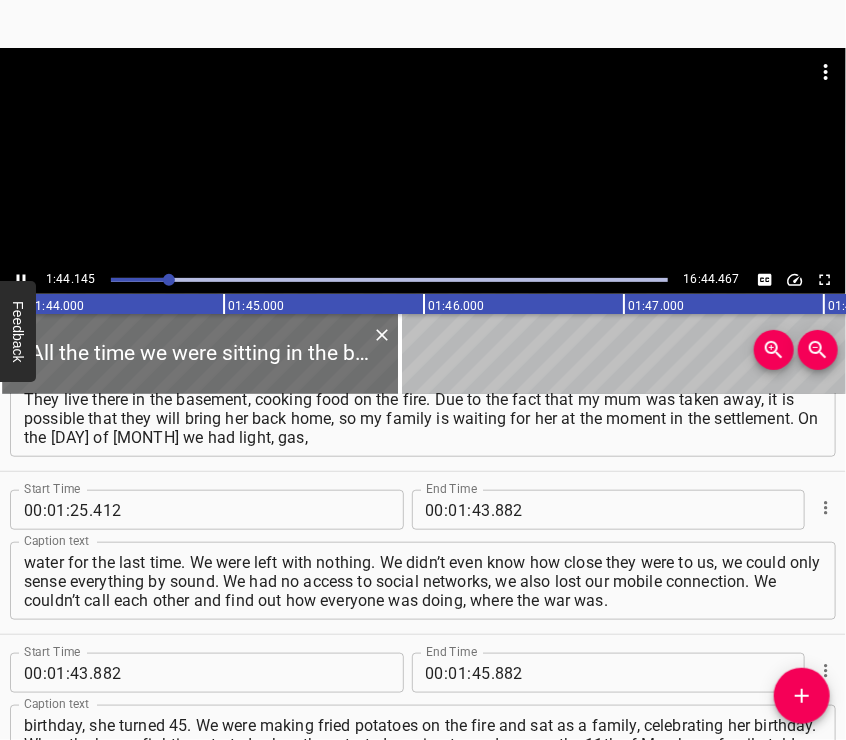 scroll, scrollTop: 637, scrollLeft: 0, axis: vertical 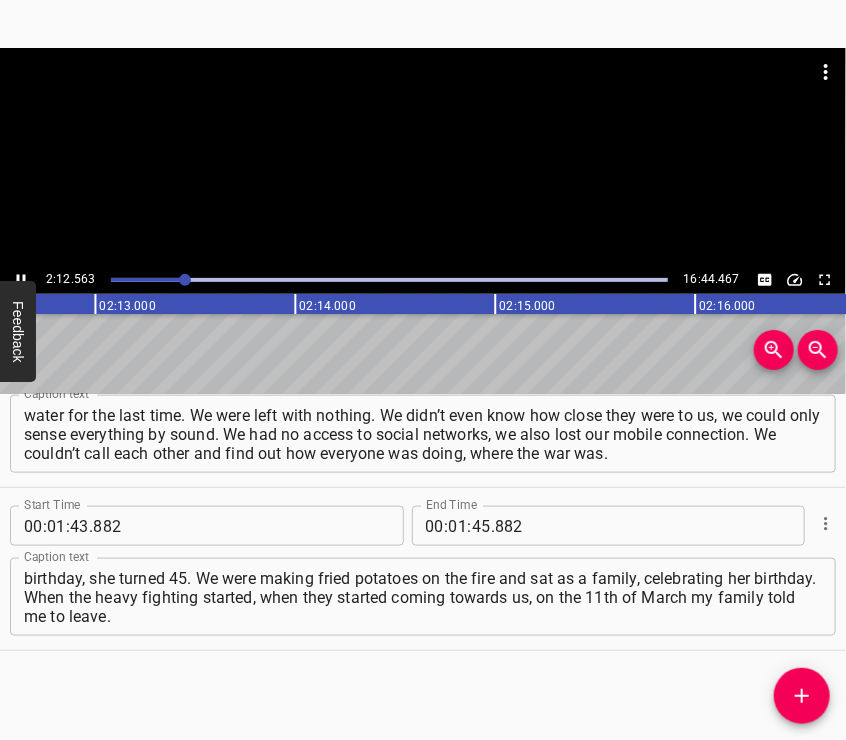click at bounding box center [423, 157] 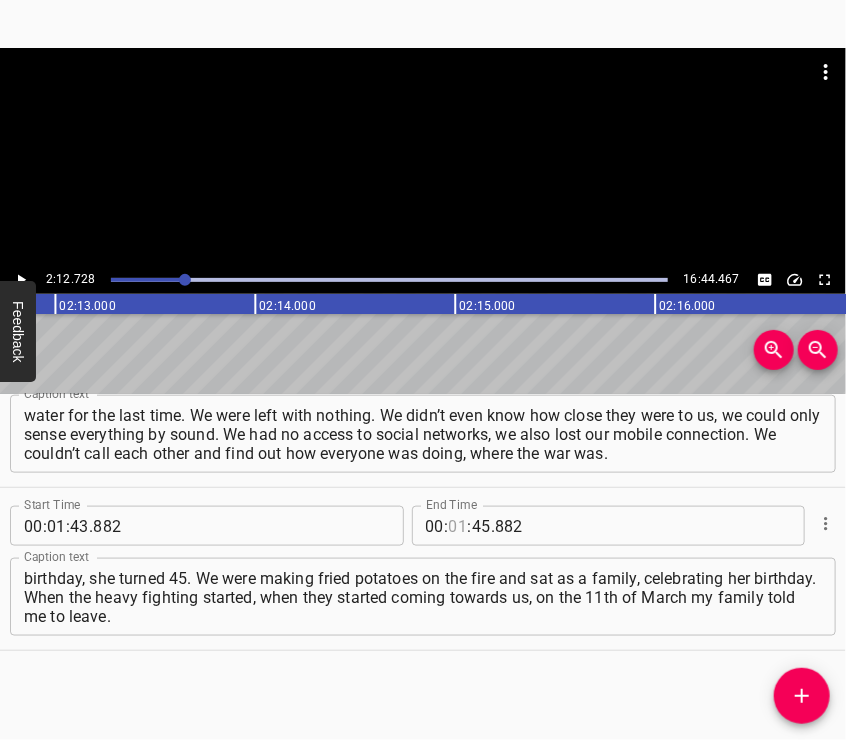 click at bounding box center (458, 526) 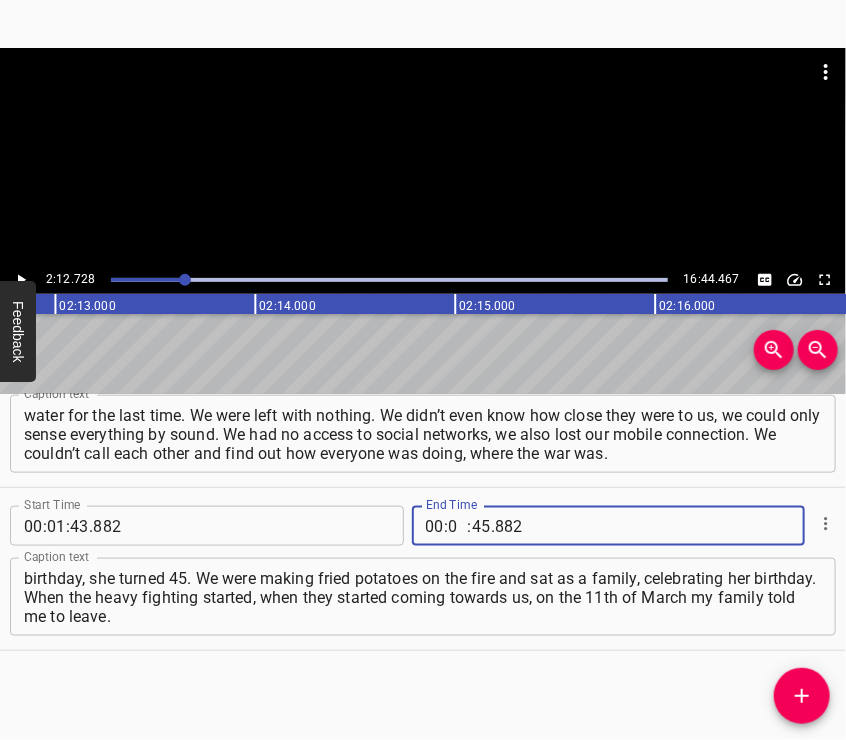 type on "02" 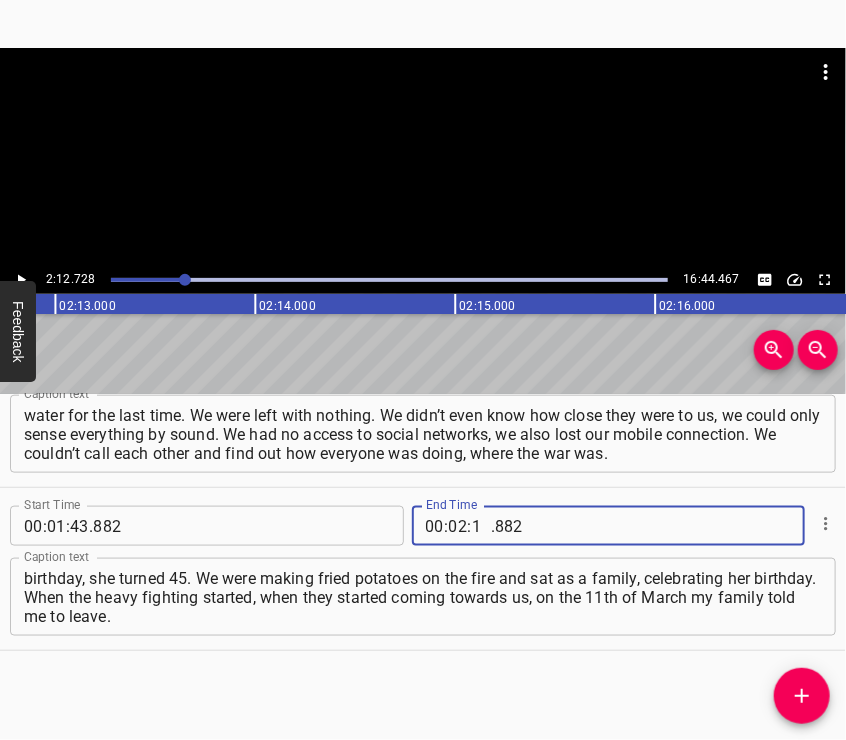 type on "12" 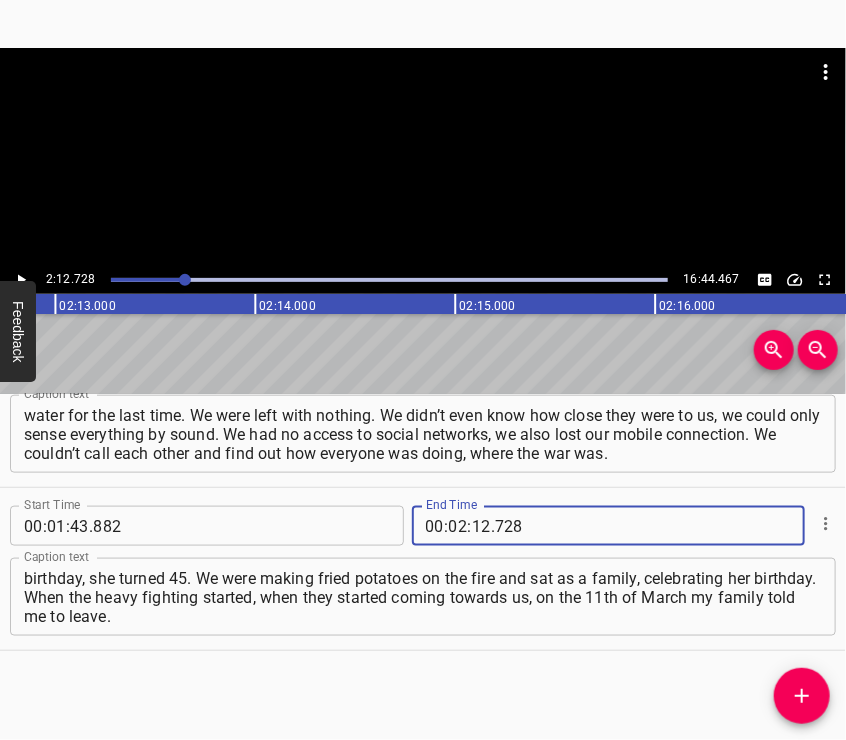 type on "728" 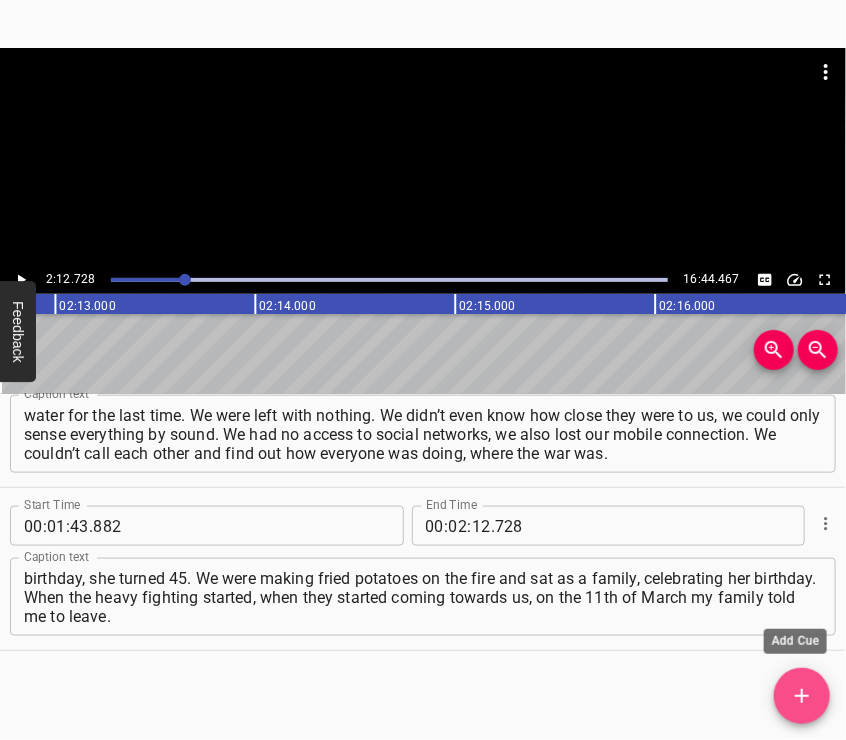 click 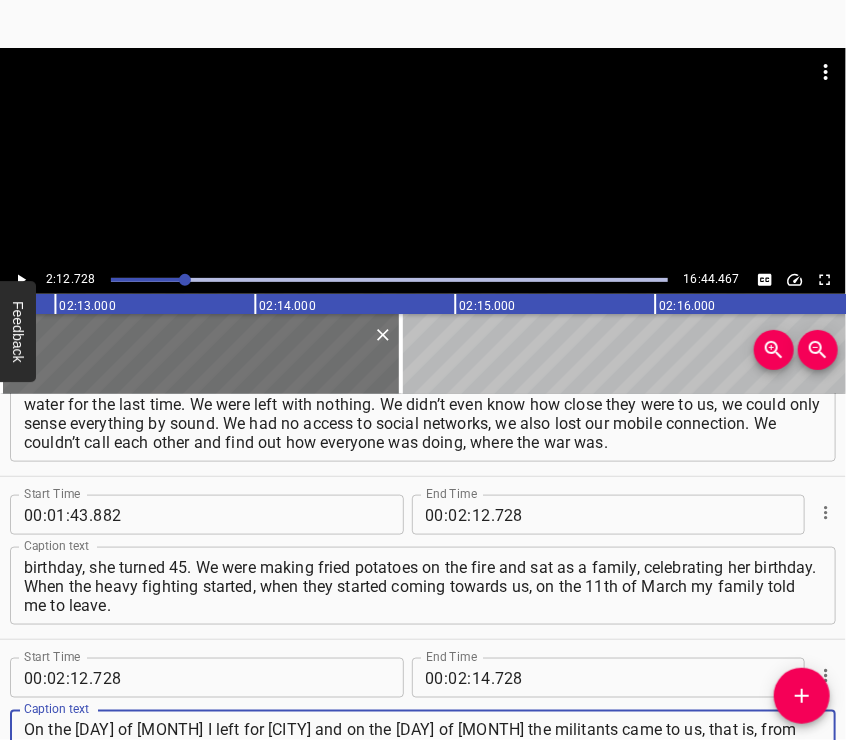 scroll, scrollTop: 19, scrollLeft: 0, axis: vertical 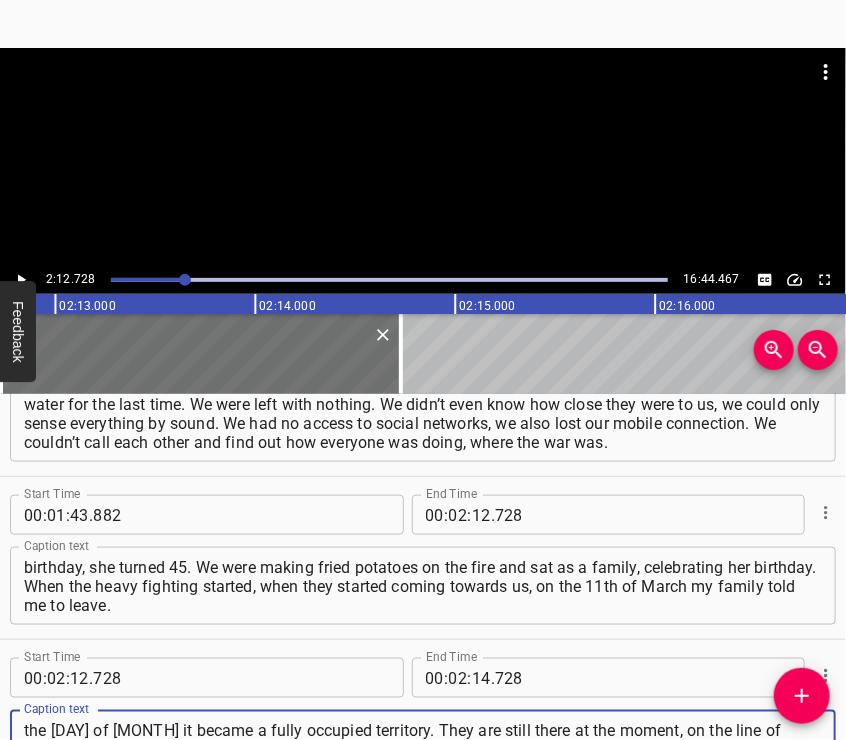 type on "On the [DAY] of [MONTH] I left for [CITY] and on the [DAY] of [MONTH] the militants came to us, that is, from the [DAY] of [MONTH] it became a fully occupied territory. They are still there at the moment, on the line of demarcation. On the [DAY] of [MONTH], my grandmother called and said that my mother was taken away by the military." 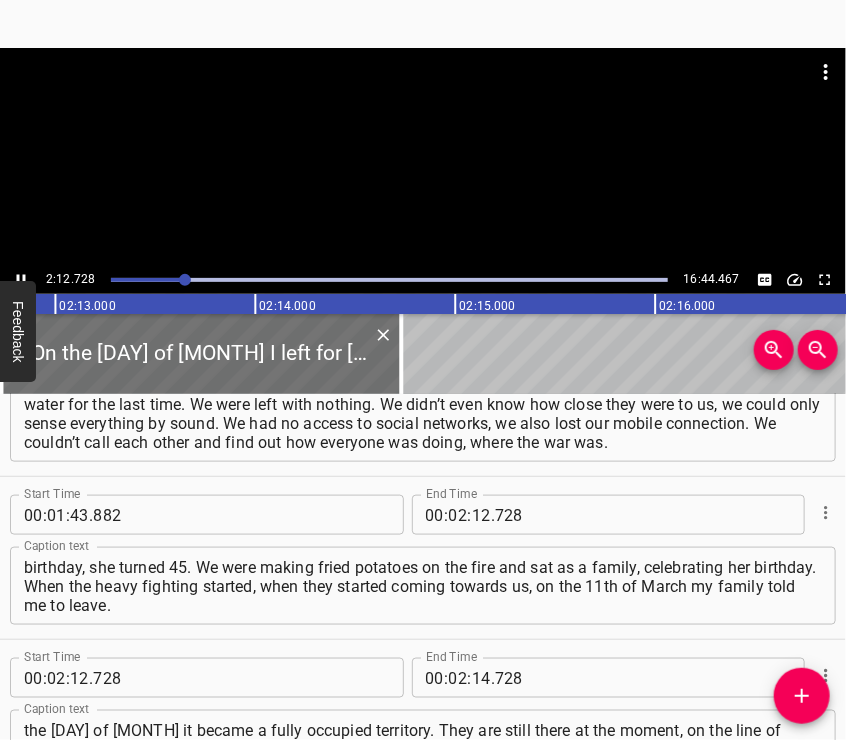 scroll, scrollTop: 814, scrollLeft: 0, axis: vertical 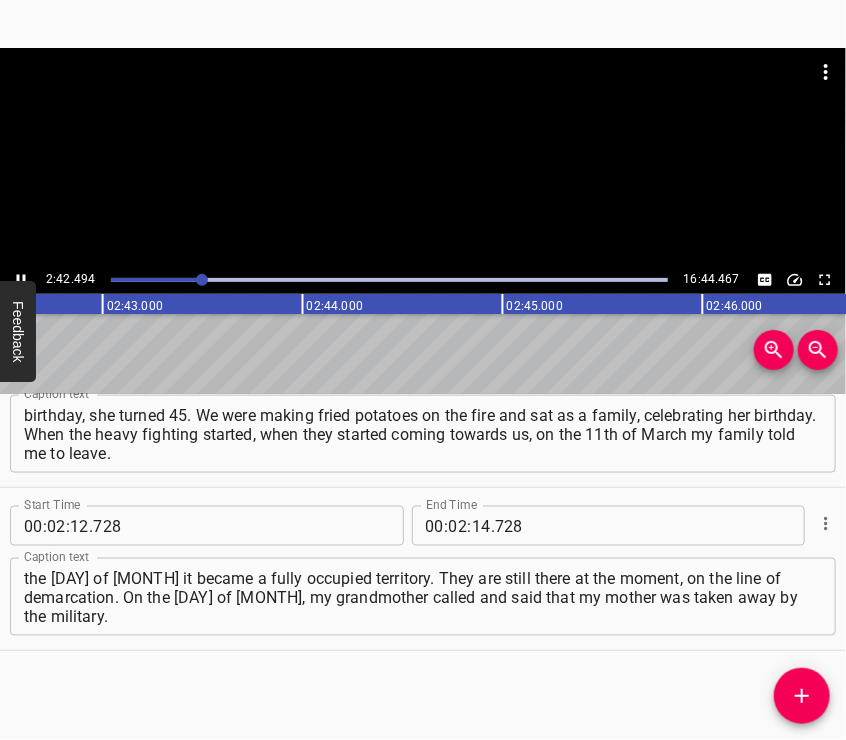 click at bounding box center (423, 157) 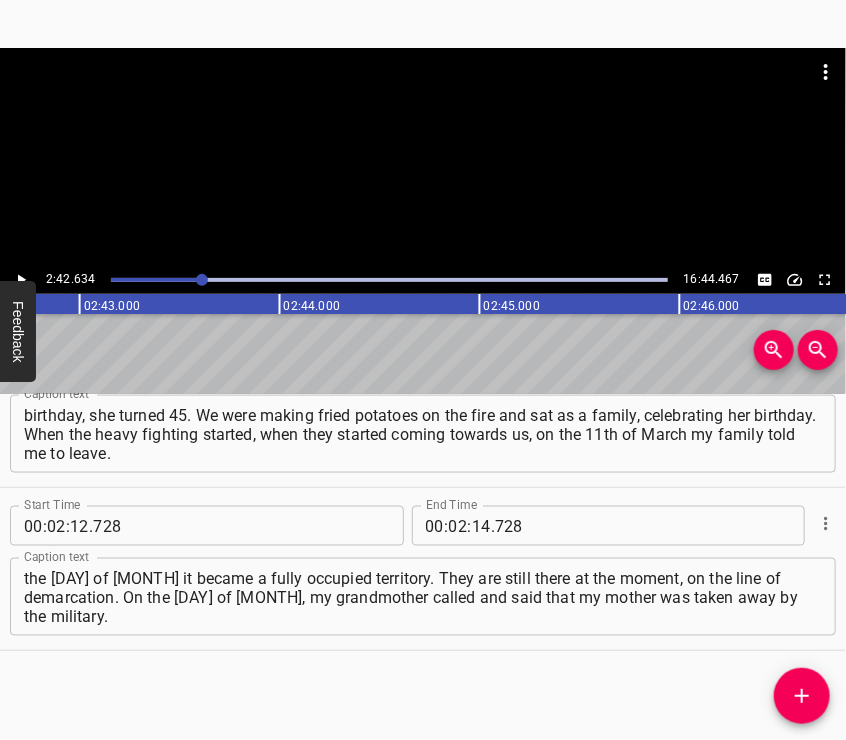 scroll, scrollTop: 0, scrollLeft: 32526, axis: horizontal 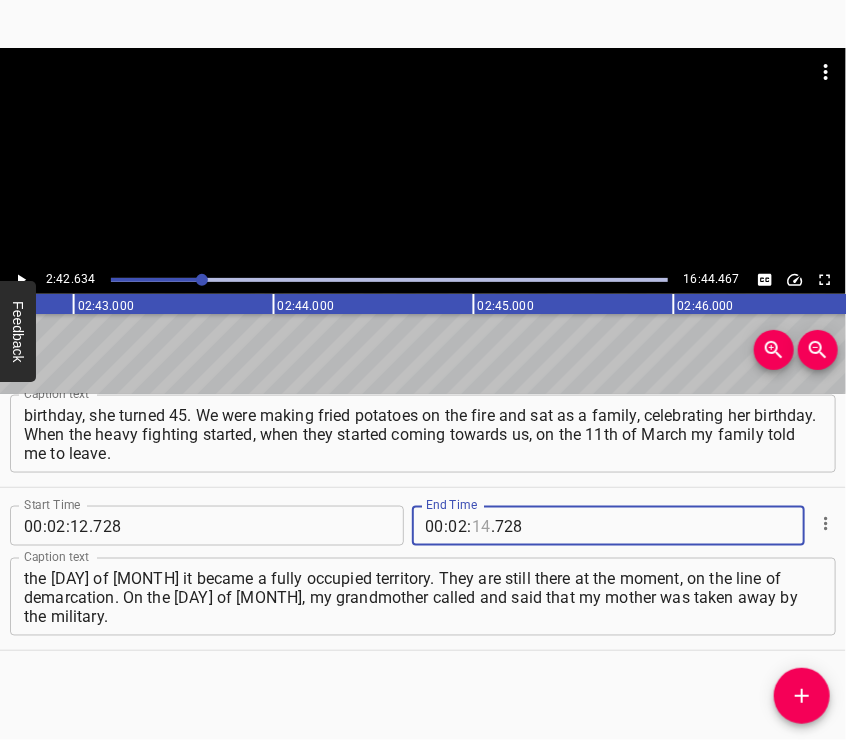 click at bounding box center (481, 526) 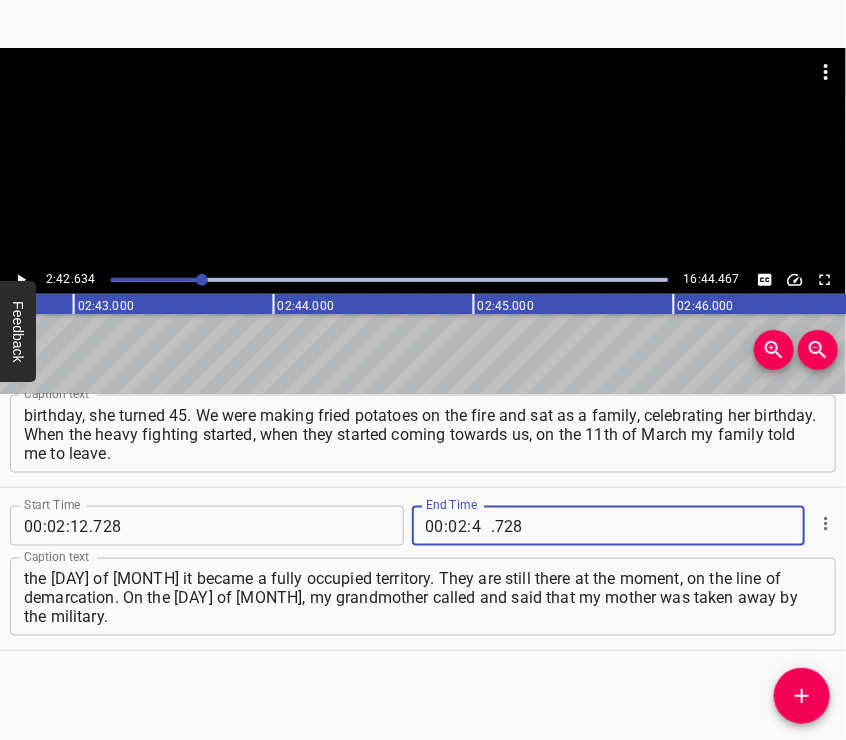 type on "42" 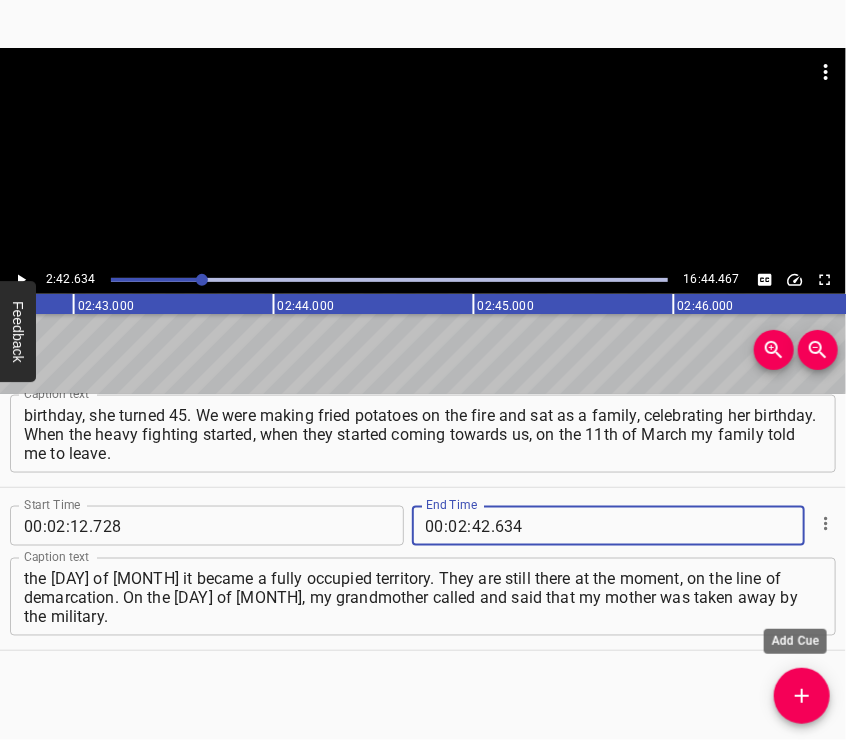 type on "634" 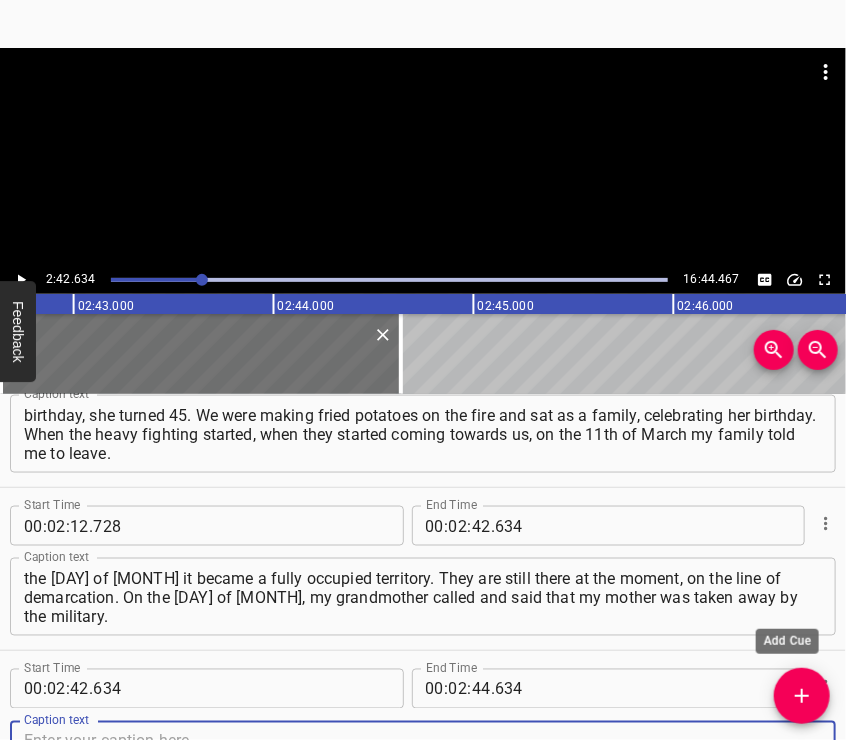 scroll, scrollTop: 899, scrollLeft: 0, axis: vertical 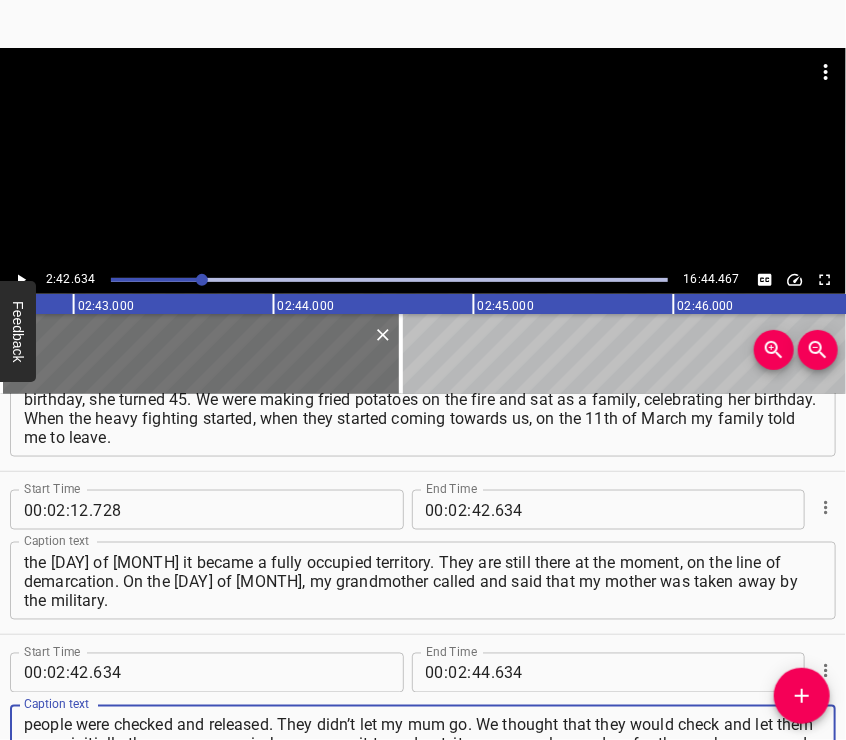 type on "They took people as soon as they entered the settlement to be filtered for [NUMBER]-[NUMBER] days. But people were checked and released. They didn’t let my mum go. We thought that they would check and let them go, so initially there was no panic, because, as it turned out, it was a usual procedure for those who came and were taken for filtration." 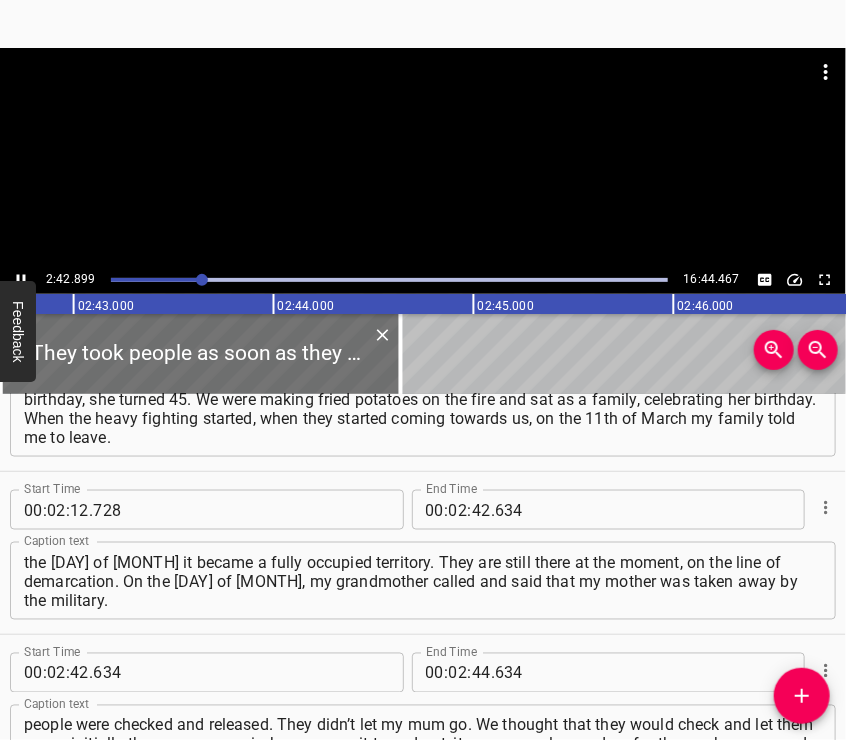 scroll, scrollTop: 1052, scrollLeft: 0, axis: vertical 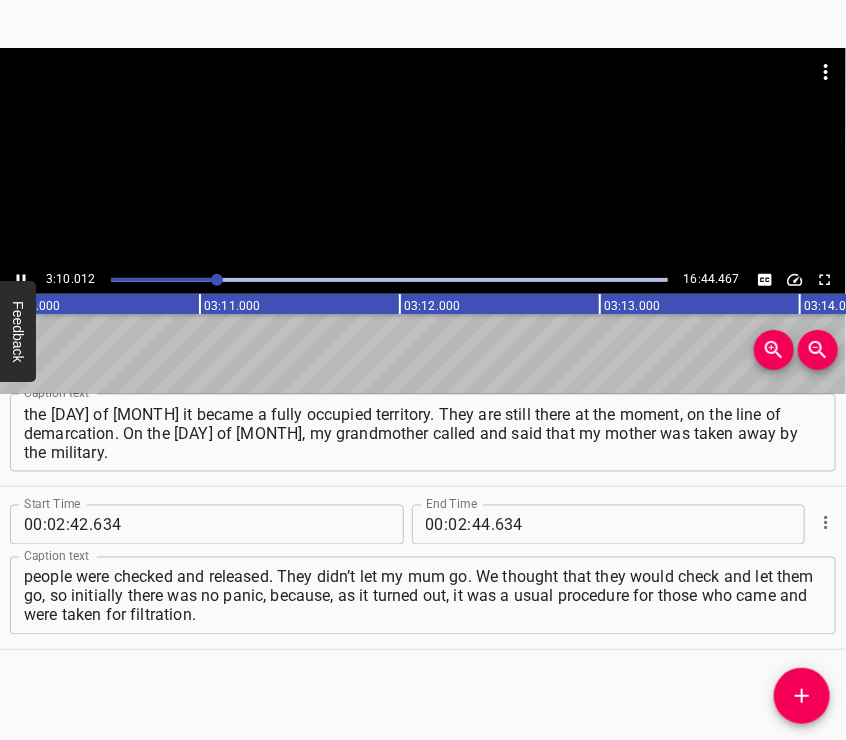 click at bounding box center [423, 157] 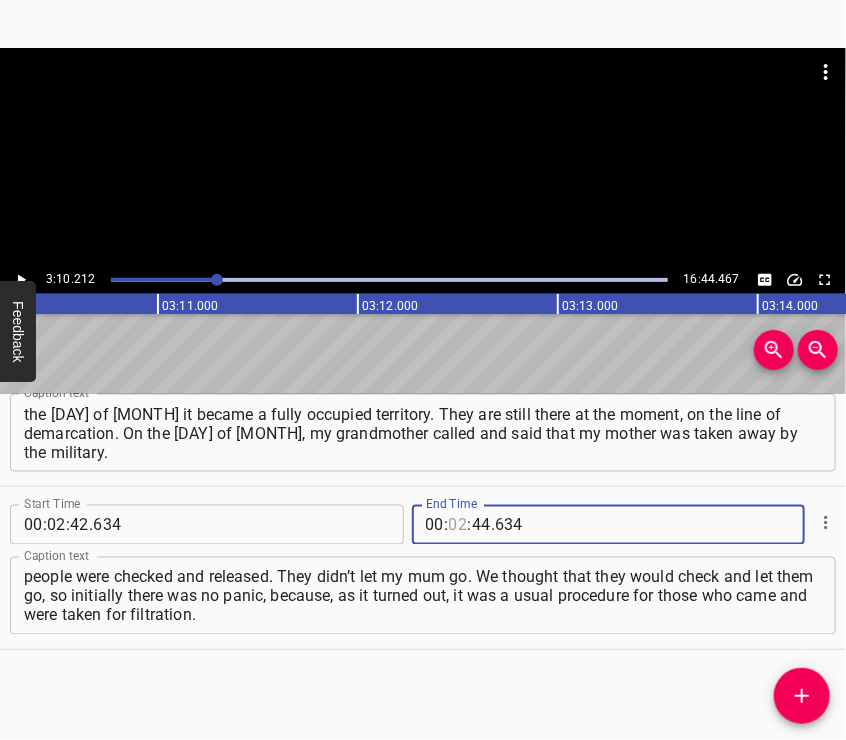 click at bounding box center [458, 525] 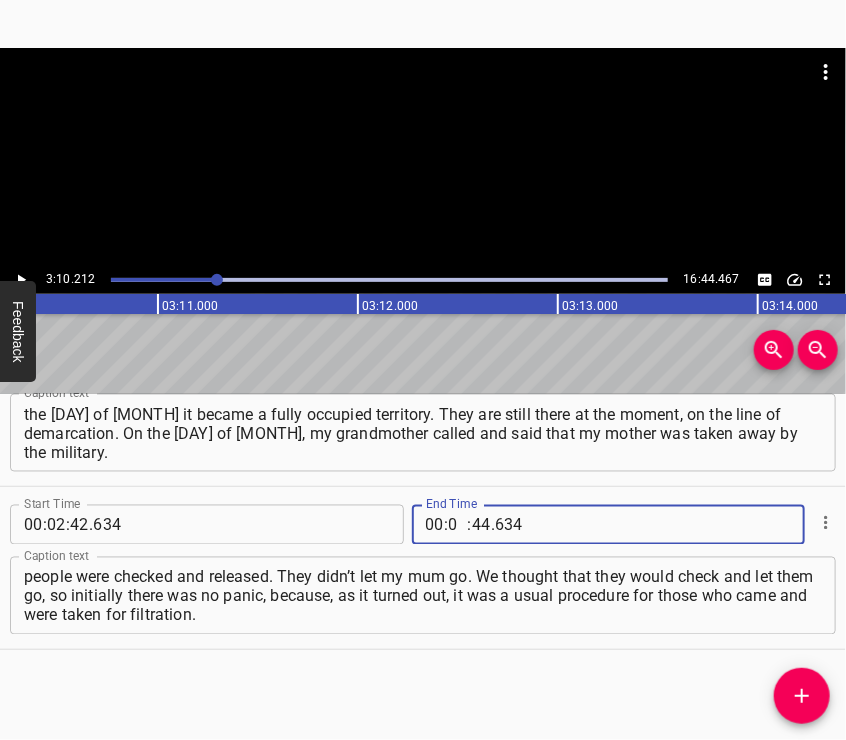 type on "03" 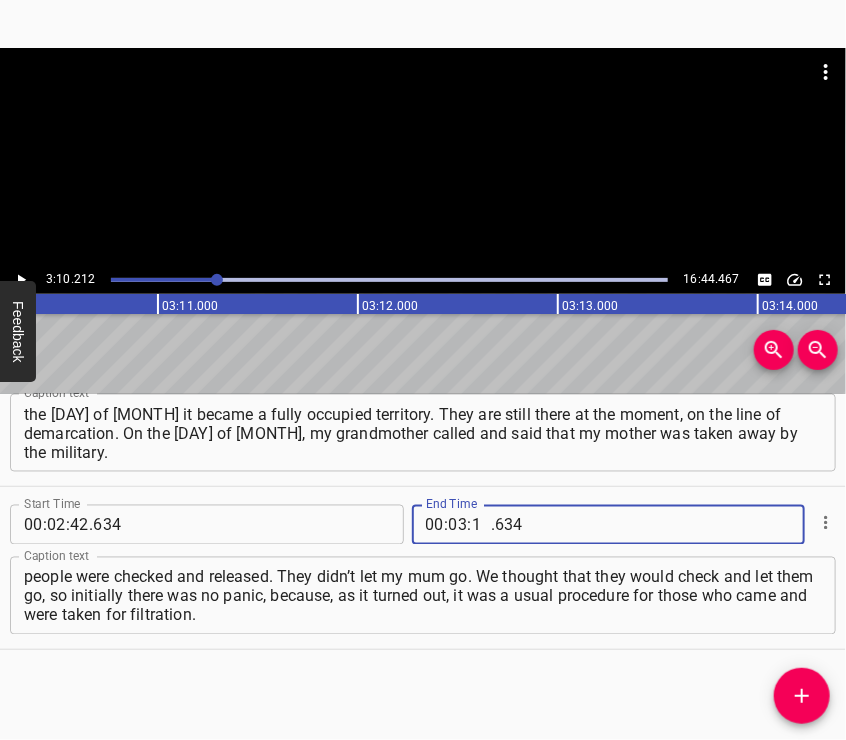 type on "10" 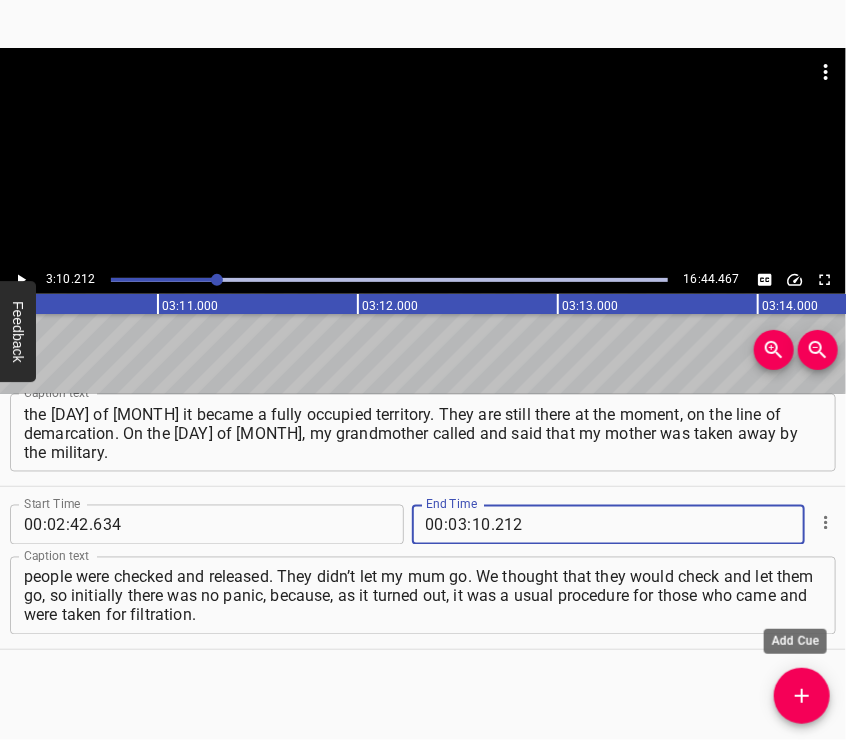 type on "212" 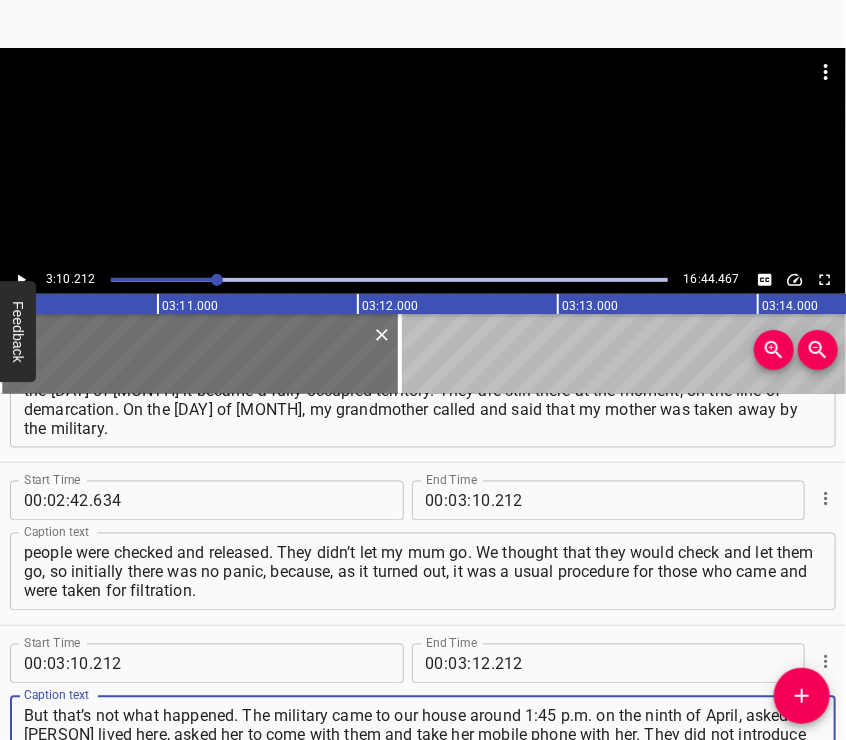 type on "But that’s not what happened. The military came to our house around 1:45 p.m. on the ninth of April, asked if [PERSON] lived here, asked her to come with them and take her mobile phone with her. They did not introduce themselves, did not say why they came to pick her up. They took her away in an unknown direction" 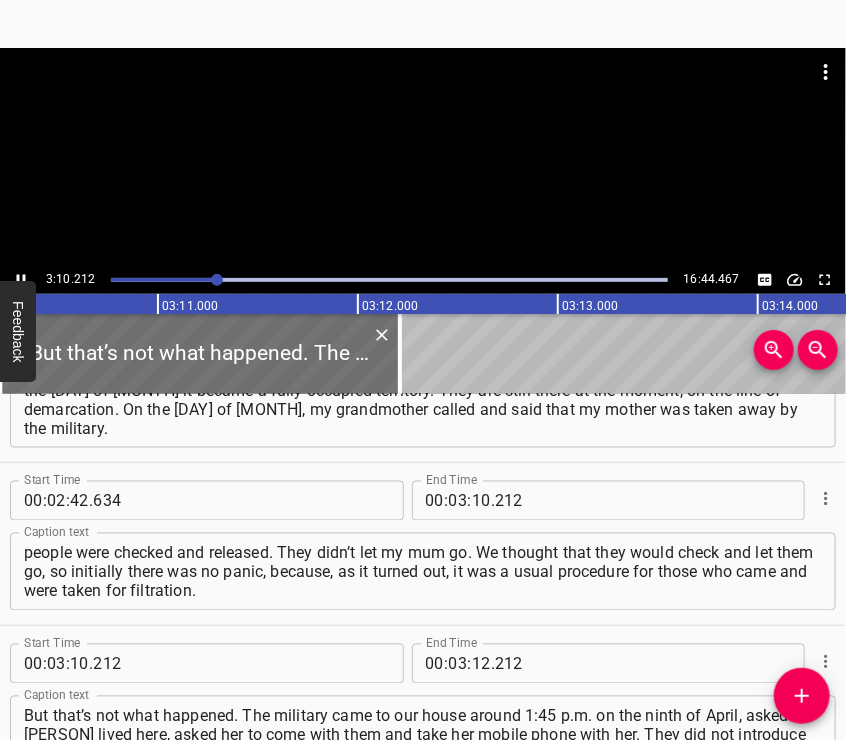 scroll, scrollTop: 1152, scrollLeft: 0, axis: vertical 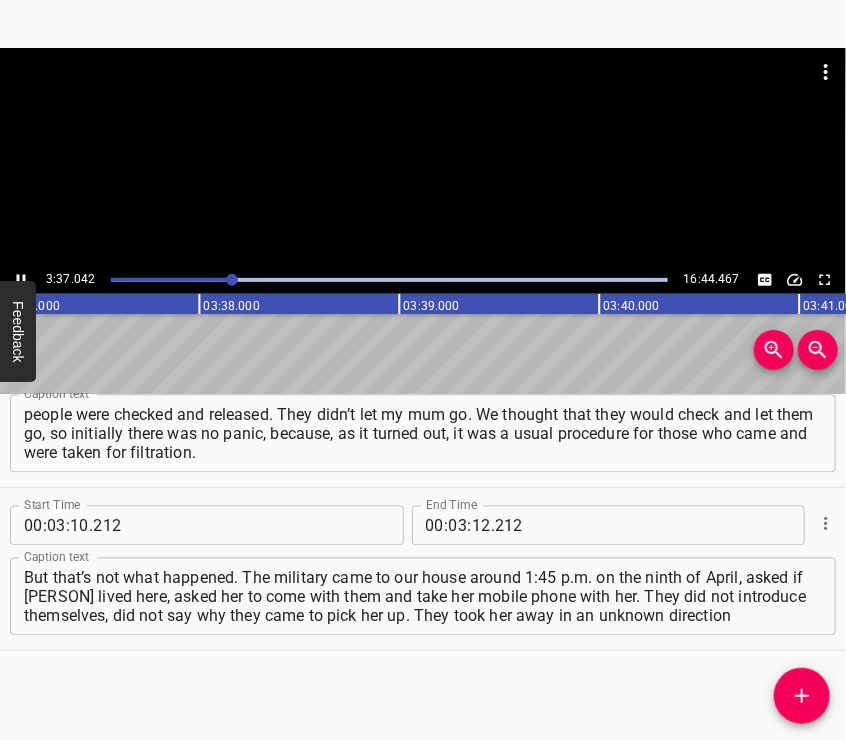 click at bounding box center (423, 157) 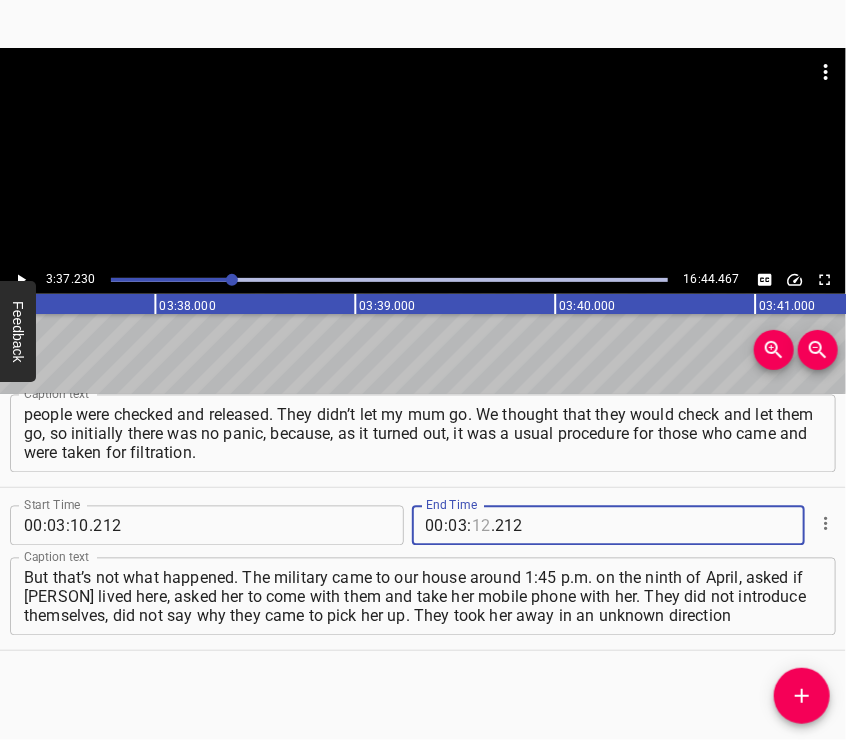 click at bounding box center (481, 526) 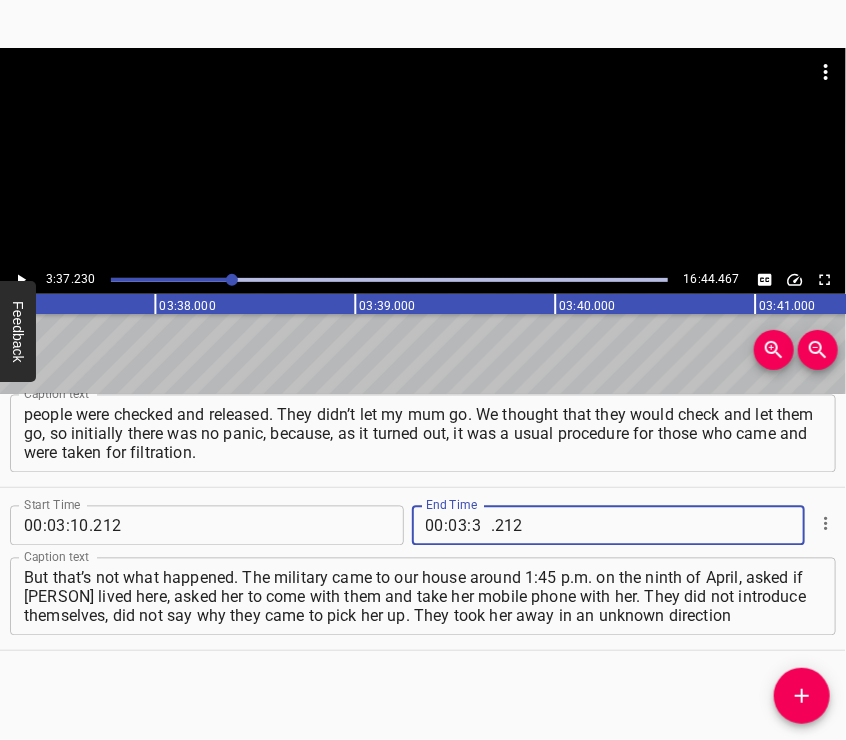 type on "37" 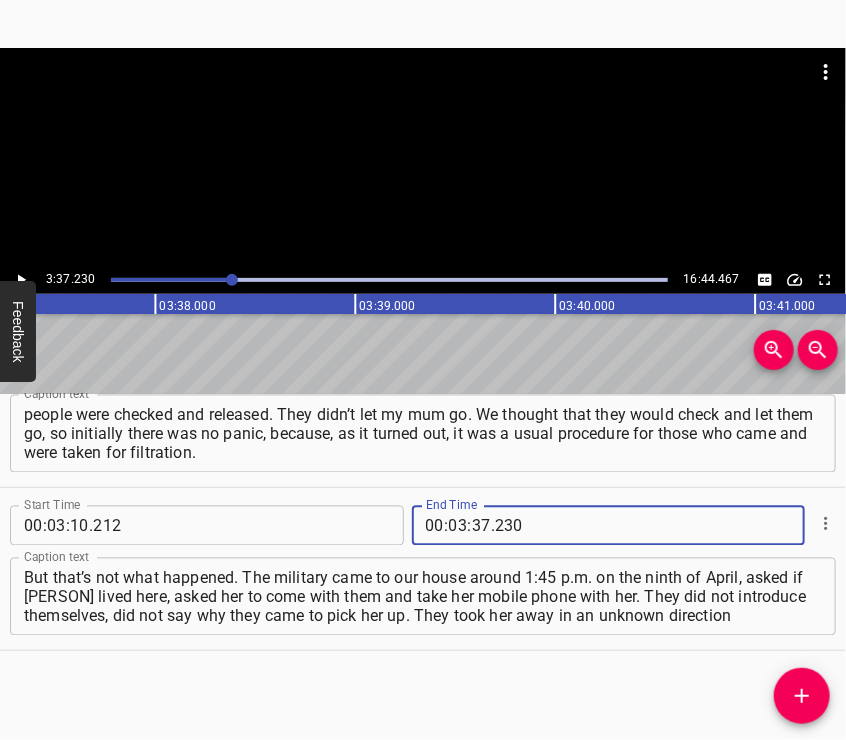 type on "230" 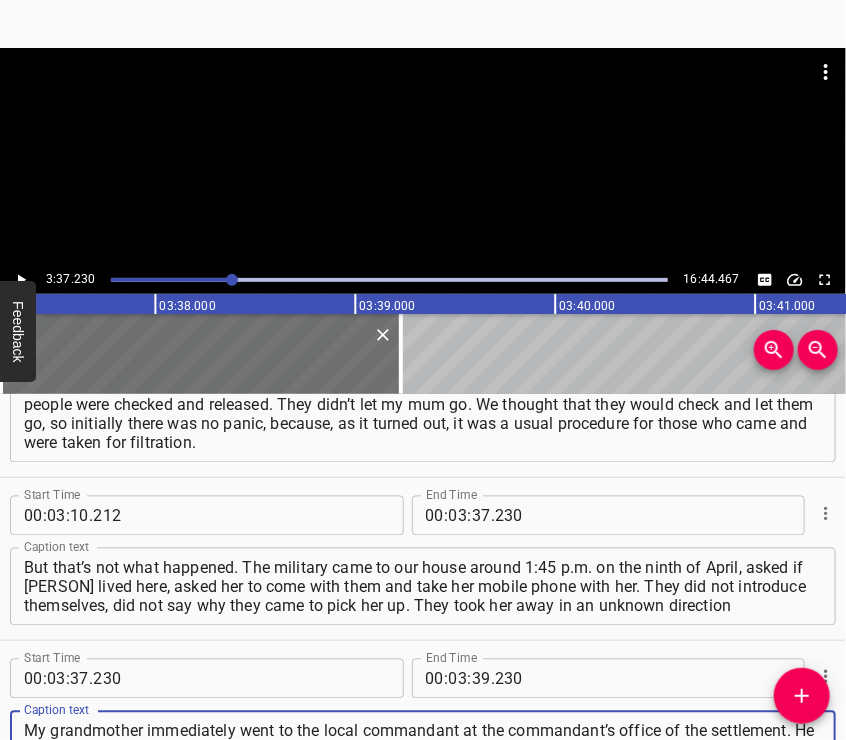 type on "My grandmother immediately went to the local commandant at the commandant’s office of the settlement. He said: “Wait”. But a statement was written on her from the neighbours that she was allegedly a gunner and she was for Ukraine. The neighbours reported on my mother that she was allegedly for Ukraine" 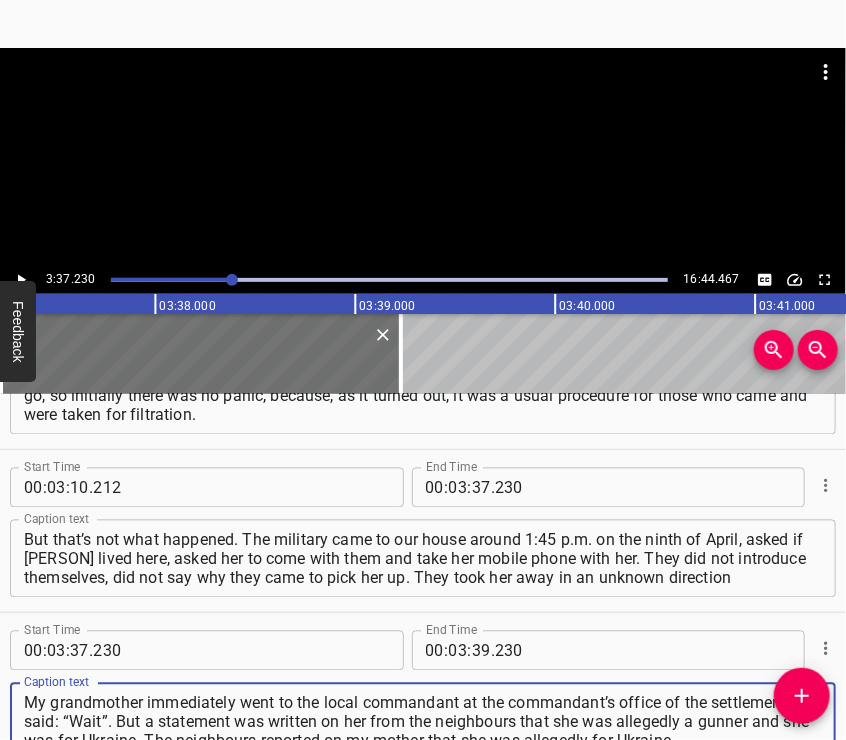 click at bounding box center [423, 98] 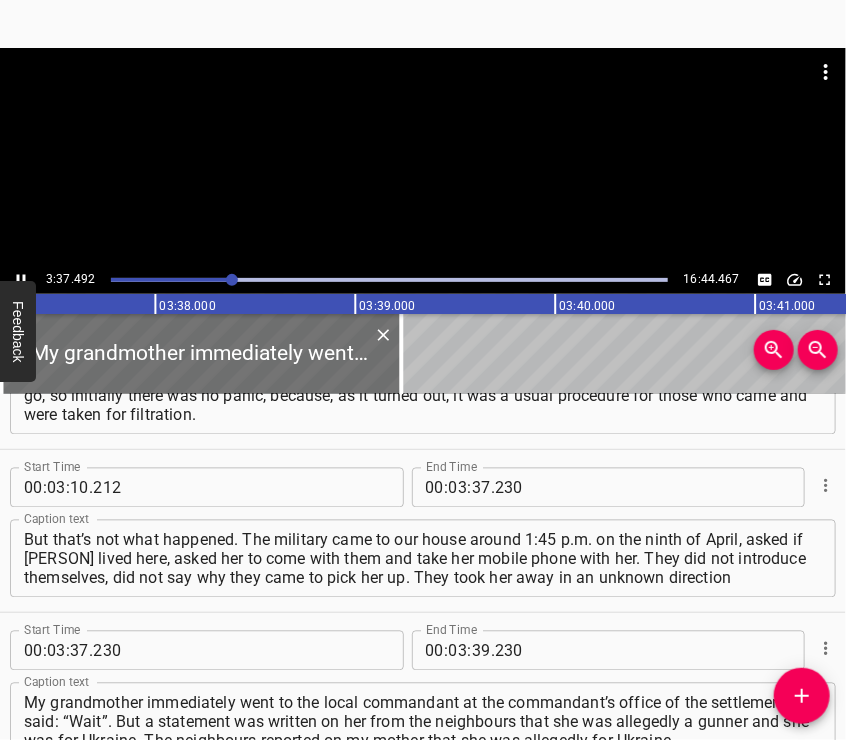 scroll, scrollTop: 1377, scrollLeft: 0, axis: vertical 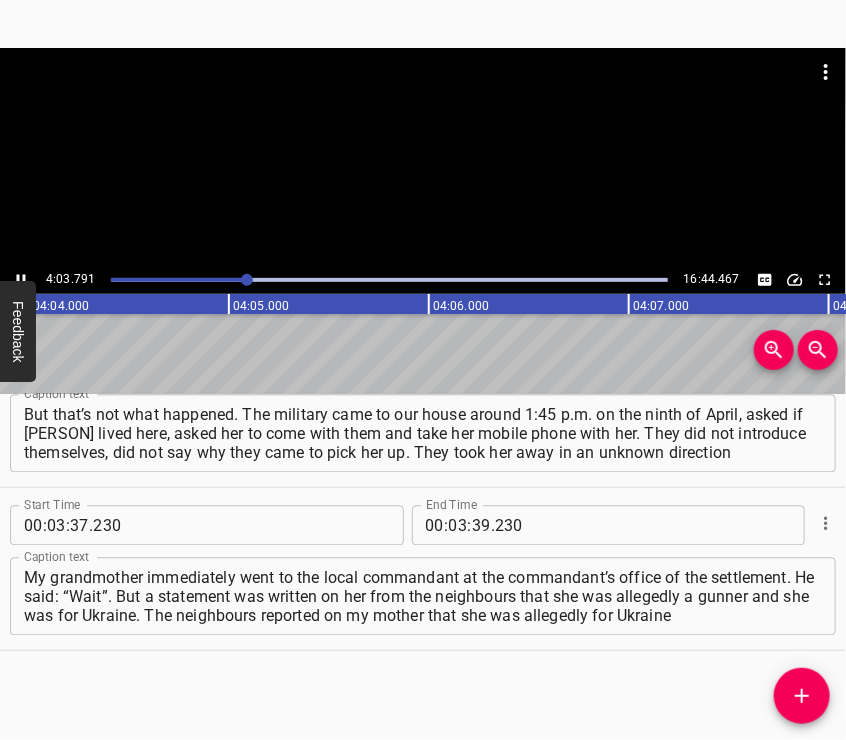 click at bounding box center [423, 98] 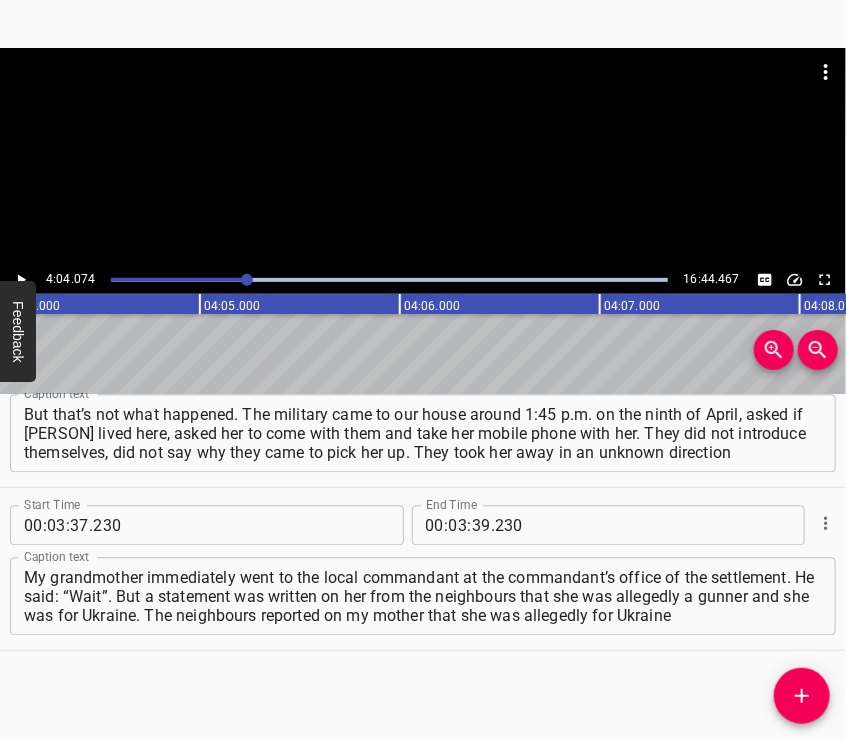 scroll, scrollTop: 0, scrollLeft: 48815, axis: horizontal 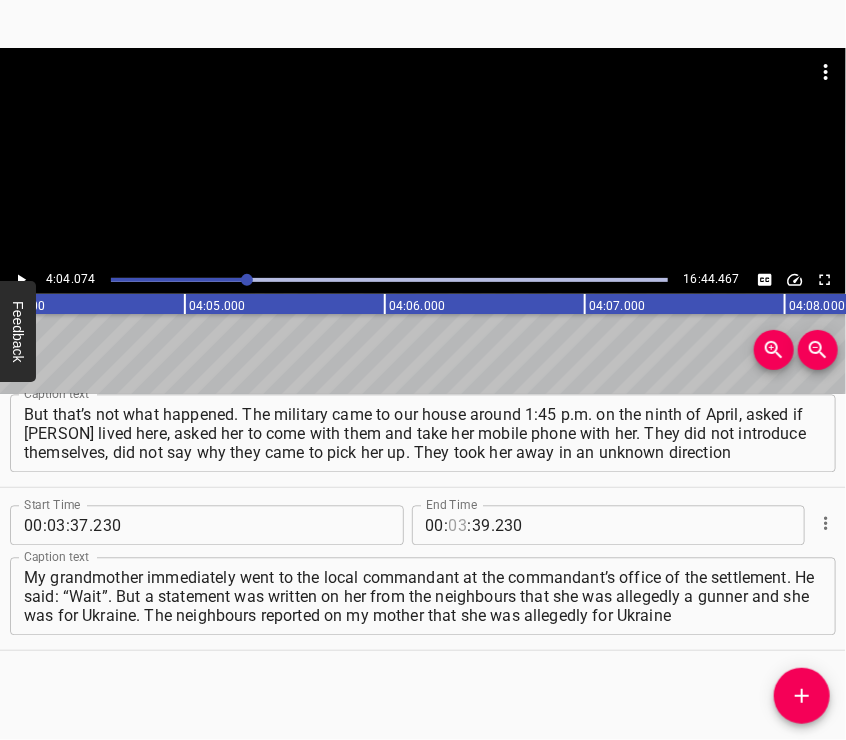 click at bounding box center [458, 526] 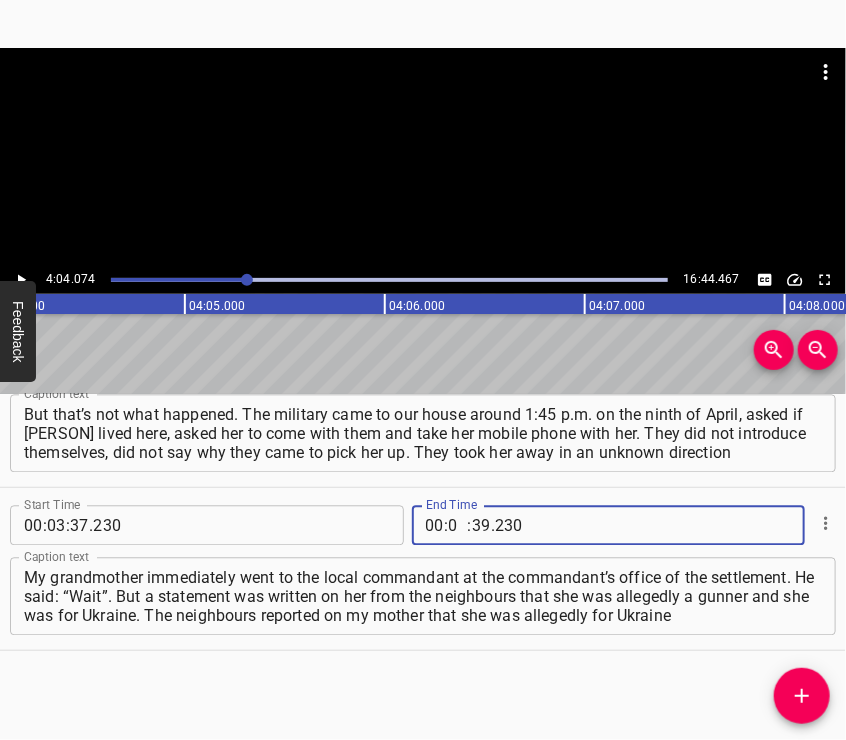 type on "04" 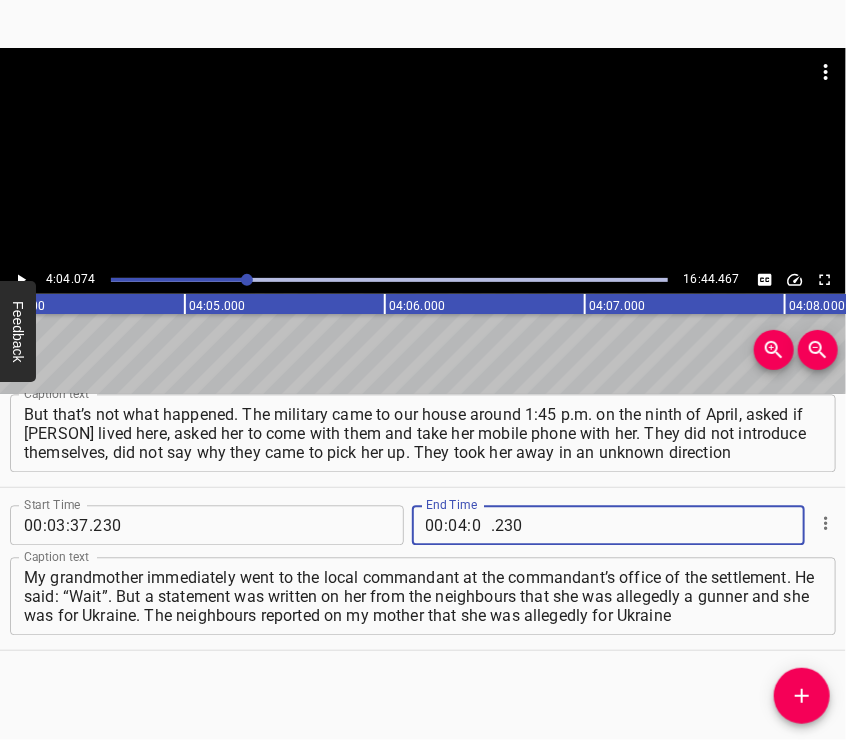 type on "04" 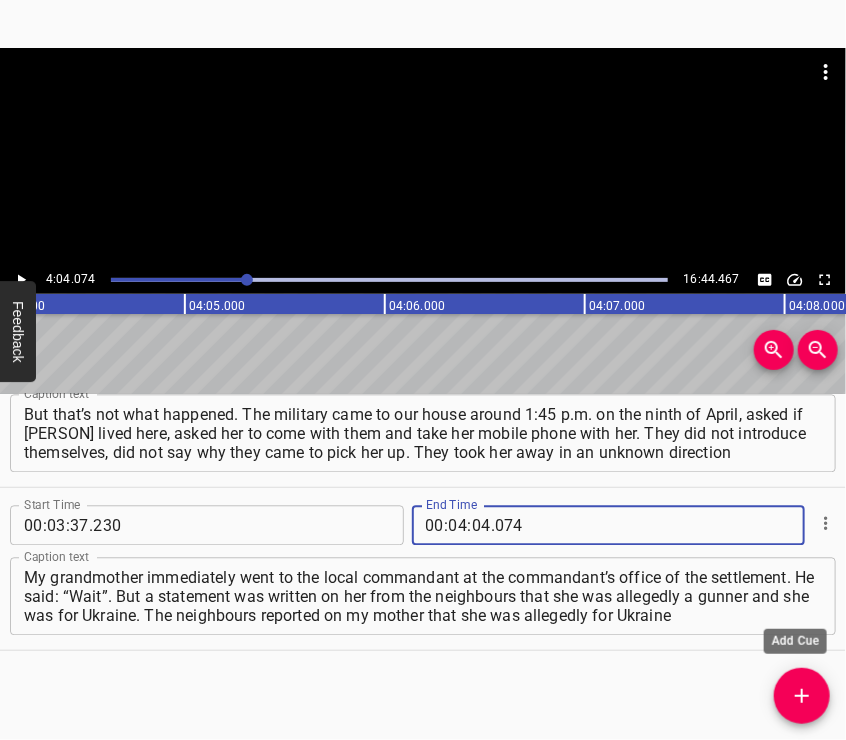 type on "074" 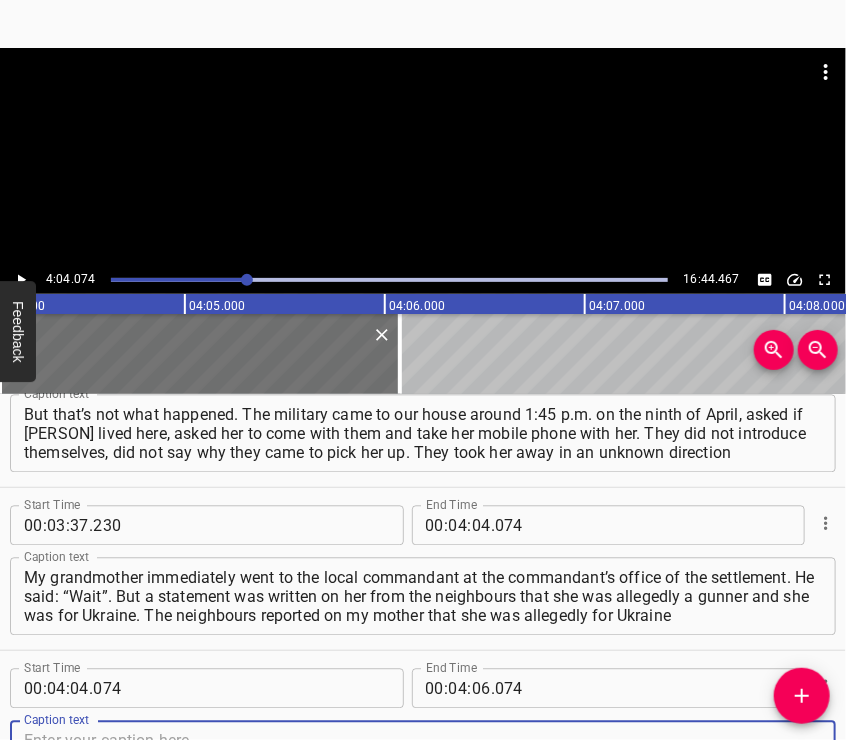 scroll, scrollTop: 1388, scrollLeft: 0, axis: vertical 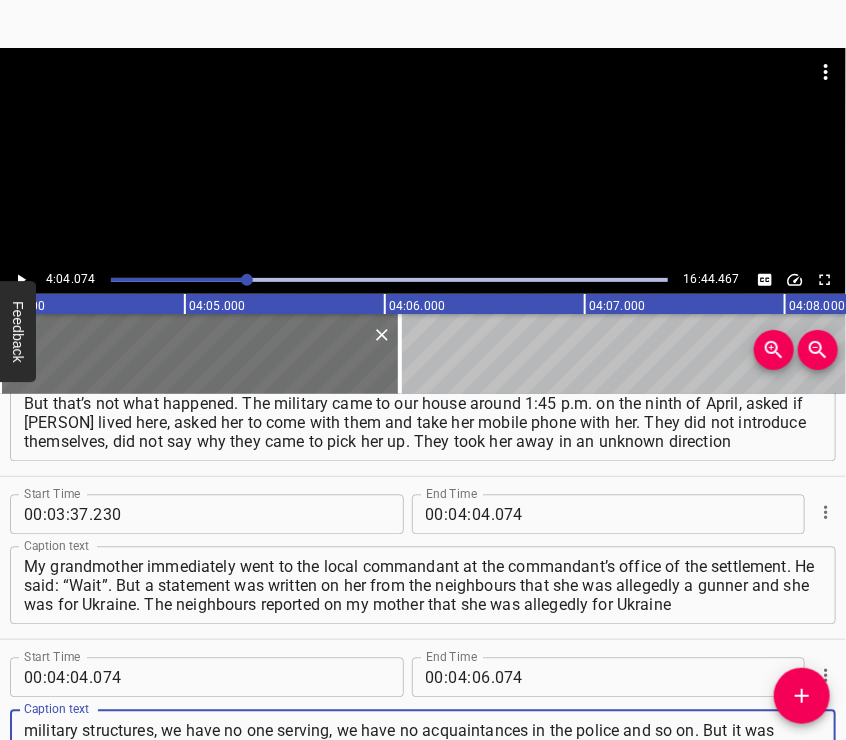 type on "and decided to accuse her of being a gunner. Although my mother, our family is not connected with any military structures, we have no one serving, we have no acquaintances in the police and so on. But it was decided that she was a gunner. Then we were told that all the prisoners were being taken to Olenivka colony of Donetsk region No. 120." 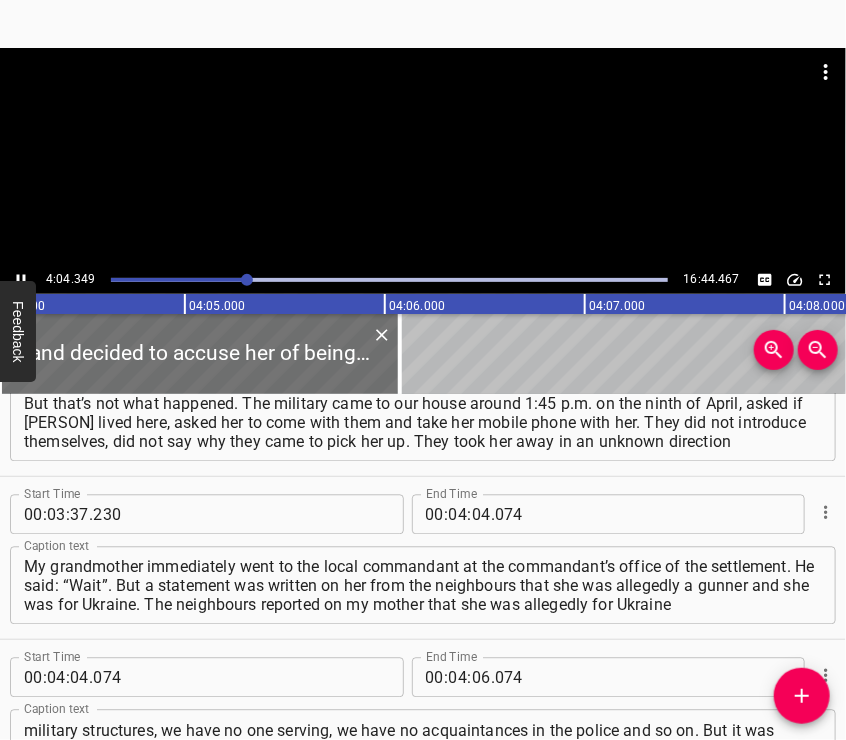 scroll, scrollTop: 1466, scrollLeft: 0, axis: vertical 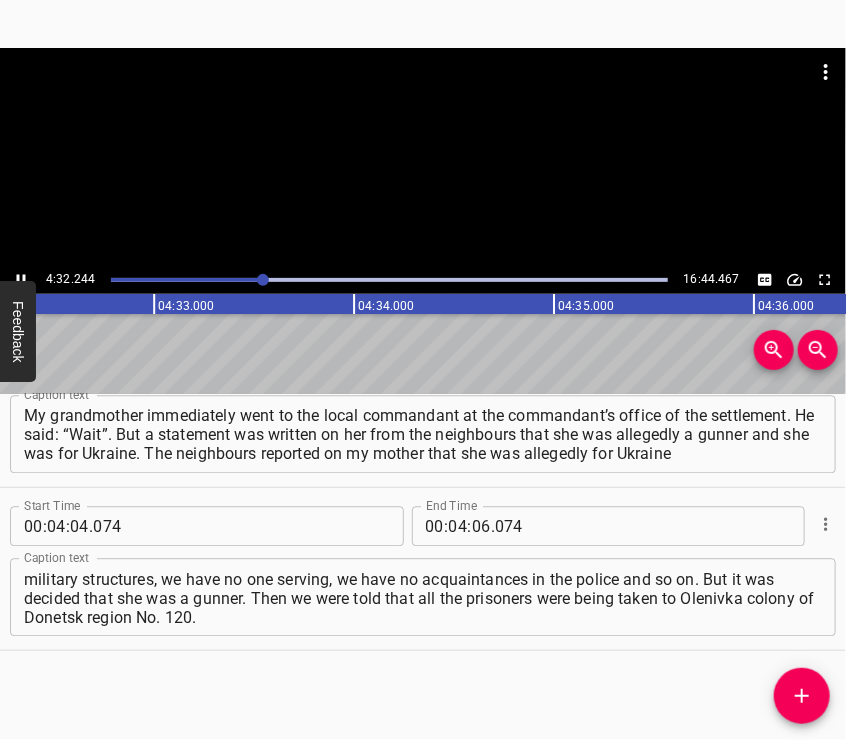 click at bounding box center [423, 157] 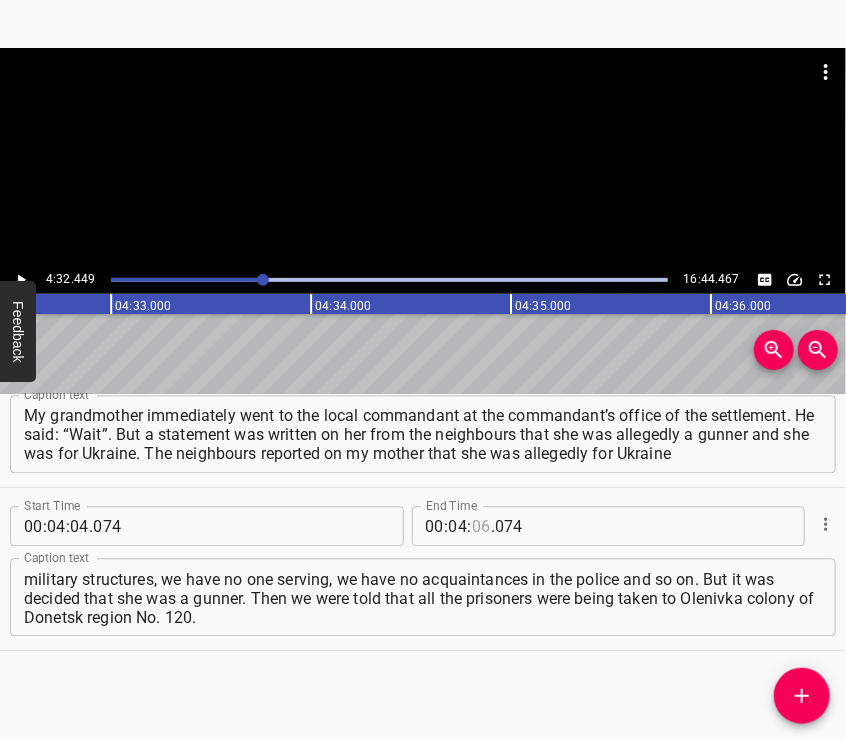click at bounding box center (481, 526) 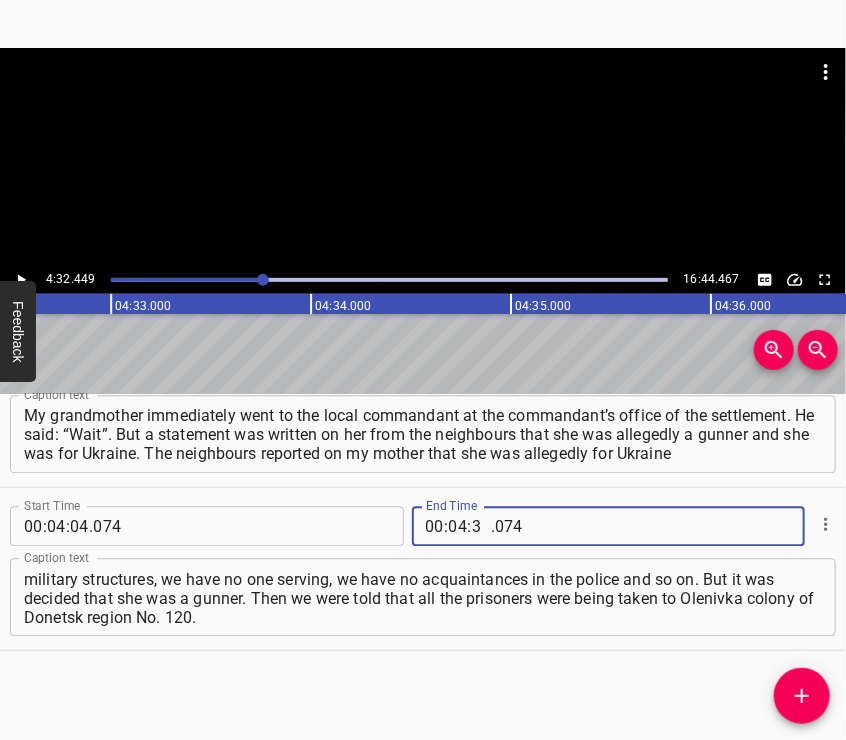 type on "32" 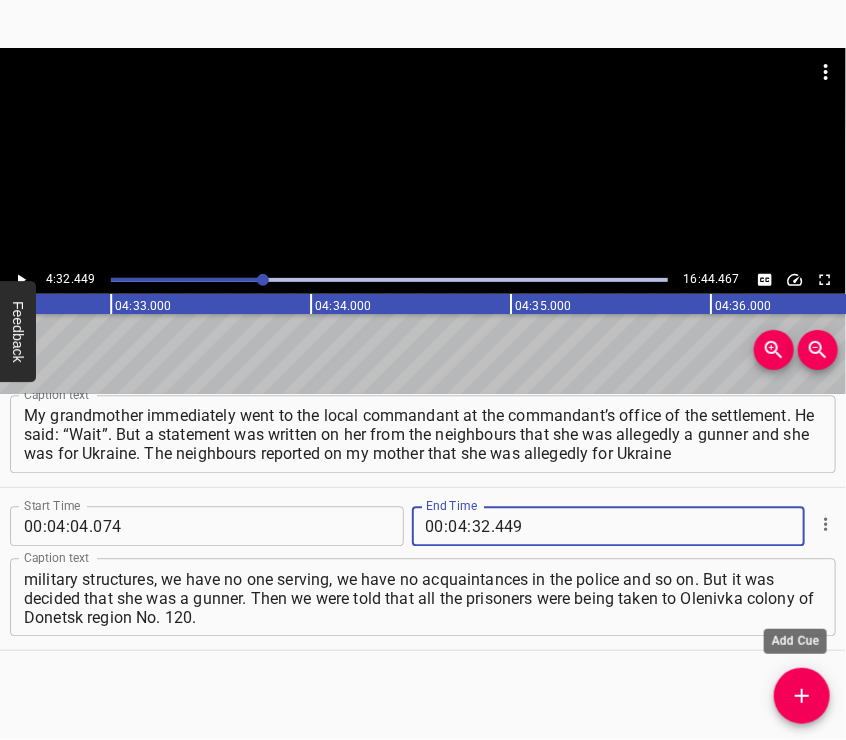 type on "449" 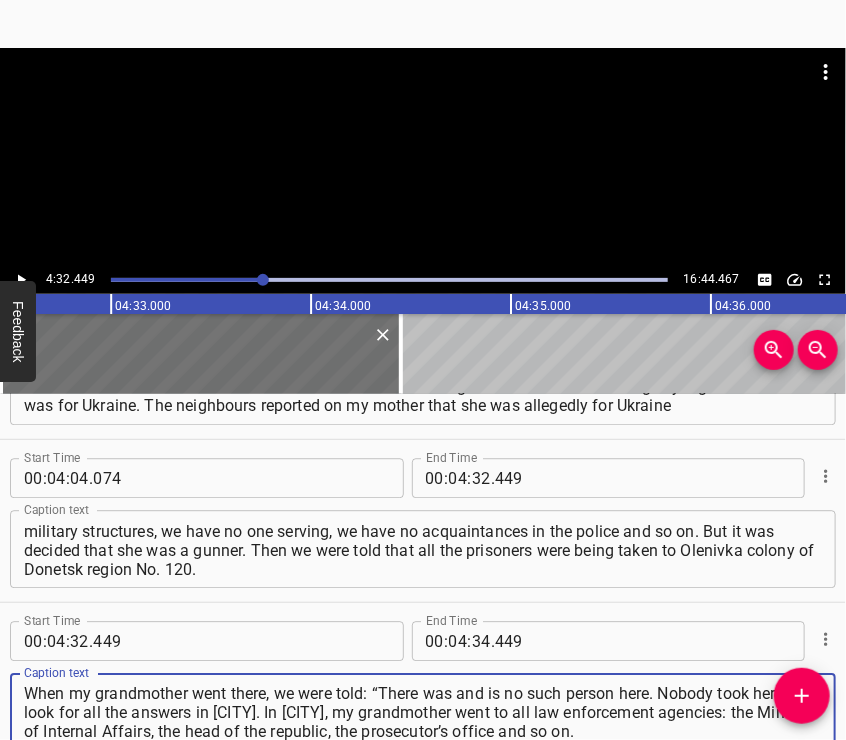 type on "When my grandmother went there, we were told: “There was and is no such person here. Nobody took her away, look for all the answers in [CITY]. In [CITY], my grandmother went to all law enforcement agencies: the Ministry of Internal Affairs, the head of the republic, the prosecutor’s office and so on." 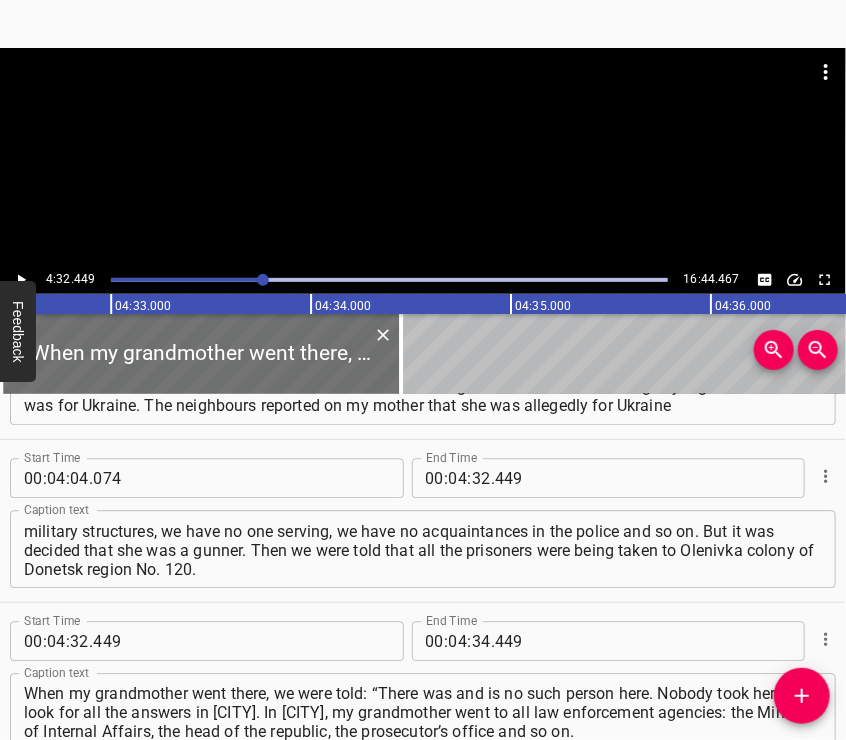 click at bounding box center (423, 98) 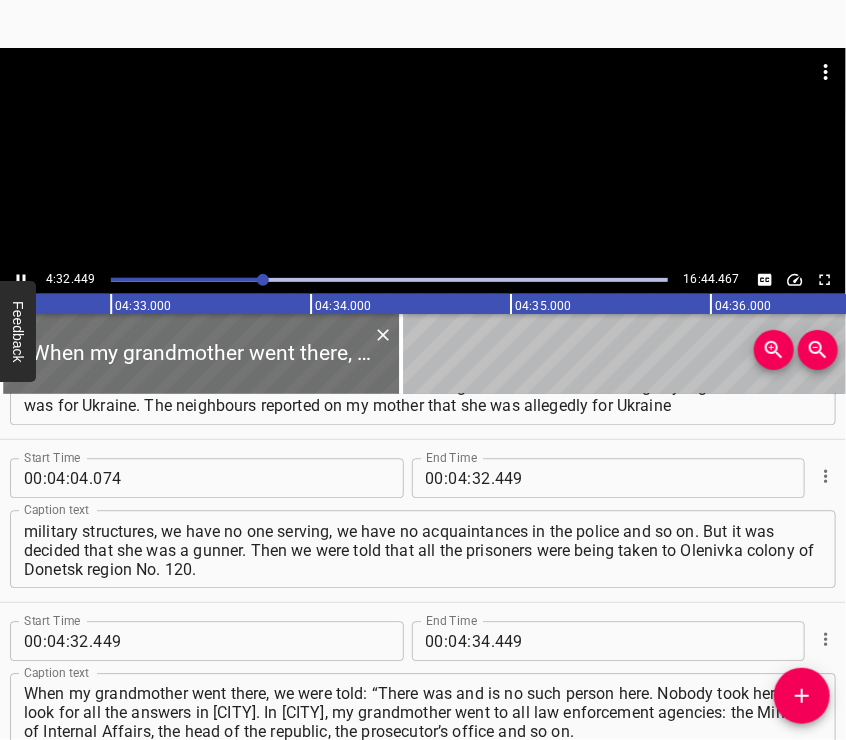 scroll, scrollTop: 1662, scrollLeft: 0, axis: vertical 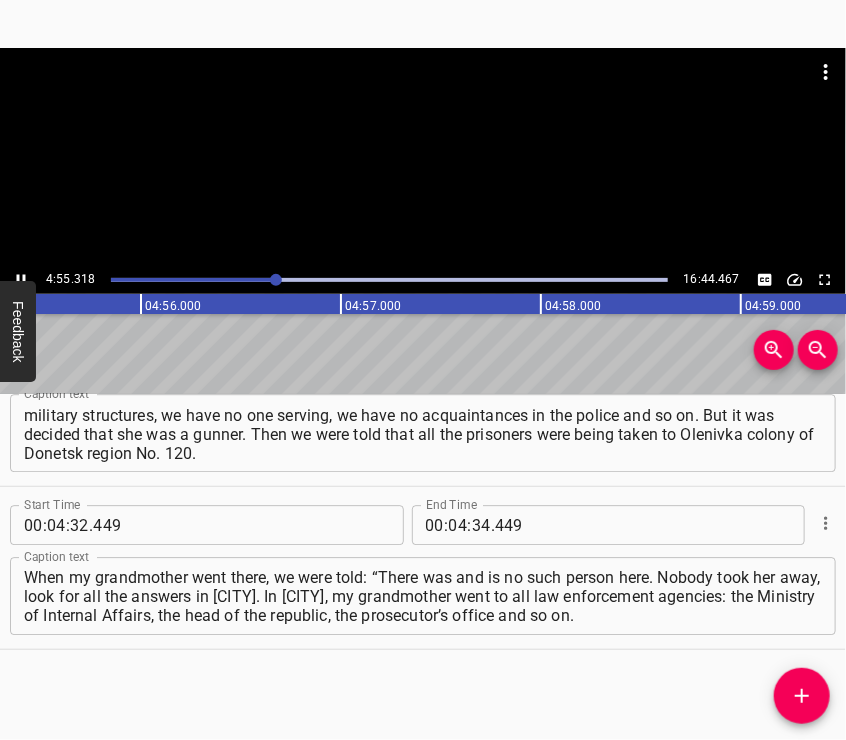 click at bounding box center (423, 157) 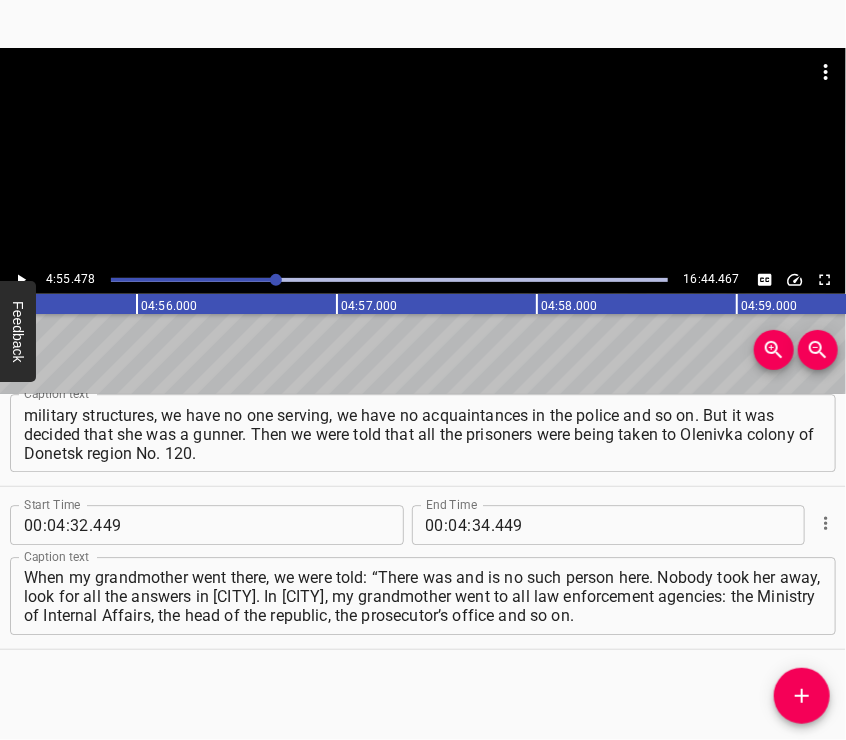 scroll, scrollTop: 0, scrollLeft: 59096, axis: horizontal 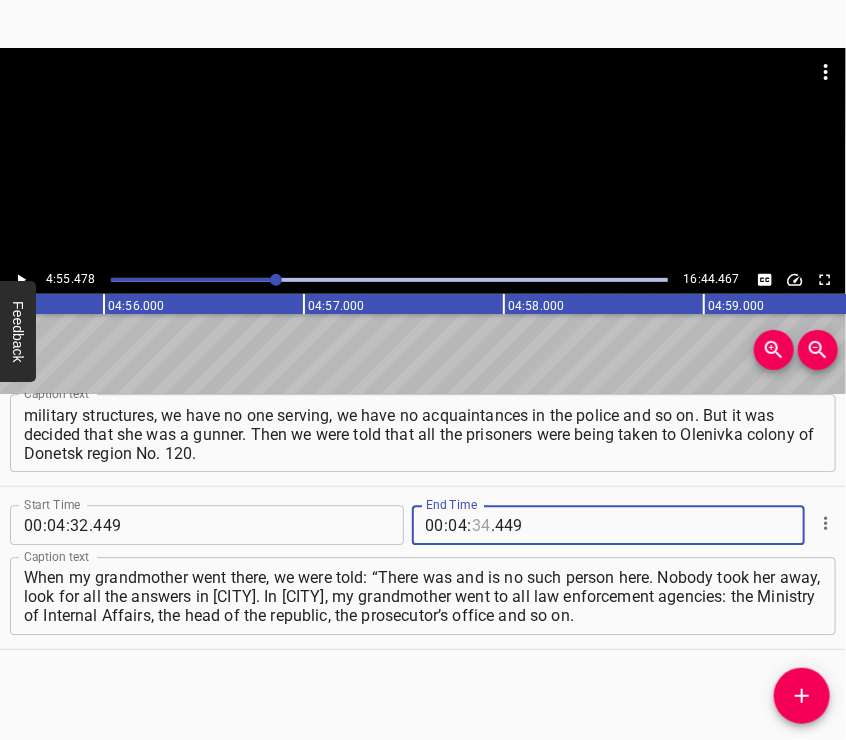 click at bounding box center (481, 525) 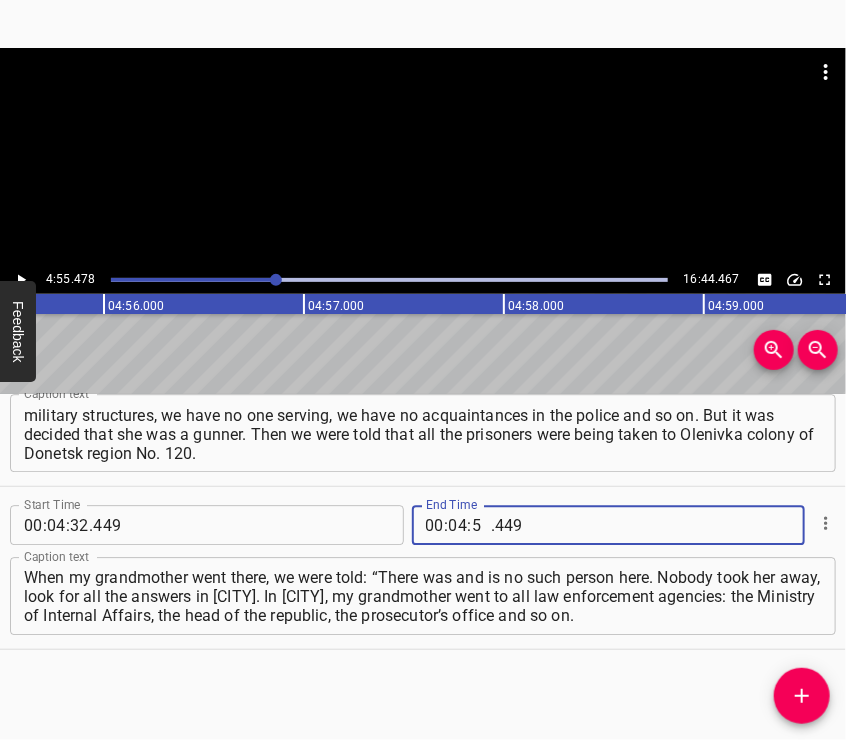 type on "55" 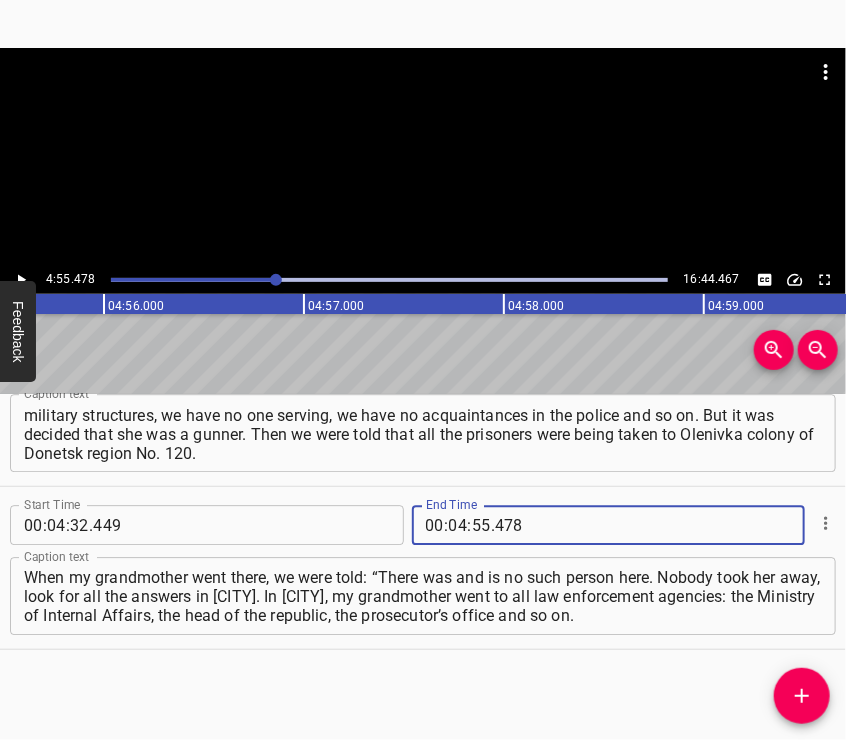 type on "478" 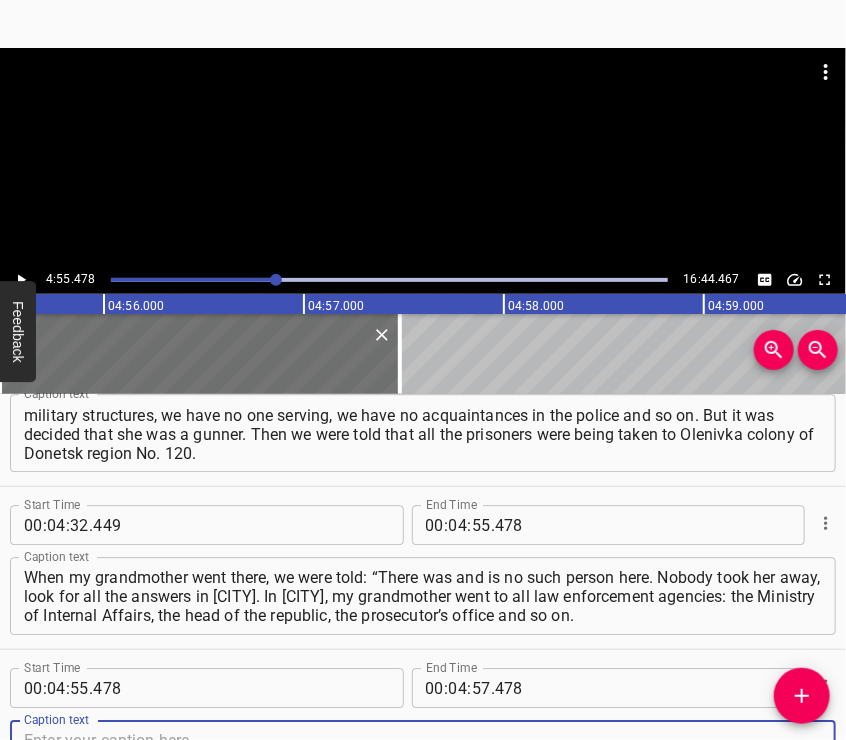 scroll, scrollTop: 1713, scrollLeft: 0, axis: vertical 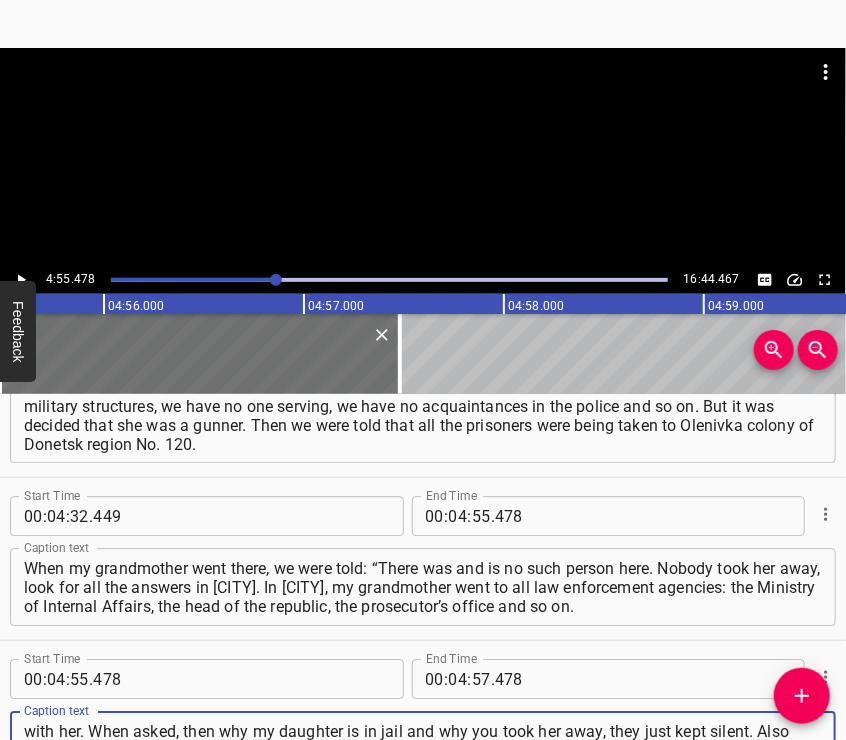 type on "We wrote statements everywhere. They replied that they did not take her away and that they have nothing to do with her. When asked, then why my daughter is in jail and why you took her away, they just kept silent. Also when we came to the Volnovakha prosecutor’s office they sent to Donetsk, but Donetsk never answered us anything." 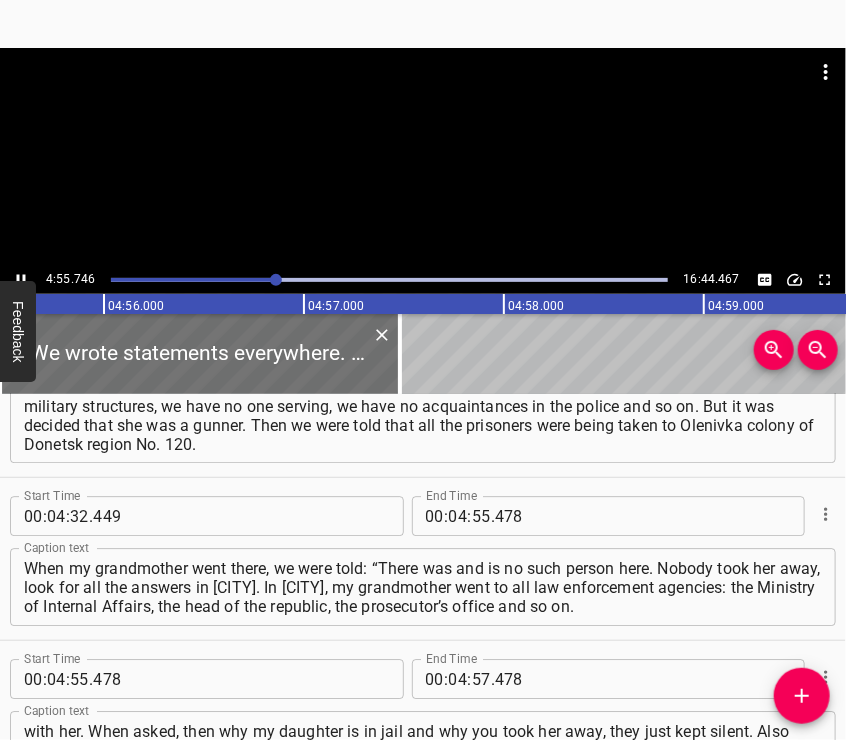 scroll, scrollTop: 1853, scrollLeft: 0, axis: vertical 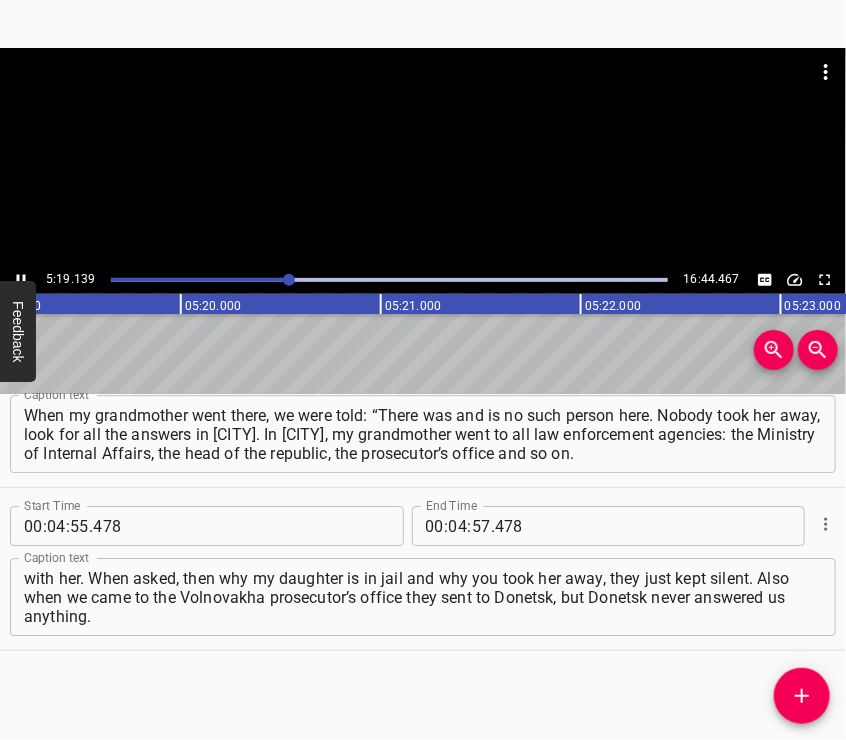 click at bounding box center (423, 157) 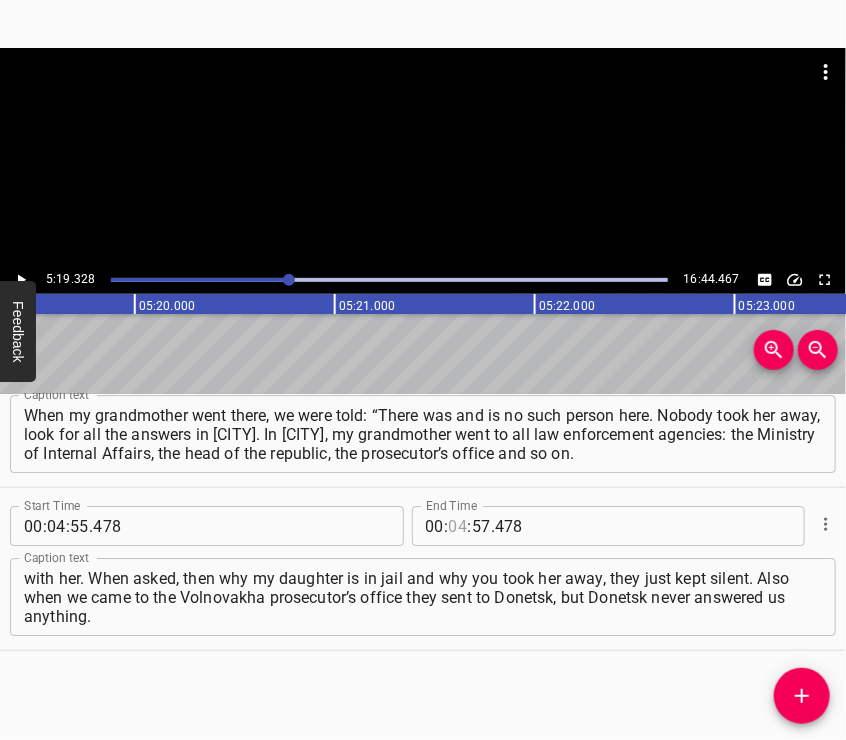 click at bounding box center [458, 526] 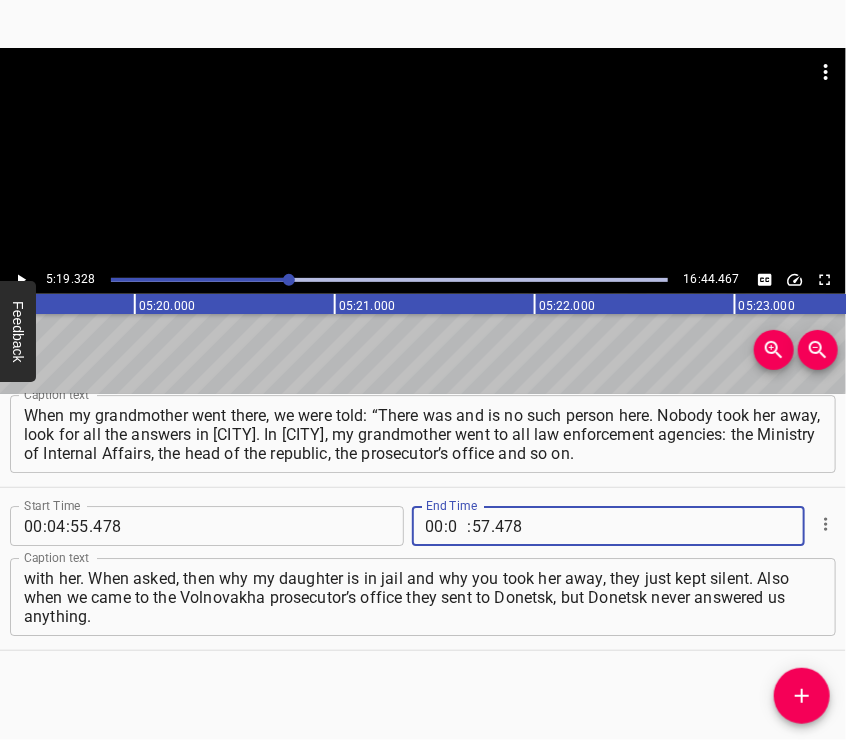 type on "05" 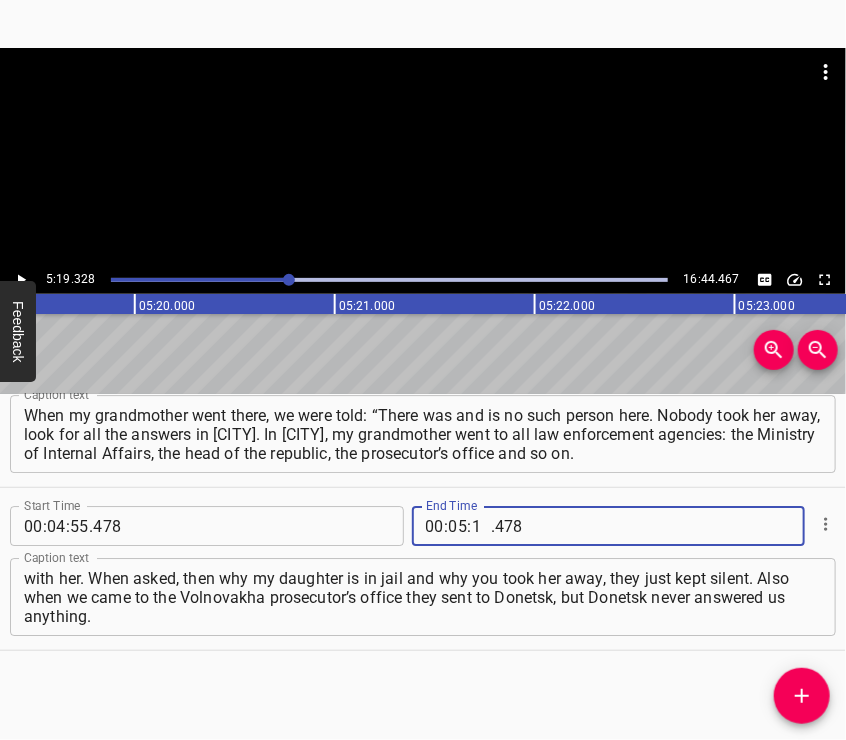 type on "19" 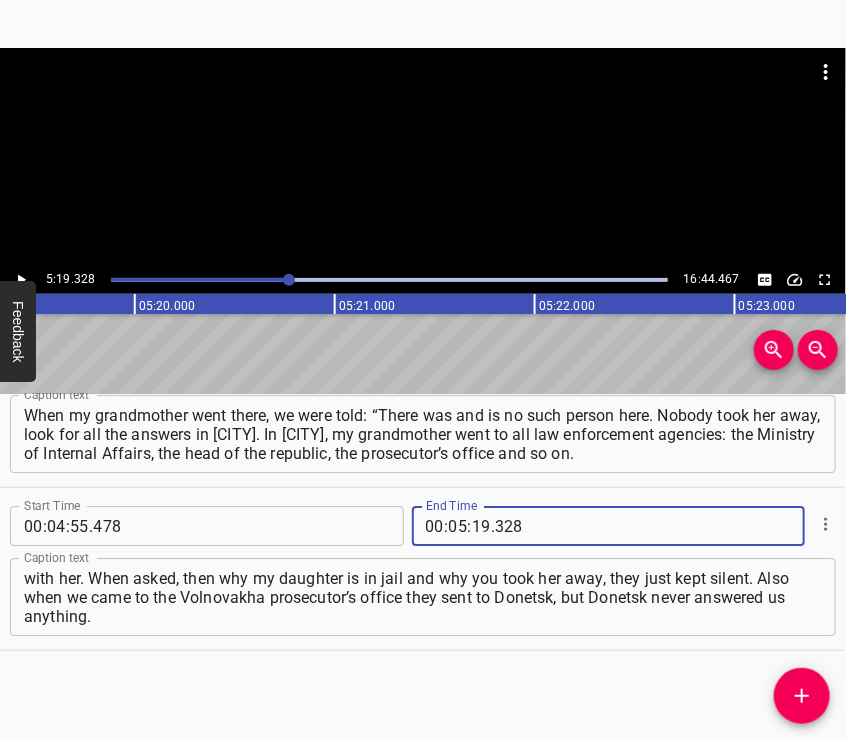 type on "328" 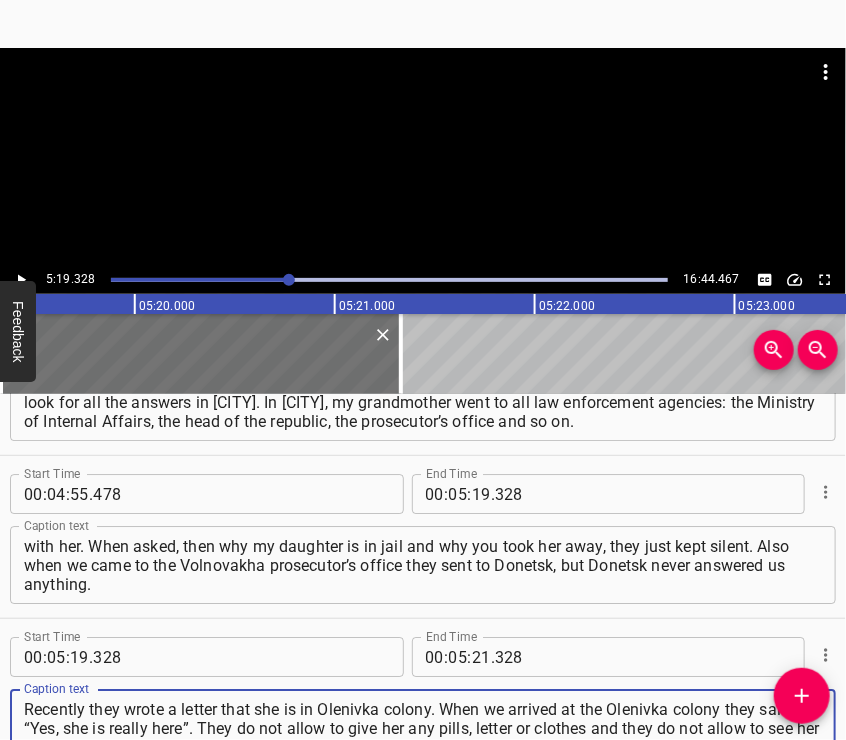 type on "Recently they wrote a letter that she is in Olenivka colony. When we arrived at the Olenivka colony they said: “Yes, she is really here”. They do not allow to give her any pills, letter or clothes and they do not allow to see her either. But one military man came across, he said: “She is sitting in the cell, she is alive, she is healthy," 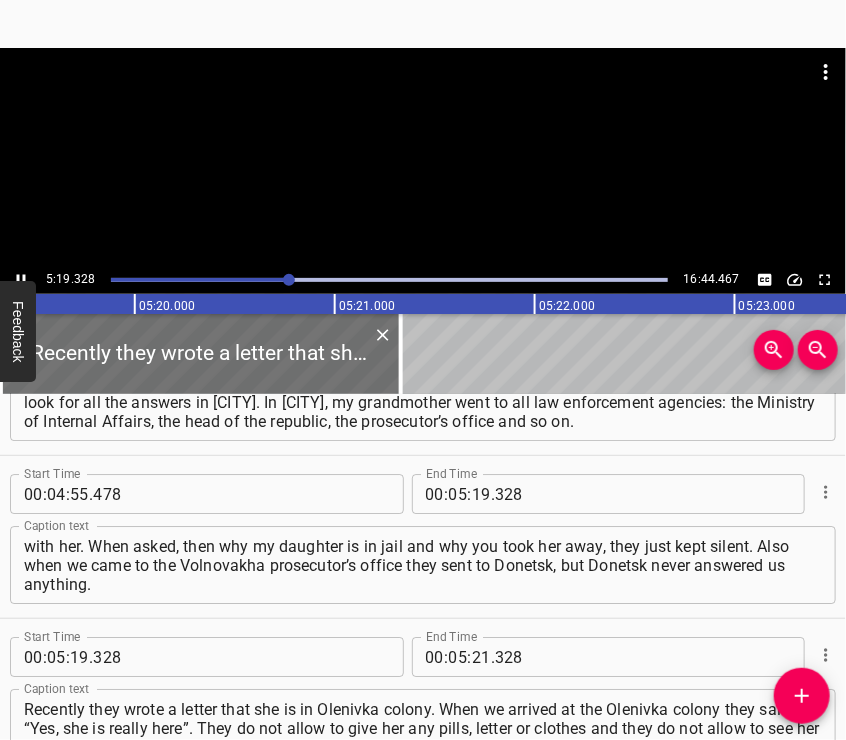 scroll, scrollTop: 1974, scrollLeft: 0, axis: vertical 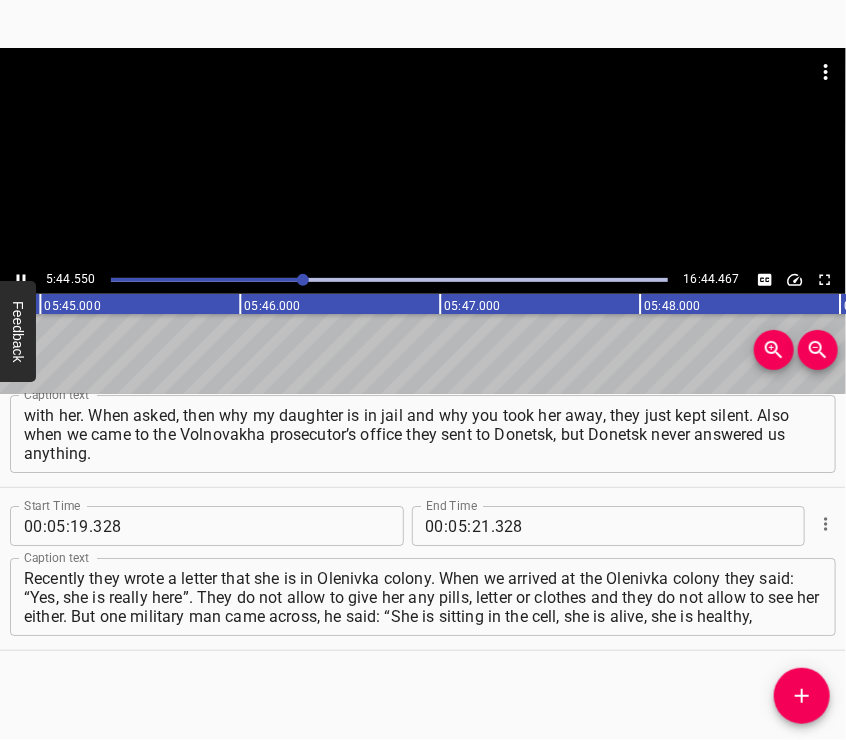 click at bounding box center (423, 157) 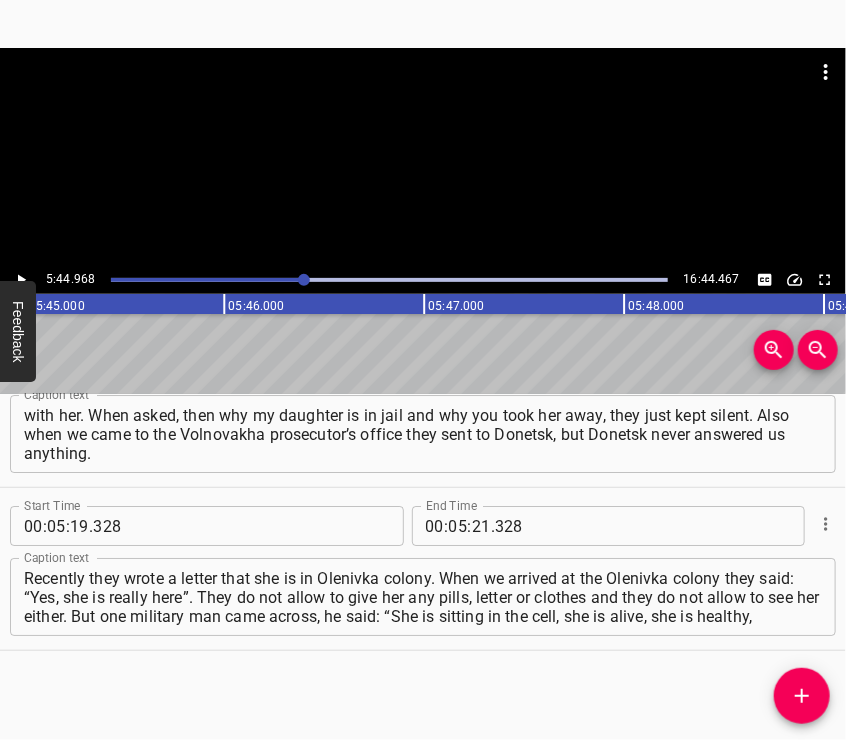 scroll, scrollTop: 0, scrollLeft: 68993, axis: horizontal 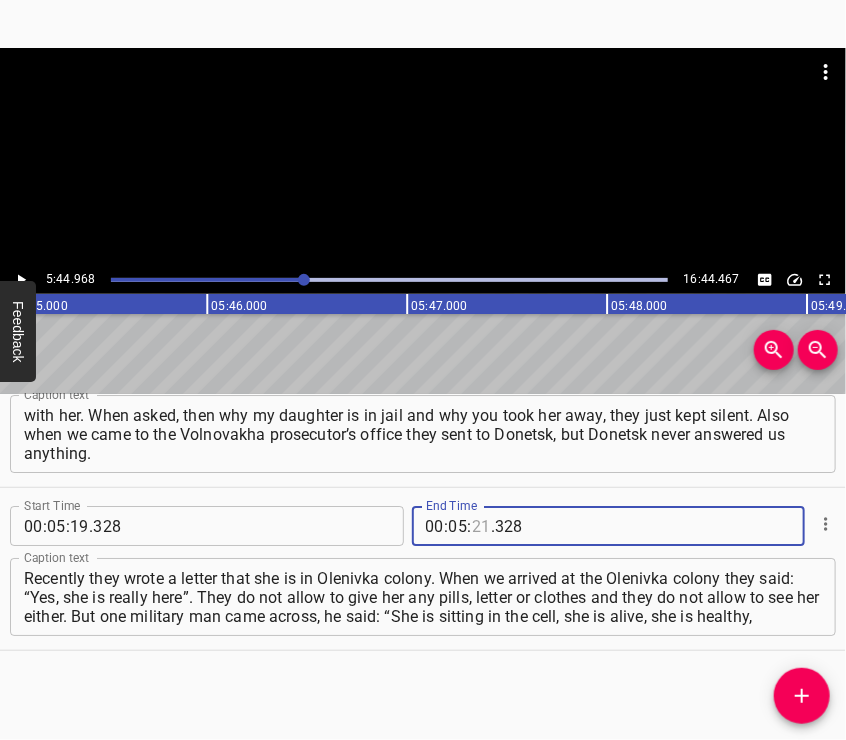 click at bounding box center (481, 526) 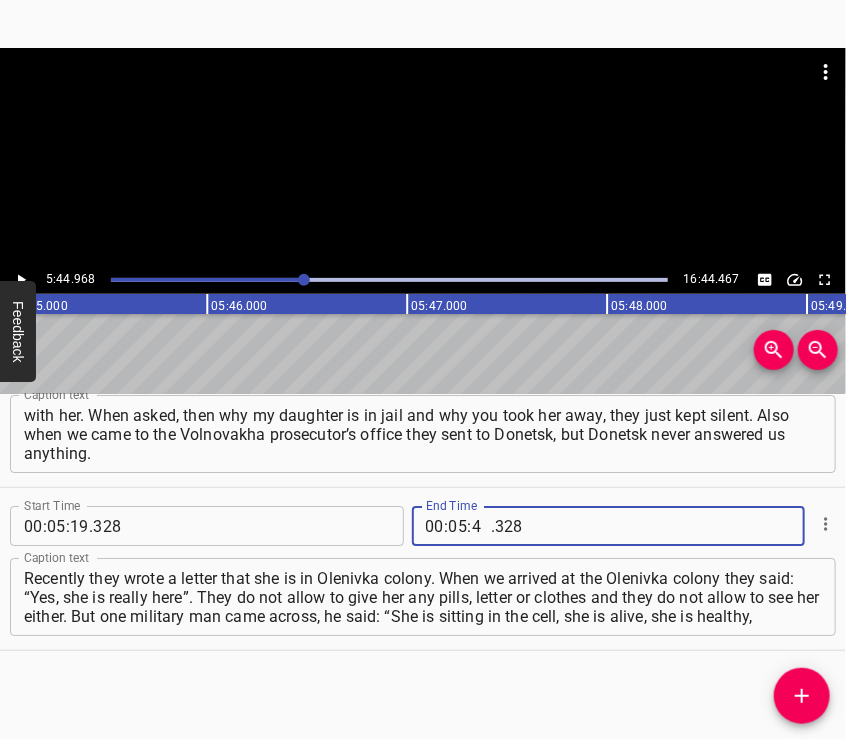 type on "44" 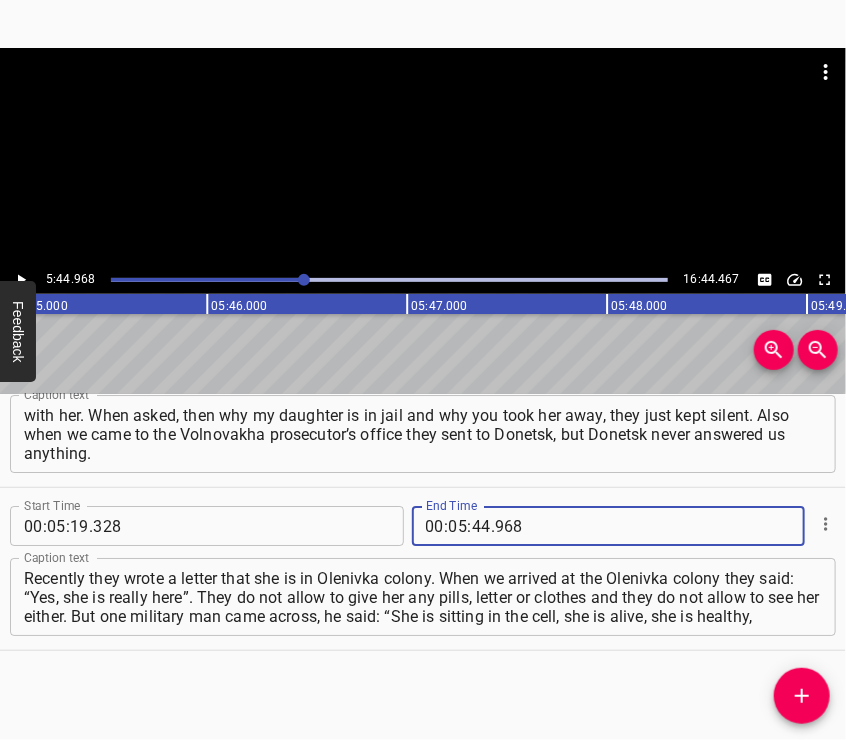 type on "968" 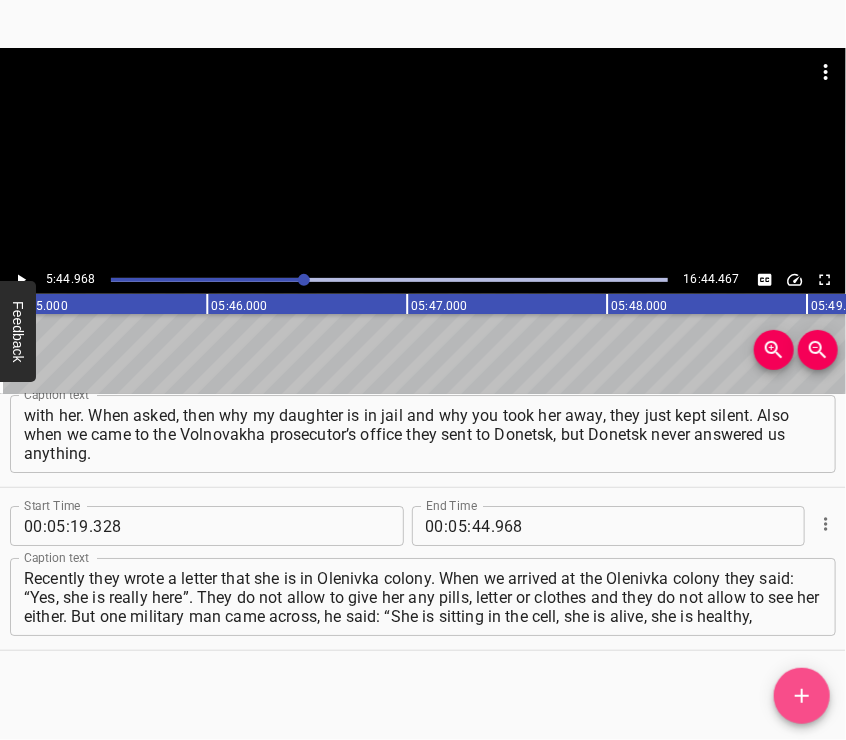 click 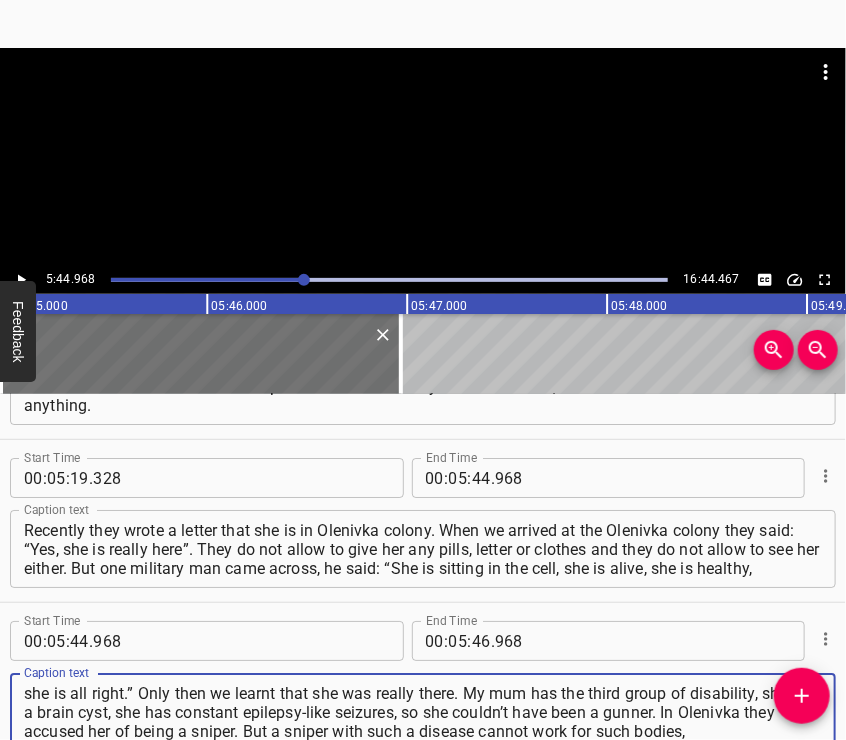 type on "she is all right.” Only then we learnt that she was really there. My mum has the third group of disability, she has a brain cyst, she has constant epilepsy-like seizures, so she couldn’t have been a gunner. In Olenivka they accused her of being a sniper. But a sniper with such a disease cannot work for such bodies," 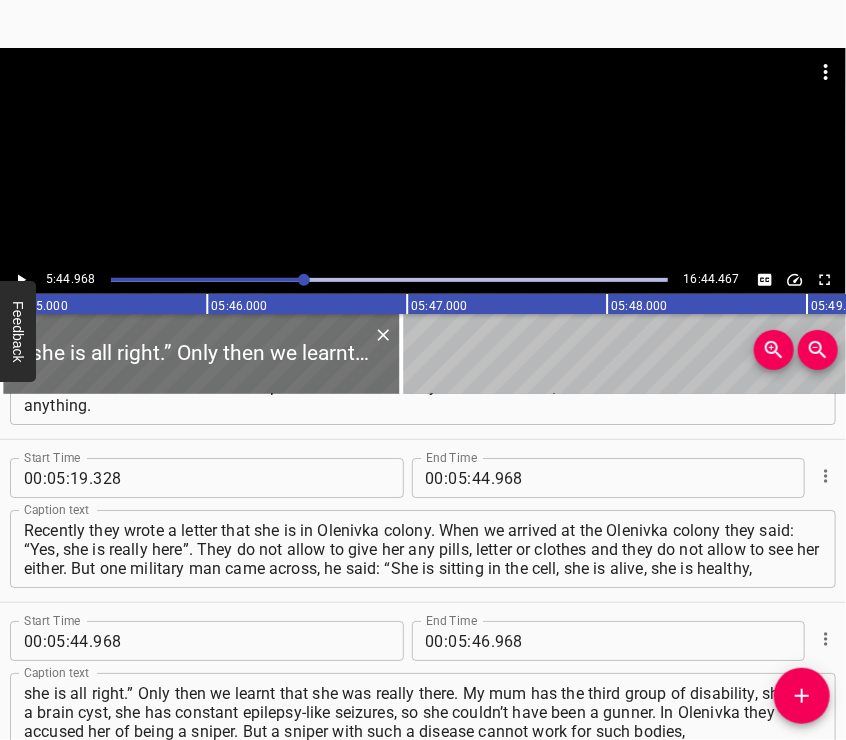 click at bounding box center (423, 98) 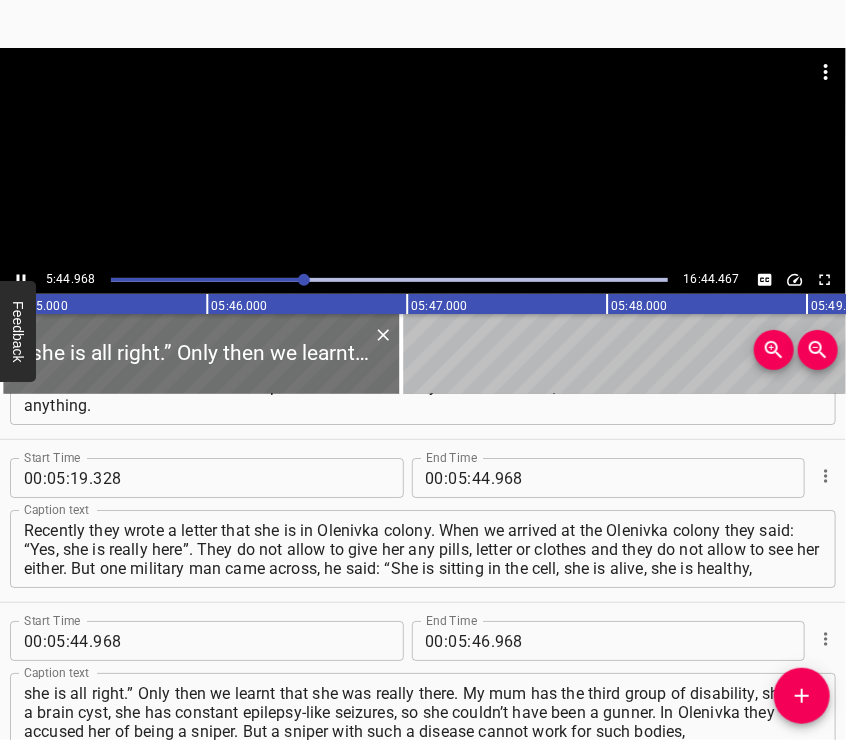 scroll, scrollTop: 2151, scrollLeft: 0, axis: vertical 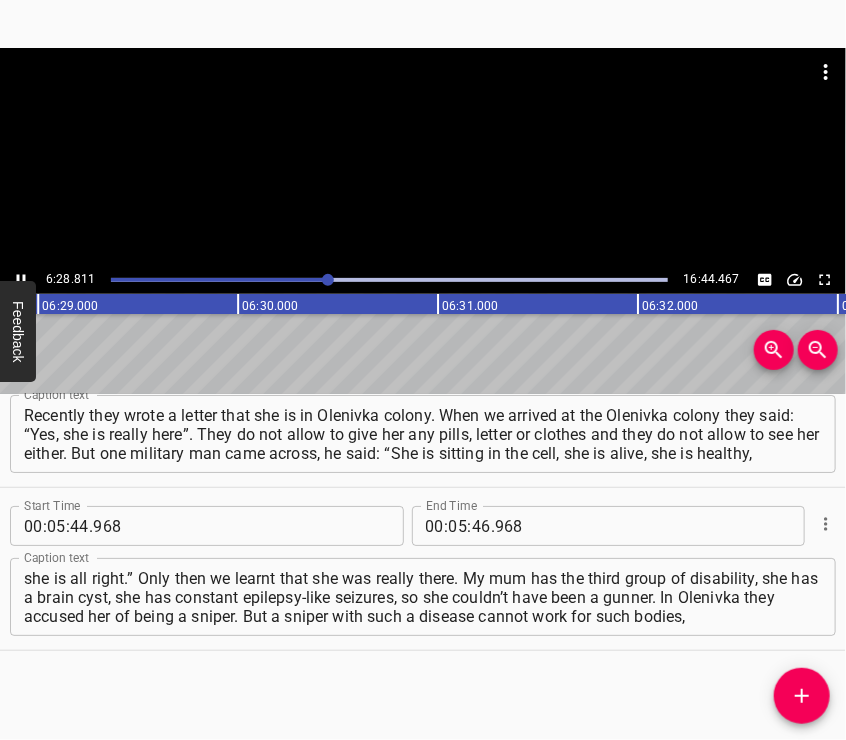 click at bounding box center (423, 157) 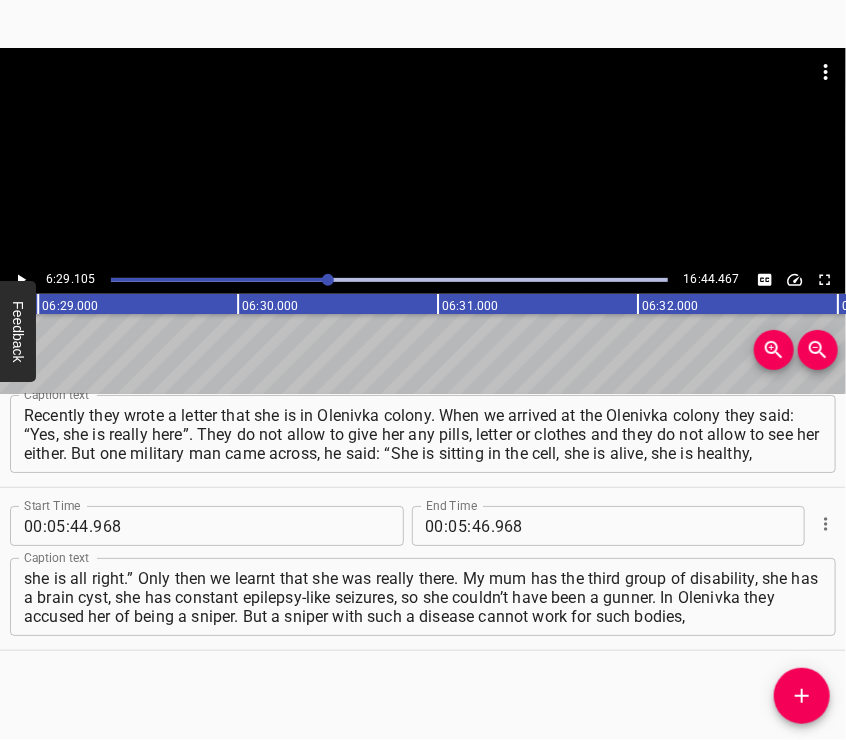 scroll, scrollTop: 0, scrollLeft: 77820, axis: horizontal 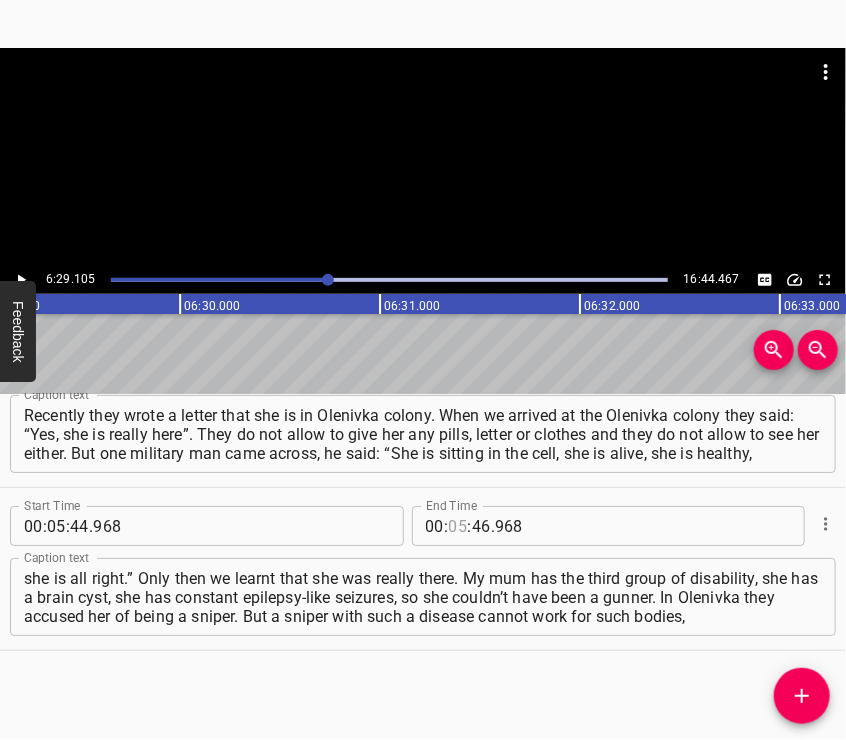 click at bounding box center (458, 526) 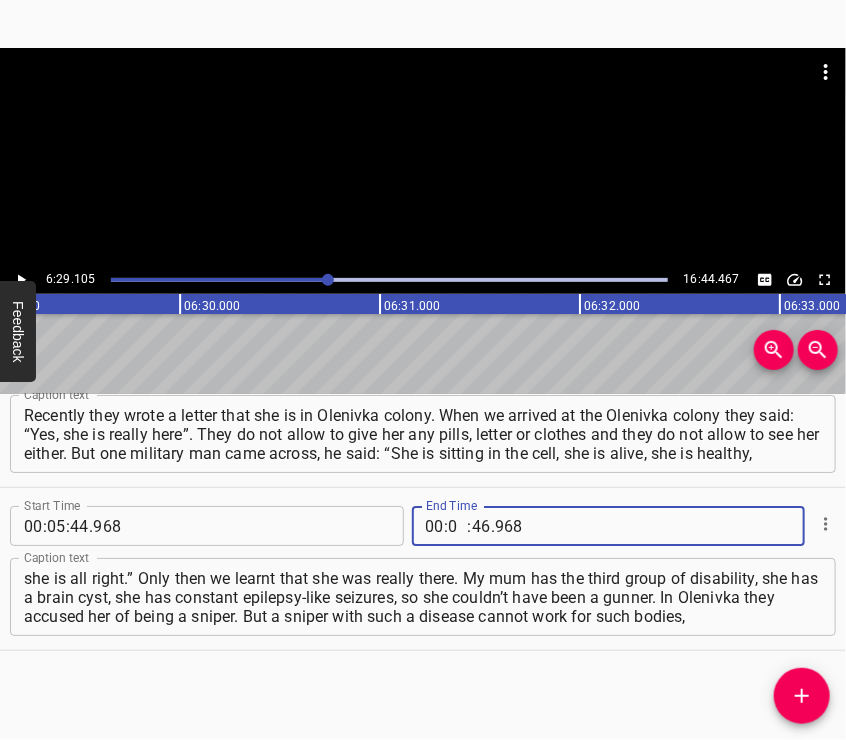 type on "06" 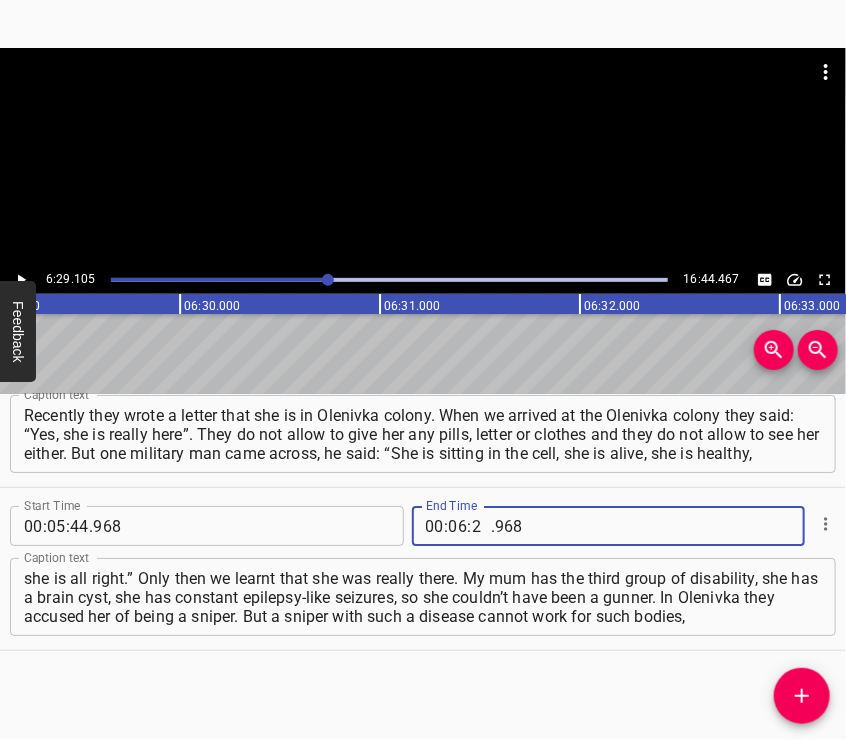 type on "29" 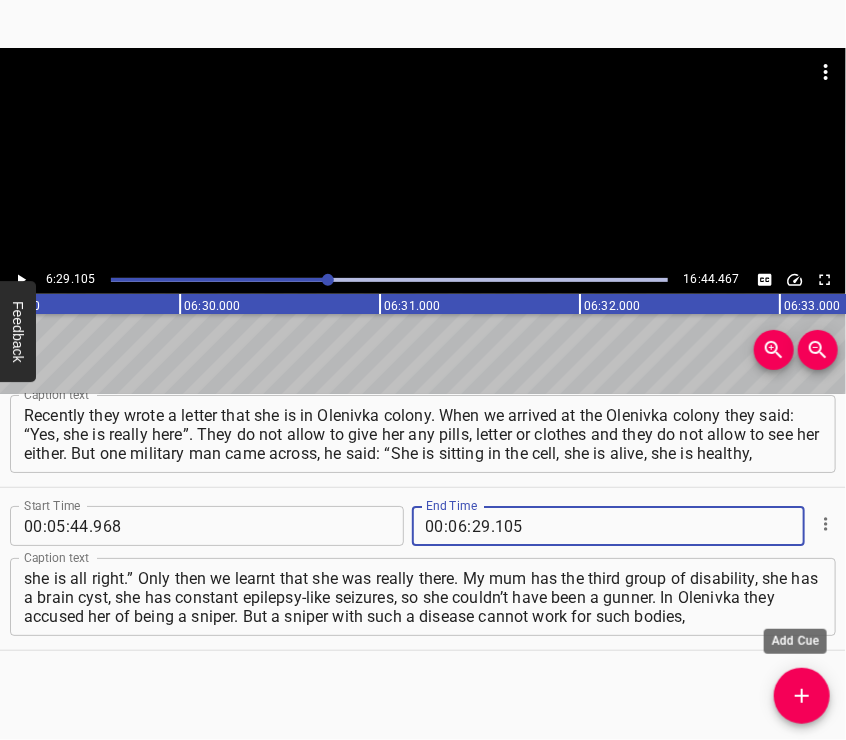 type on "105" 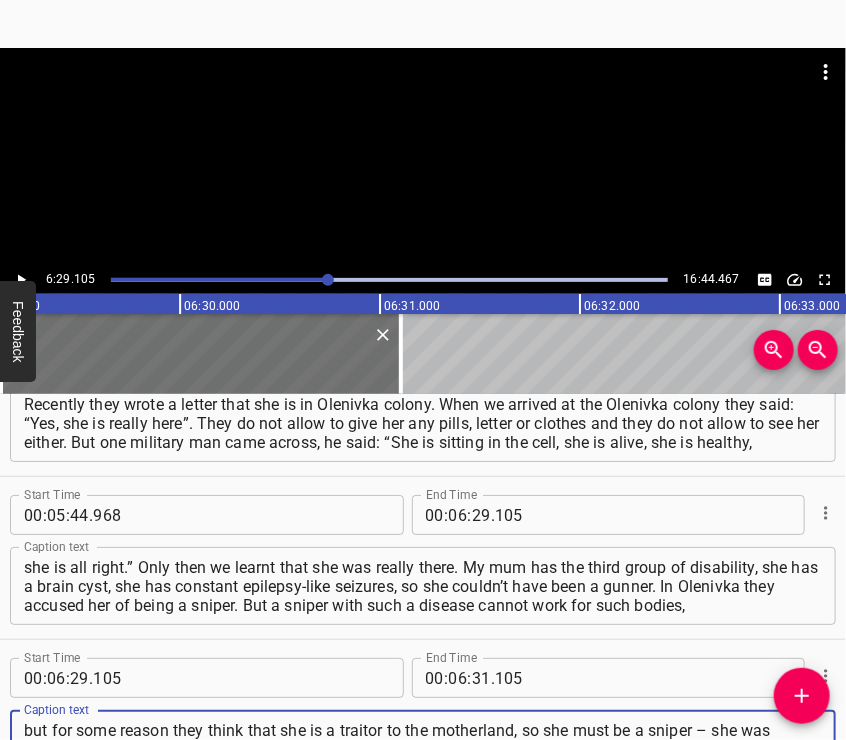type on "but for some reason they think that she is a traitor to the motherland, so she must be a sniper – she was assigned such a thing. My mum is an ordinary civilian peaceful person, she would never take to being a gunner to kill people, to point bullets at them." 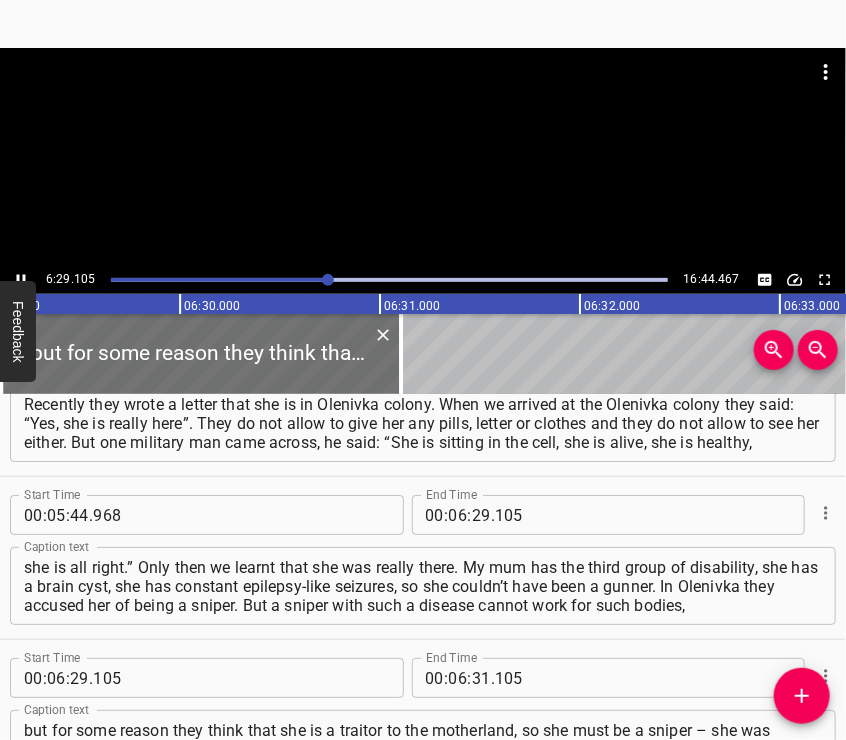scroll, scrollTop: 2281, scrollLeft: 0, axis: vertical 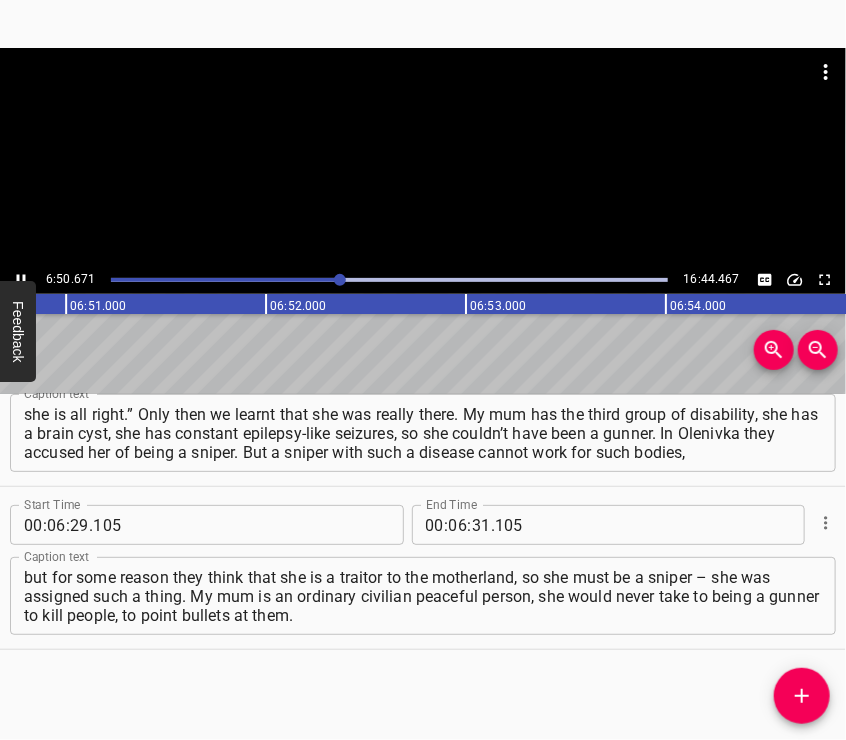 click at bounding box center [423, 157] 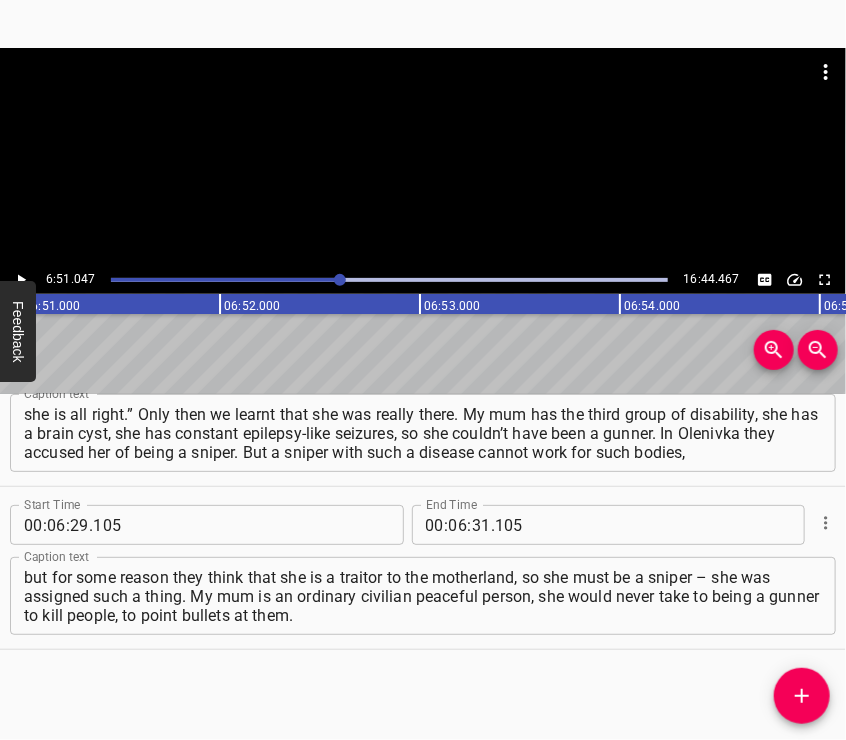 scroll, scrollTop: 0, scrollLeft: 82209, axis: horizontal 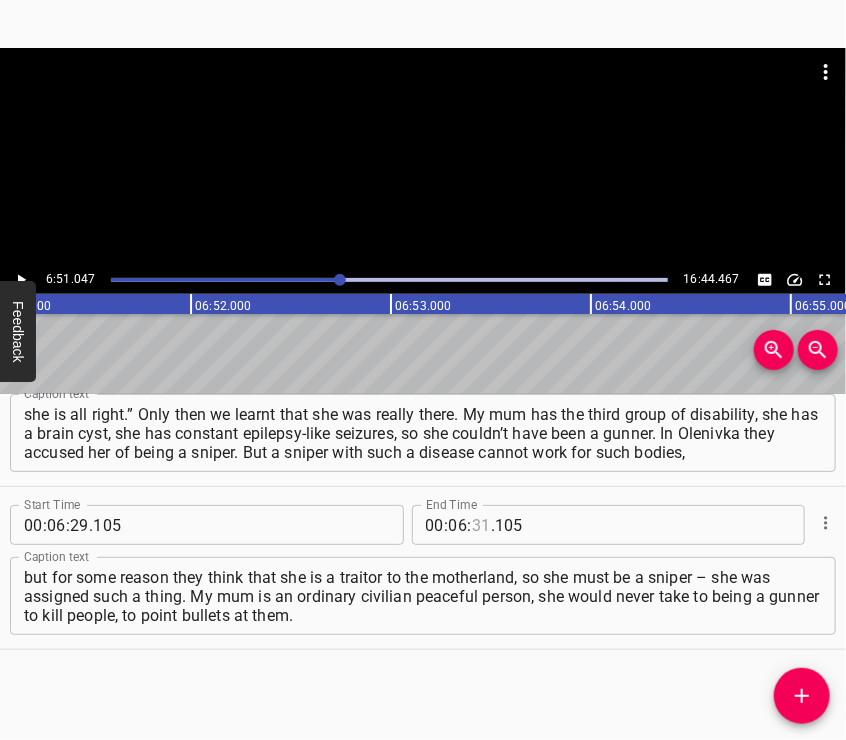 click at bounding box center (481, 525) 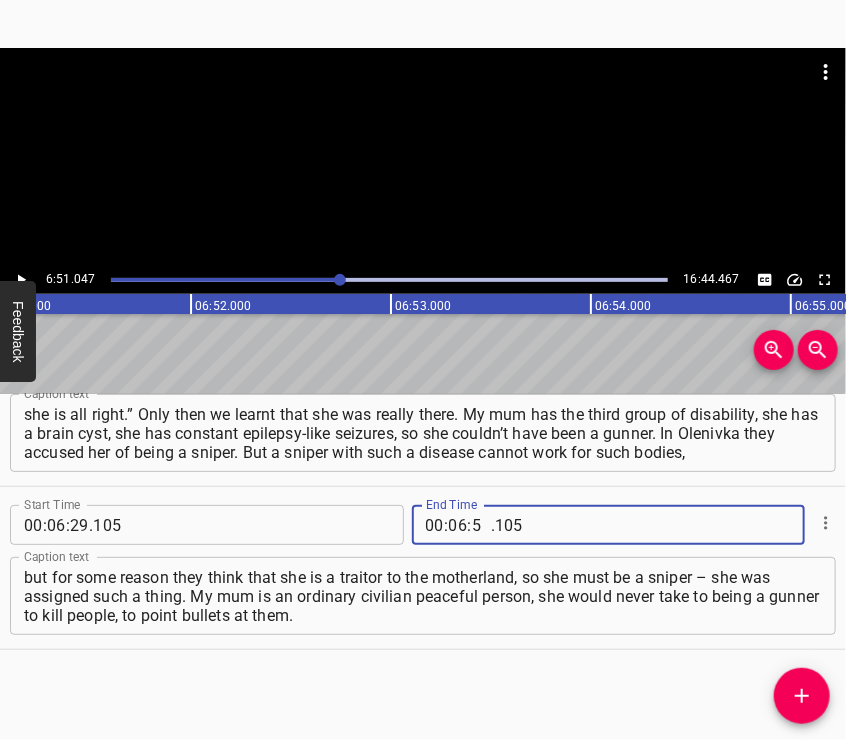 type on "51" 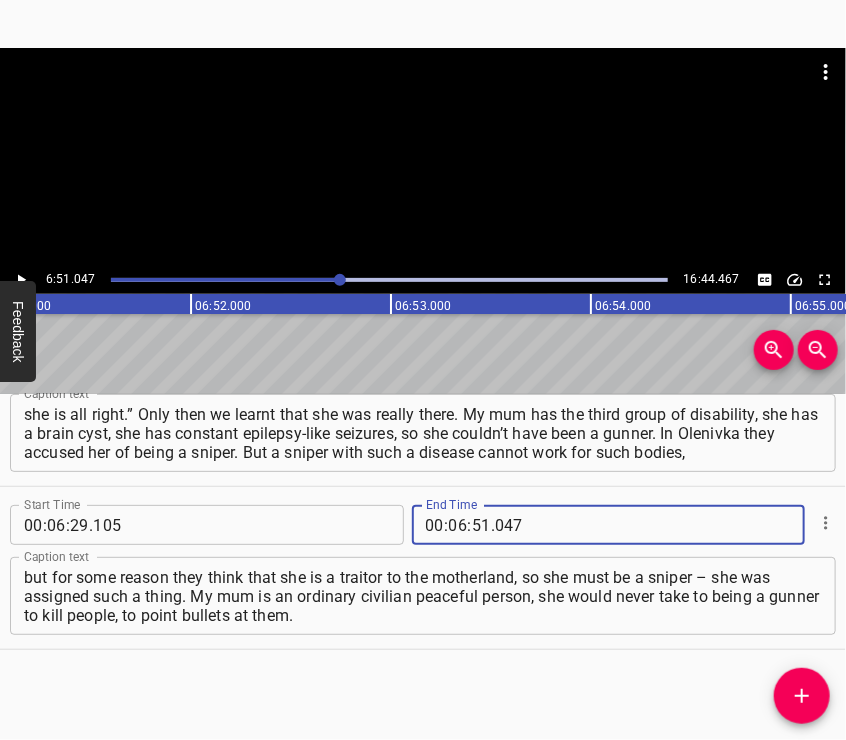 type on "047" 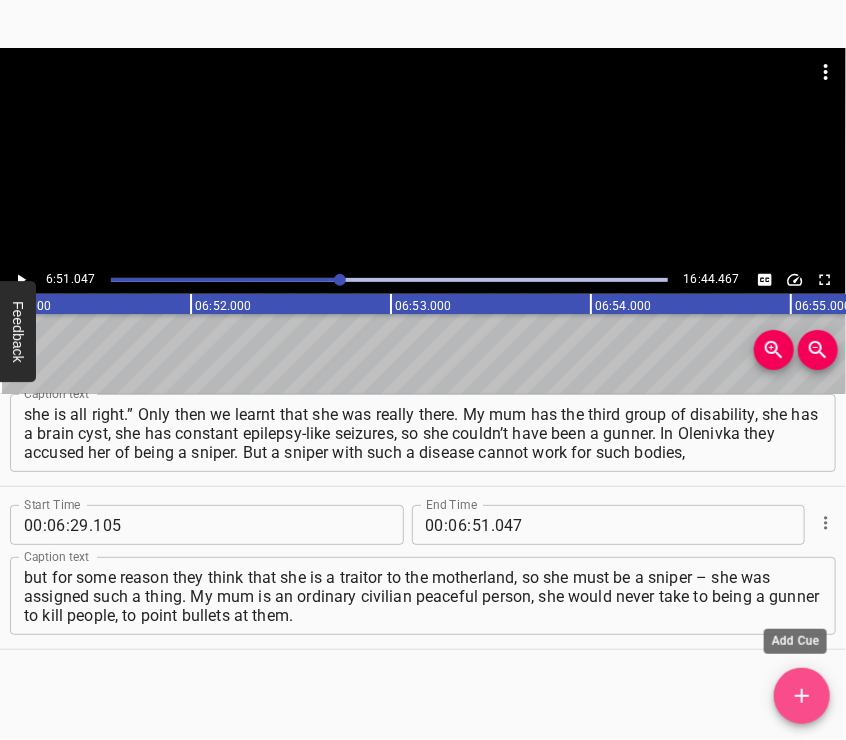 click 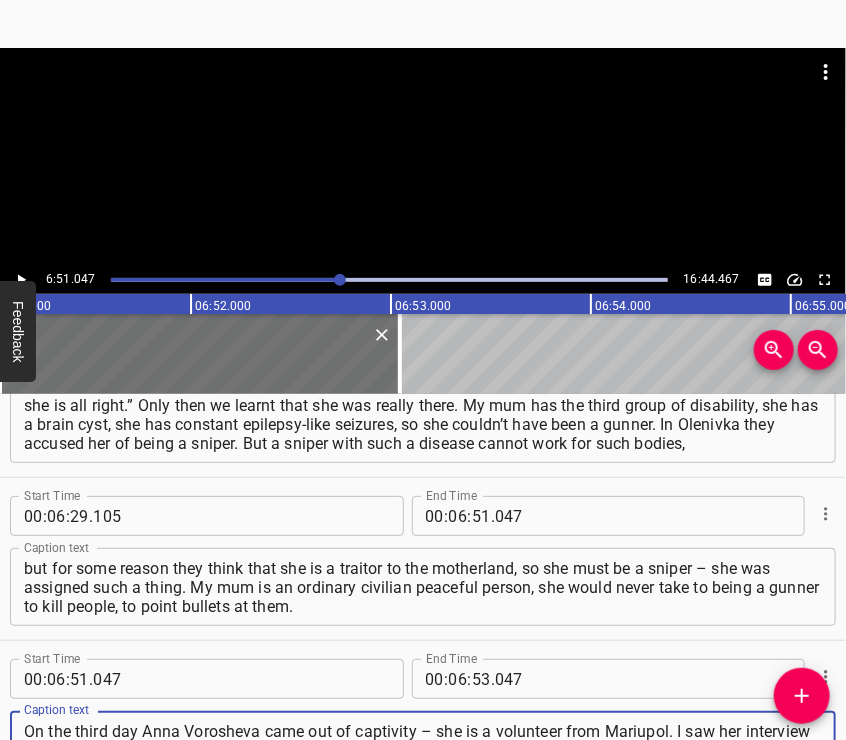 scroll, scrollTop: 18, scrollLeft: 0, axis: vertical 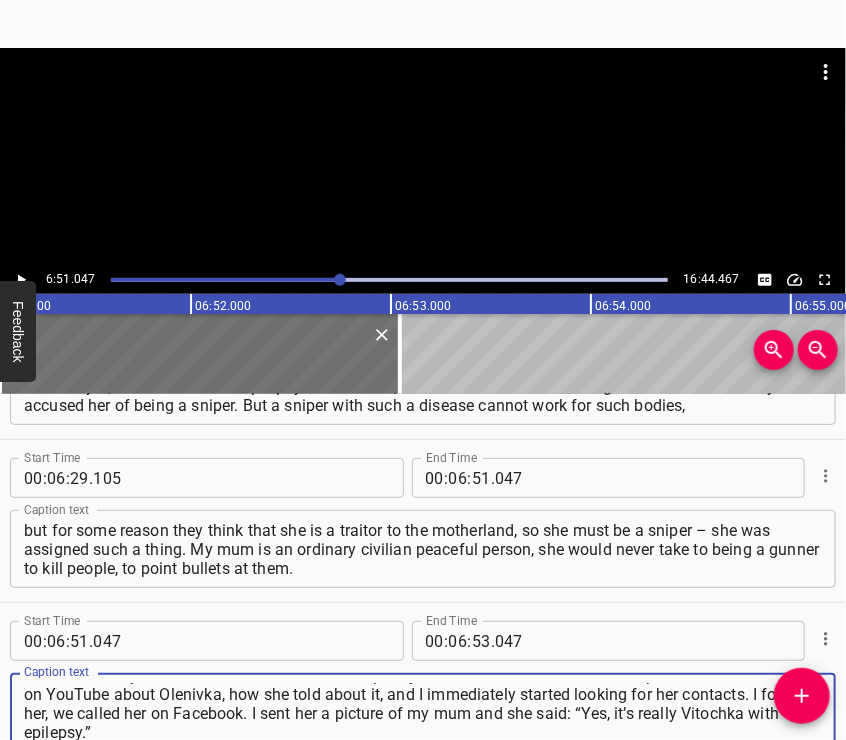 type on "On the third day Anna Vorosheva came out of captivity – she is a volunteer from Mariupol. I saw her interview on YouTube about Olenivka, how she told about it, and I immediately started looking for her contacts. I found her, we called her on Facebook. I sent her a picture of my mum and she said: “Yes, it’s really Vitochka with epilepsy.”" 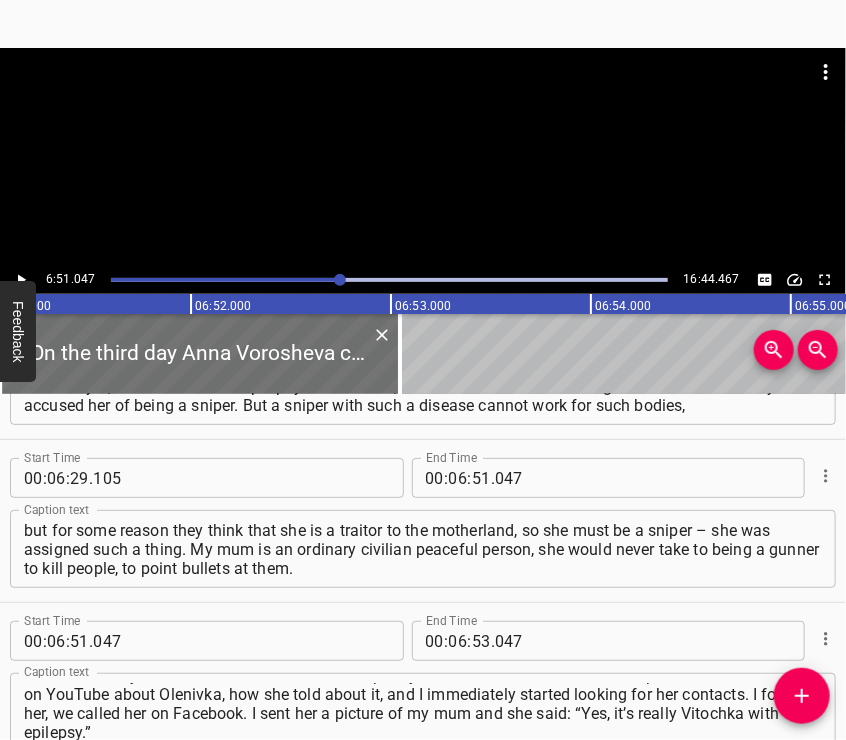 click at bounding box center (423, 98) 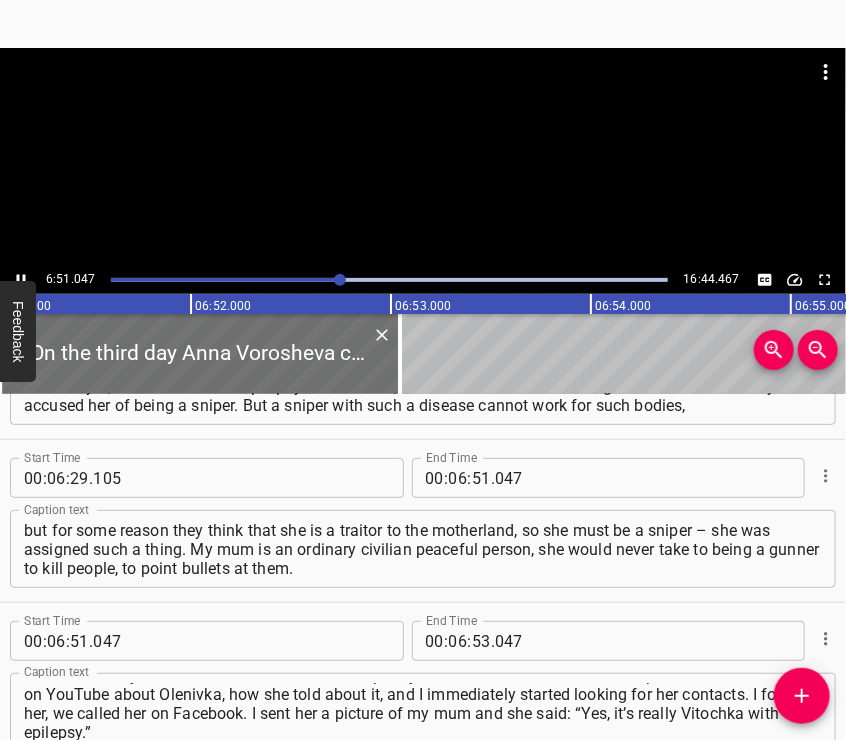 scroll, scrollTop: 2476, scrollLeft: 0, axis: vertical 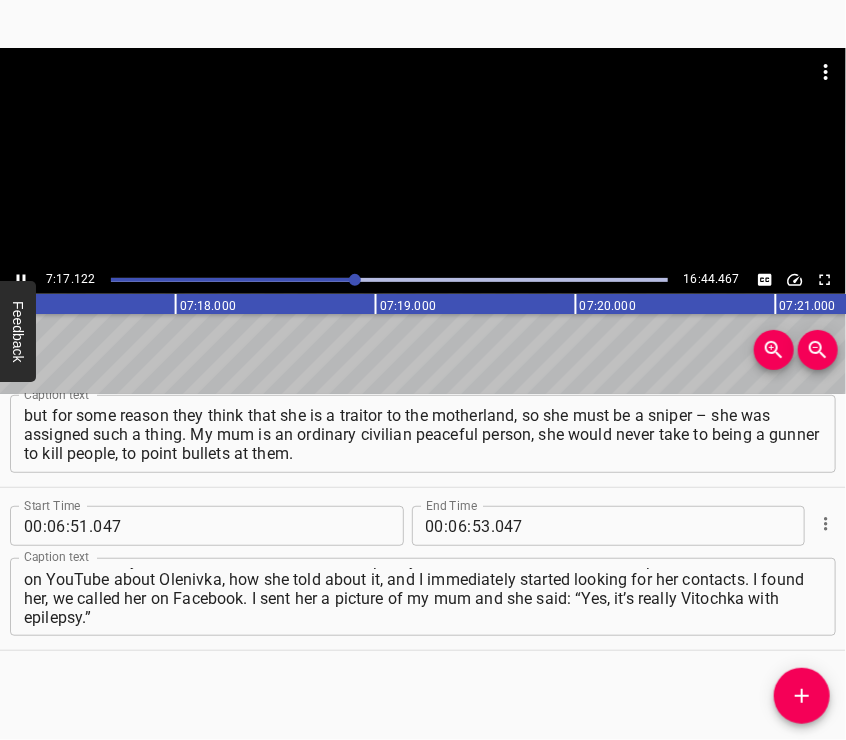 click at bounding box center [423, 157] 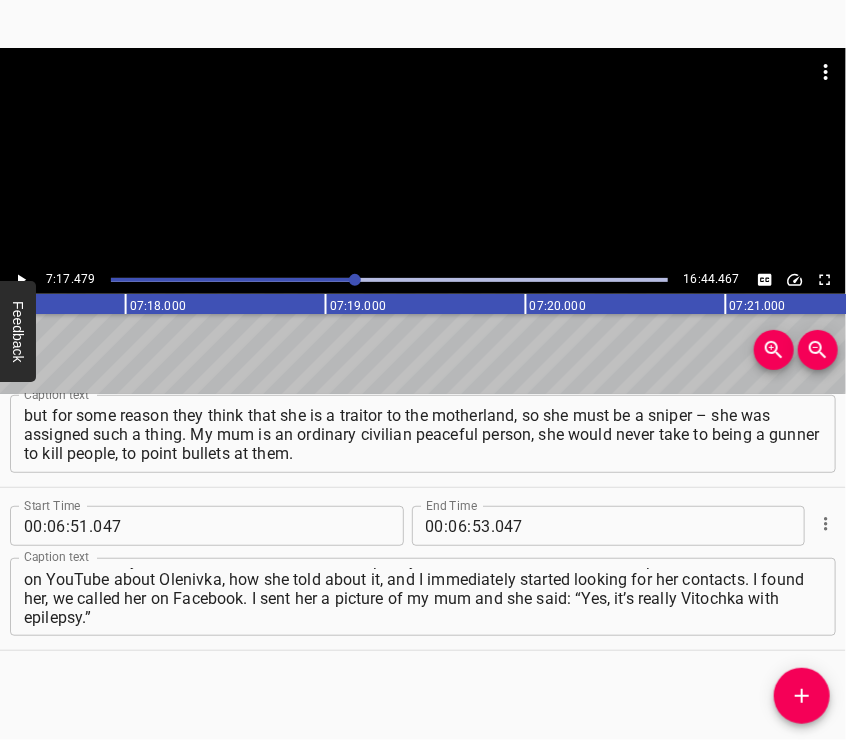 scroll, scrollTop: 0, scrollLeft: 87496, axis: horizontal 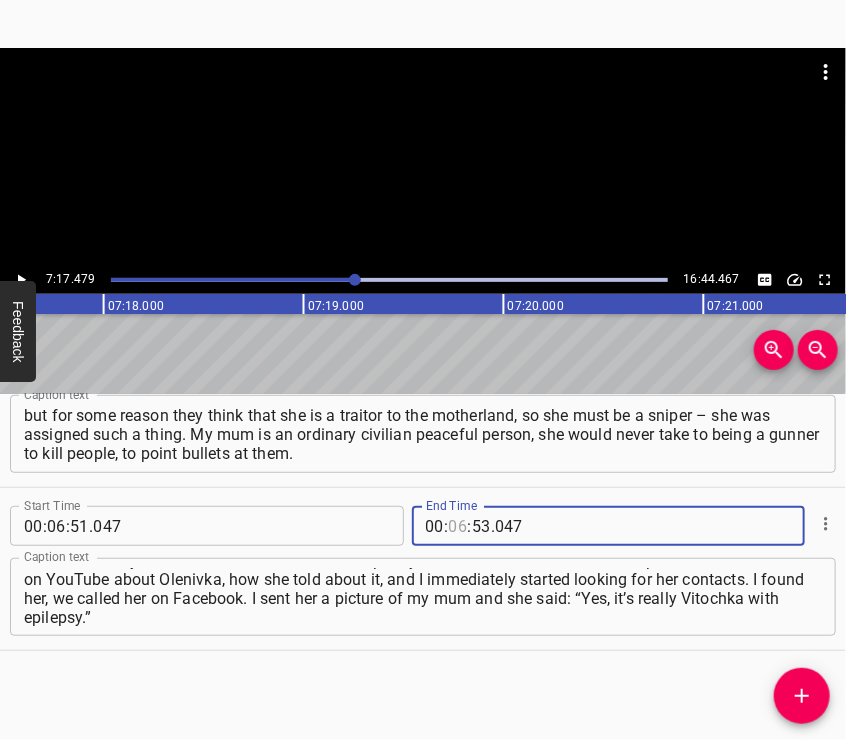 click at bounding box center (458, 526) 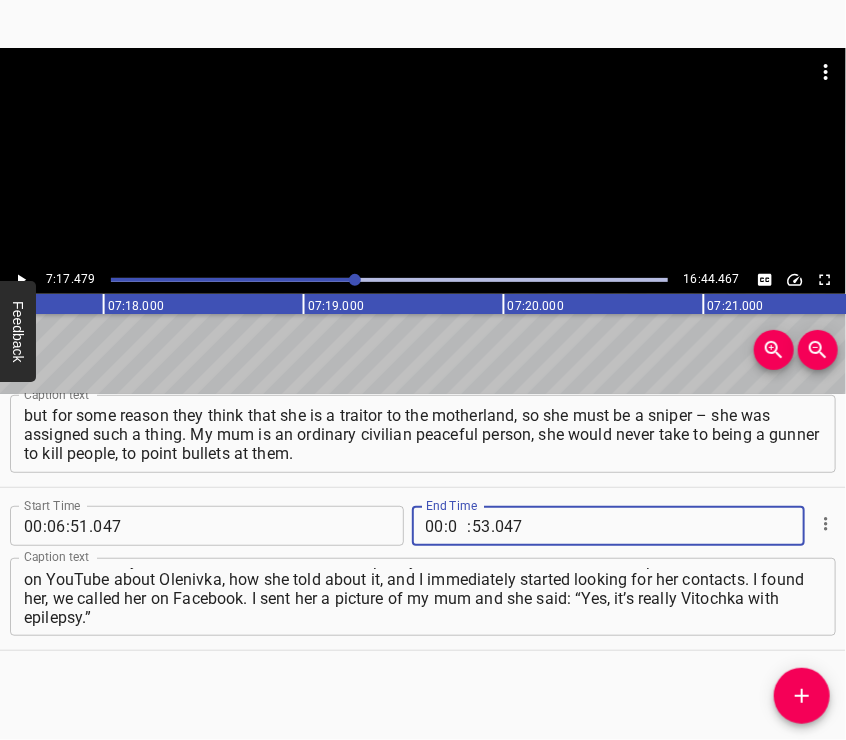 type on "07" 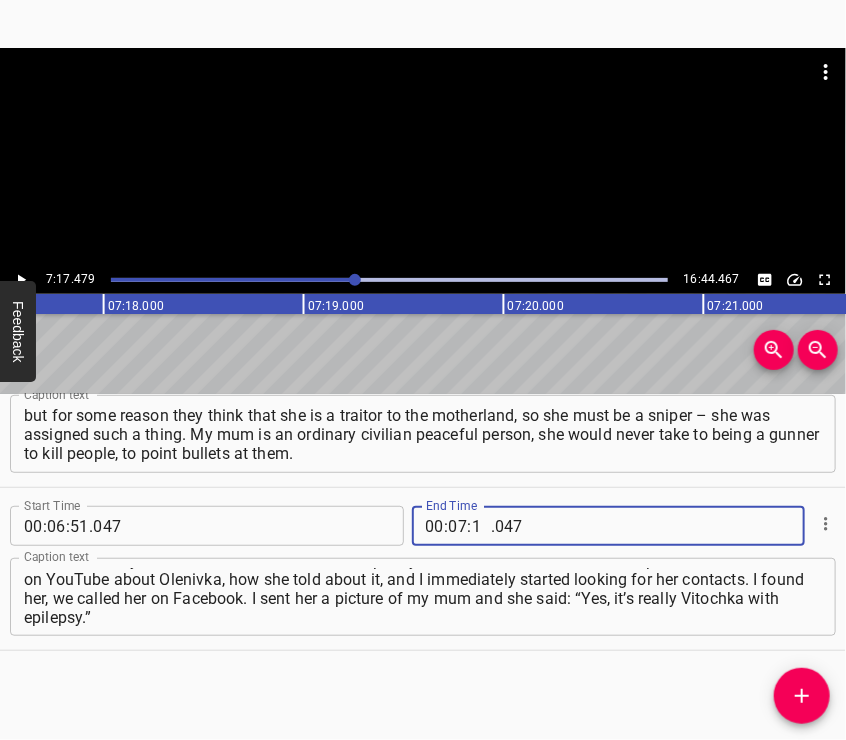 type on "17" 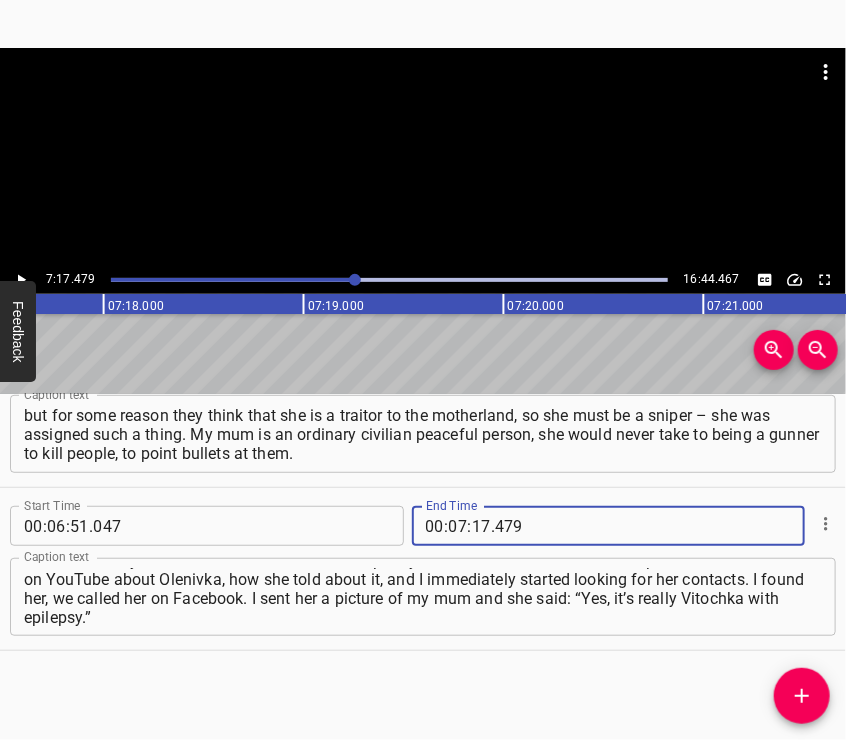 type on "479" 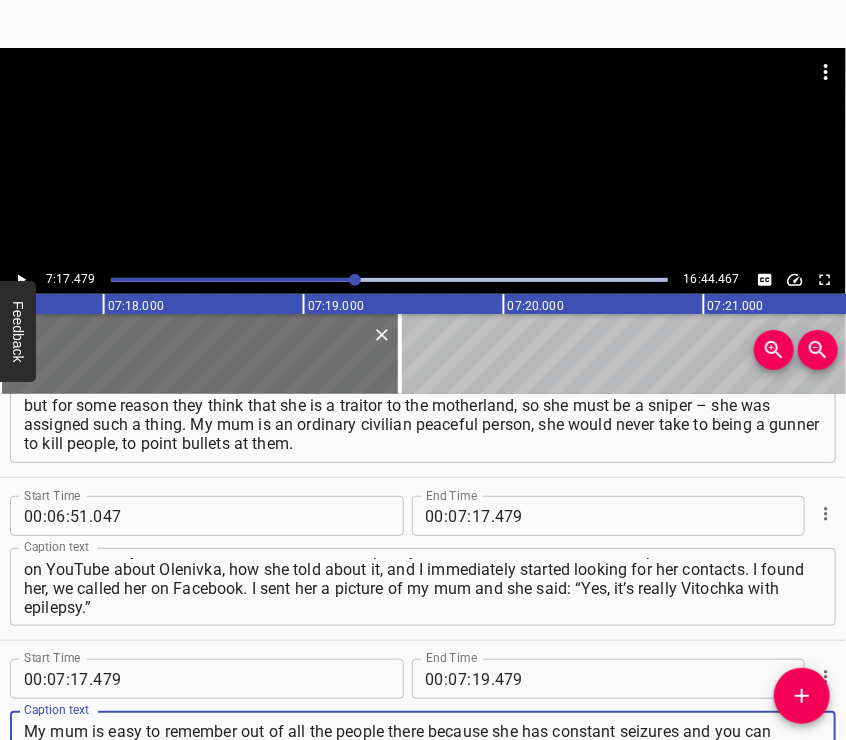 type on "My mum is easy to remember out of all the people there because she has constant seizures and you can remember that person. My burden immediately lifted off and I started crying, asking how my mum is, what’s wrong with her, because we haven’t seen her, we haven’t heard from her," 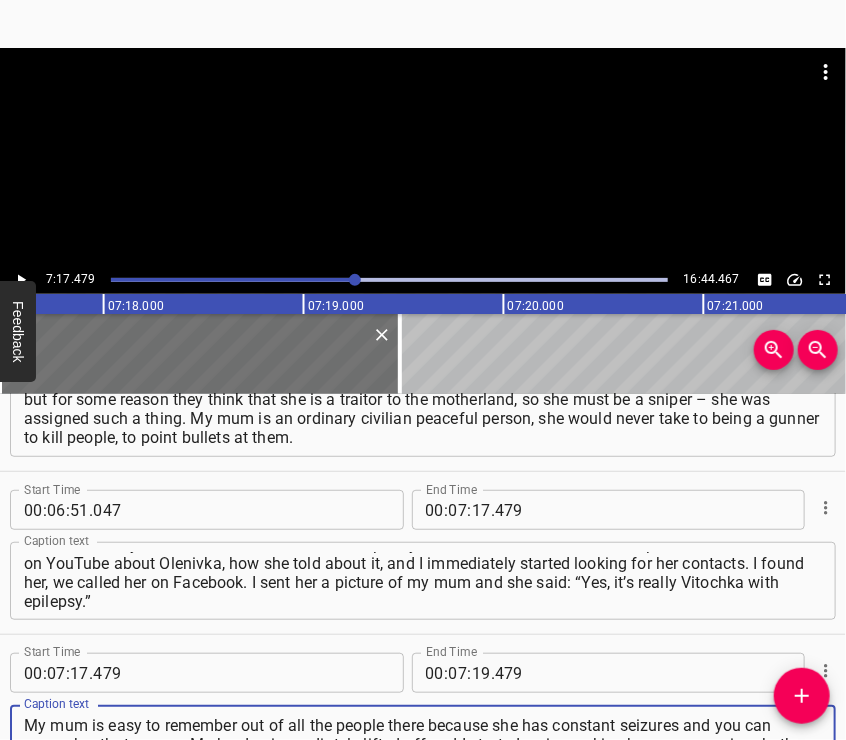 click at bounding box center [423, 157] 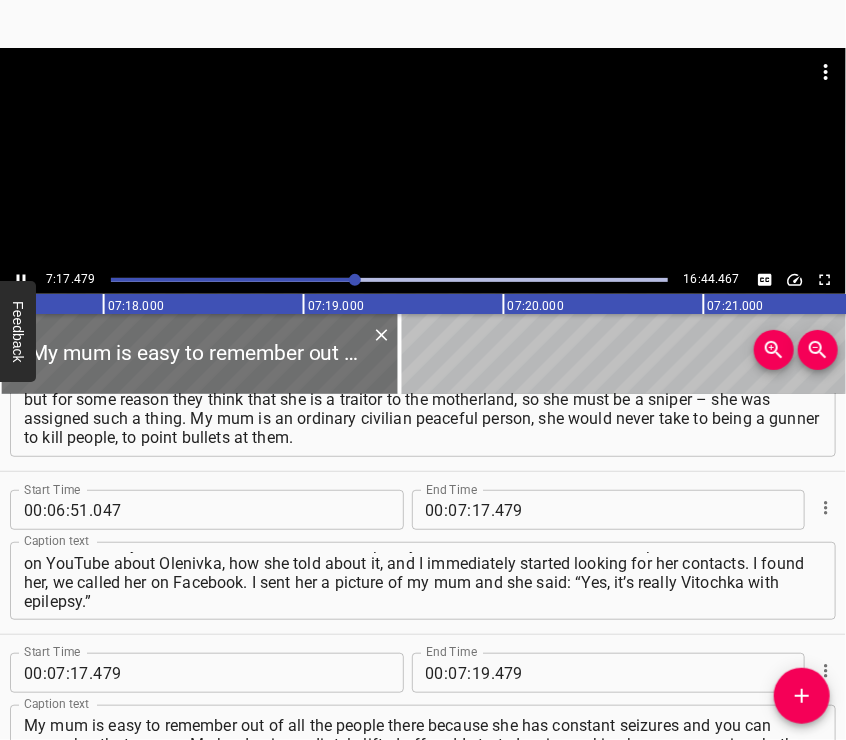 scroll, scrollTop: 2612, scrollLeft: 0, axis: vertical 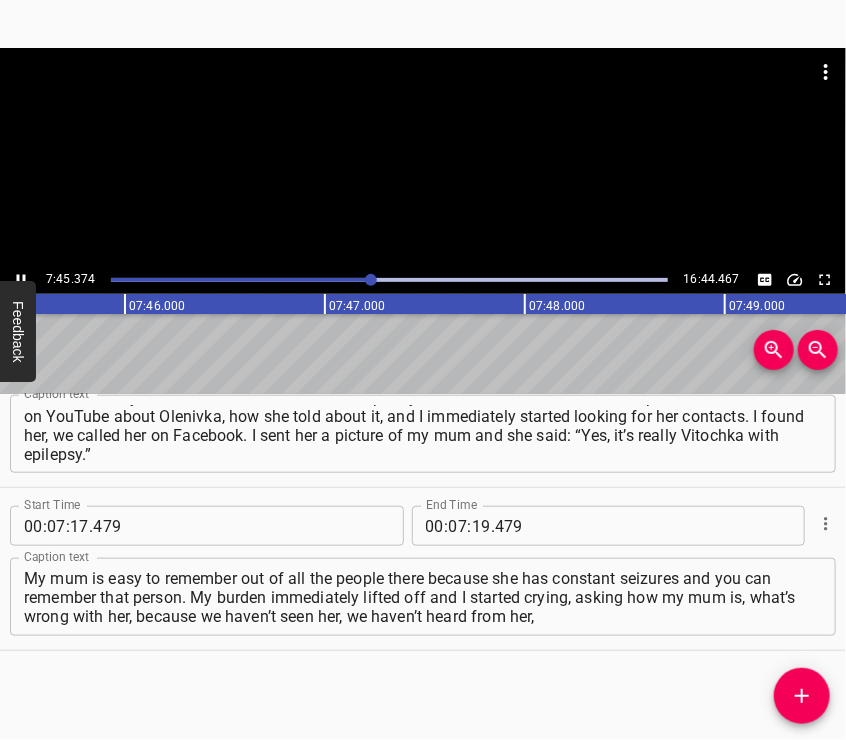 click at bounding box center (423, 157) 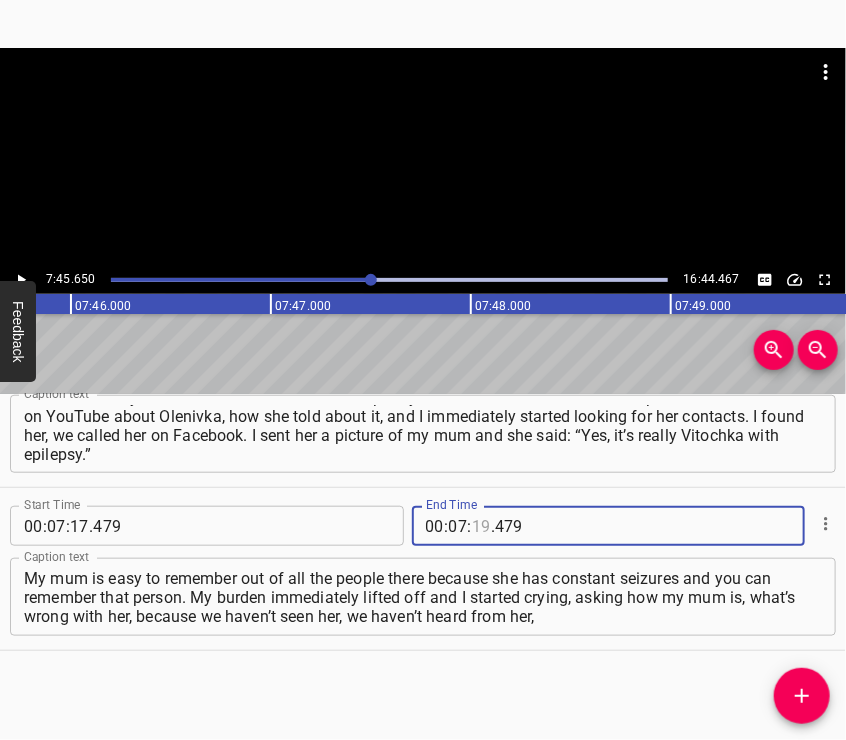 click at bounding box center (481, 526) 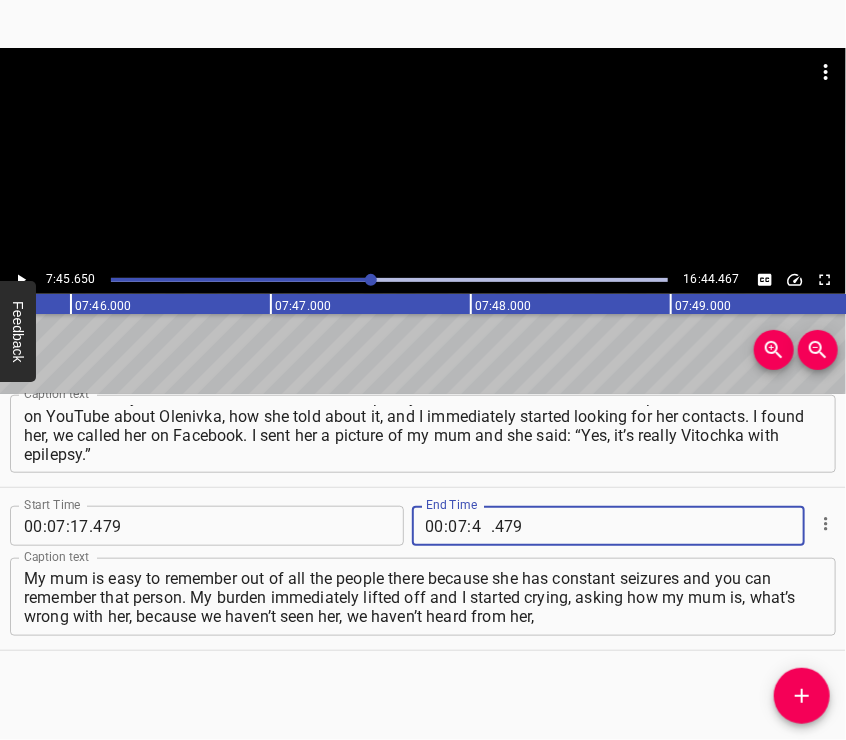 type on "45" 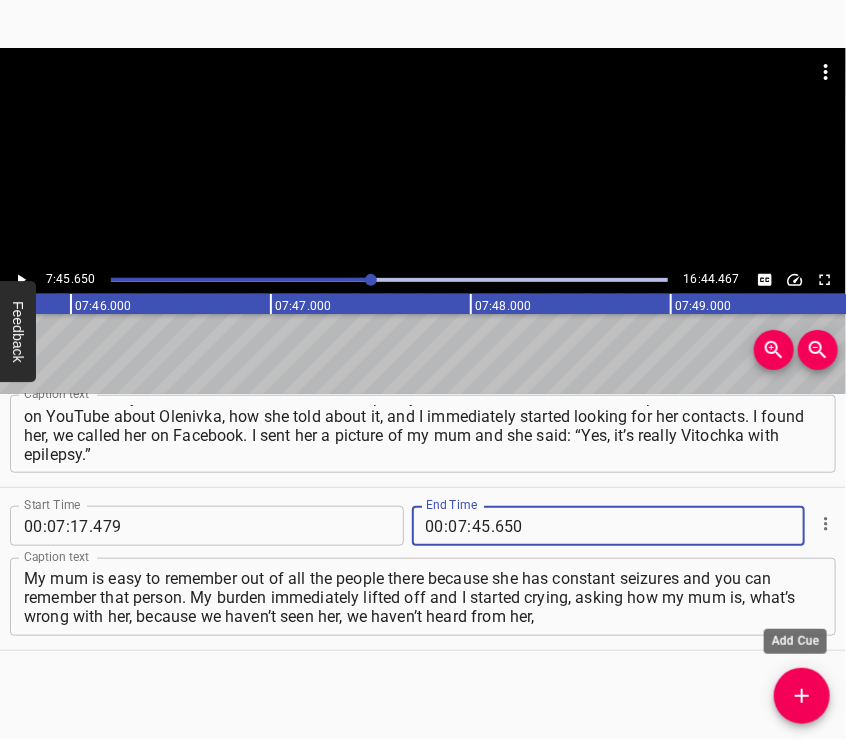 type on "650" 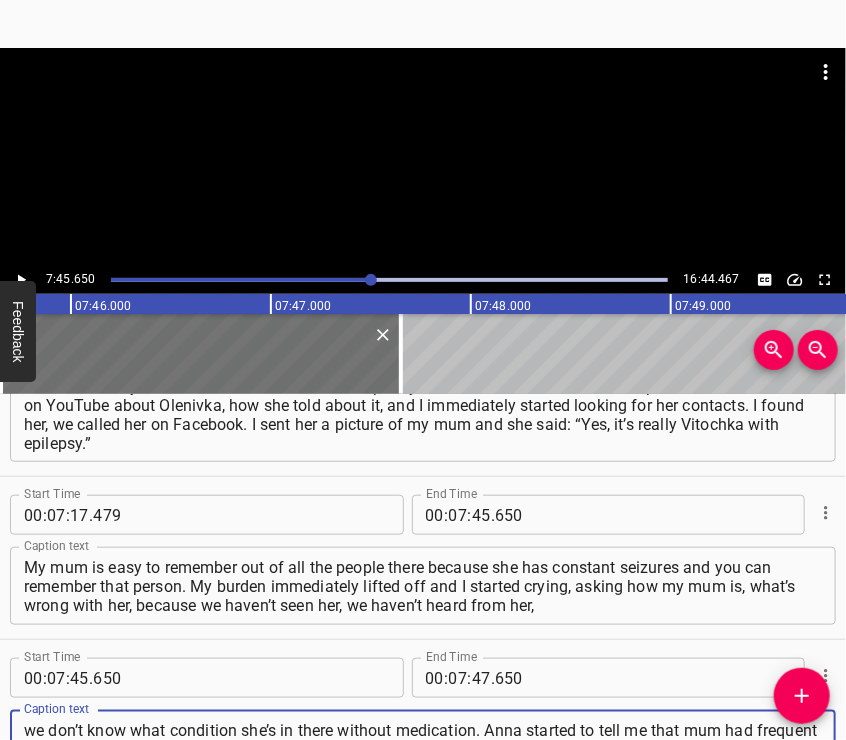 type on "we don’t know what condition she’s in there without medication. Anna started to tell me that mum had frequent seizures and was taken to hospital. The first time she was taken to a psychiatric hospital, they tied her up there because they didn’t understand the seizures. They took her to the psychiatric hospital." 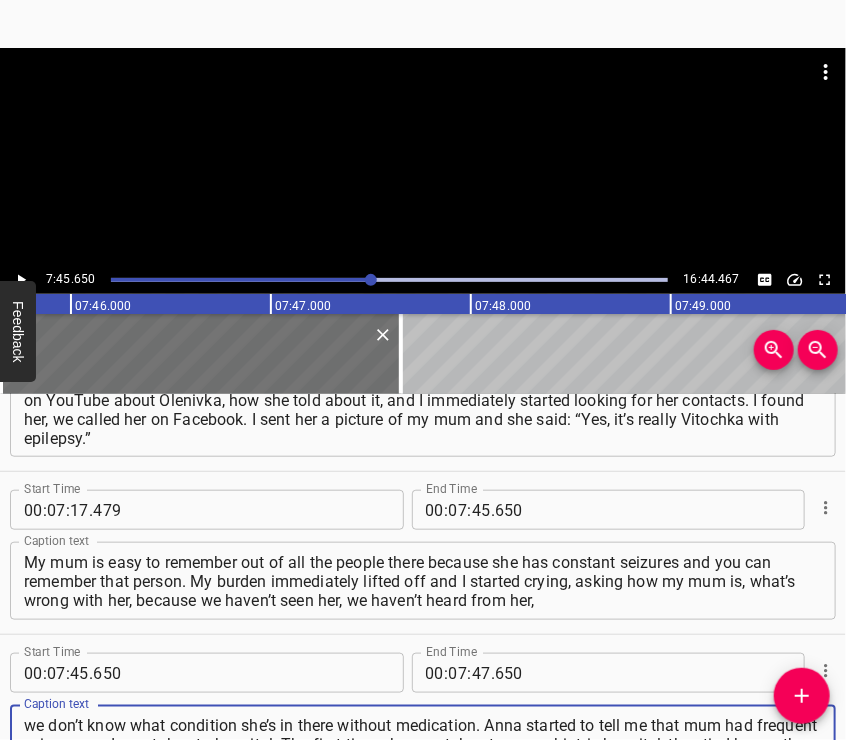 drag, startPoint x: 388, startPoint y: 87, endPoint x: 388, endPoint y: 147, distance: 60 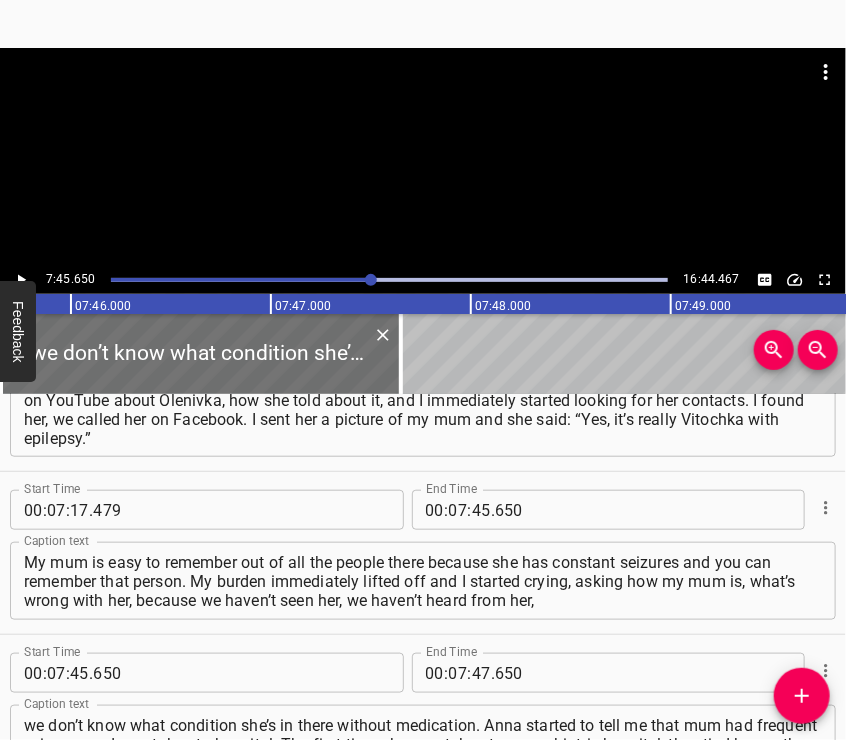 click at bounding box center (423, 157) 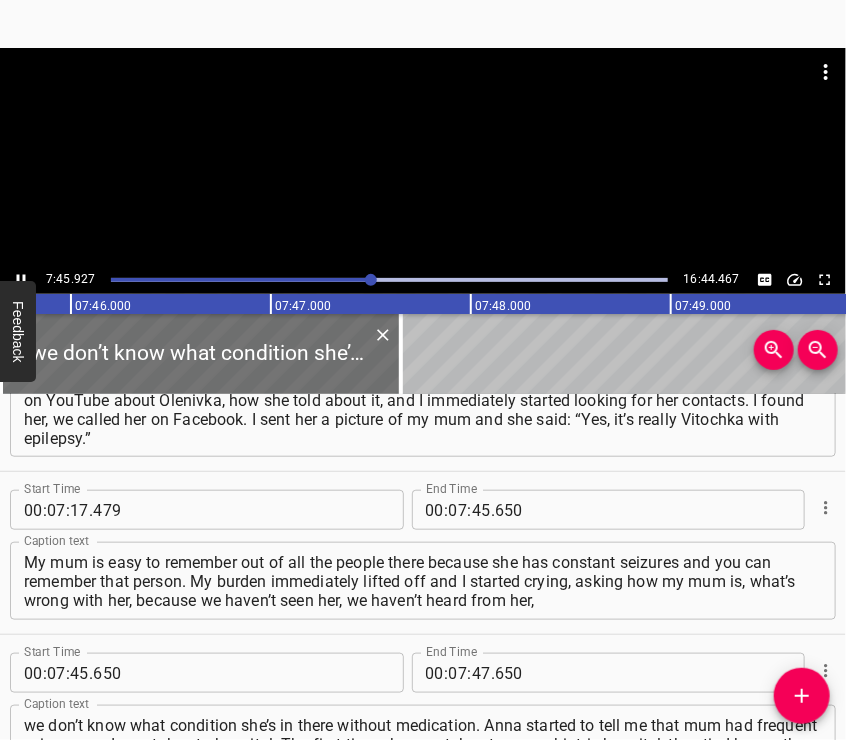 scroll, scrollTop: 2756, scrollLeft: 0, axis: vertical 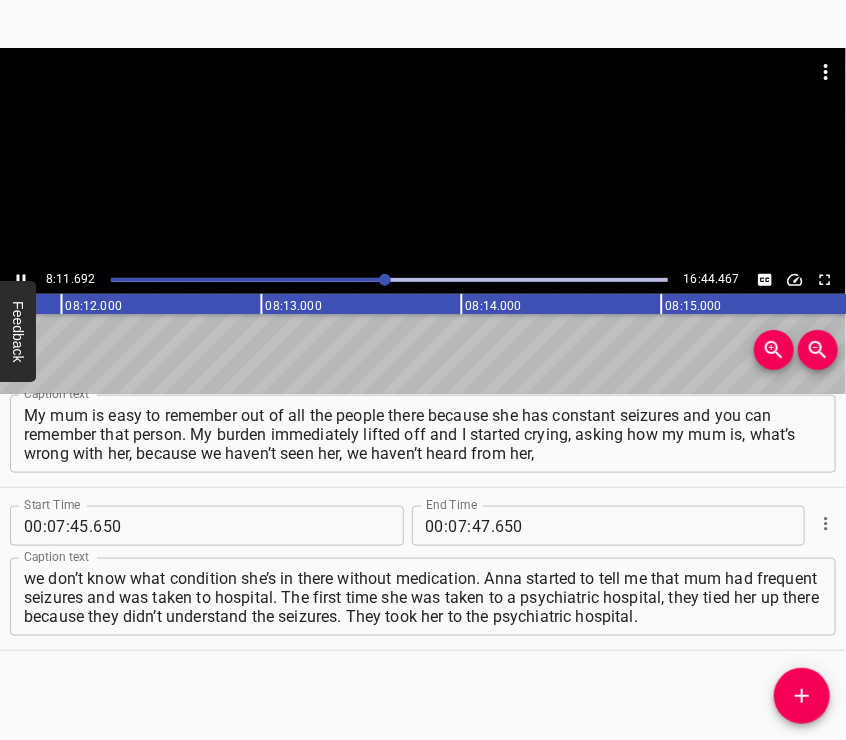 click at bounding box center (423, 157) 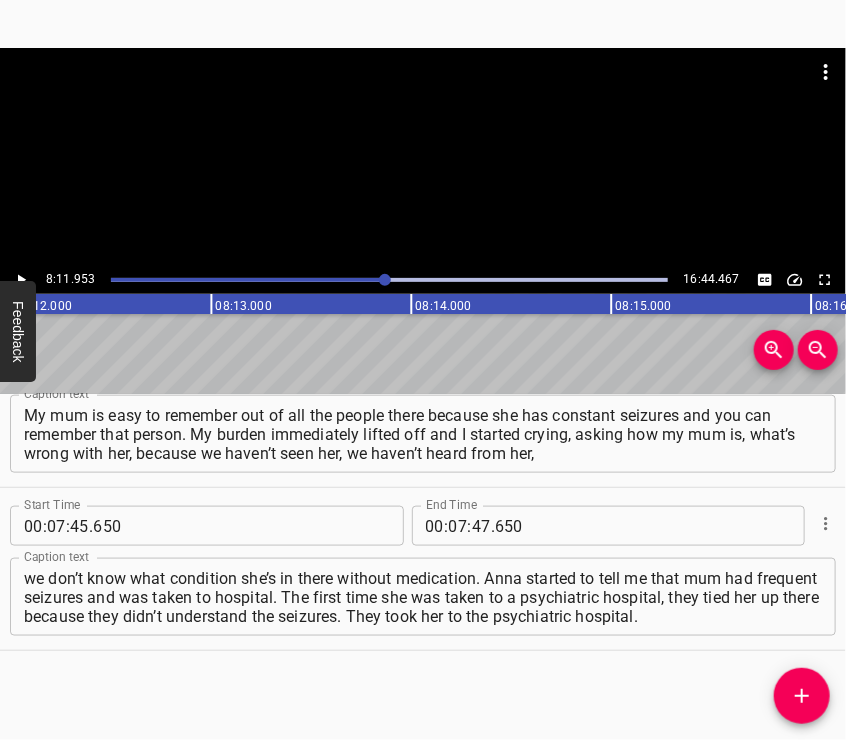 scroll, scrollTop: 0, scrollLeft: 98390, axis: horizontal 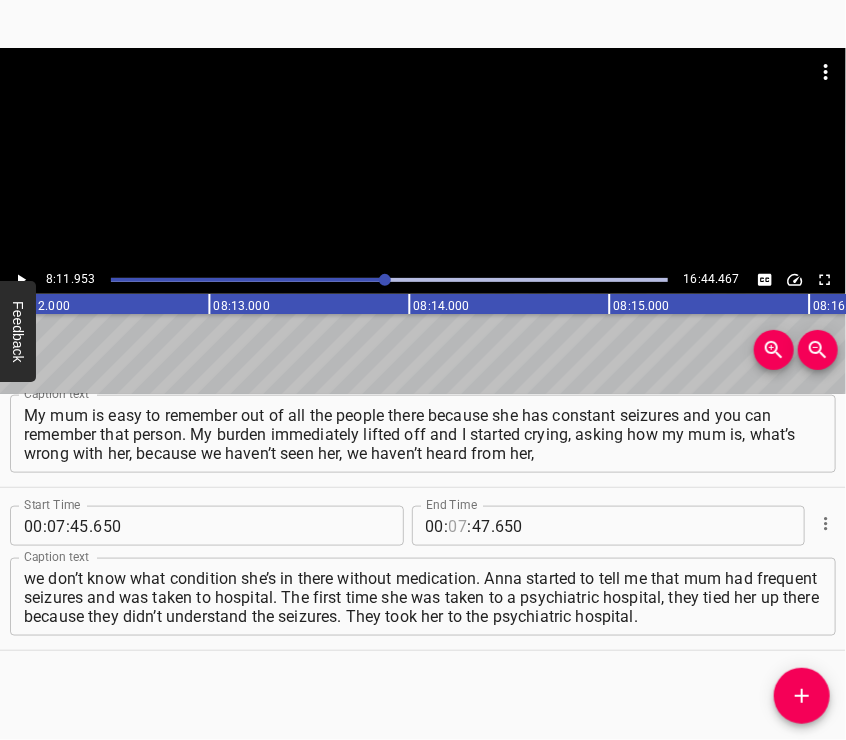 click at bounding box center [458, 526] 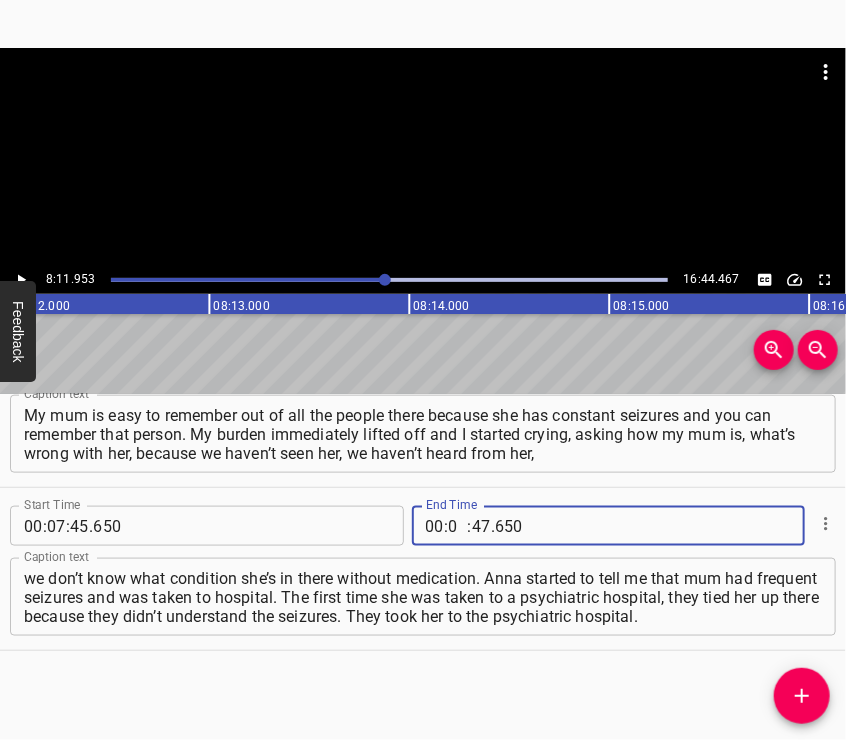 type on "08" 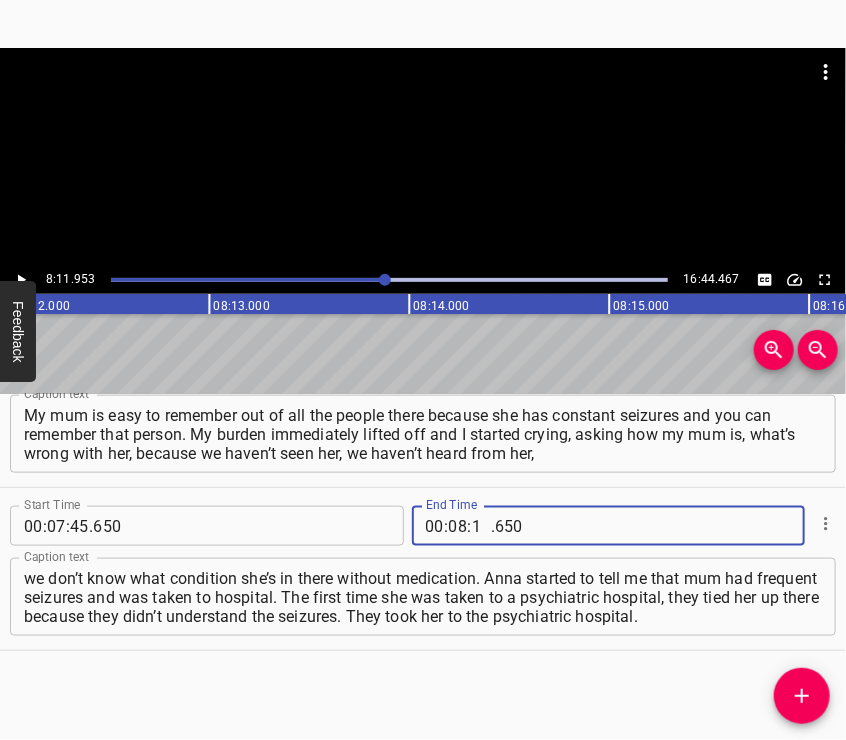 type on "11" 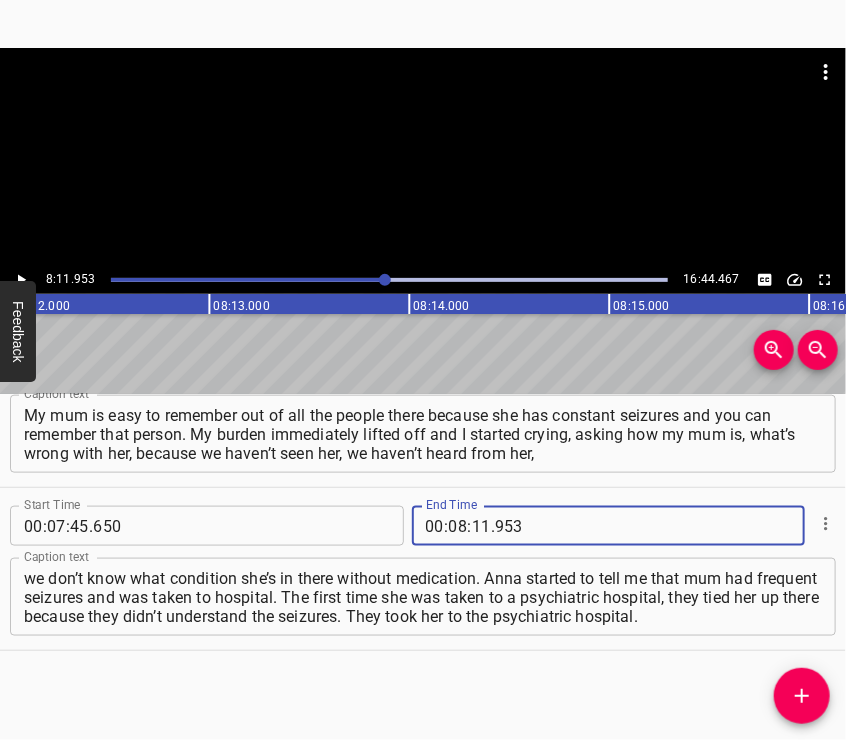 type on "953" 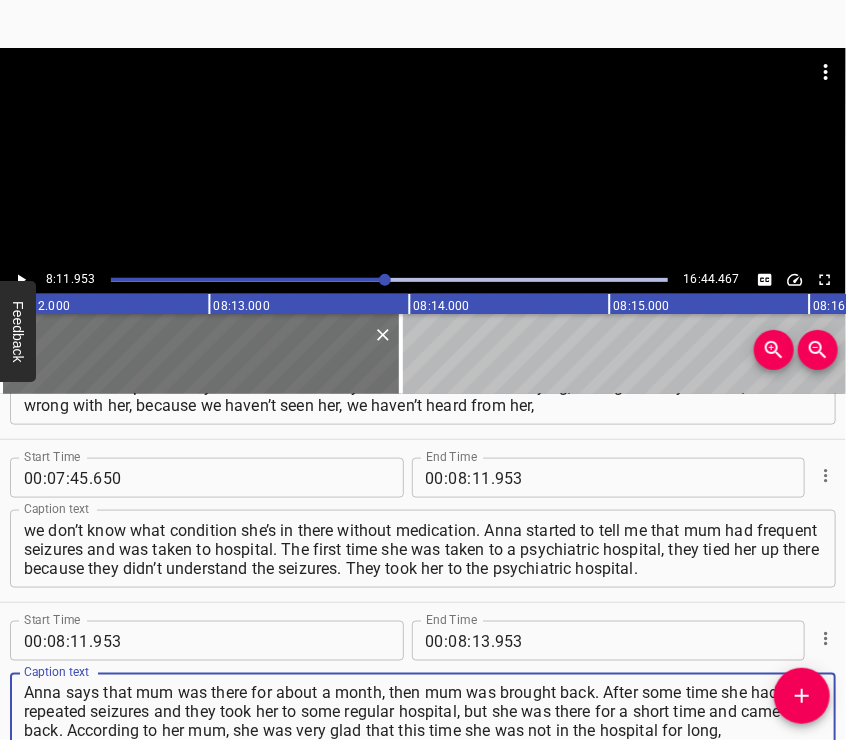 type on "Anna says that mum was there for about a month, then mum was brought back. After some time she had repeated seizures and they took her to some regular hospital, but she was there for a short time and came back. According to her mum, she was very glad that this time she was not in the hospital for long," 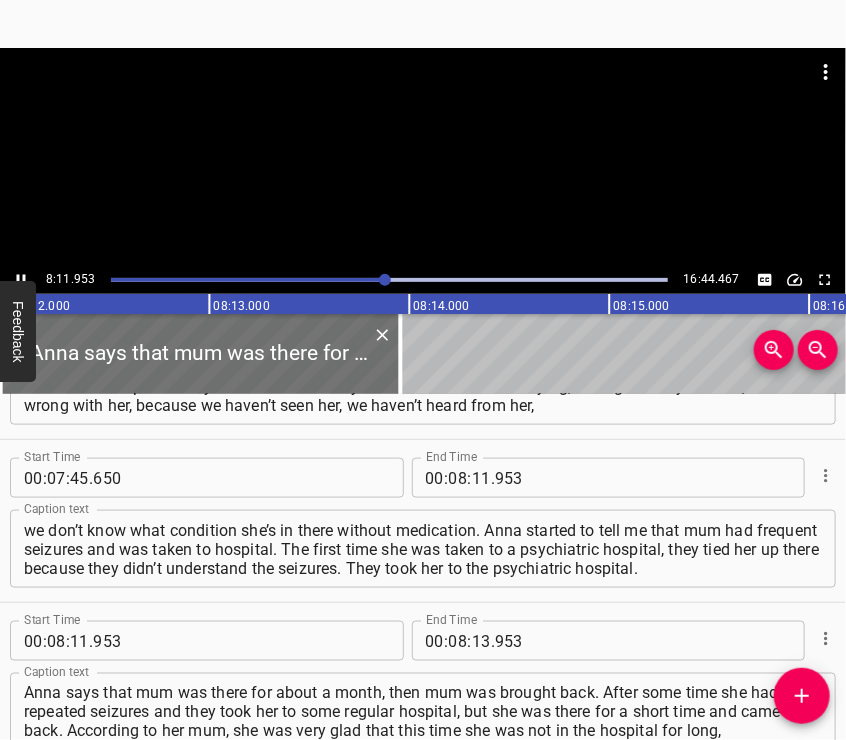 scroll, scrollTop: 2966, scrollLeft: 0, axis: vertical 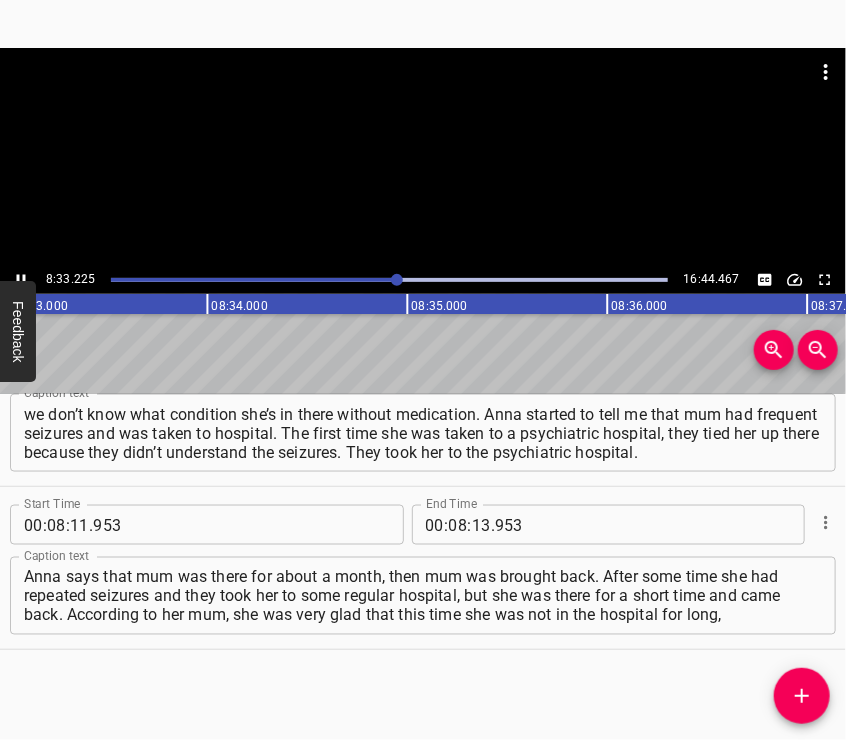 click at bounding box center [423, 157] 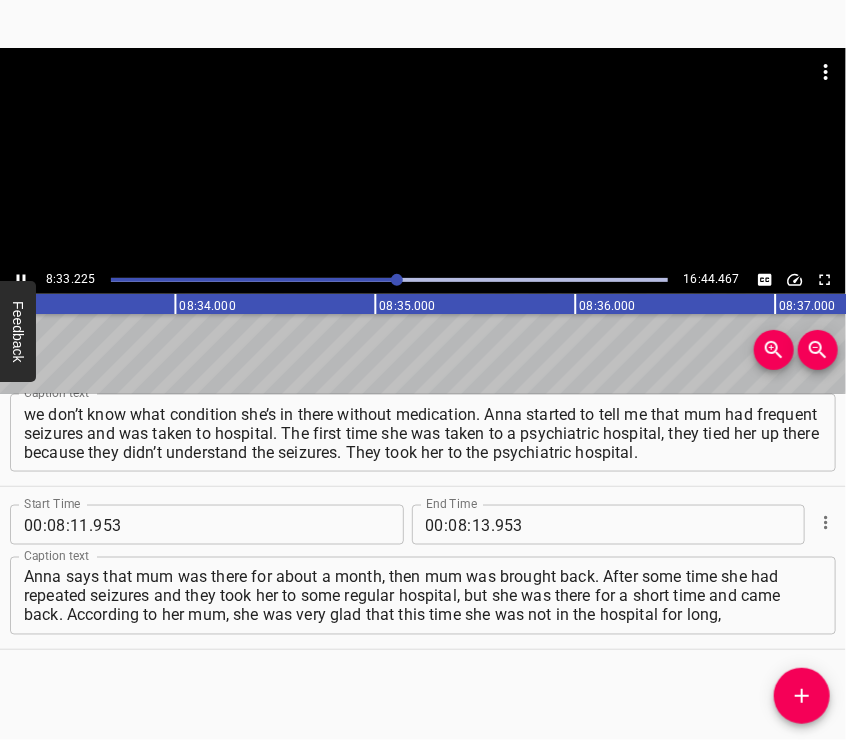 scroll, scrollTop: 0, scrollLeft: 102655, axis: horizontal 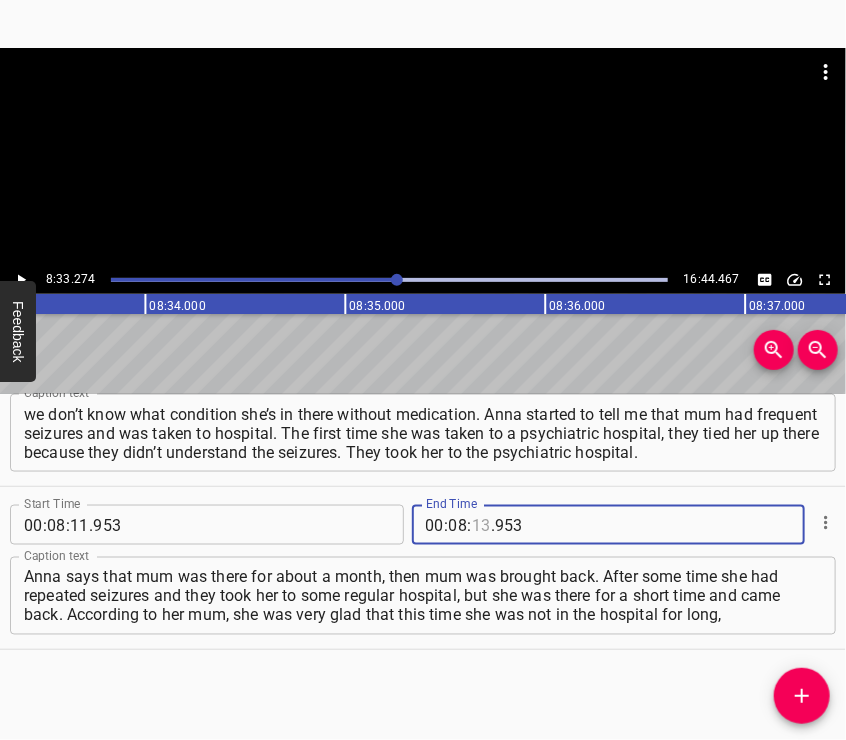 click at bounding box center [481, 525] 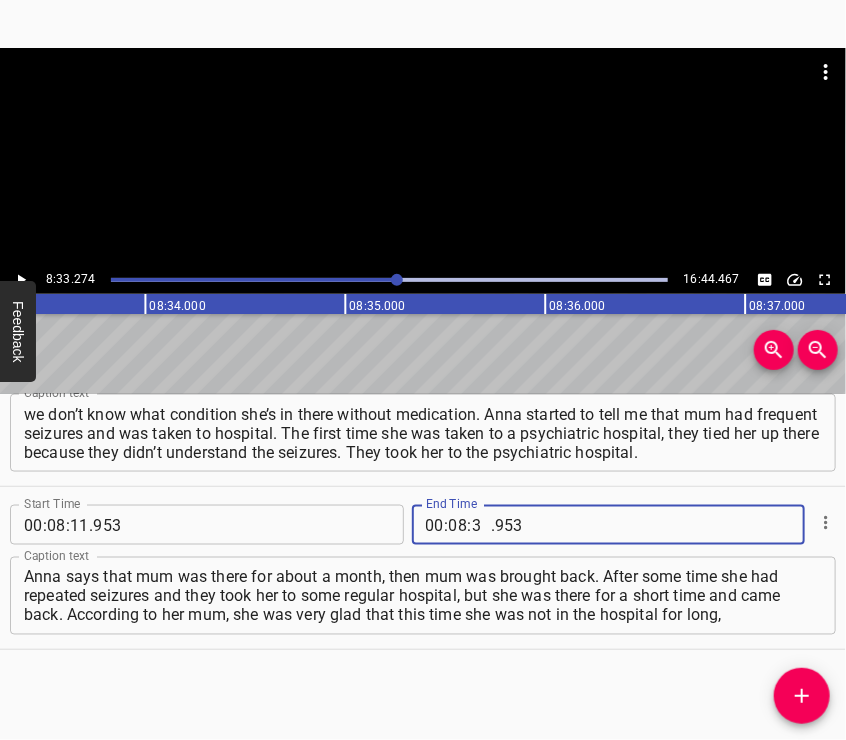 type on "33" 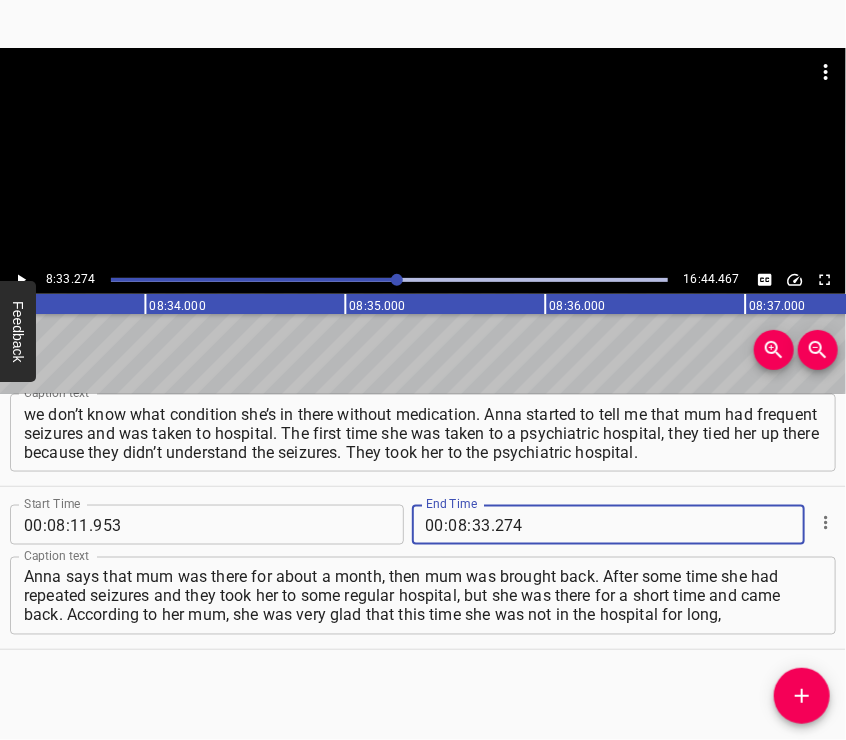 type on "274" 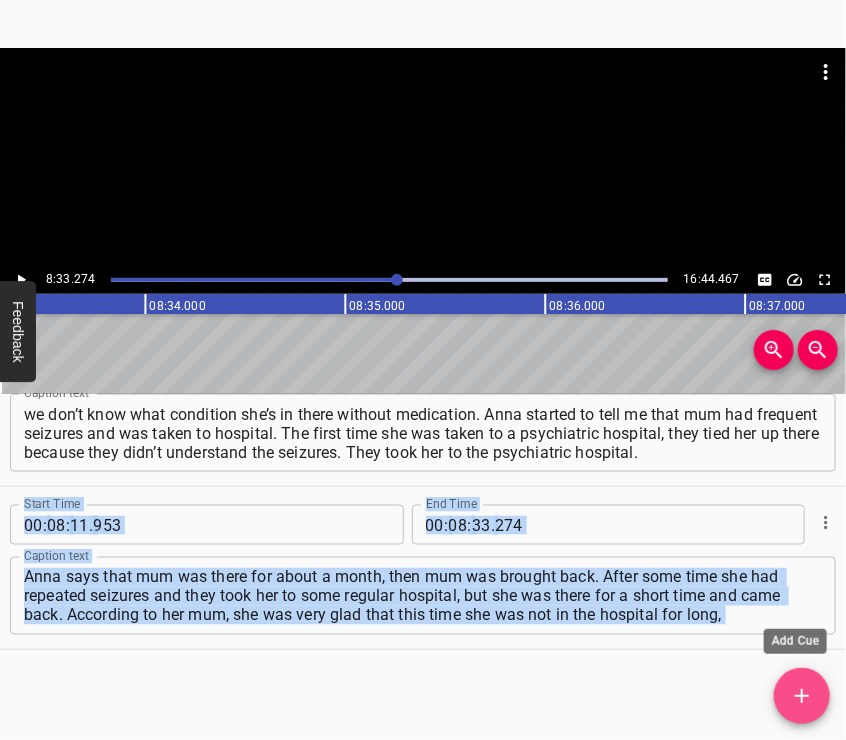 click 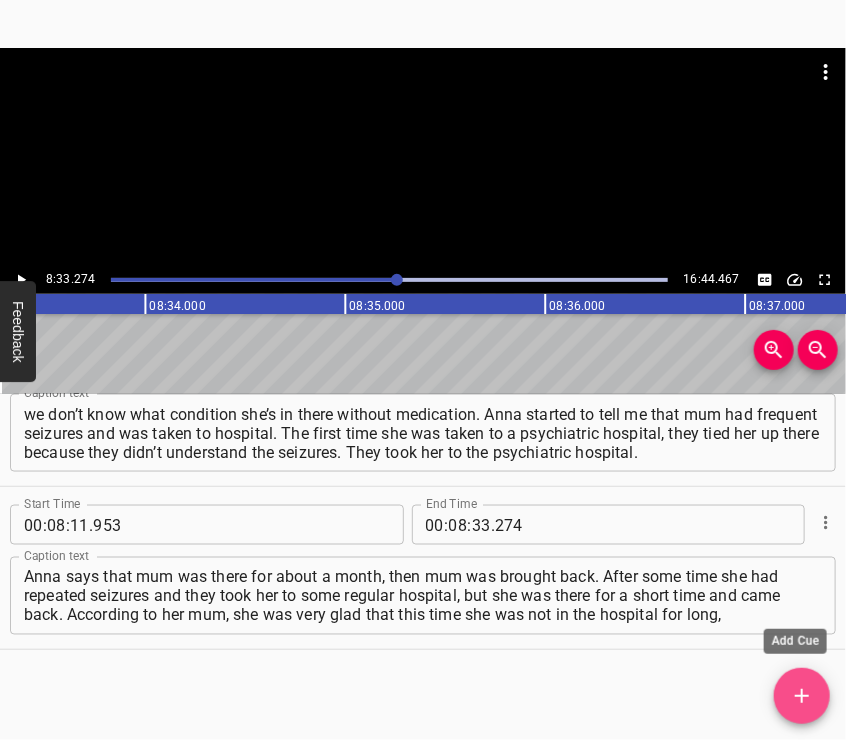 scroll, scrollTop: 3017, scrollLeft: 0, axis: vertical 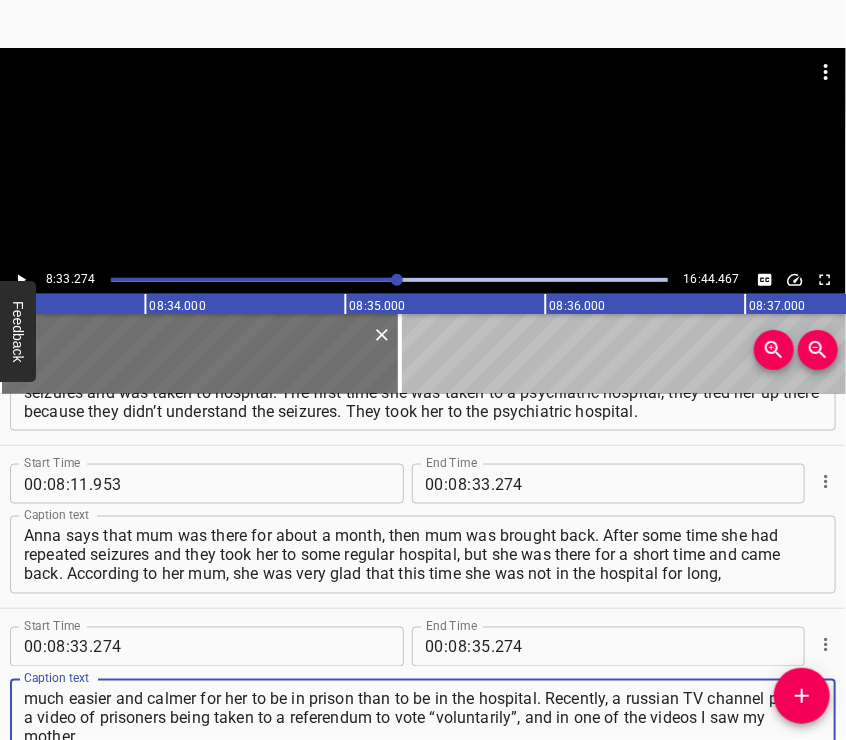 type on "because it was very scary for her to be alone there, and here she is like a family with the prisoner girls, and it is much easier and calmer for her to be in prison than to be in the hospital. Recently, a russian TV channel posted a video of prisoners being taken to a referendum to vote “voluntarily”, and in one of the videos I saw my mother," 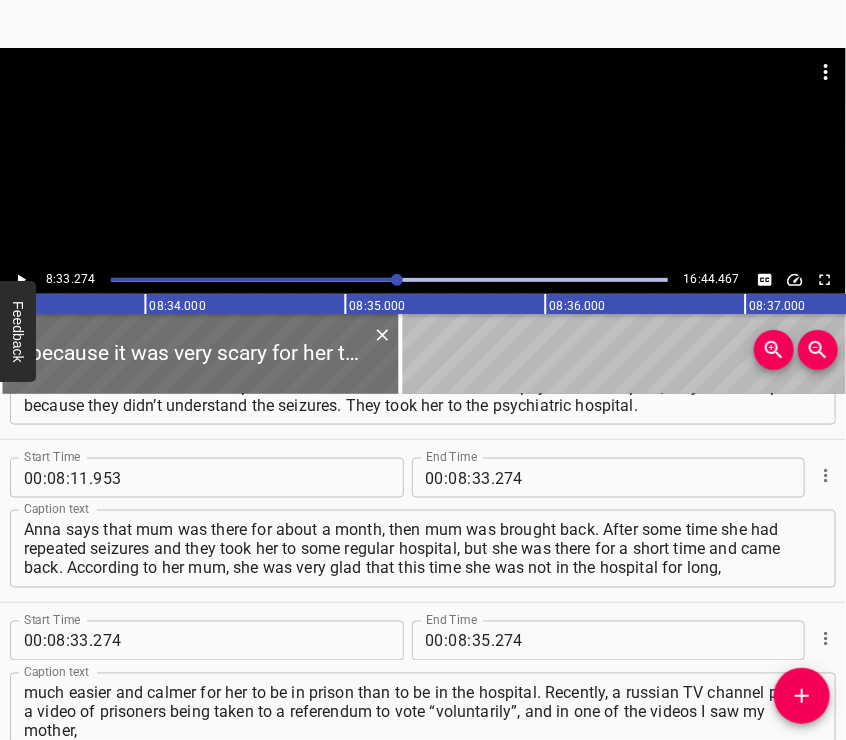 click at bounding box center (423, 157) 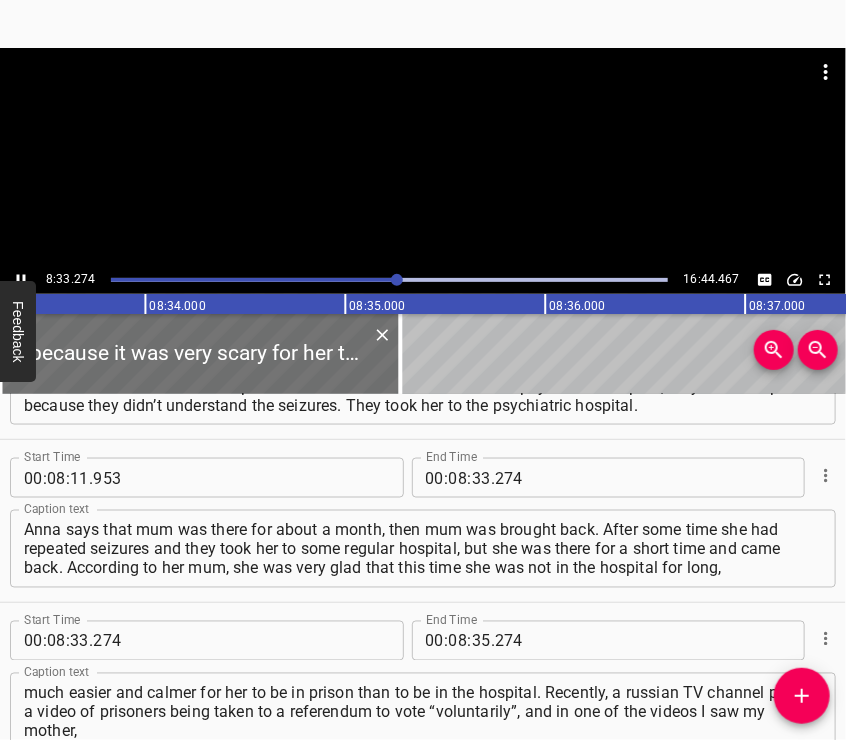 scroll, scrollTop: 3128, scrollLeft: 0, axis: vertical 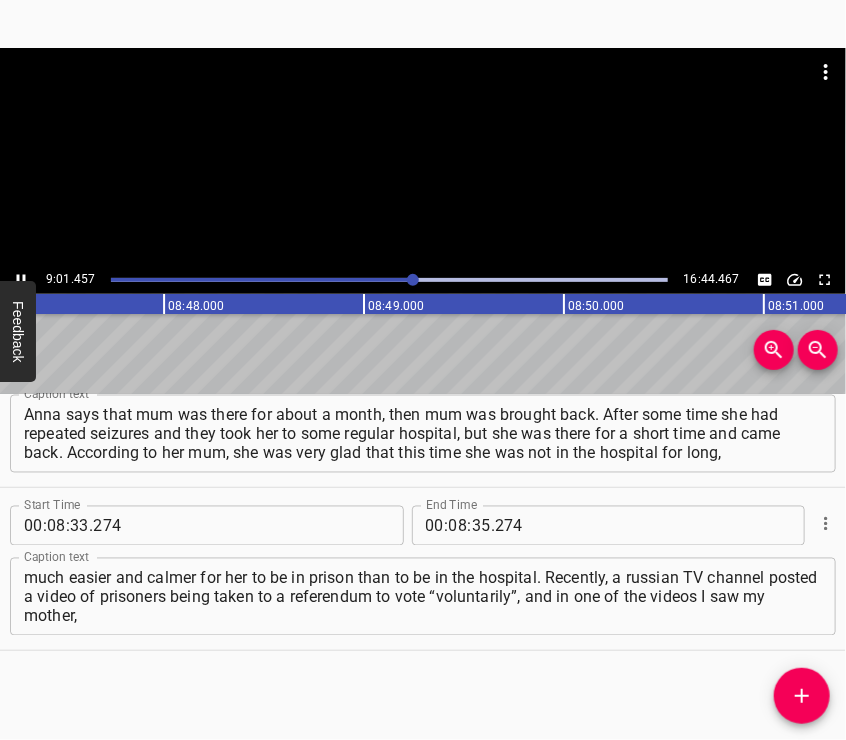 click at bounding box center [423, 157] 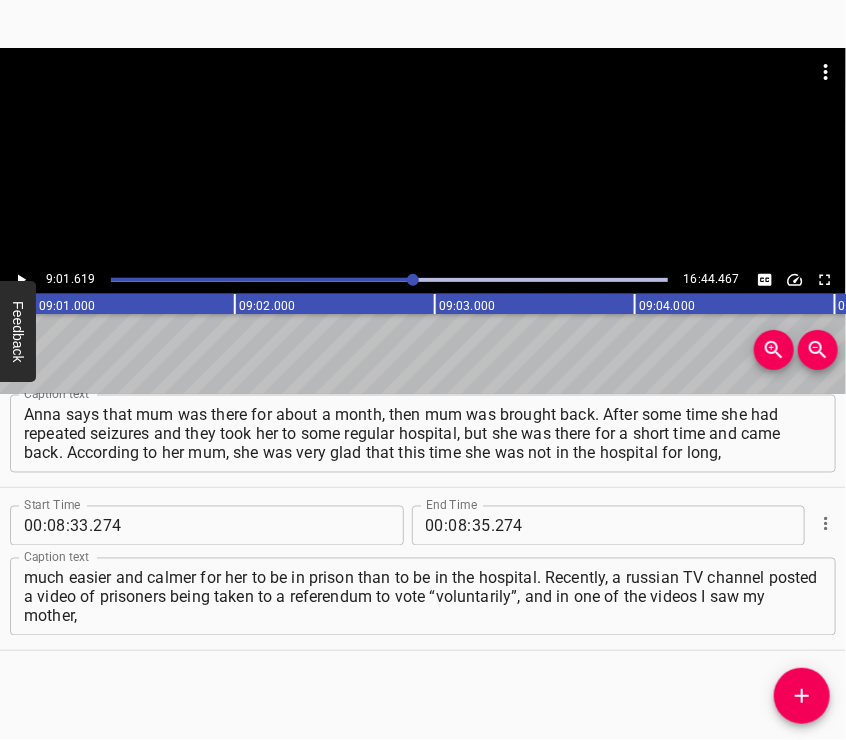 scroll, scrollTop: 0, scrollLeft: 108324, axis: horizontal 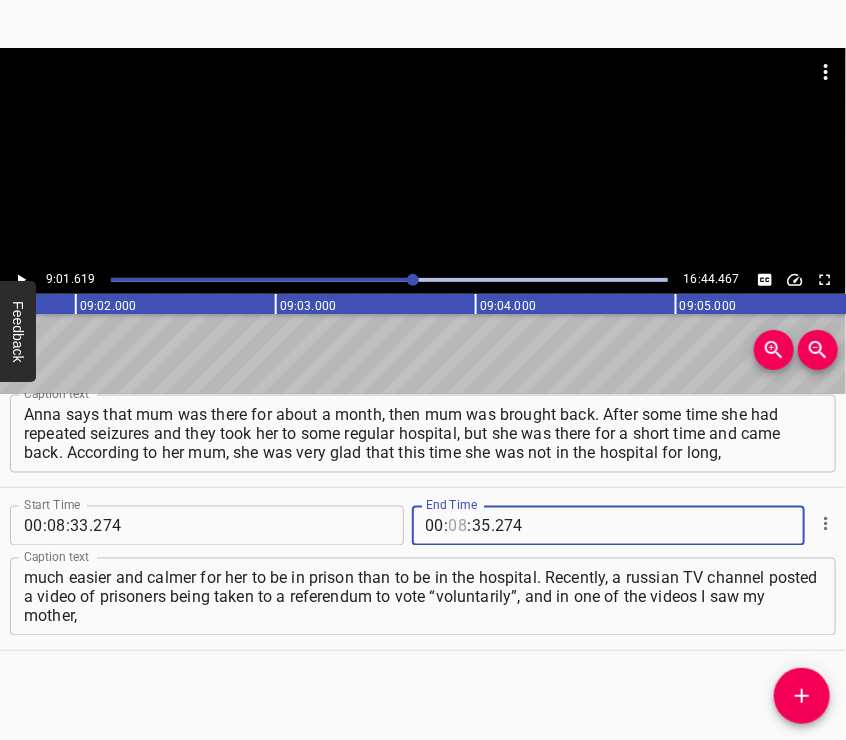 click at bounding box center [458, 526] 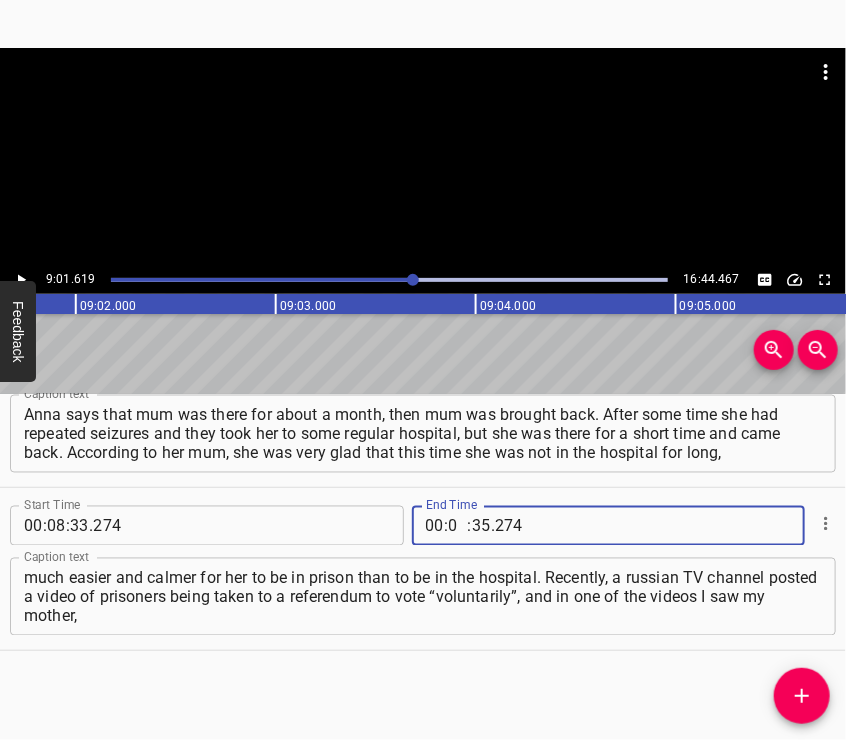 type on "09" 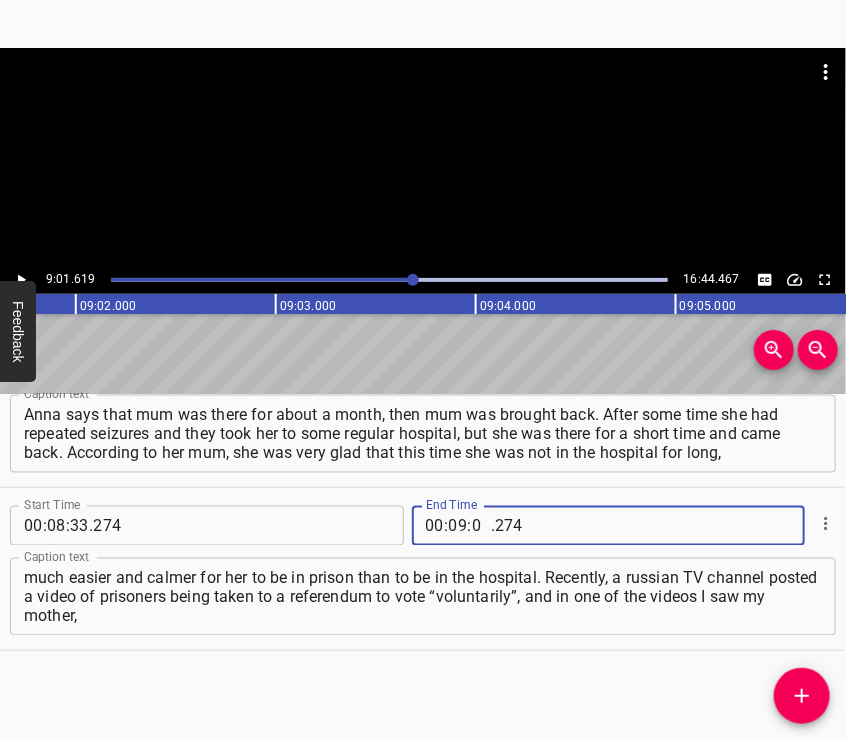 type on "01" 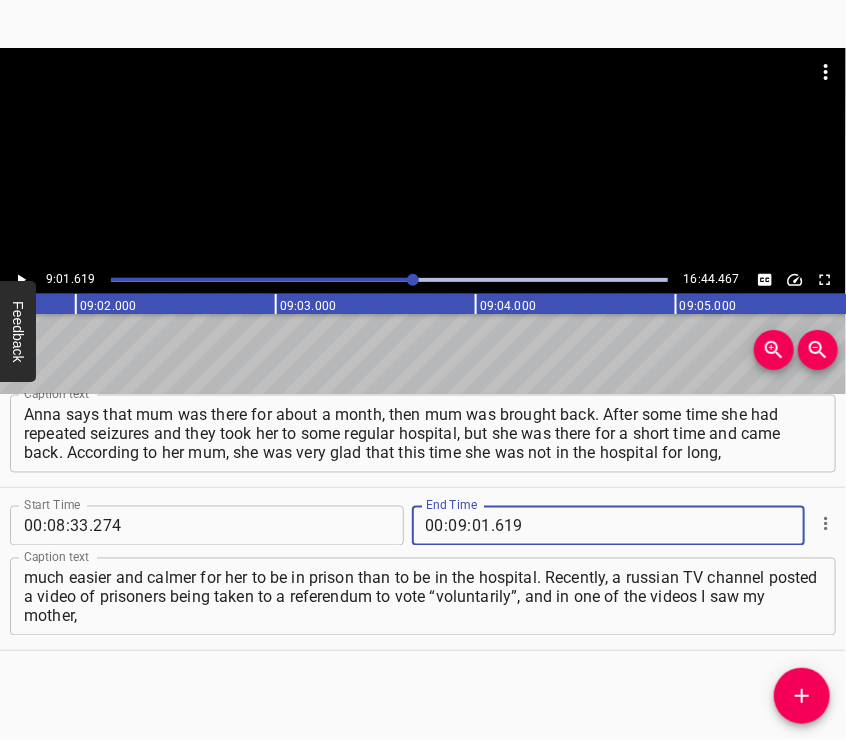 type on "619" 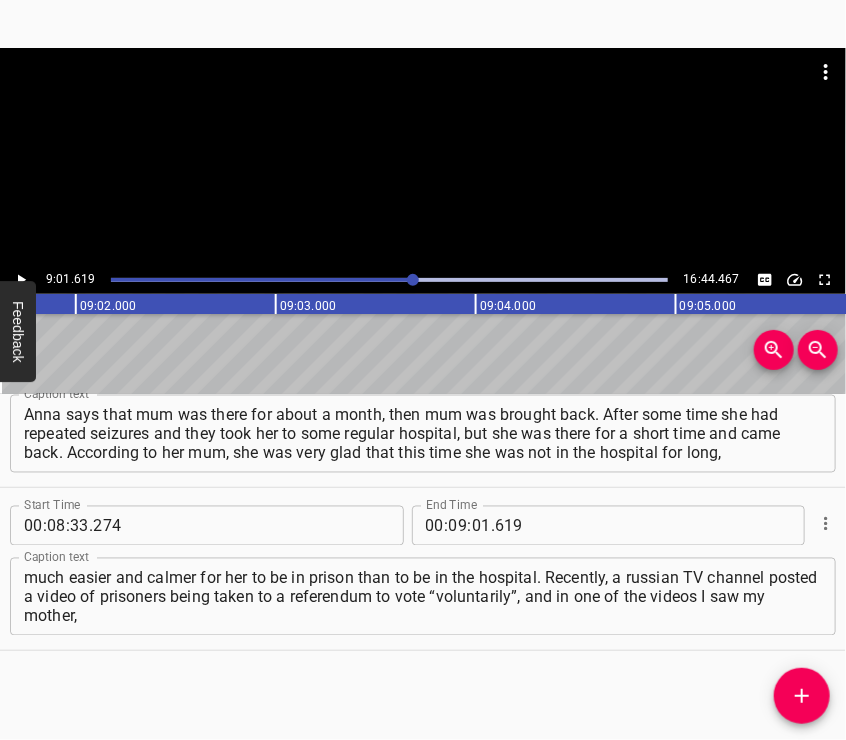 click on "Start Time 00 : 00 : 05 . 392 Start Time End Time 00 : 00 : 24 . 590 End Time Caption text On February 24, we woke up to the sounds of explosions, they were already approaching us. We live not far from Volnovakha, there was already an offensive on Volnovakha. We heard the offensive on Ukraine start around five in the morning. Caption text Start Time 00 : 00 : 24 . 590 Start Time End Time 00 : 00 : 47 . 351 End Time Caption text We thought that the war would pass unnoticed by our village, because we do not have any infrastructure or any important object to fight for, for our village. We thought that we would be bypassed, so we didn’t worry much about this war. Caption text Start Time 00 : 00 : 47 . 351 Start Time End Time 00 : 01 : 05 . 319 End Time Caption text But at the moment the war has stopped at our village. We now have a line of demarcation, there are daily battles, people are dying. My family – grandmother and grandfather at the moment stayed in the occupied territory. Caption text Start Time 00 :" at bounding box center [423, 567] 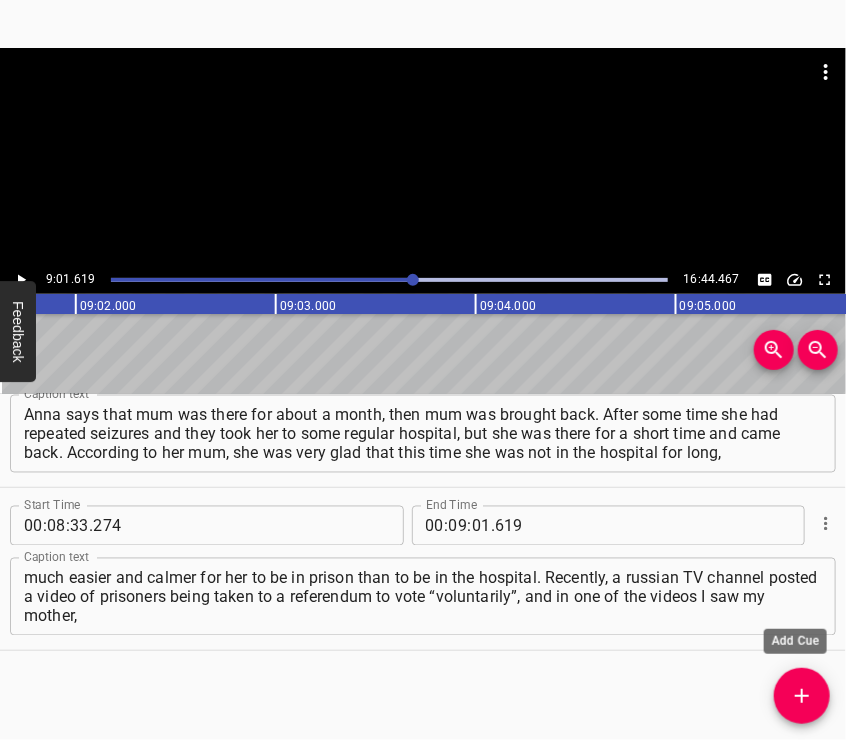 click 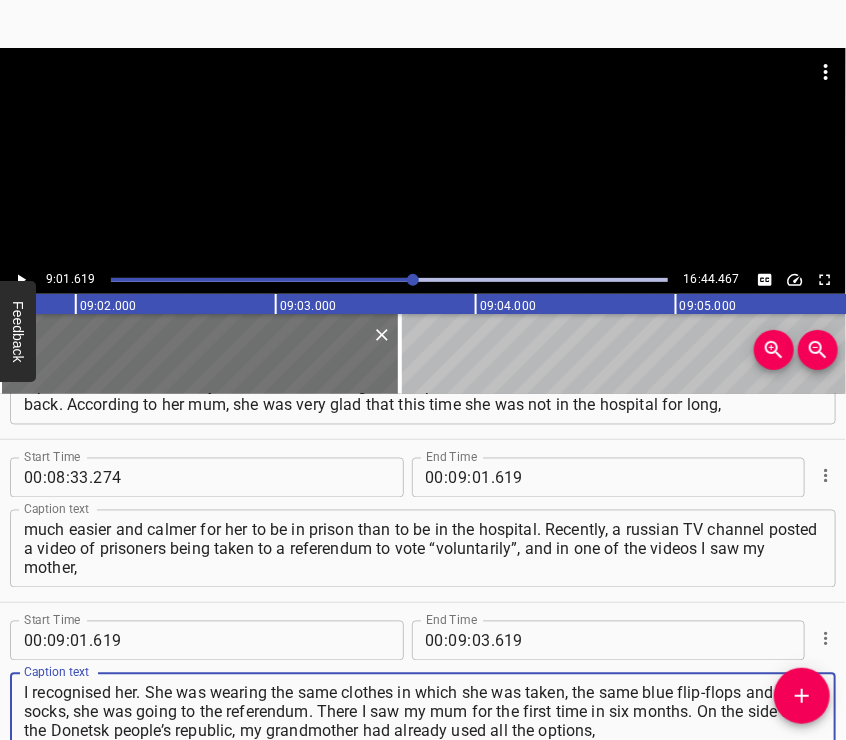 type on "I recognised her. She was wearing the same clothes in which she was taken, the same blue flip-flops and socks, she was going to the referendum. There I saw my mum for the first time in six months. On the side of the Donetsk people’s republic, my grandmother had already used all the options," 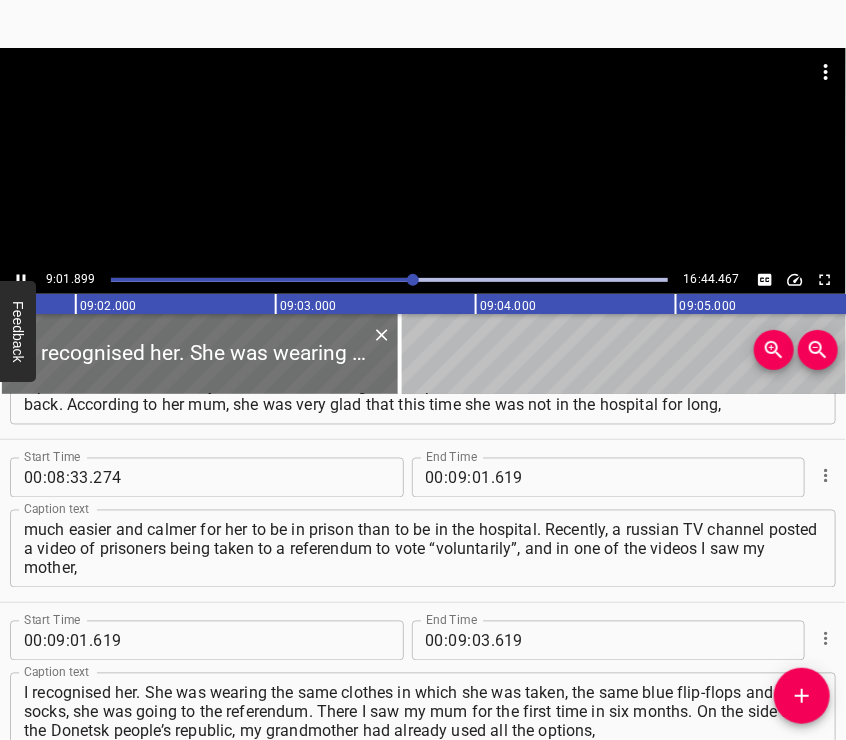 scroll, scrollTop: 3333, scrollLeft: 0, axis: vertical 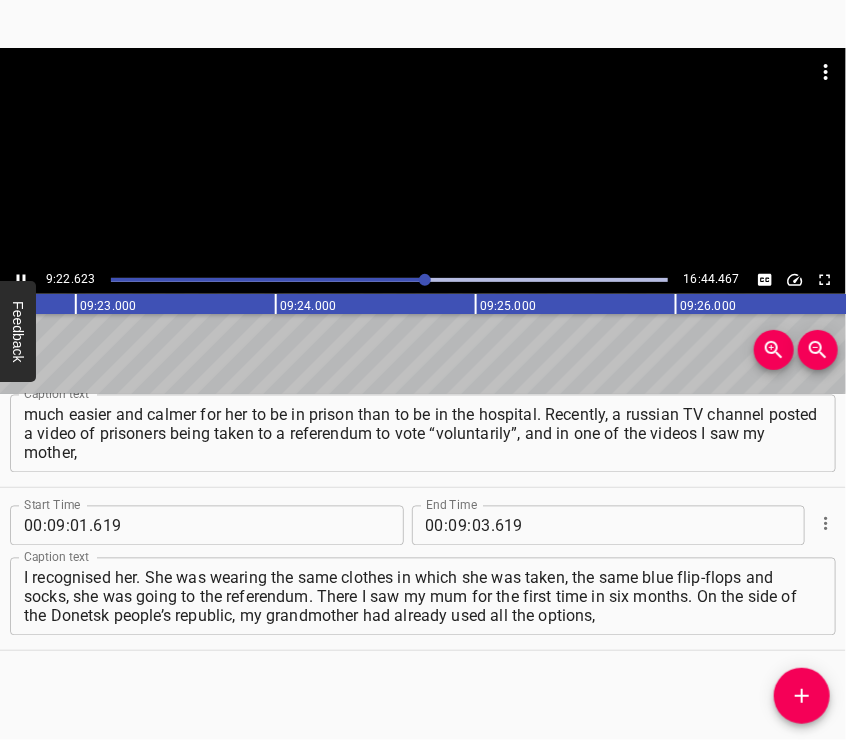 click at bounding box center [423, 98] 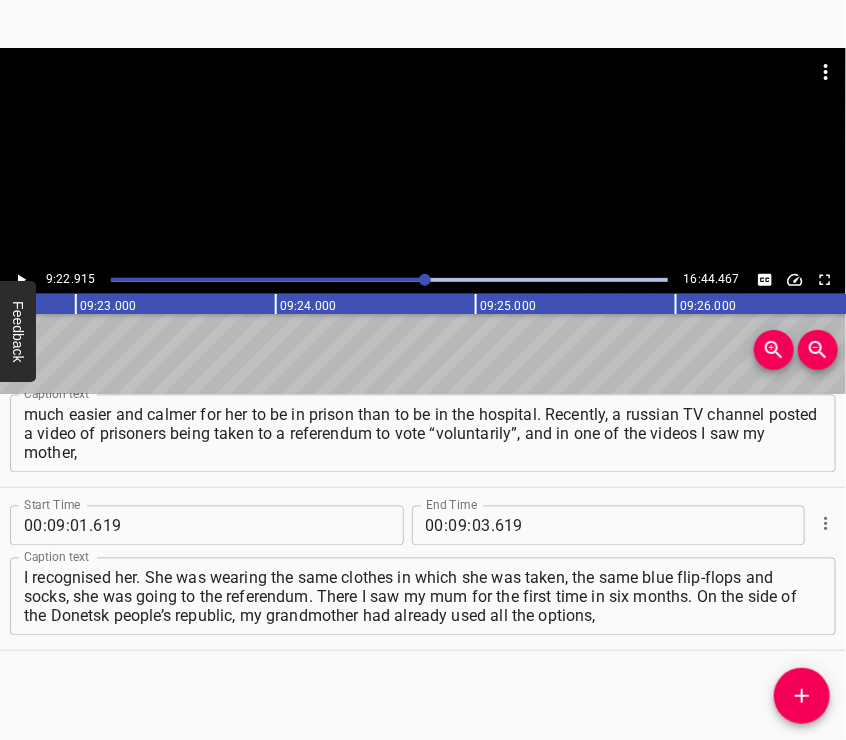 scroll, scrollTop: 0, scrollLeft: 112583, axis: horizontal 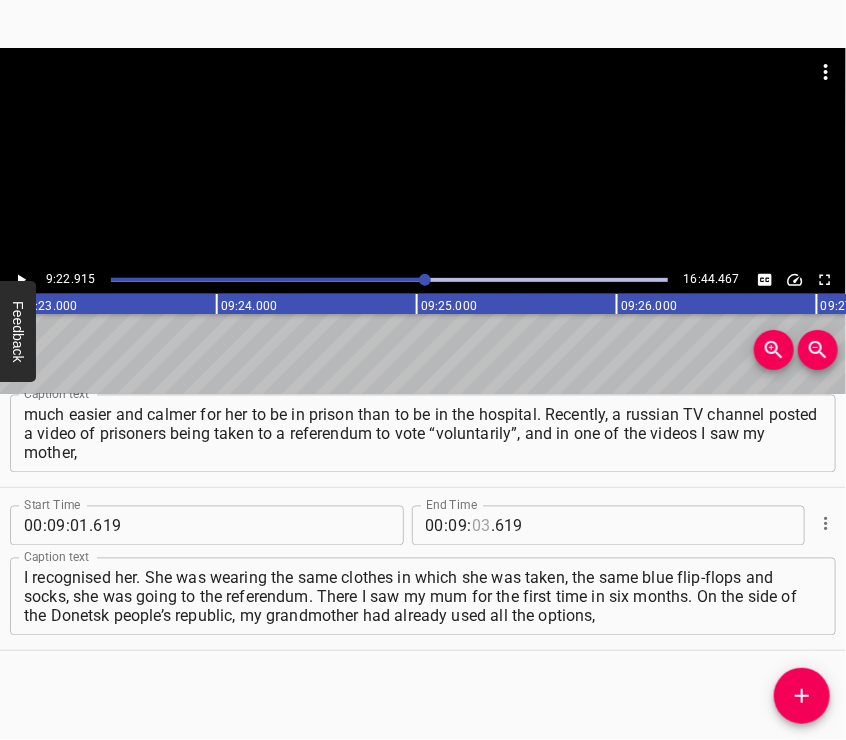 drag, startPoint x: 471, startPoint y: 527, endPoint x: 460, endPoint y: 507, distance: 22.825424 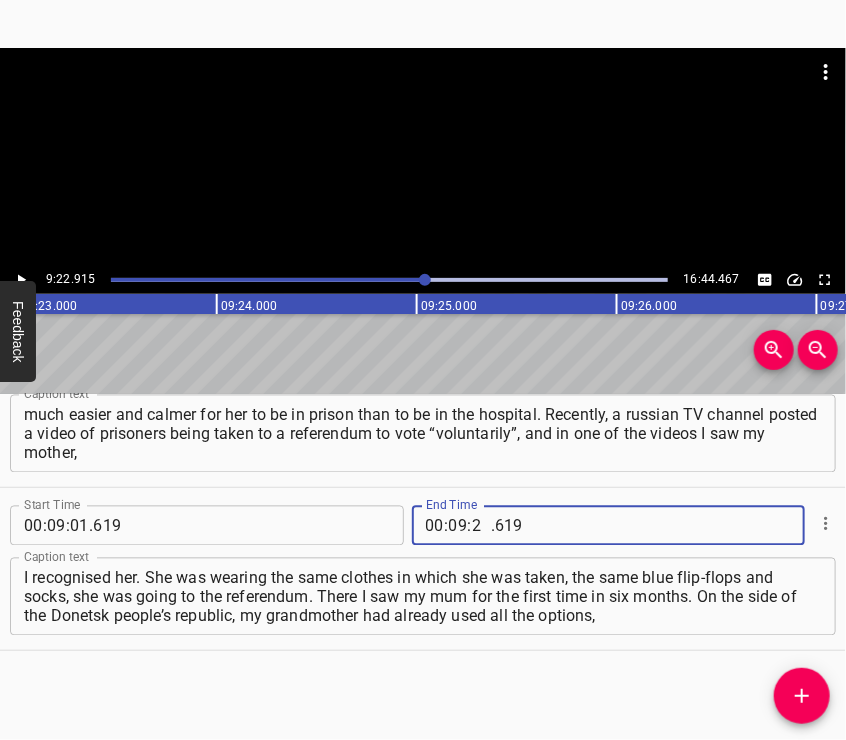 type on "22" 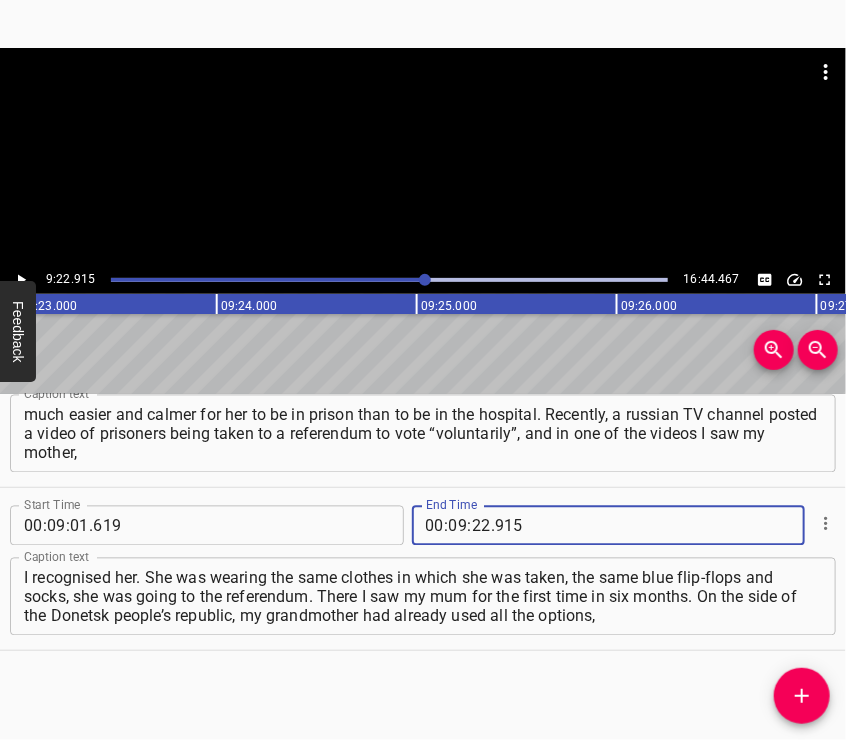 type on "915" 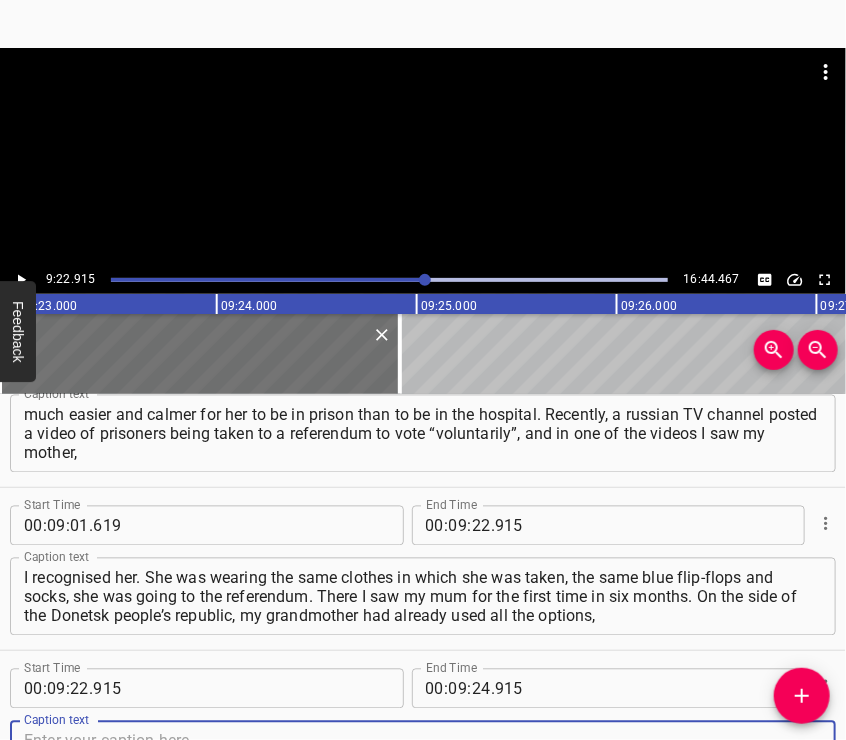 scroll, scrollTop: 3344, scrollLeft: 0, axis: vertical 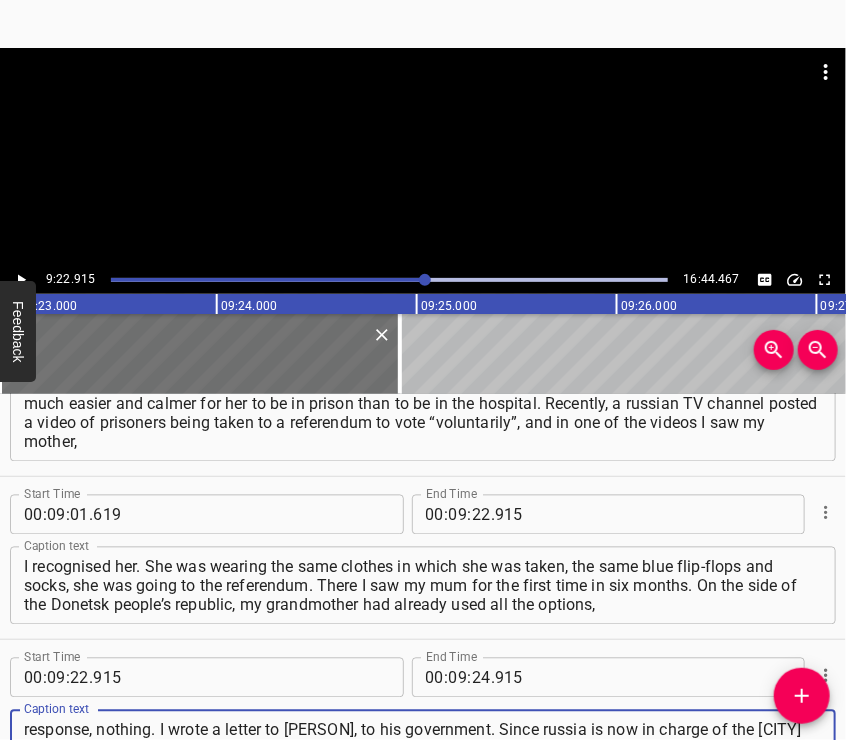 type on "she had written many applications wherever she could, but so far there had been no change on that side, no response, nothing. I wrote a letter to [PERSON], to his government. Since russia is now in charge of the [CITY] people’s republic, maybe russia will help us to find out why they took her away, why they are holding my mother." 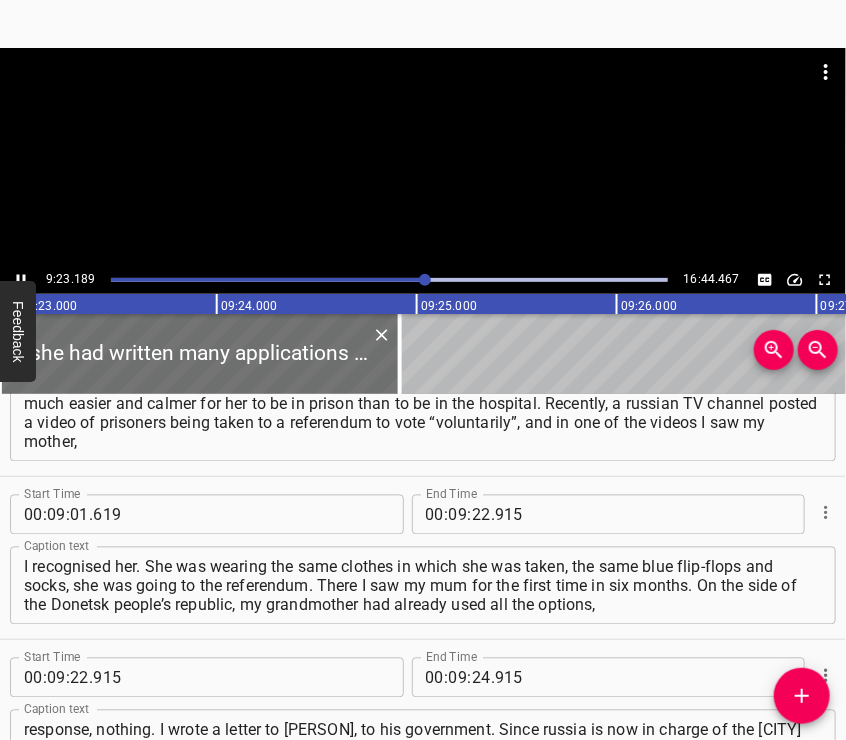 scroll, scrollTop: 3421, scrollLeft: 0, axis: vertical 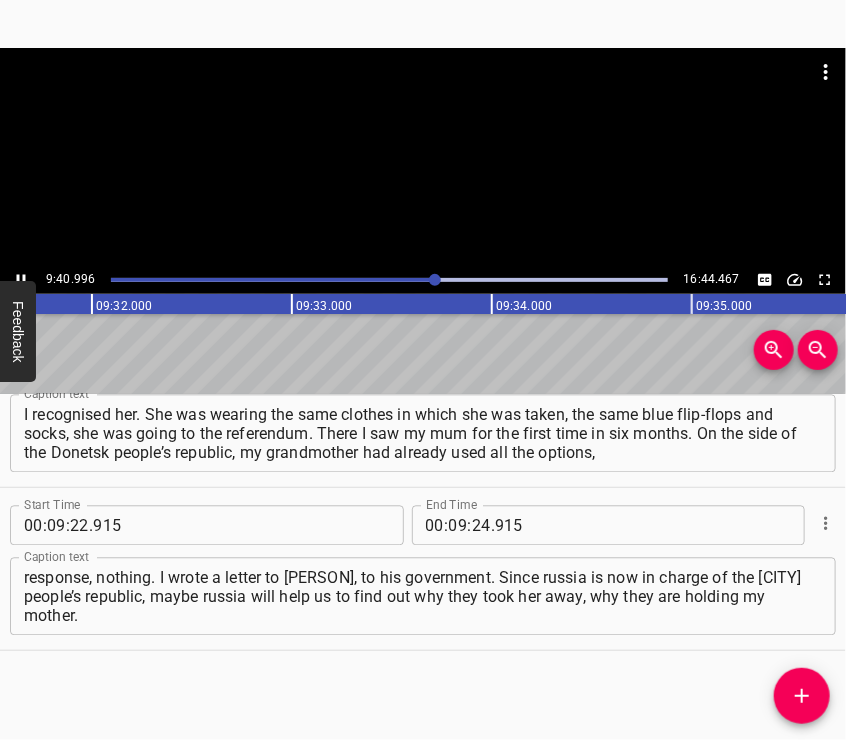 click at bounding box center (423, 157) 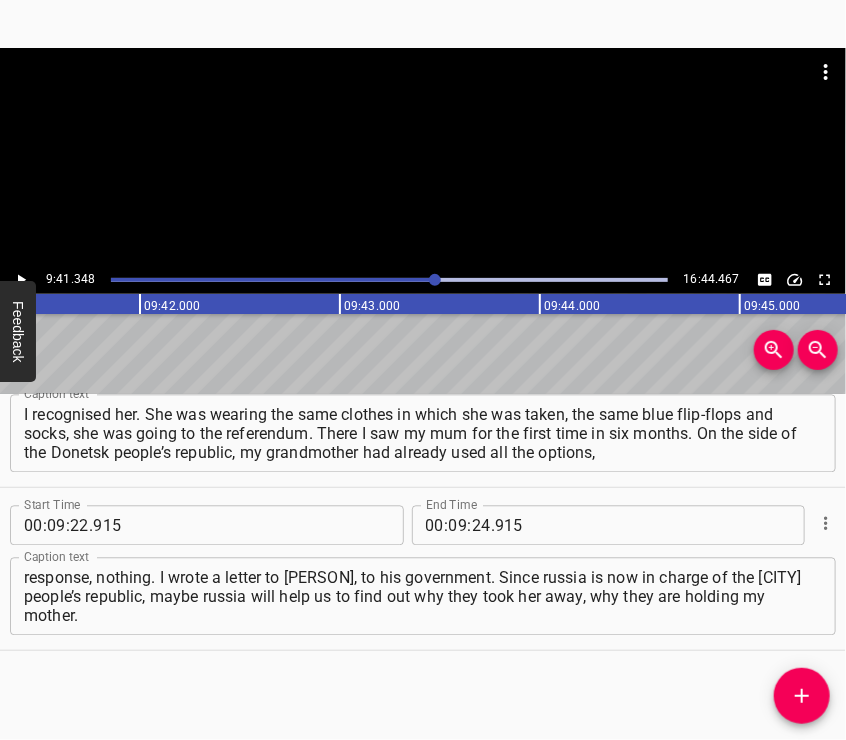 scroll, scrollTop: 0, scrollLeft: 116269, axis: horizontal 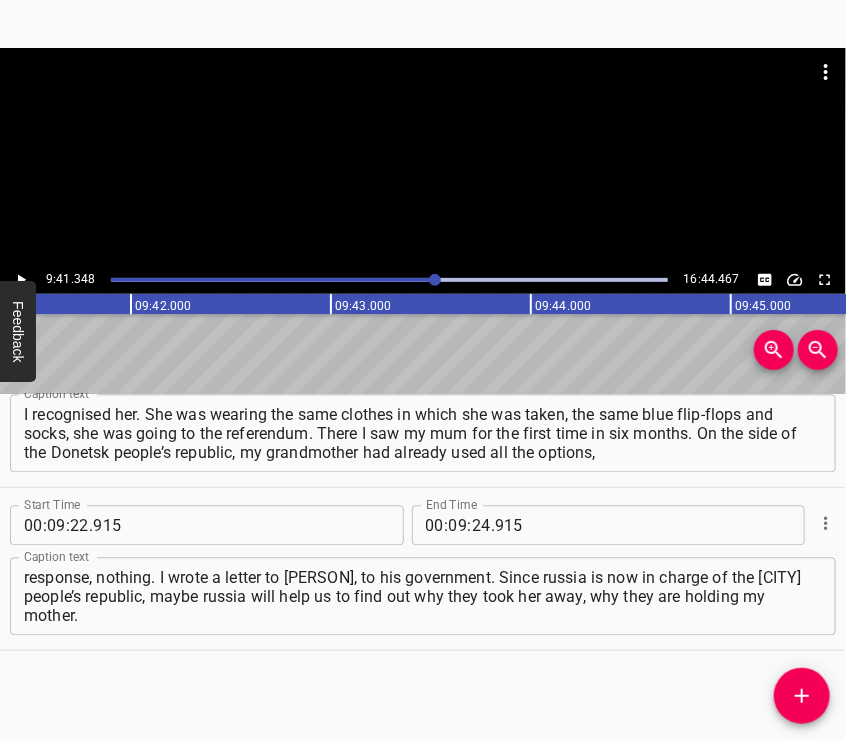 click at bounding box center (423, 98) 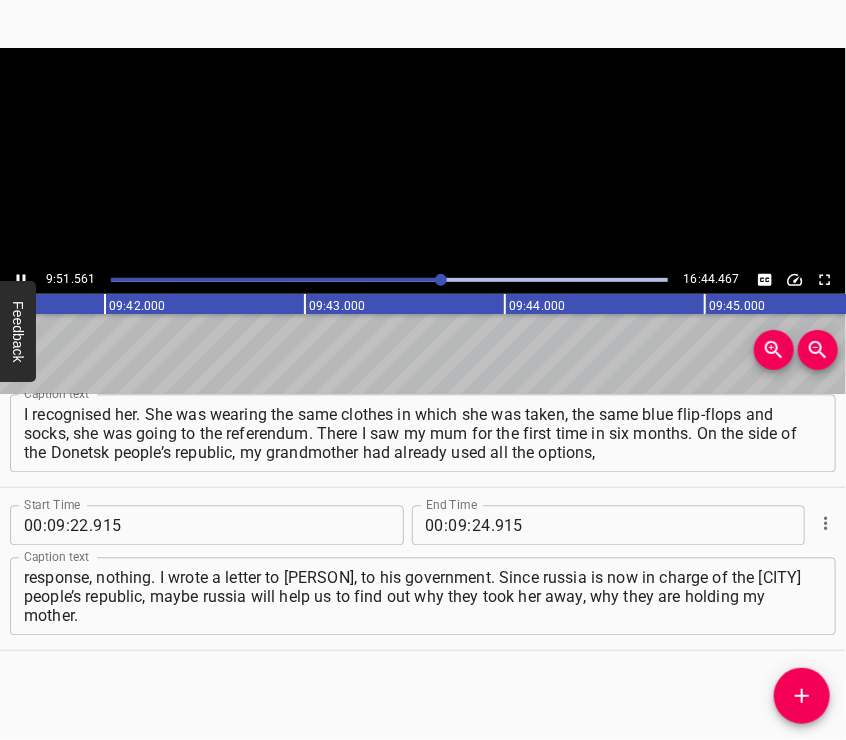 scroll, scrollTop: 0, scrollLeft: 116751, axis: horizontal 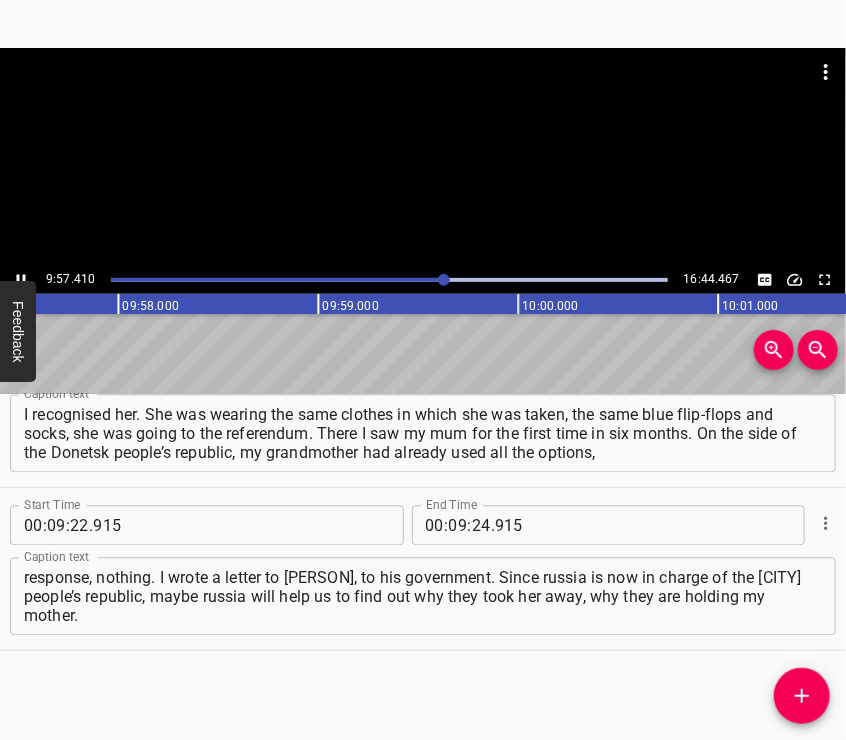 click at bounding box center [423, 98] 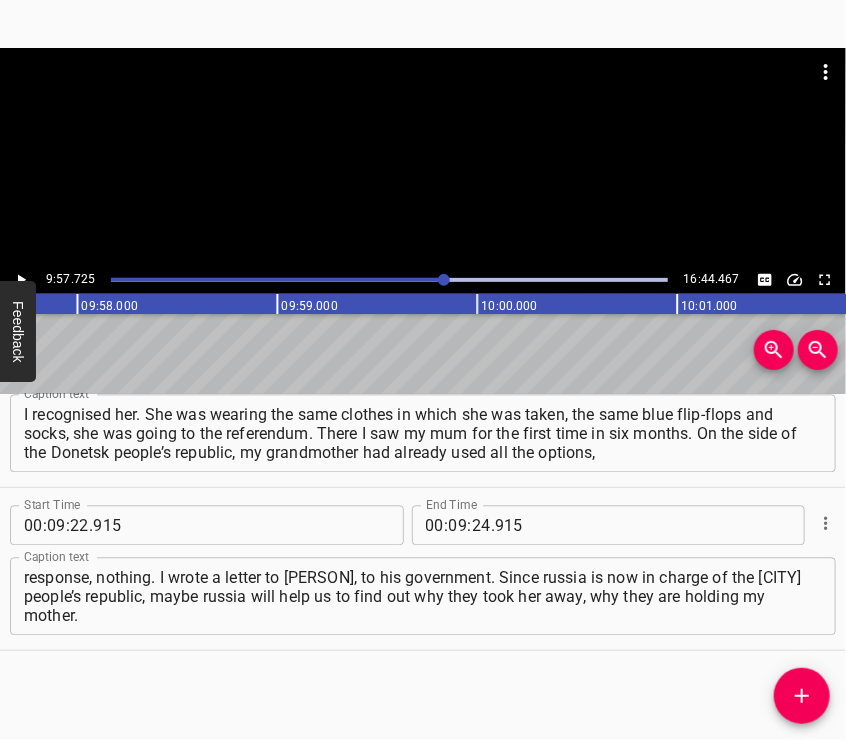 scroll, scrollTop: 0, scrollLeft: 119544, axis: horizontal 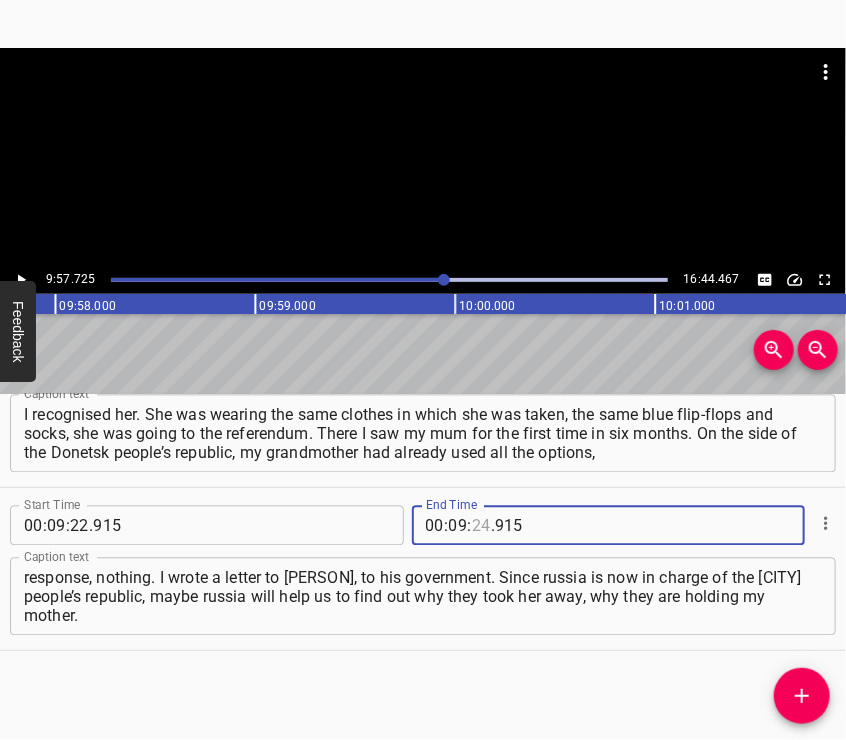 click at bounding box center [481, 526] 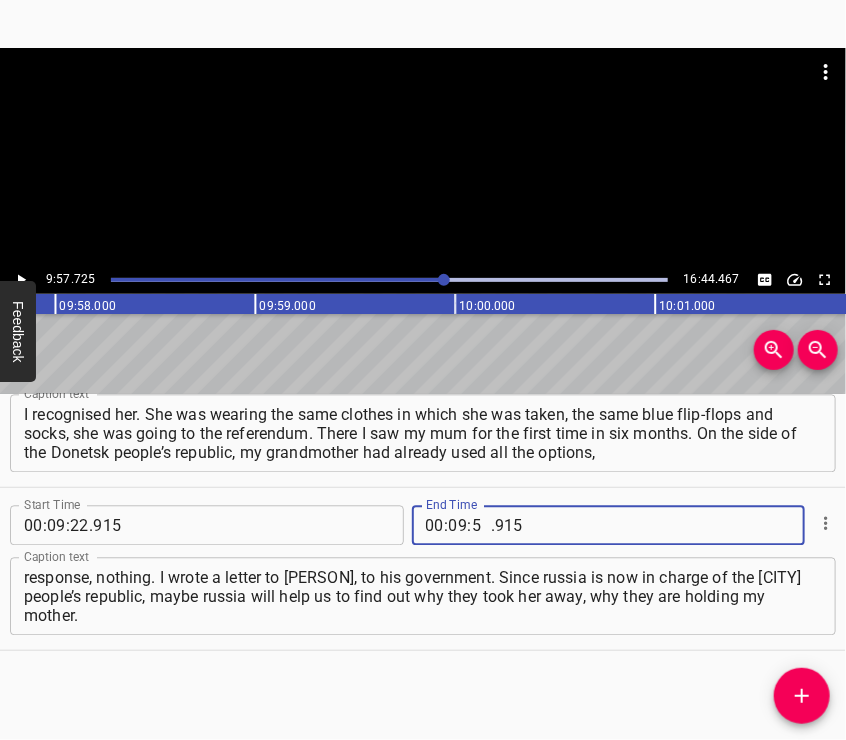 type on "57" 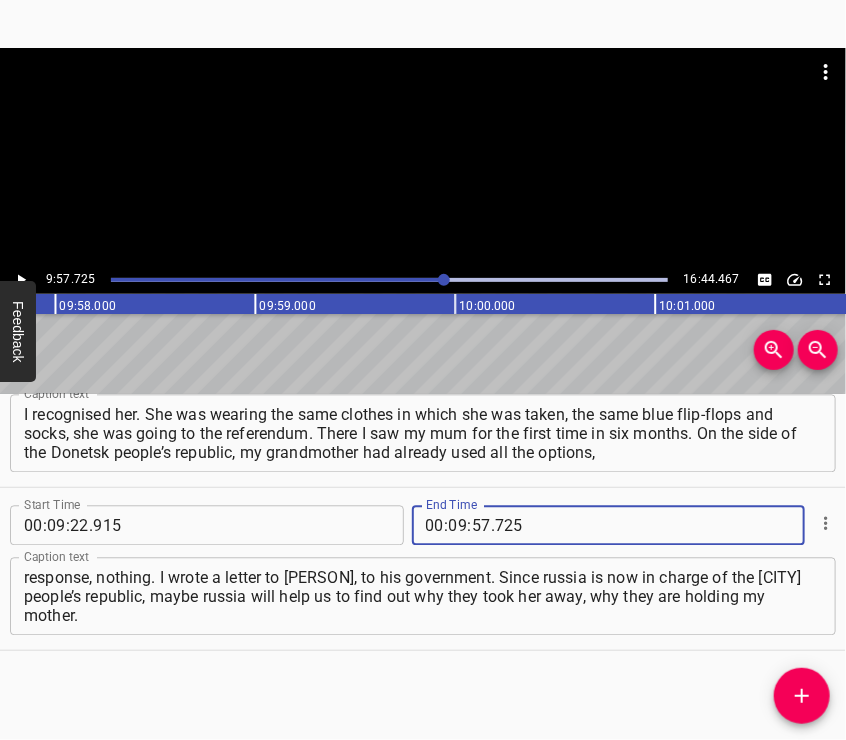 type on "725" 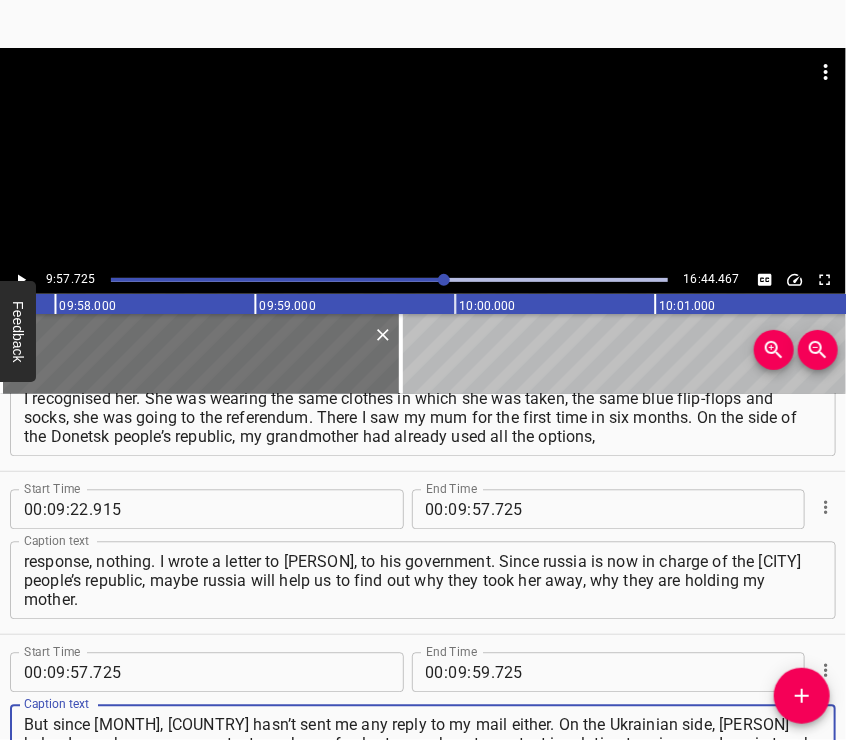 type on "But since [MONTH], [COUNTRY] hasn’t sent me any reply to my mail either. On the Ukrainian side, [PERSON] helped me, she gave me contact numbers of volunteers, where to contact in relation to prisoners. I am in touch with many people, especially those who are coming out of captivity, I try to write to each of them," 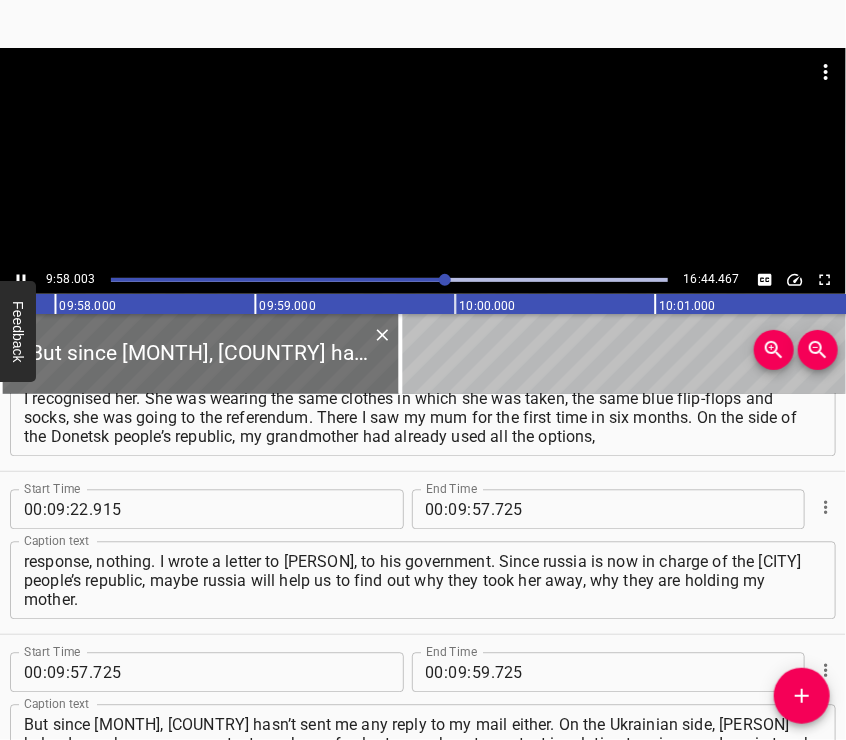 scroll, scrollTop: 3660, scrollLeft: 0, axis: vertical 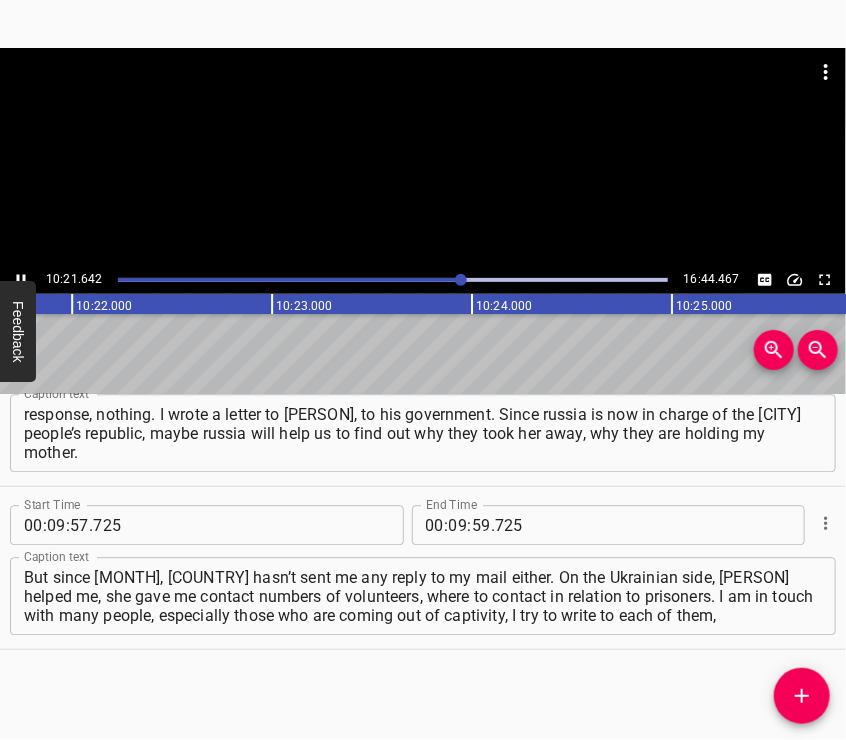 click at bounding box center (423, 157) 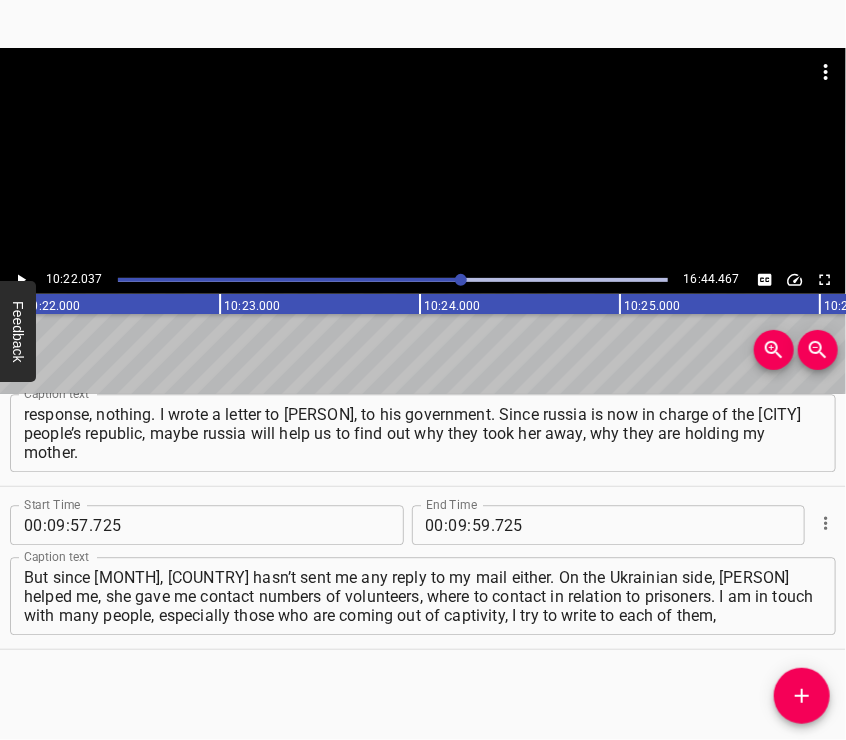 scroll, scrollTop: 0, scrollLeft: 124407, axis: horizontal 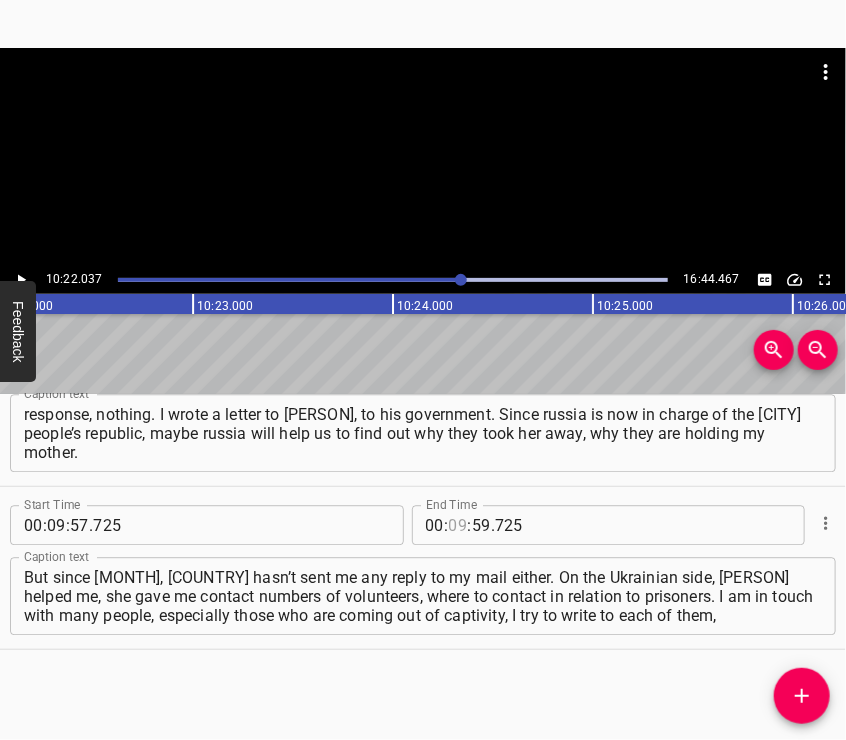 click at bounding box center (458, 525) 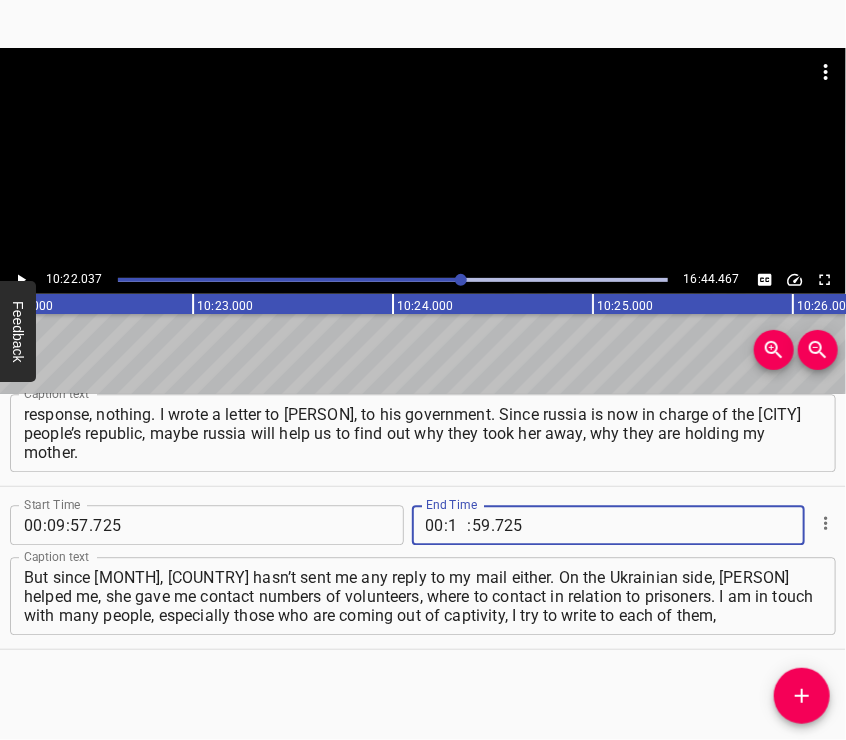 type on "10" 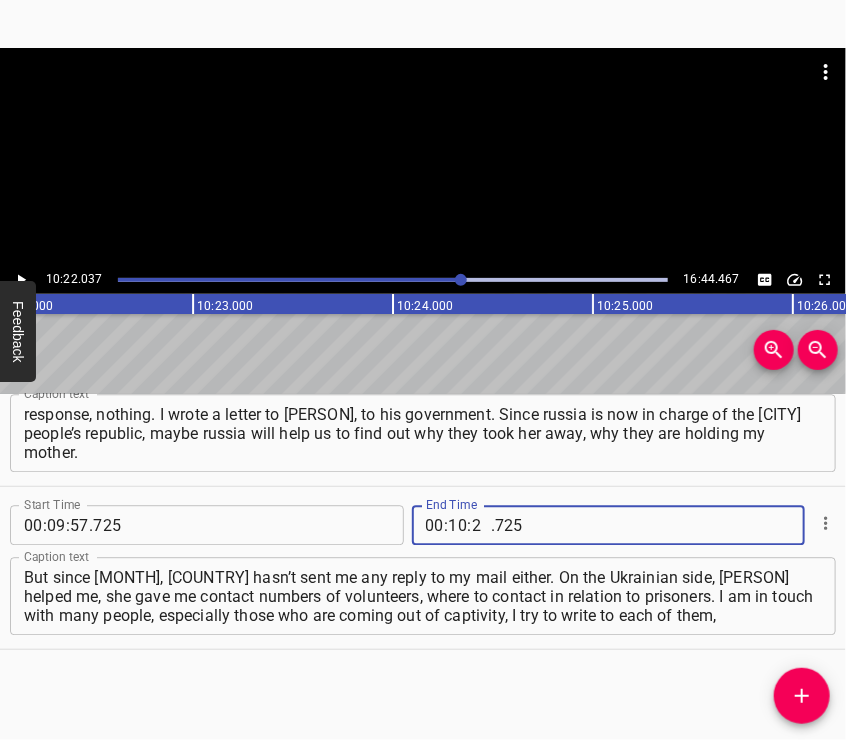 type on "22" 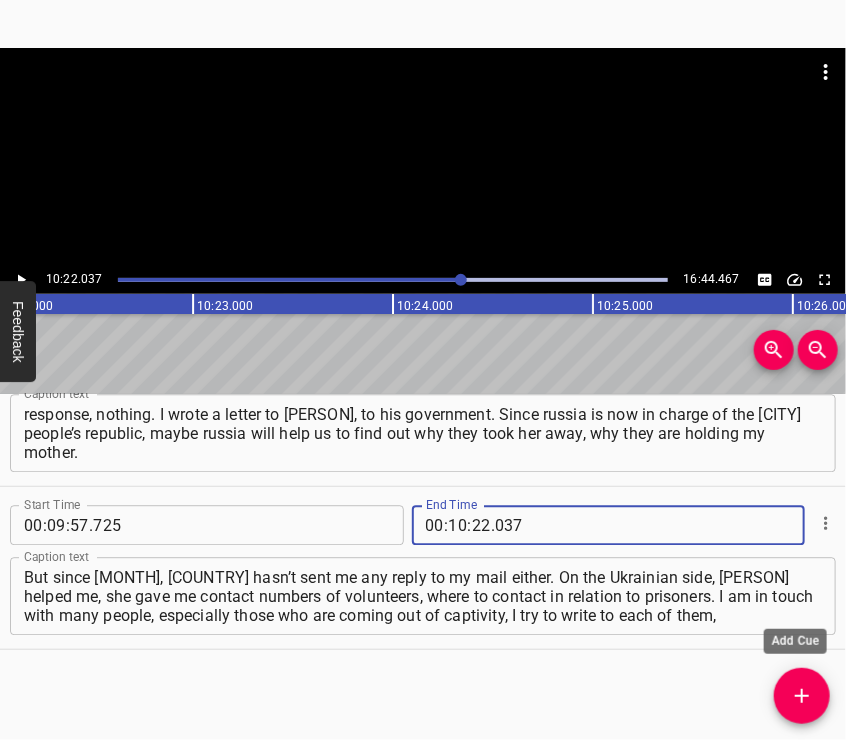 type on "037" 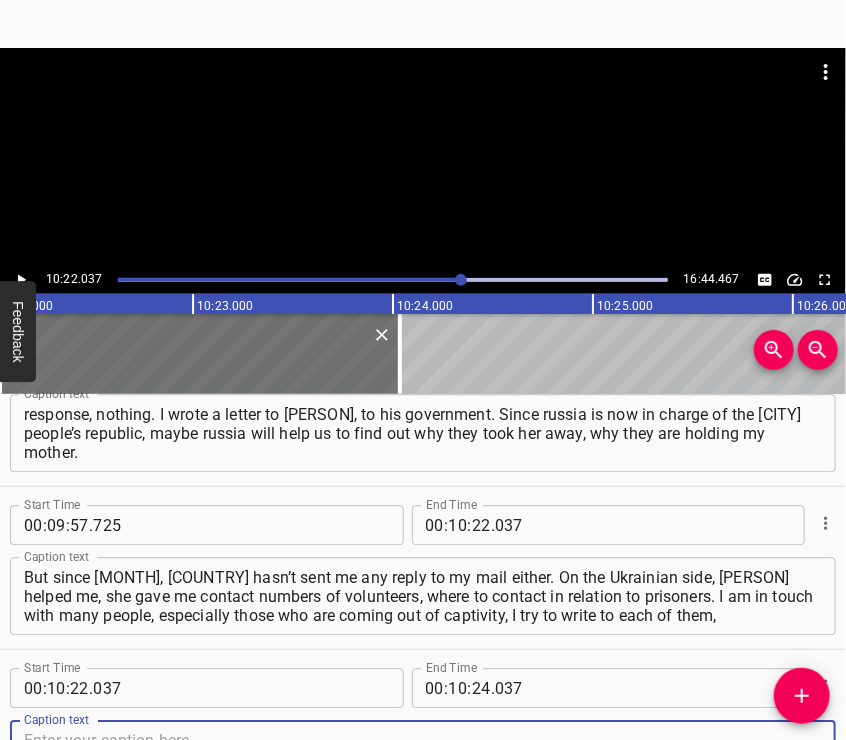 scroll, scrollTop: 3669, scrollLeft: 0, axis: vertical 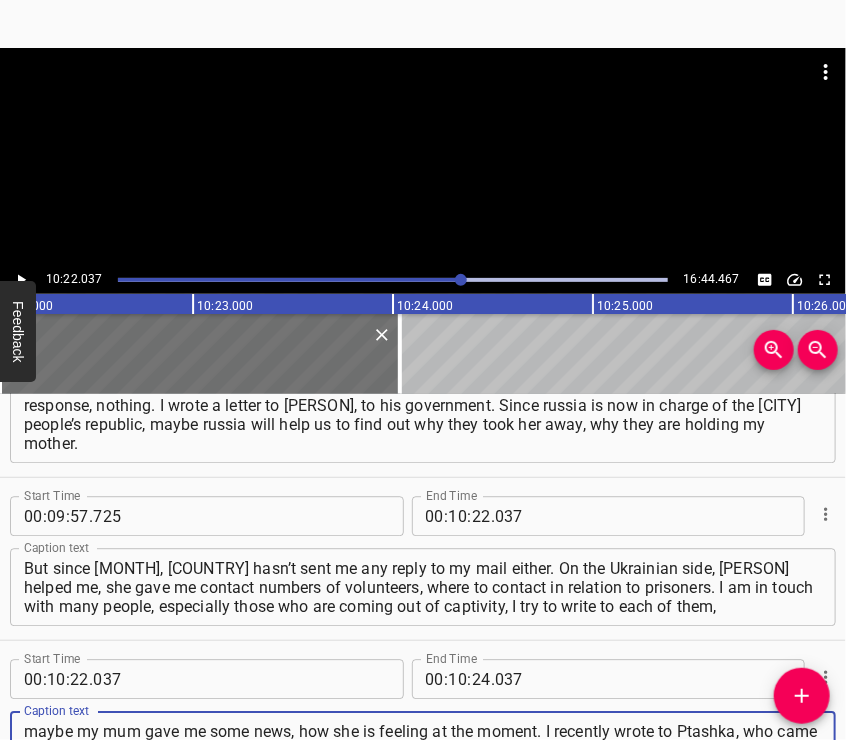 type on "maybe my mum gave me some news, how she is feeling at the moment. I recently wrote to Ptashka, who came out of captivity. She wrote that mum is healthy, she is there, she is alive. She is in Olenivka, which once again confirms that she is really there. On the Ukrainian side, I filed all possible applications to the Red Cross," 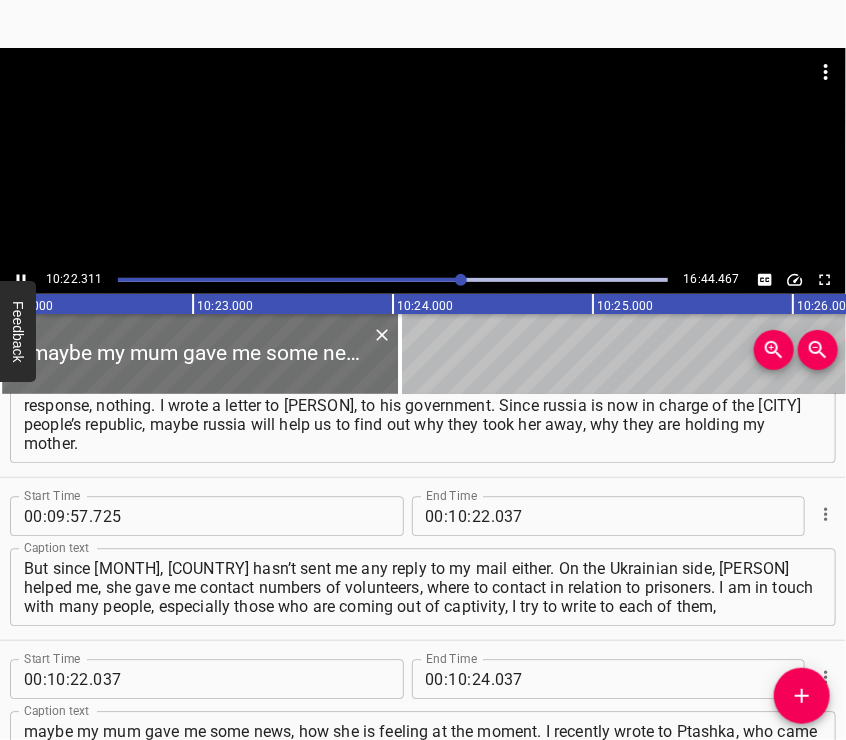 scroll, scrollTop: 3728, scrollLeft: 0, axis: vertical 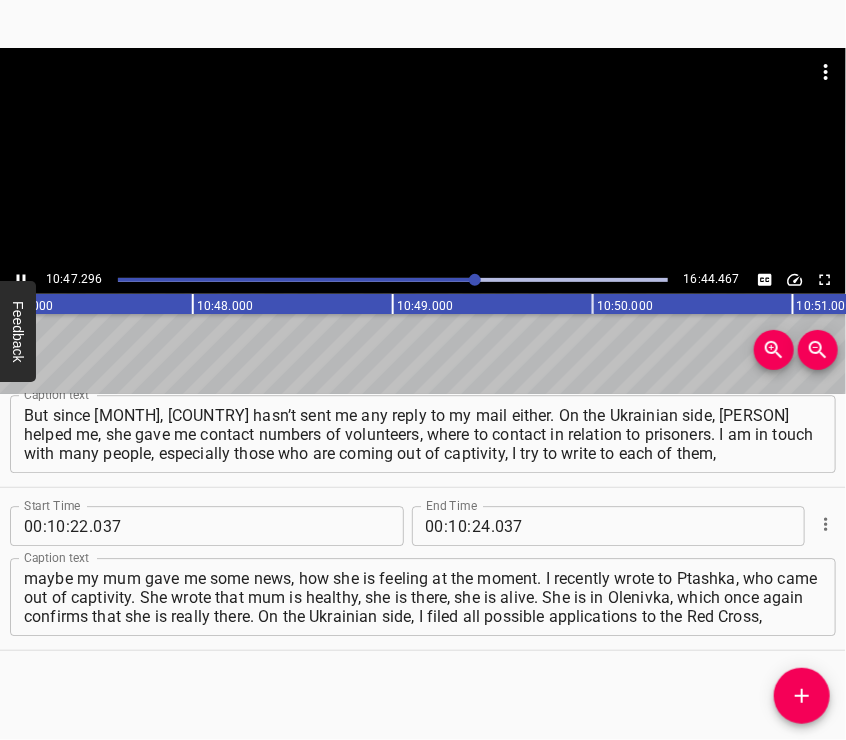 click at bounding box center (423, 157) 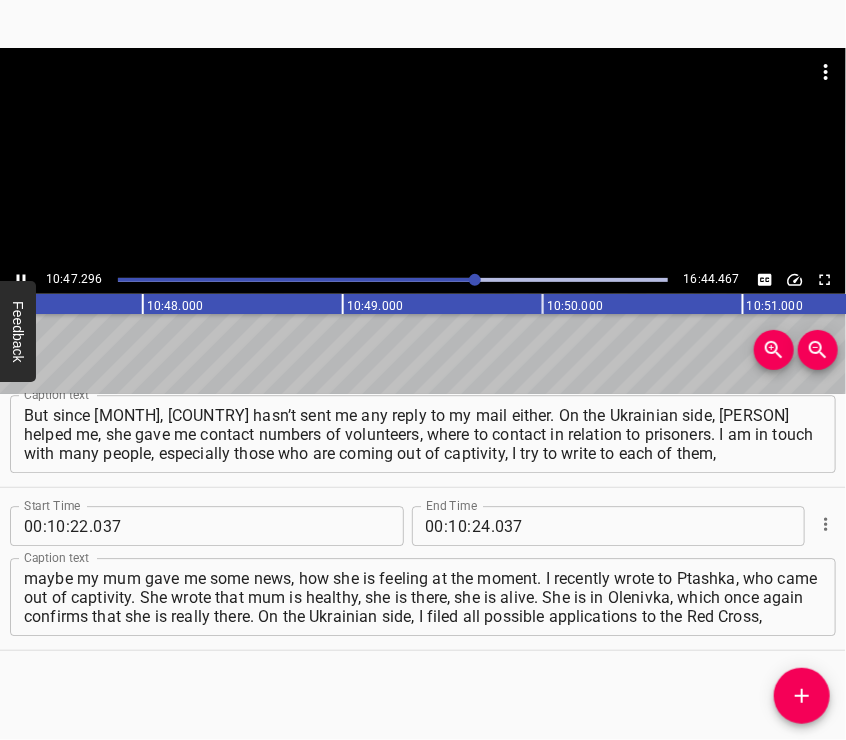 scroll, scrollTop: 0, scrollLeft: 129480, axis: horizontal 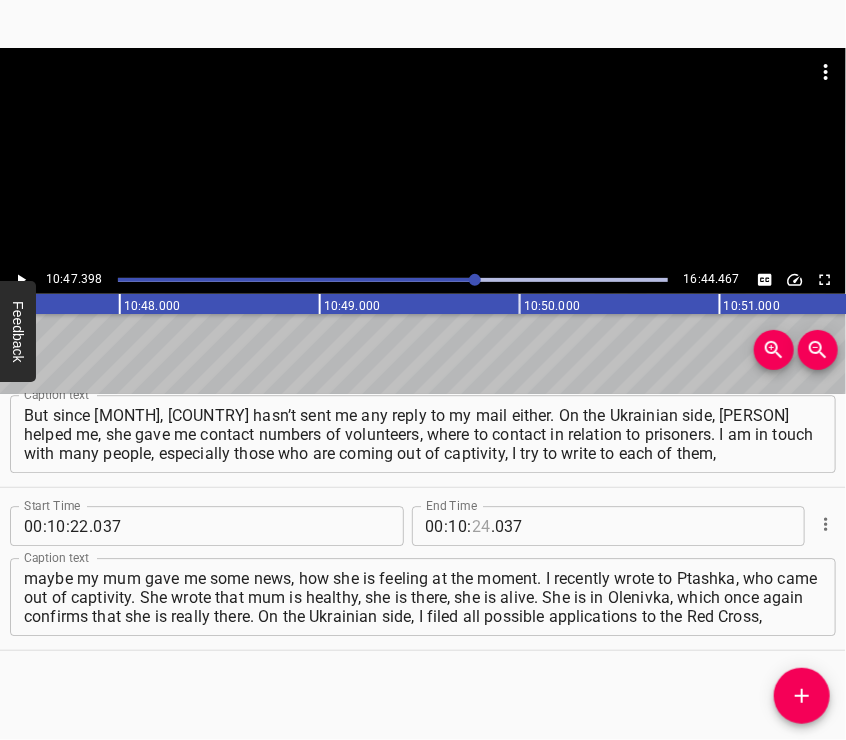 click at bounding box center (481, 526) 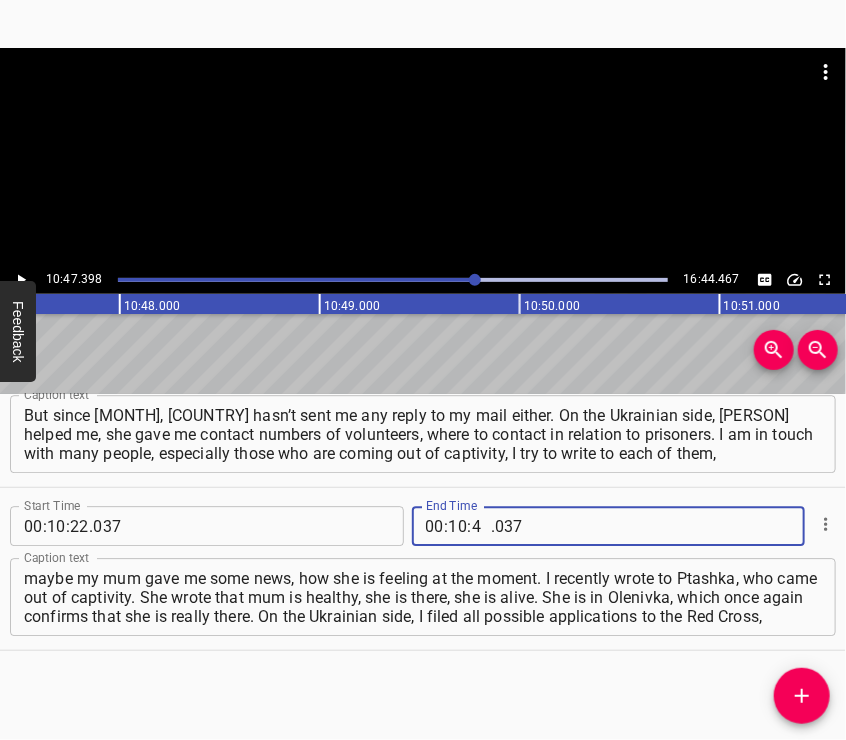 type on "47" 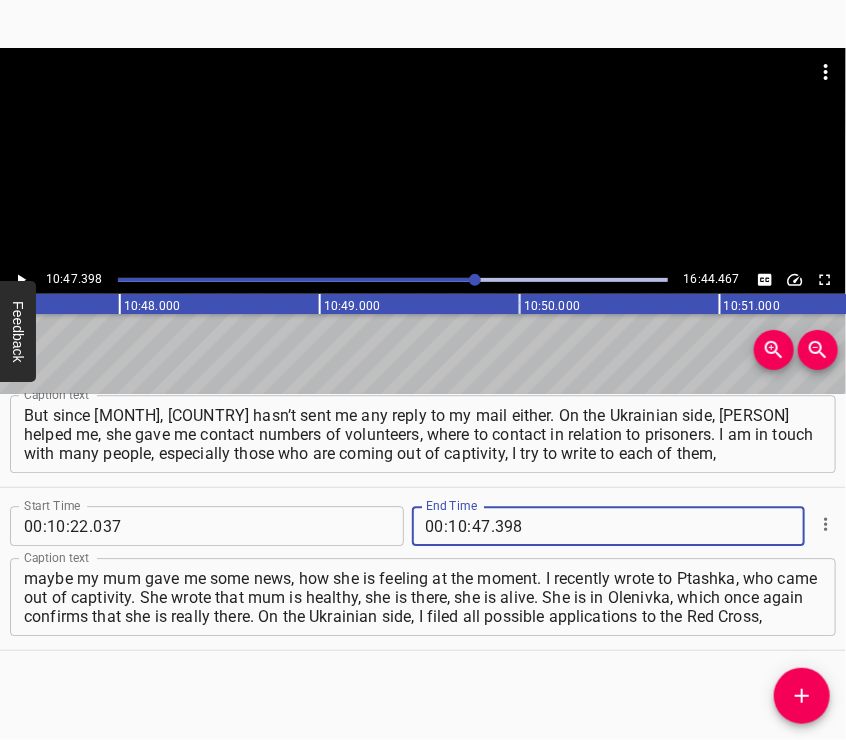 type on "398" 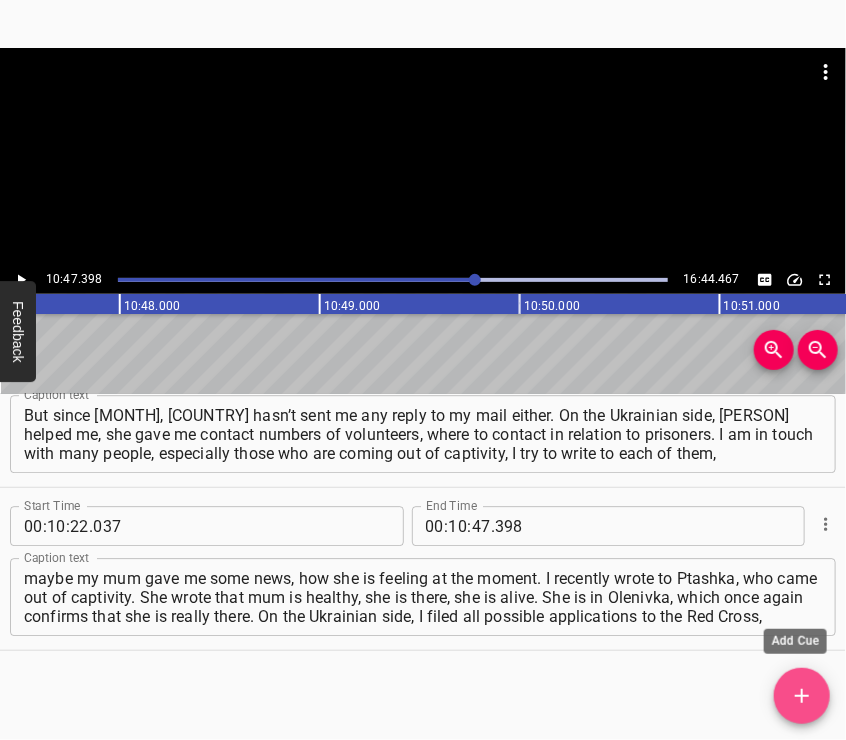 click 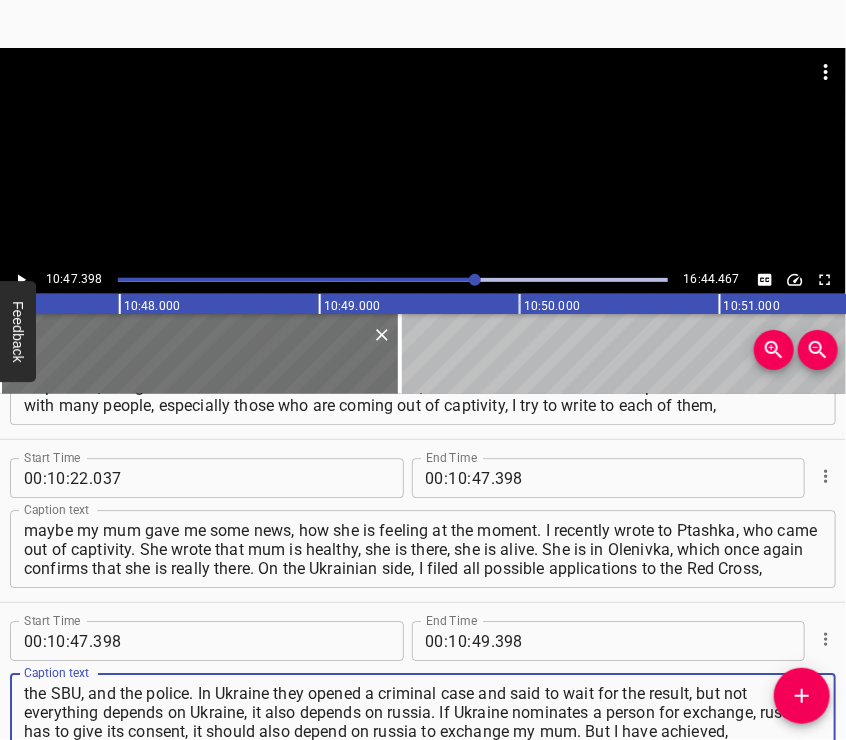 type on "the SBU, and the police. In Ukraine they opened a criminal case and said to wait for the result, but not everything depends on Ukraine, it also depends on russia. If Ukraine nominates a person for exchange, russia has to give its consent, it should also depend on russia to exchange my mum. But I have achieved," 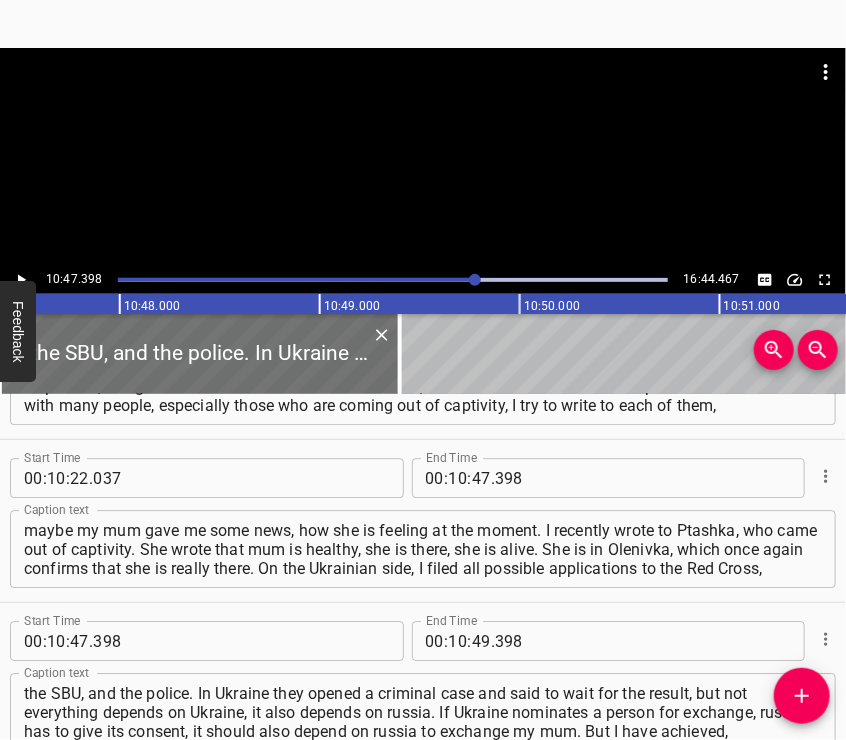 click at bounding box center (423, 98) 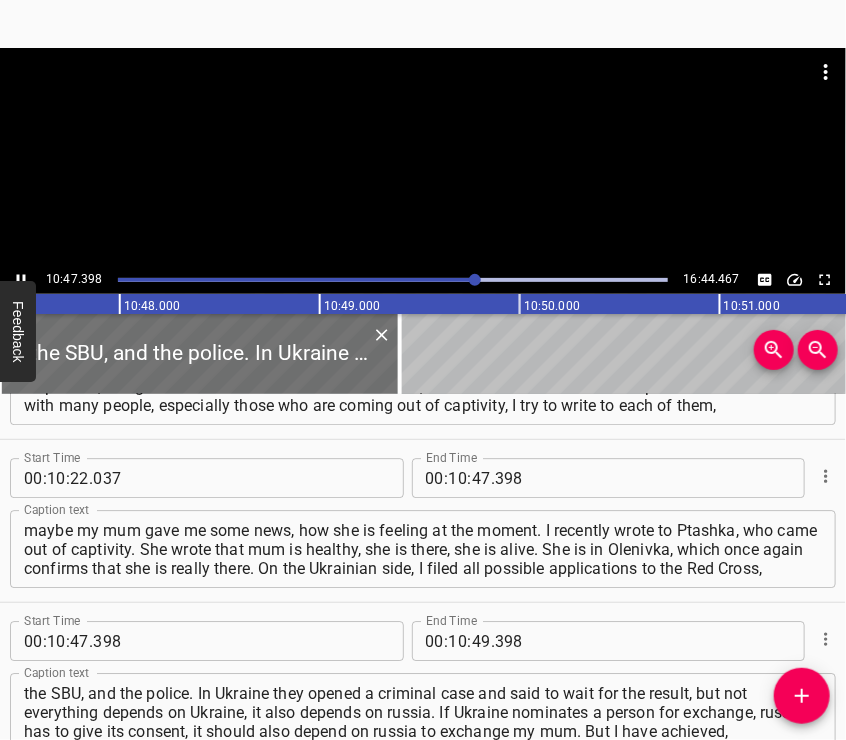 scroll, scrollTop: 3944, scrollLeft: 0, axis: vertical 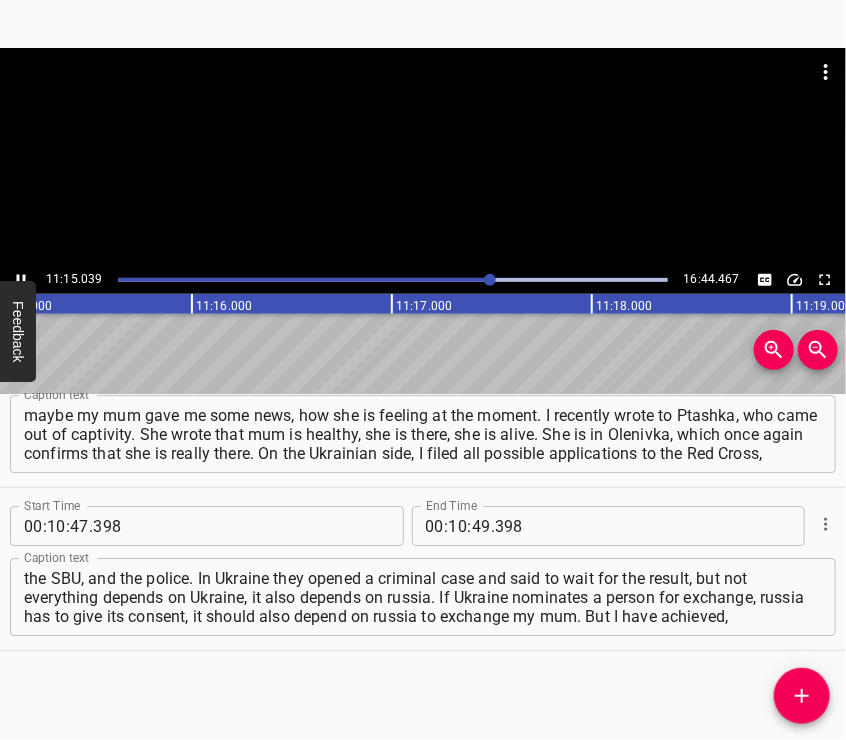 click at bounding box center [423, 157] 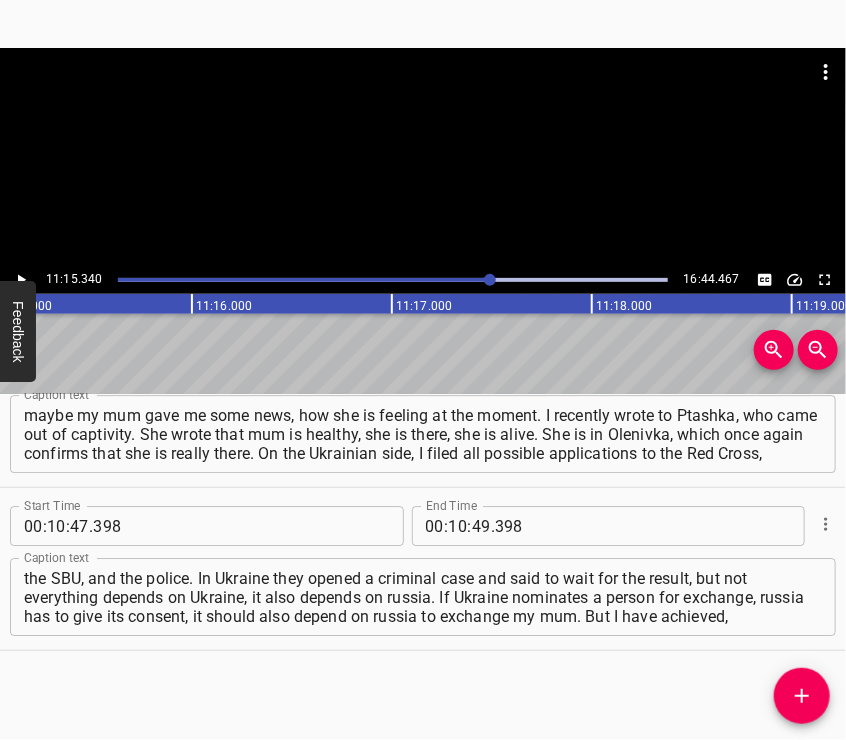 scroll, scrollTop: 0, scrollLeft: 135068, axis: horizontal 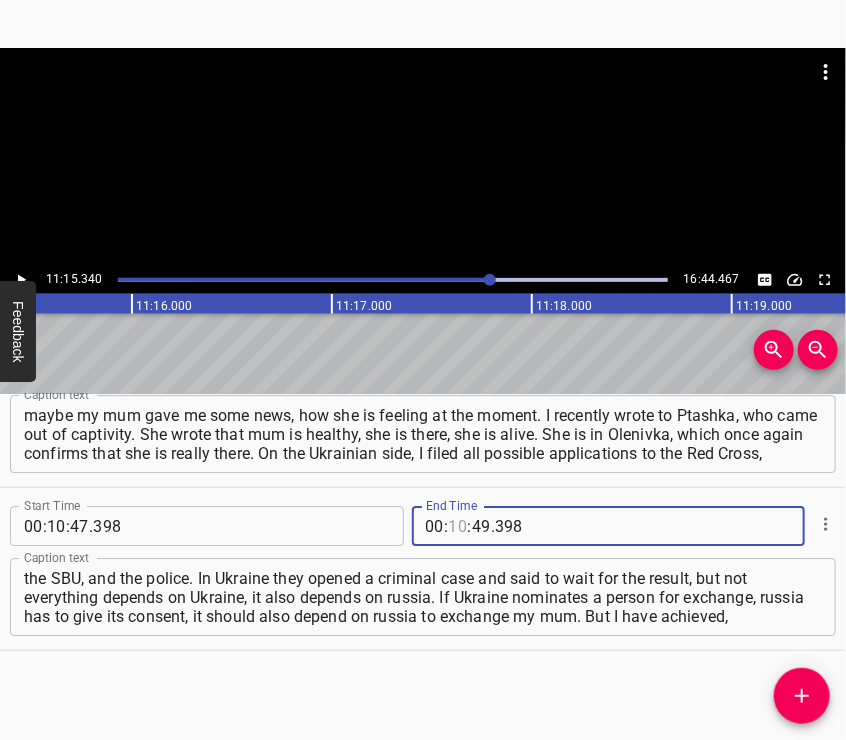 click at bounding box center [458, 526] 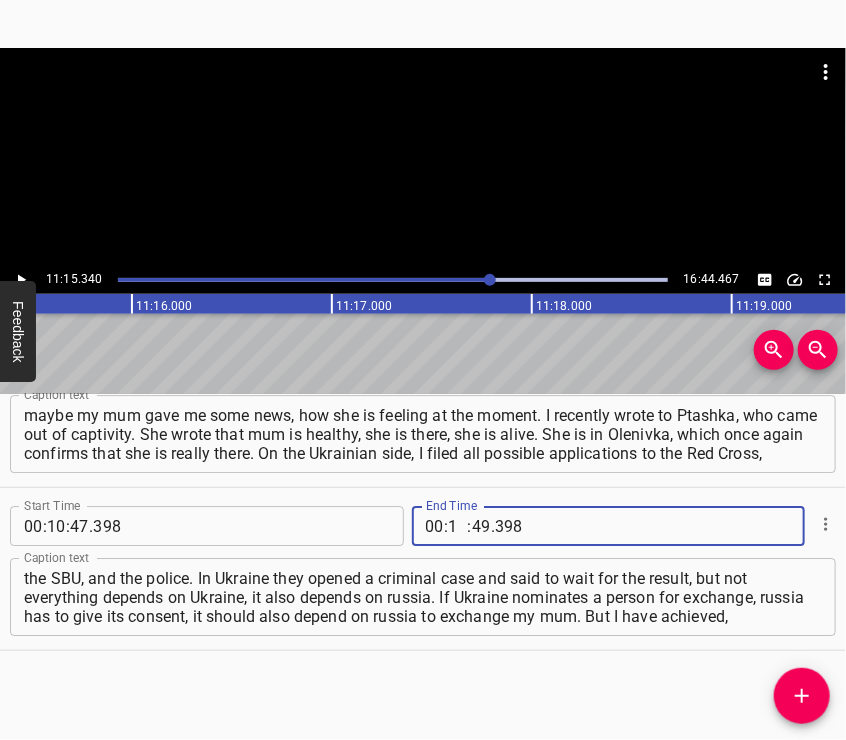 type on "11" 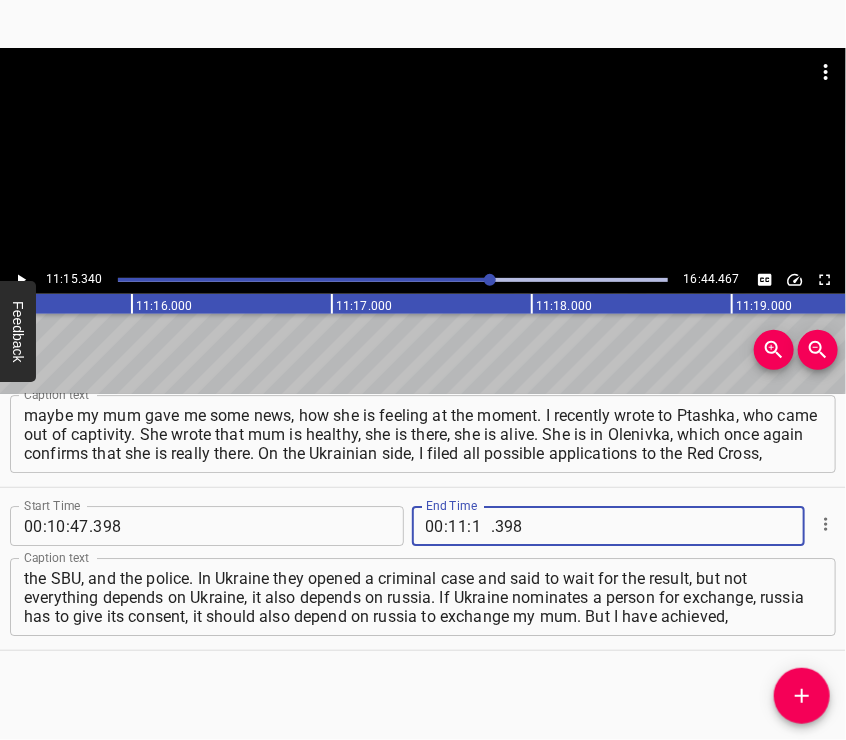 type on "15" 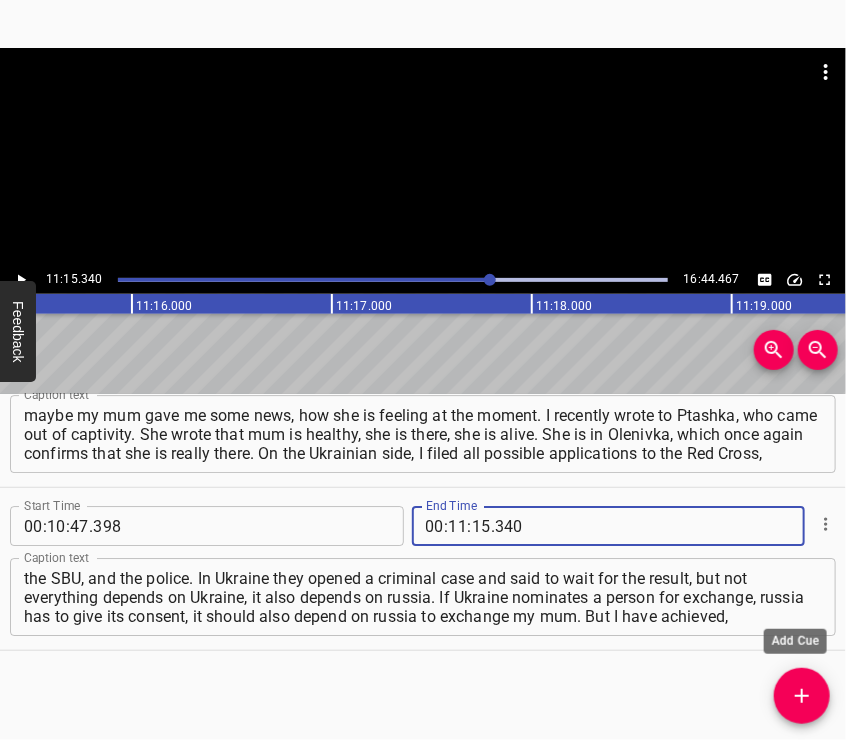 type on "340" 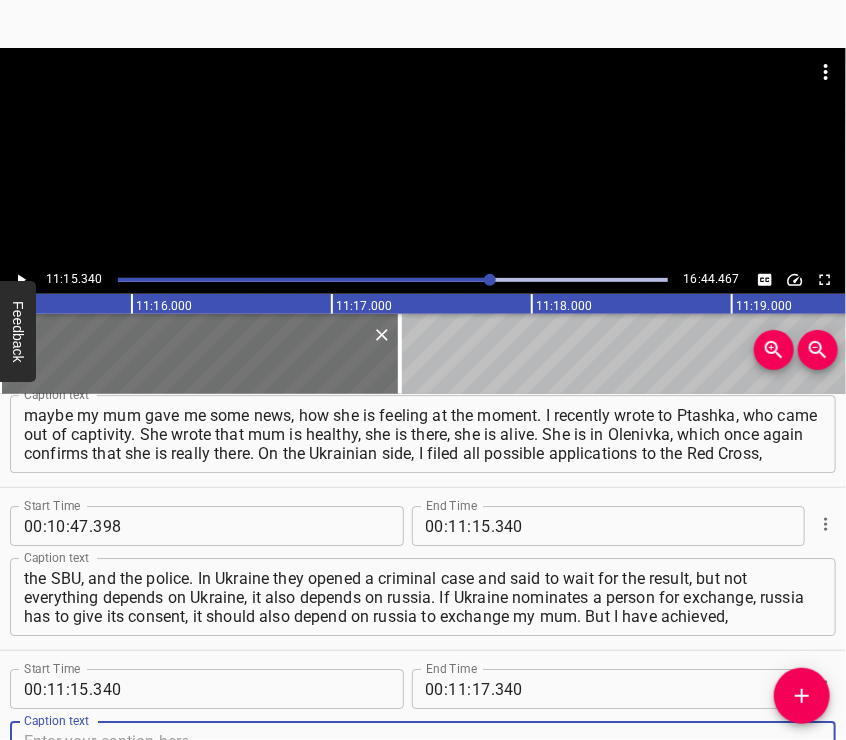 scroll, scrollTop: 3996, scrollLeft: 0, axis: vertical 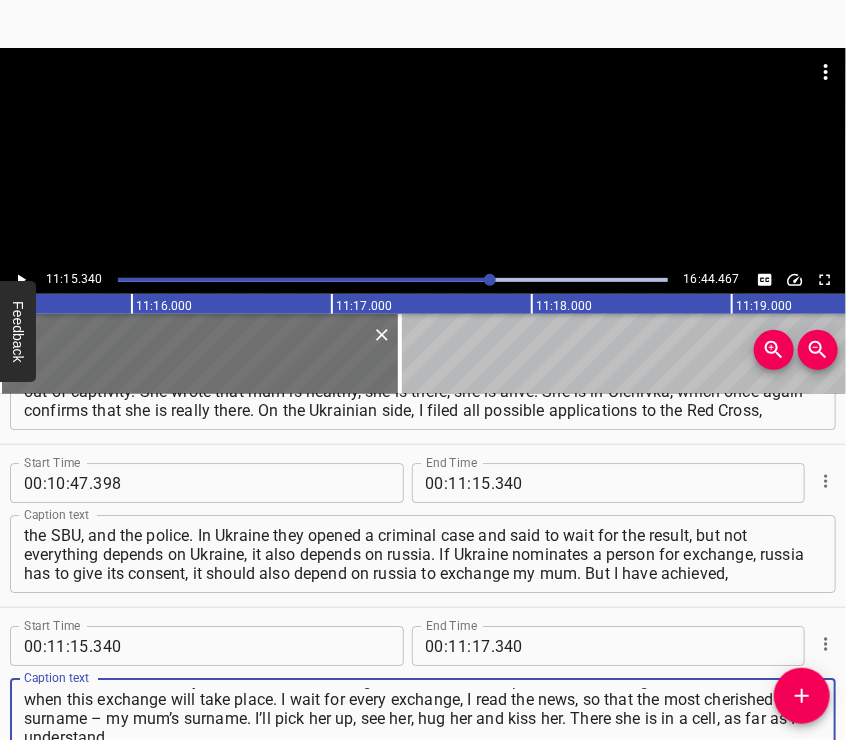 type on "as far as I know, that my mum is on the exchange list, she has been put on the exchange list, but we don’t know when this exchange will take place. I wait for every exchange, I read the news, so that the most cherished surname – my mum’s surname. I’ll pick her up, see her, hug her and kiss her. There she is in a cell, as far as I understand," 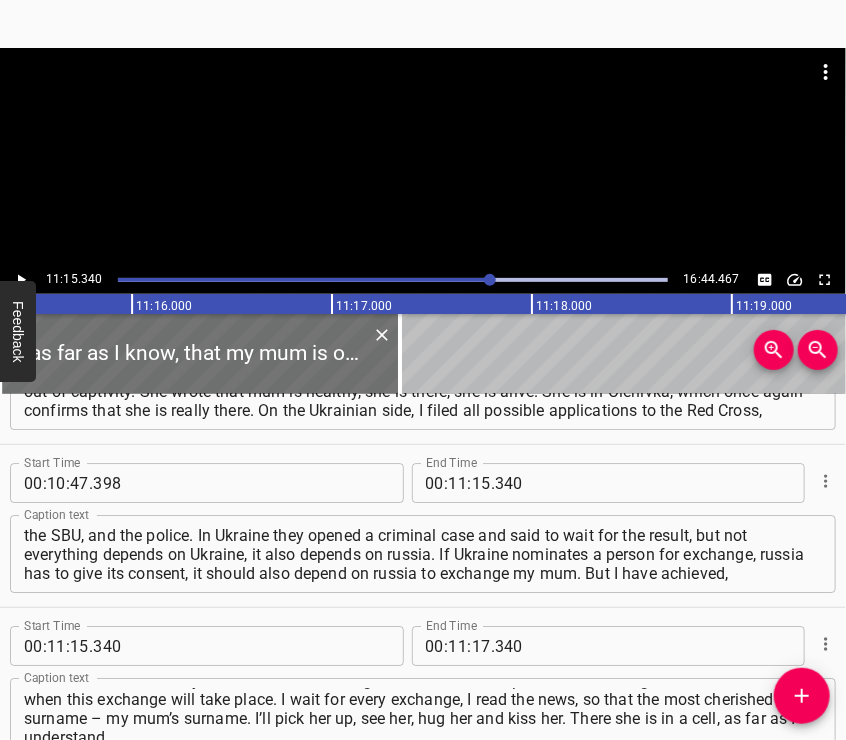 click at bounding box center (423, 98) 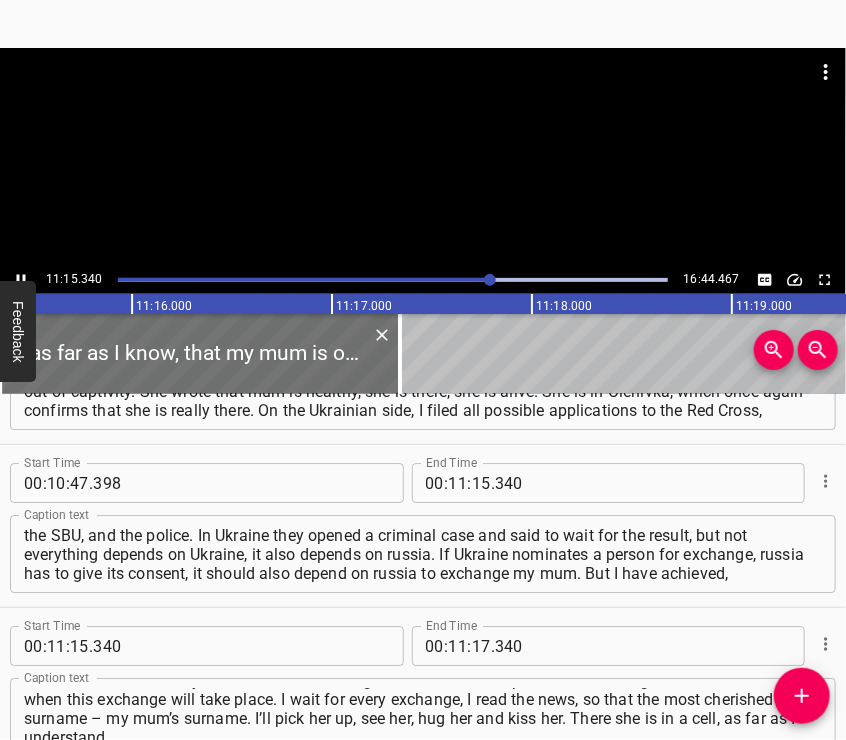 scroll, scrollTop: 4102, scrollLeft: 0, axis: vertical 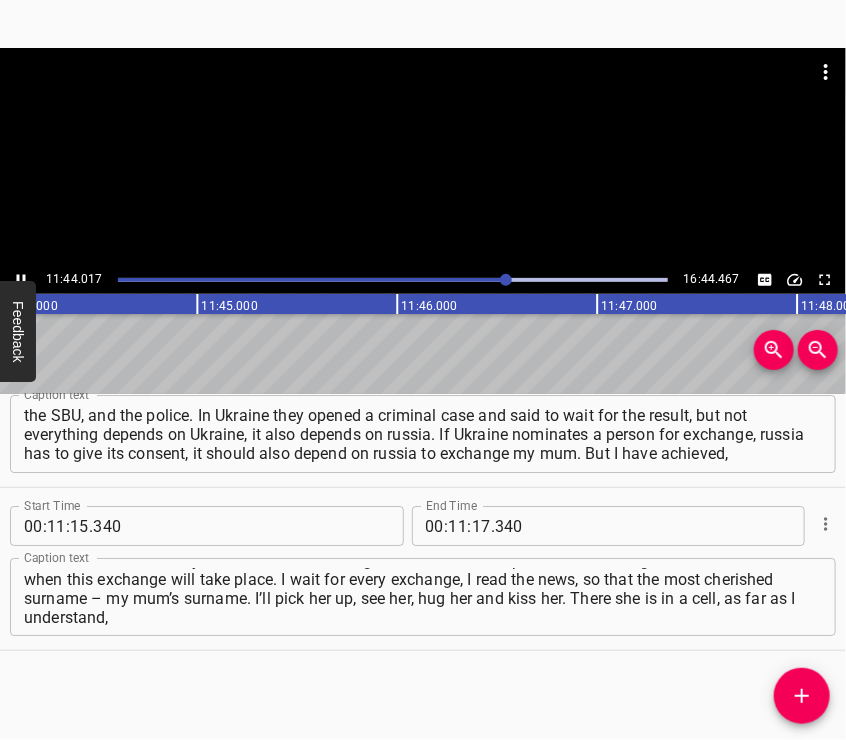 click at bounding box center (423, 157) 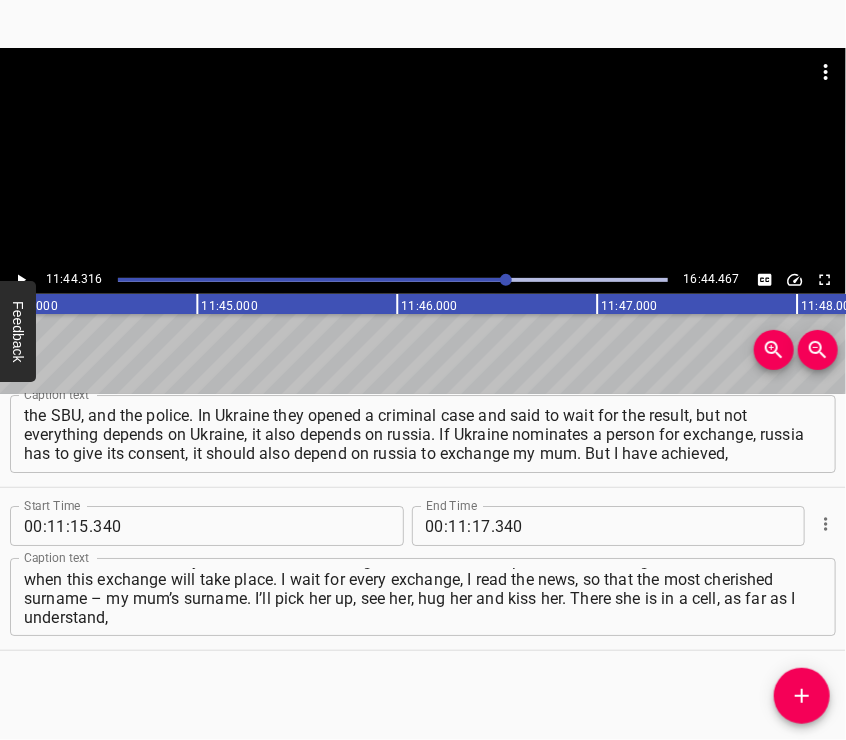 scroll, scrollTop: 0, scrollLeft: 140863, axis: horizontal 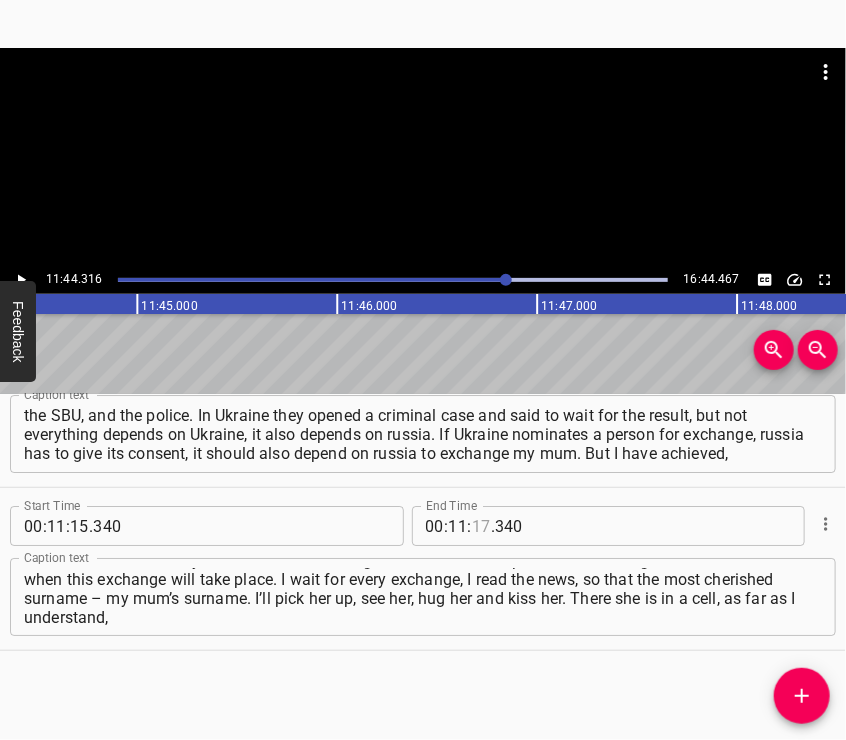 click at bounding box center (481, 526) 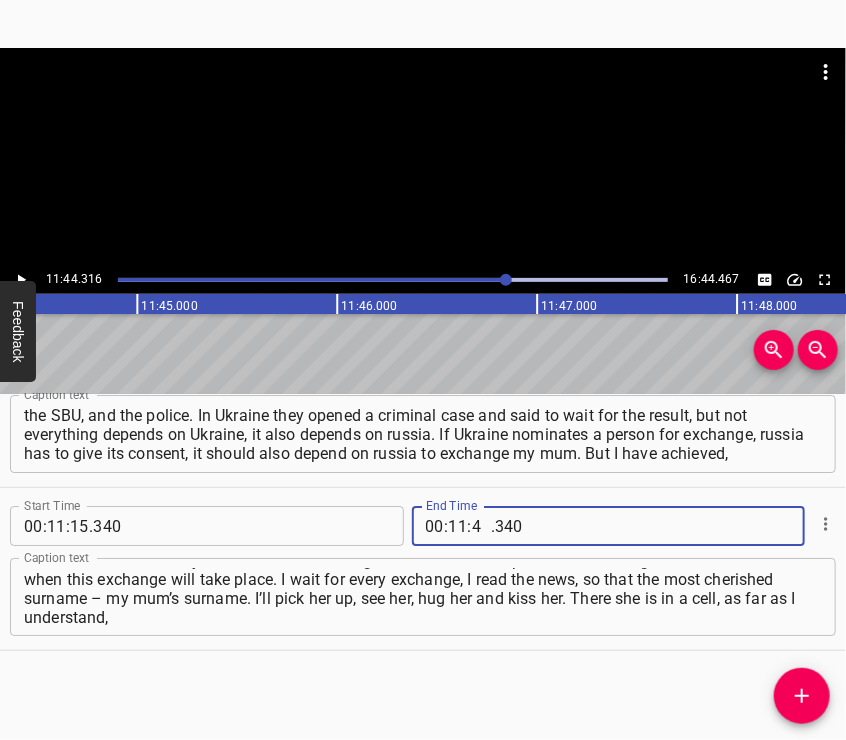 type on "44" 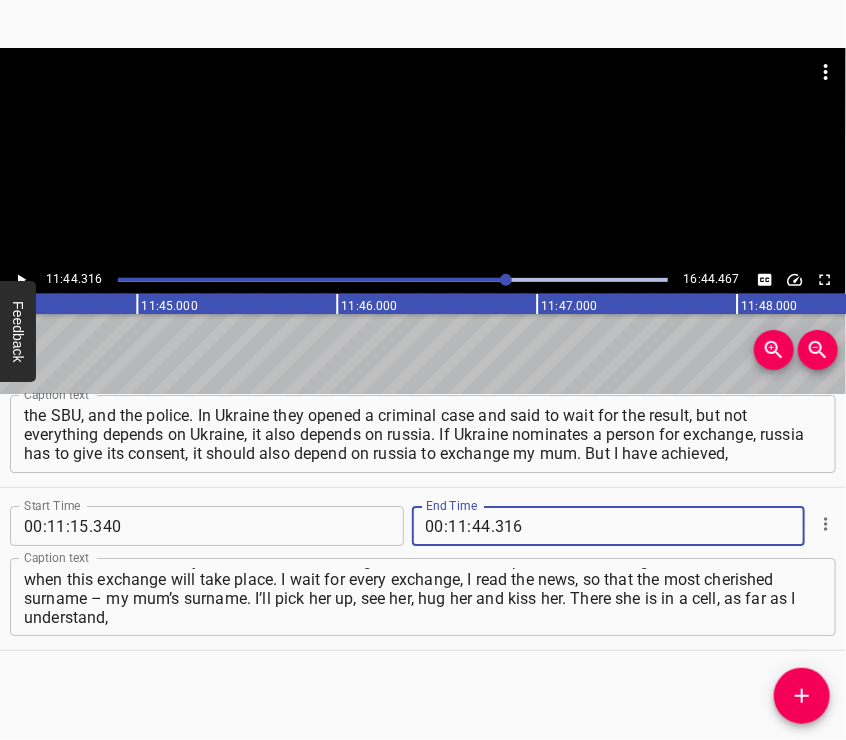 type on "316" 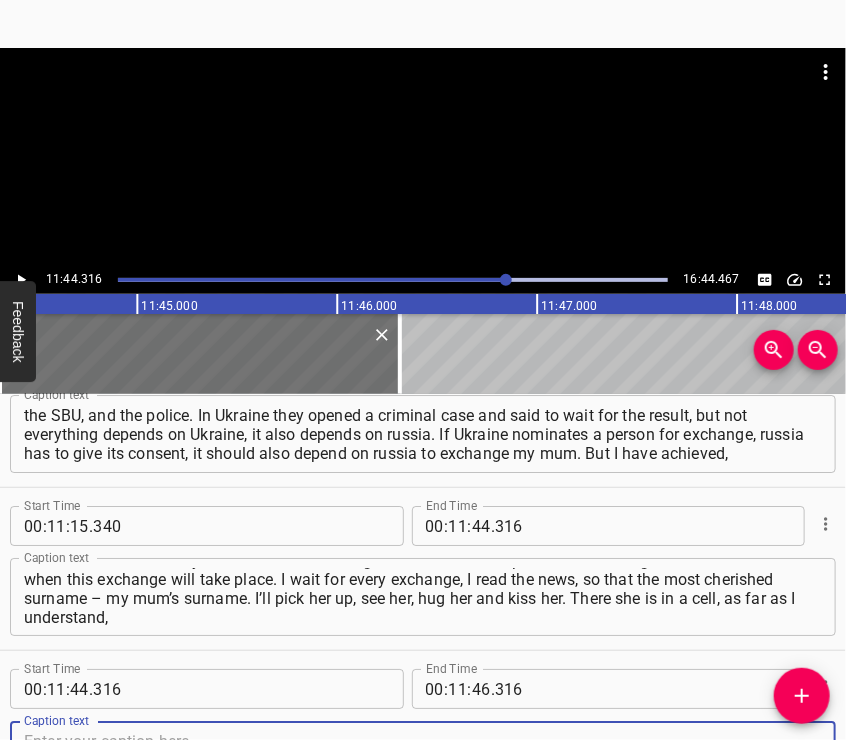 scroll, scrollTop: 4159, scrollLeft: 0, axis: vertical 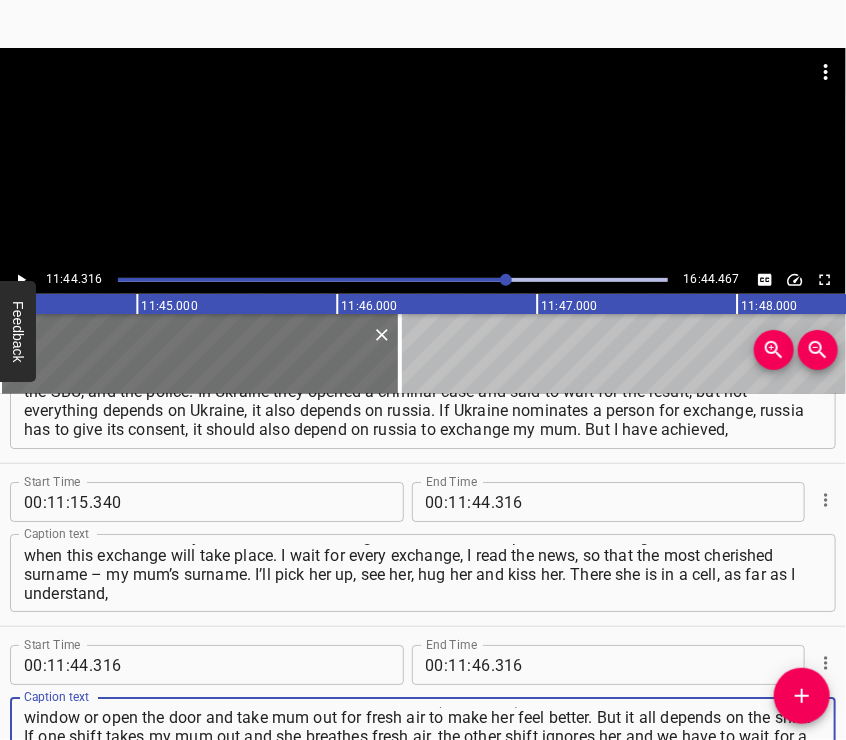 type on "with medics, volunteers from [CITY], and they are helping (those girls). They at least tell the guards to open the window or open the door and take mum out for fresh air to make her feel better. But it all depends on the shift. If one shift takes my mum out and she breathes fresh air, the other shift ignores her and we have to wait for a normal shift." 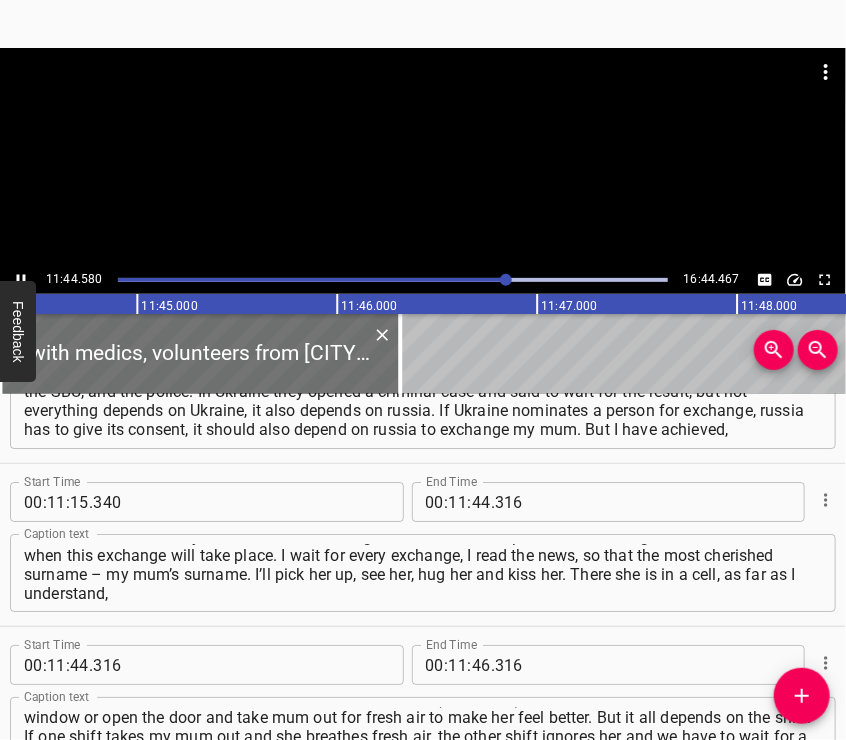 scroll, scrollTop: 4250, scrollLeft: 0, axis: vertical 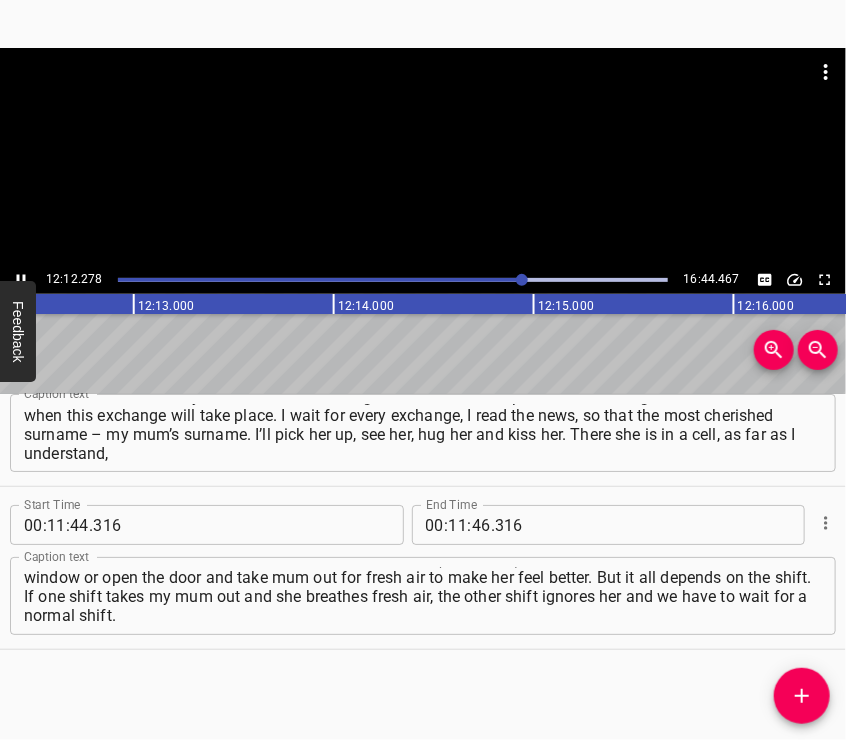 click at bounding box center (423, 157) 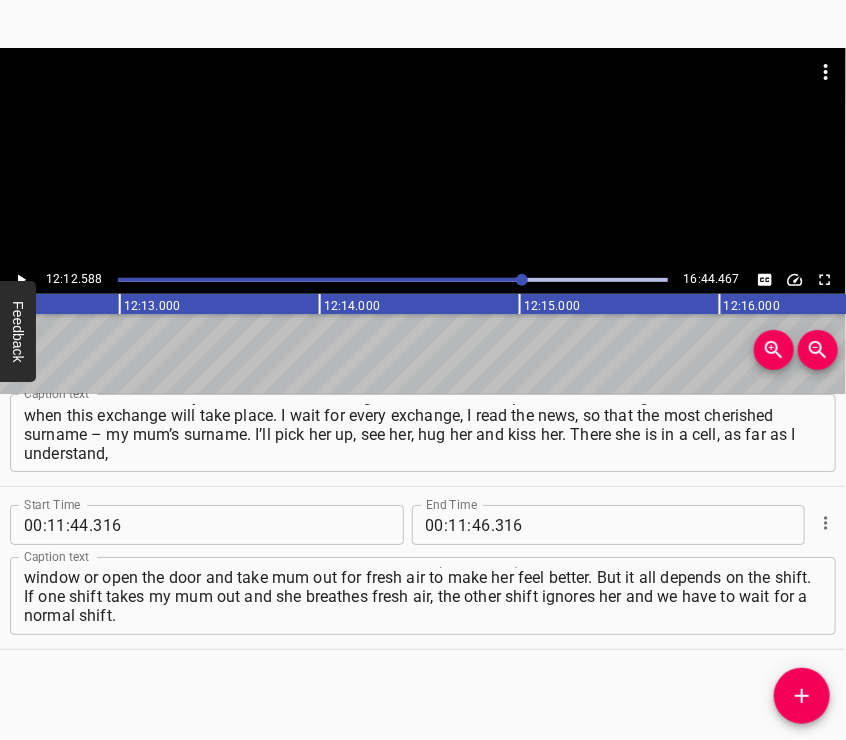 scroll, scrollTop: 0, scrollLeft: 146517, axis: horizontal 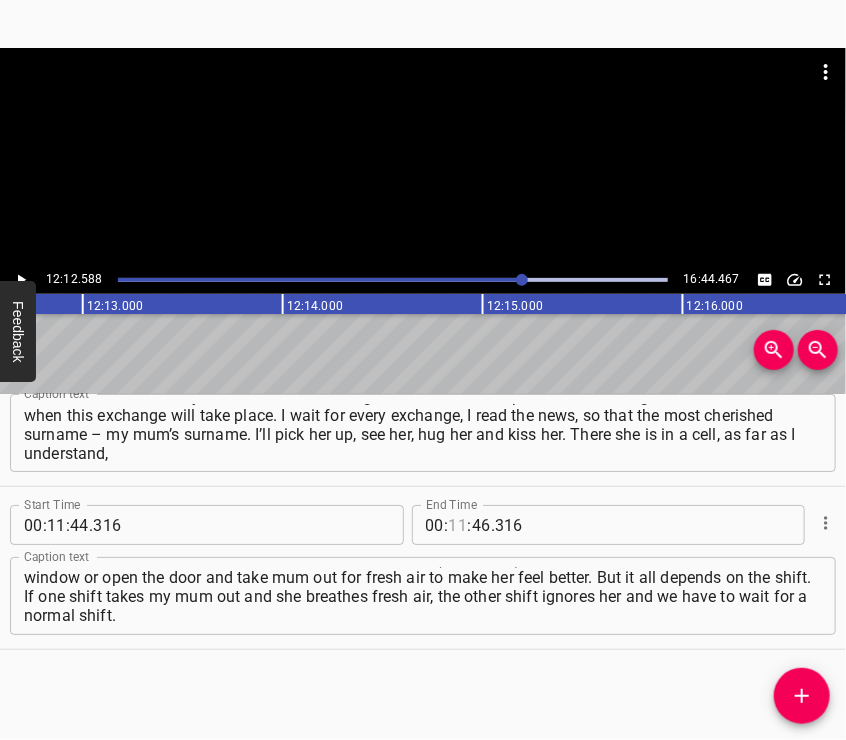 click at bounding box center (458, 525) 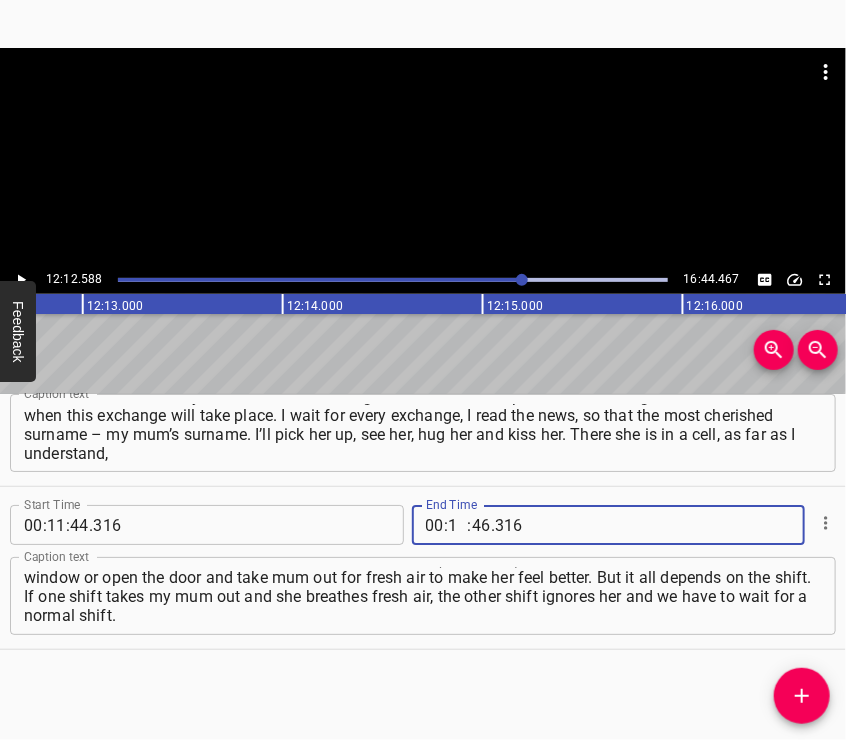 type on "12" 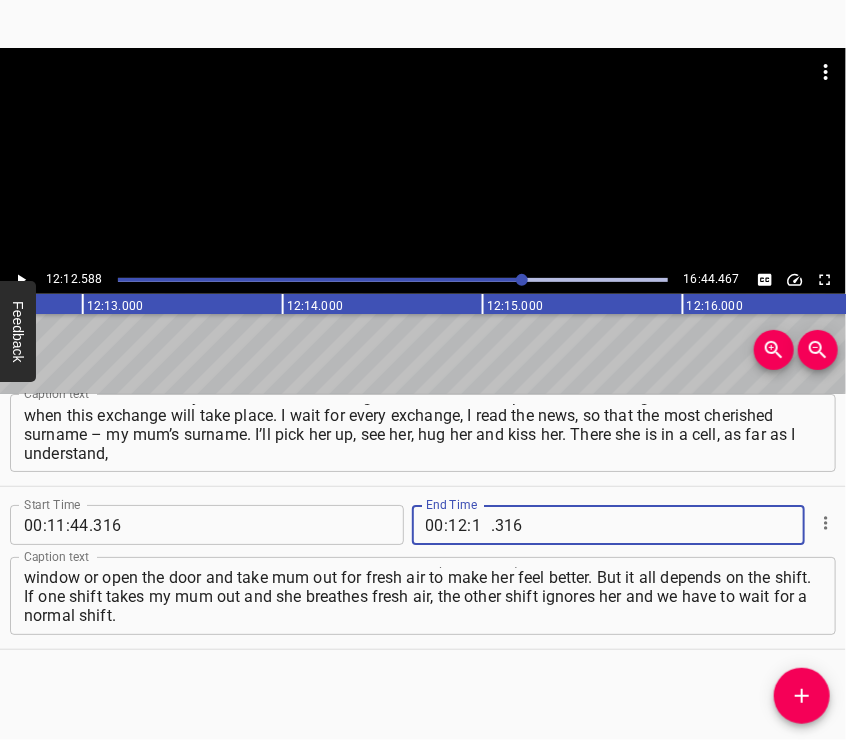 type on "12" 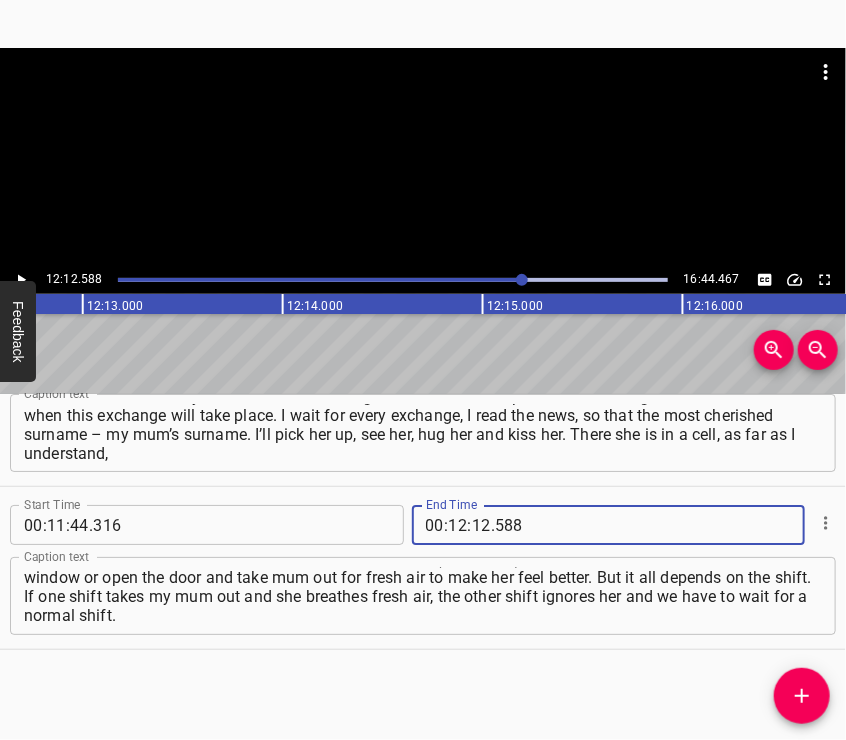 type on "588" 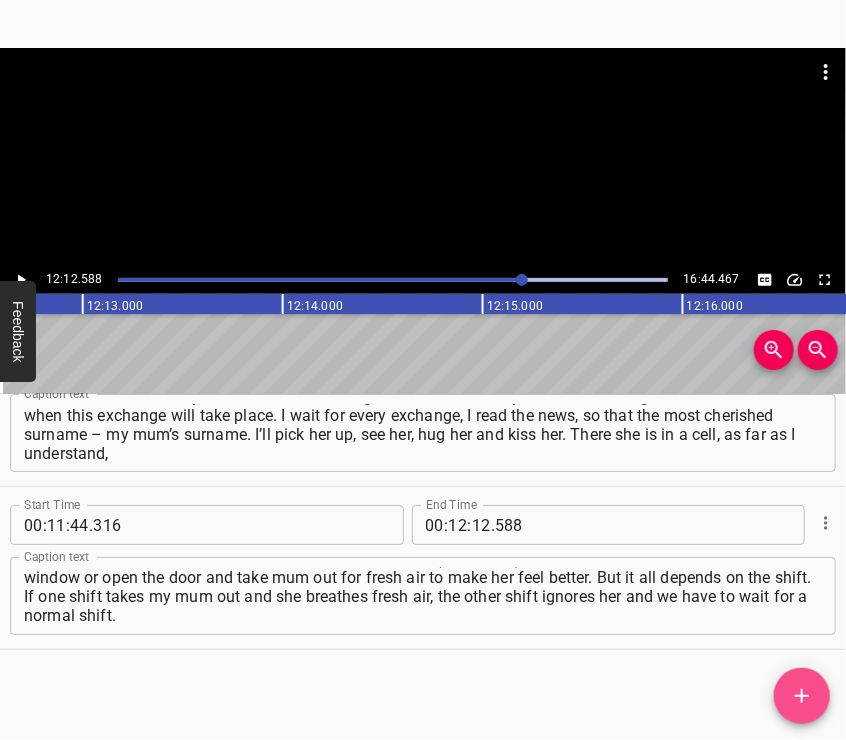 click at bounding box center (802, 696) 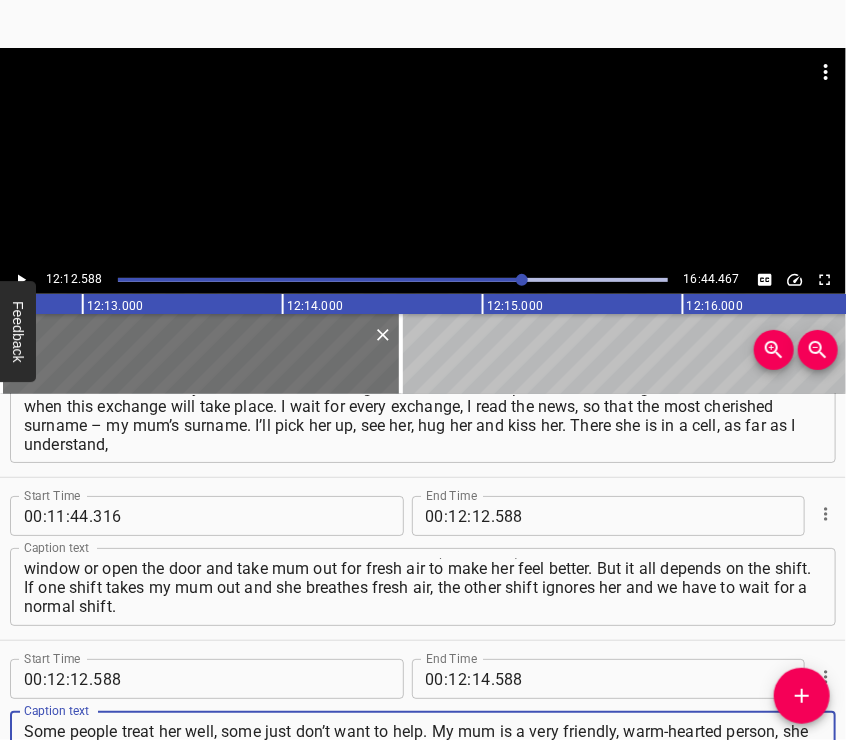 scroll, scrollTop: 19, scrollLeft: 0, axis: vertical 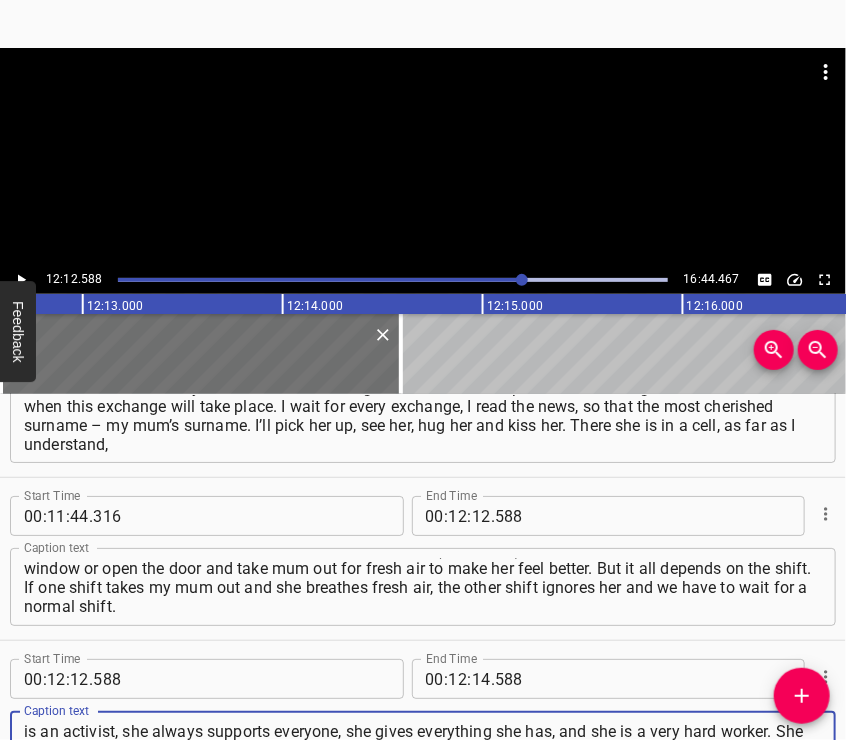 type on "Some people treat her well, some just don’t want to help. My mum is a very friendly, warm-hearted person, she is an activist, she always supports everyone, she gives everything she has, and she is a very hard worker. She loves flowers. We have flowers all over our yard, she grows them from small seeds. The flowers reach the ceiling." 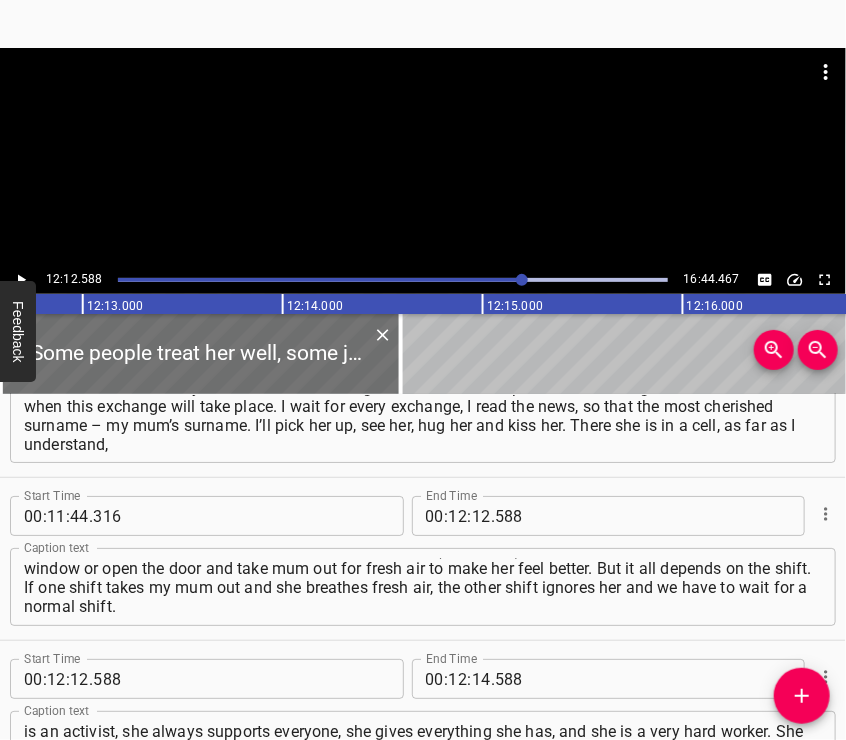 click at bounding box center (423, 157) 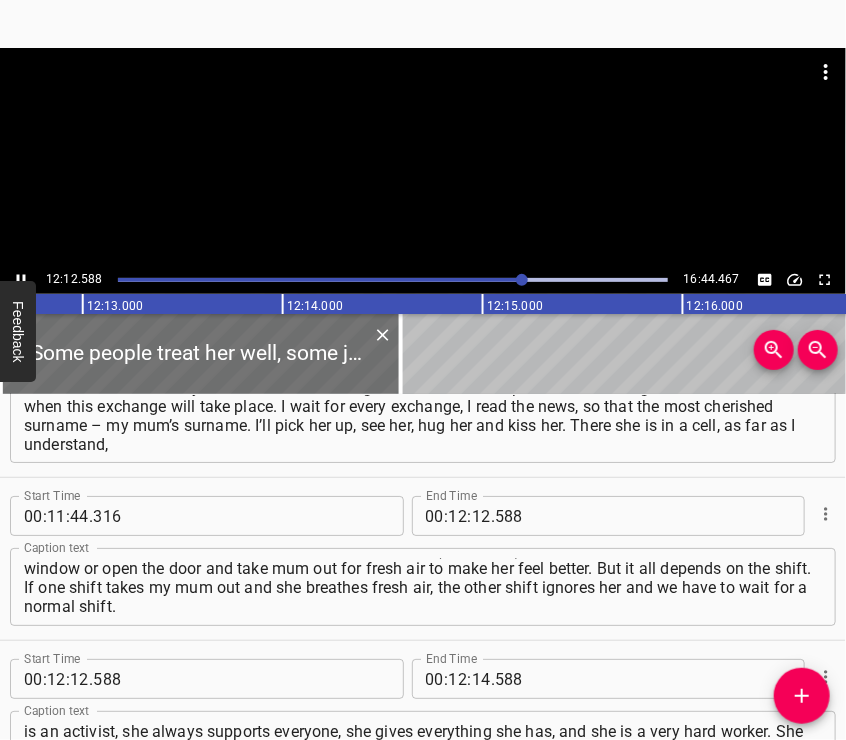 scroll, scrollTop: 4400, scrollLeft: 0, axis: vertical 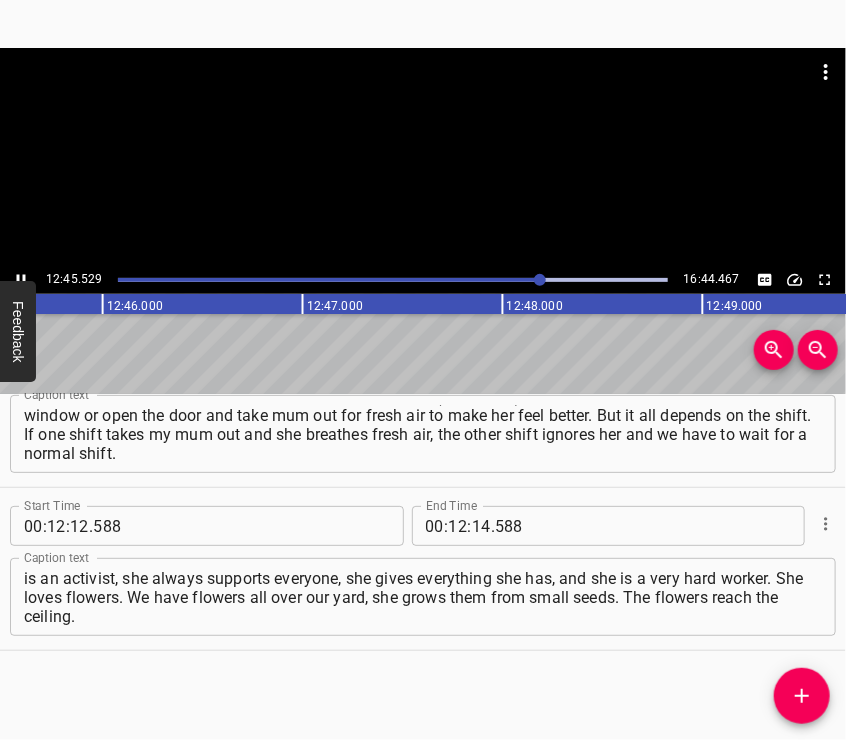 click at bounding box center [423, 157] 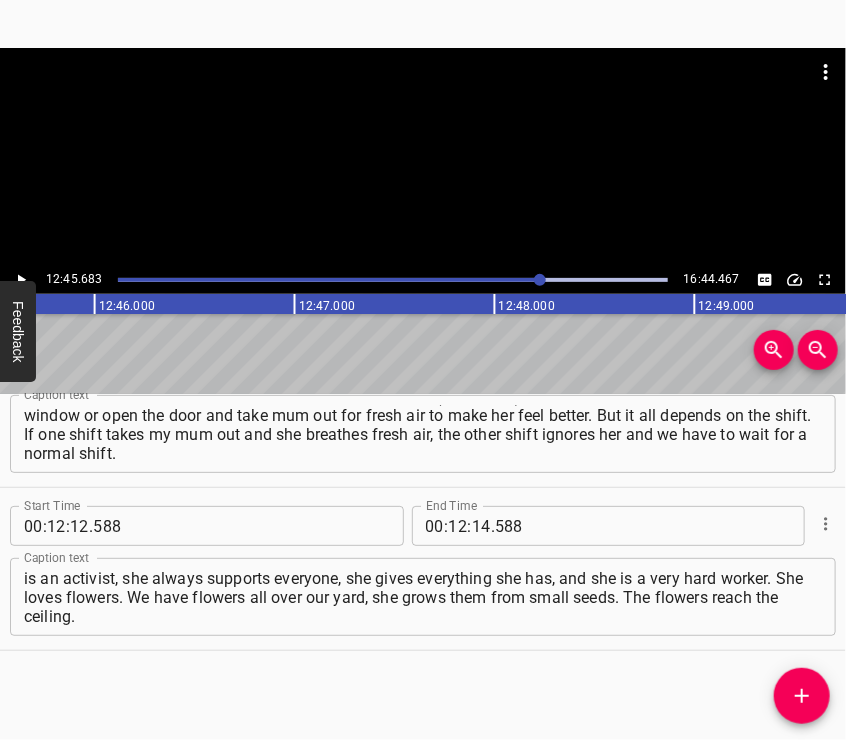scroll, scrollTop: 0, scrollLeft: 153136, axis: horizontal 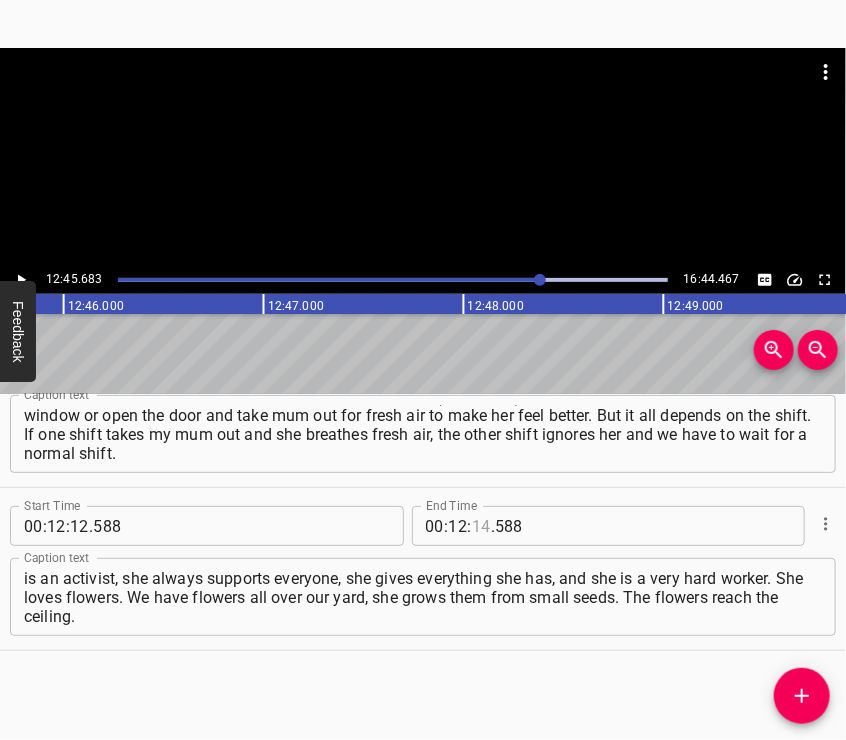 click at bounding box center (481, 526) 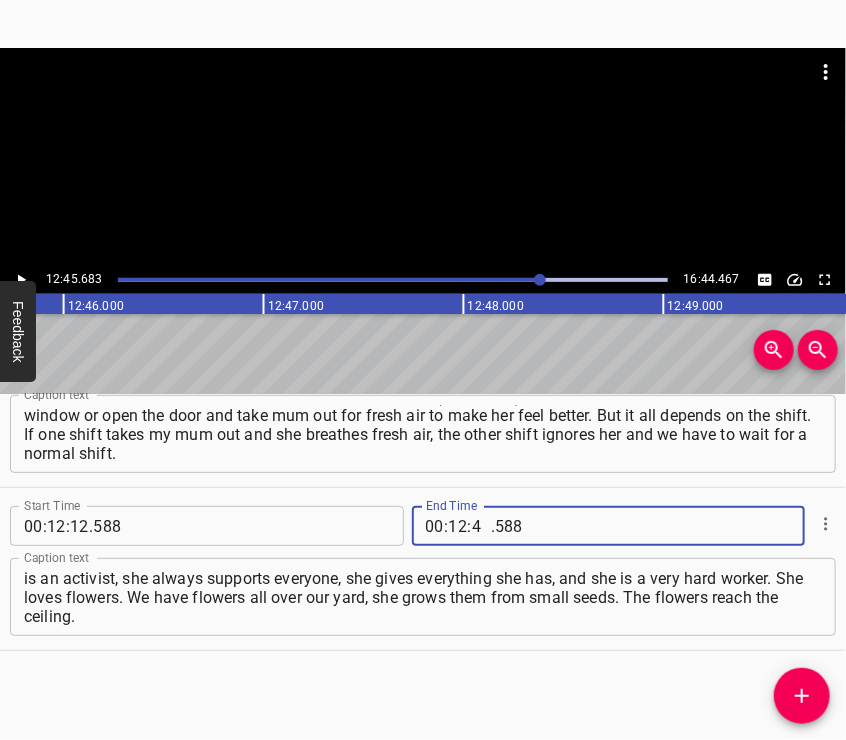 type on "45" 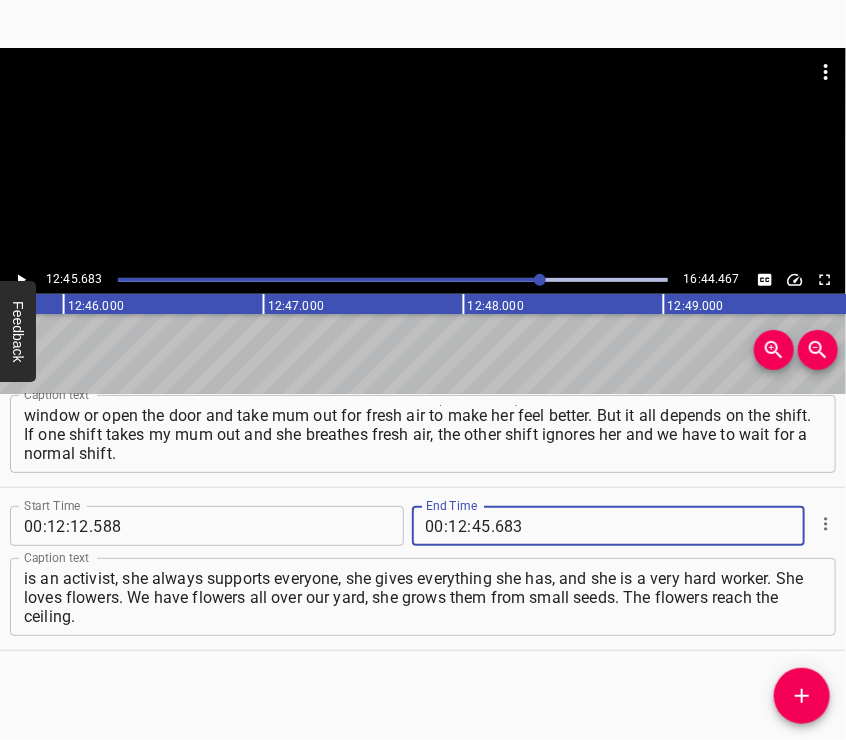 type on "683" 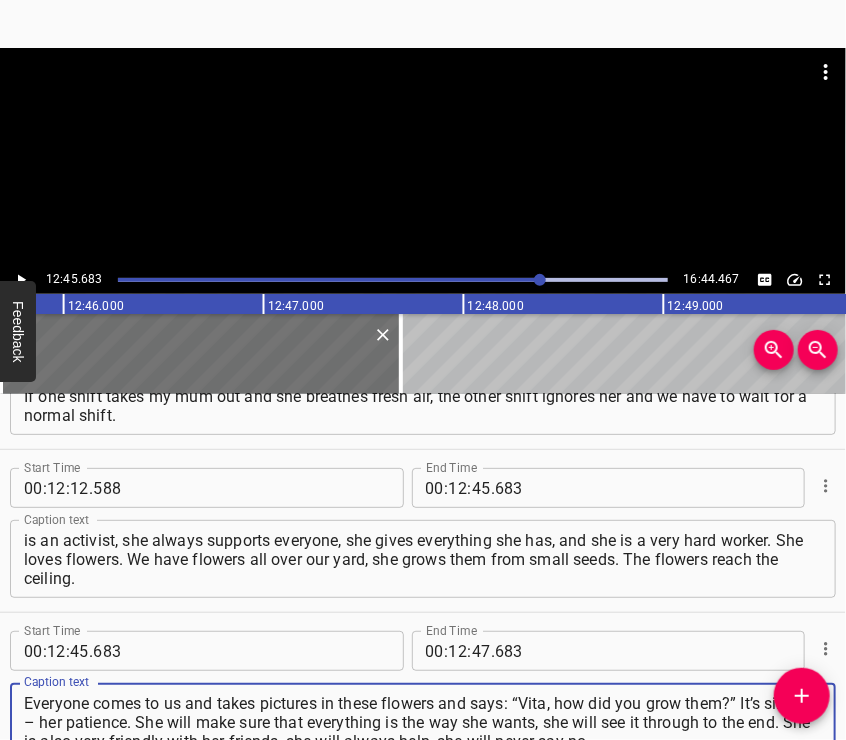 type on "Everyone comes to us and takes pictures in these flowers and says: “Vita, how did you grow them?” It’s simple – her patience. She will make sure that everything is the way she wants, she will see it through to the end. She is also very friendly with her friends, she will always help, she will never say no." 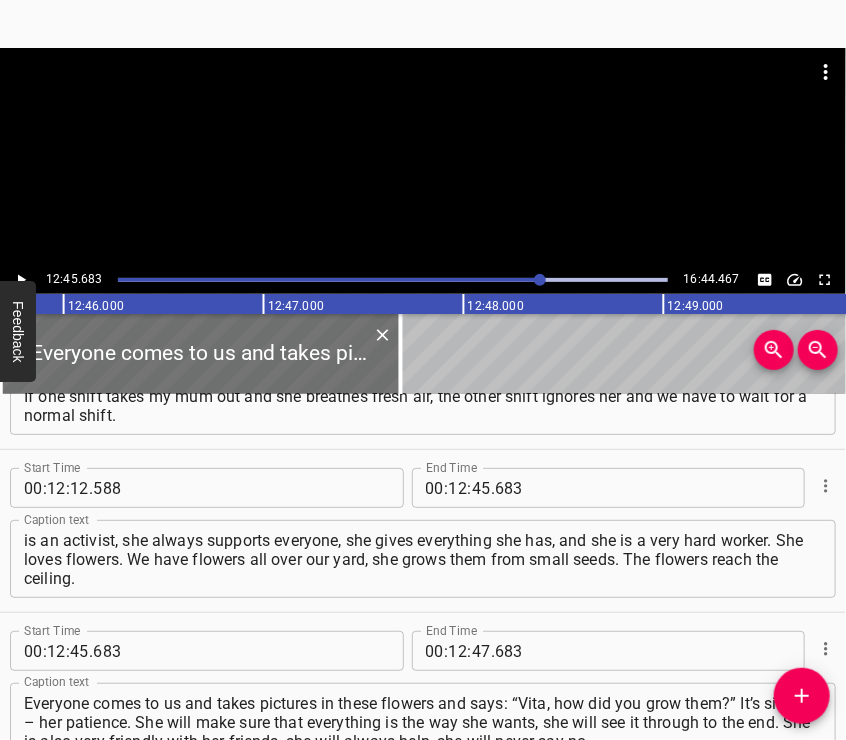 click at bounding box center [423, 157] 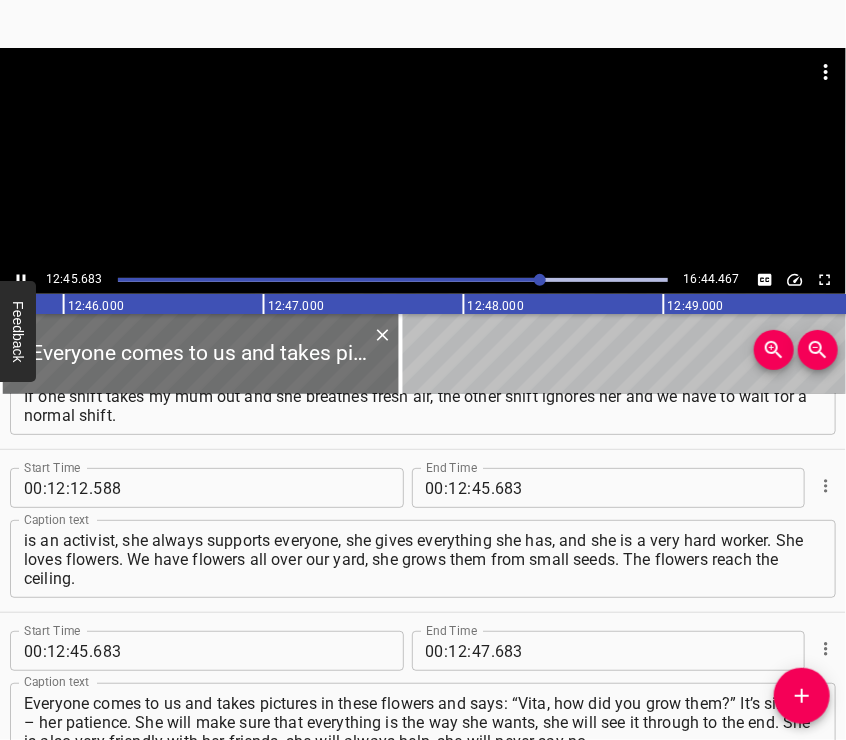 scroll, scrollTop: 4587, scrollLeft: 0, axis: vertical 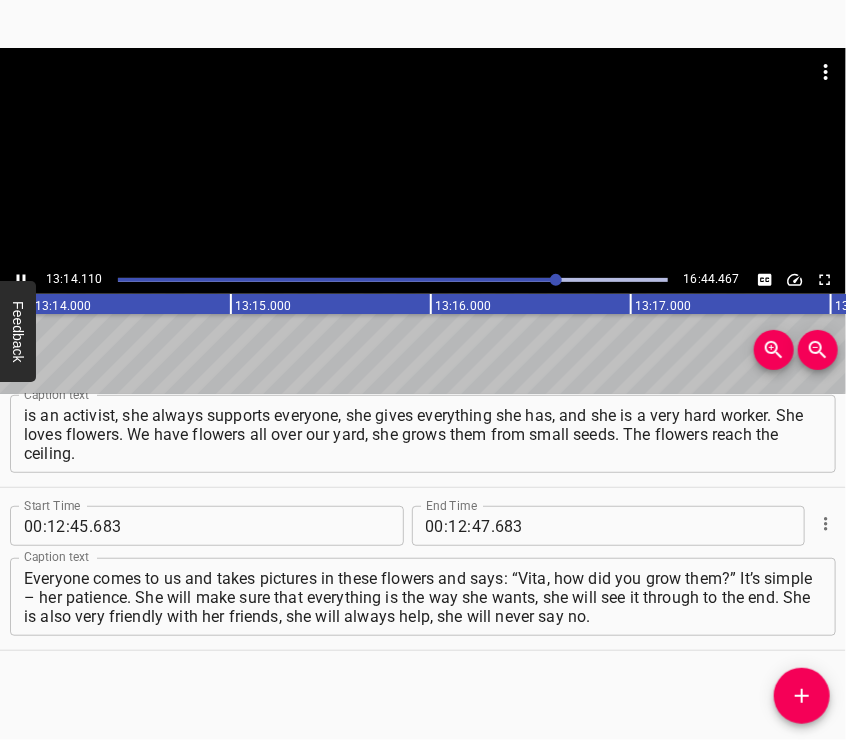 click at bounding box center [423, 157] 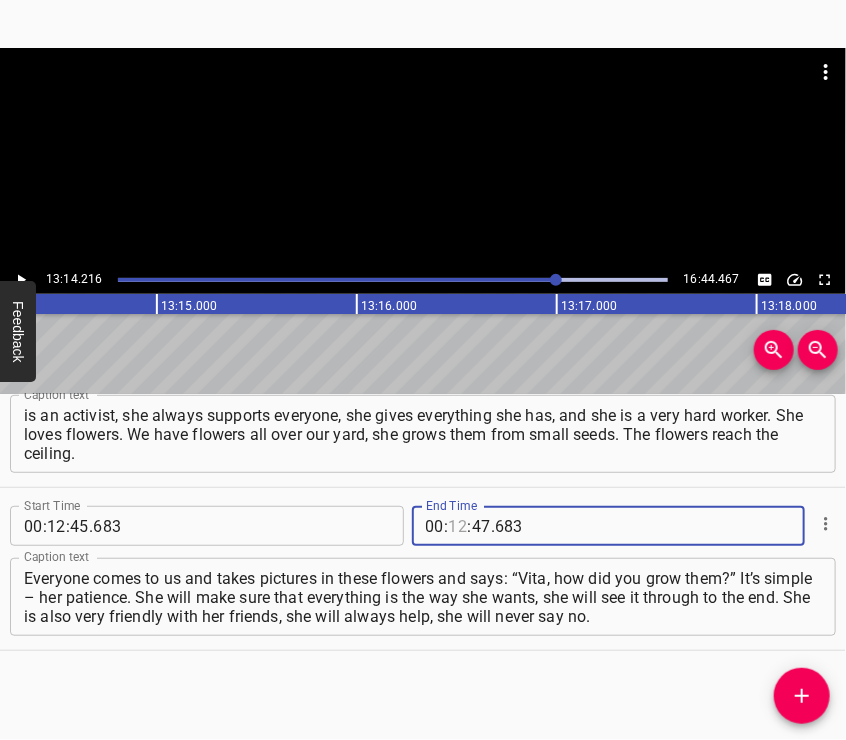 click at bounding box center (458, 526) 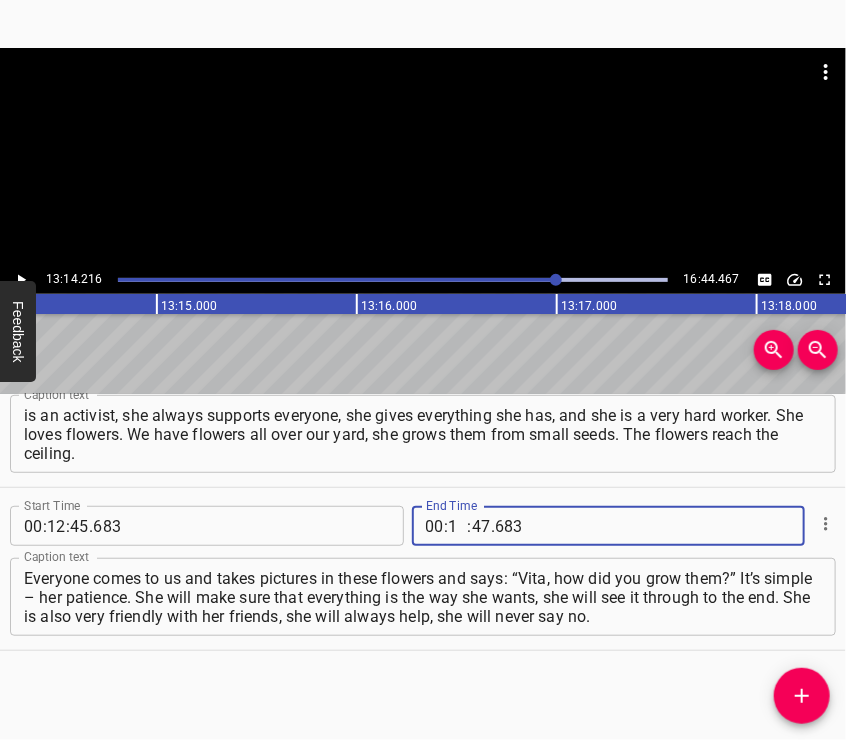 type on "13" 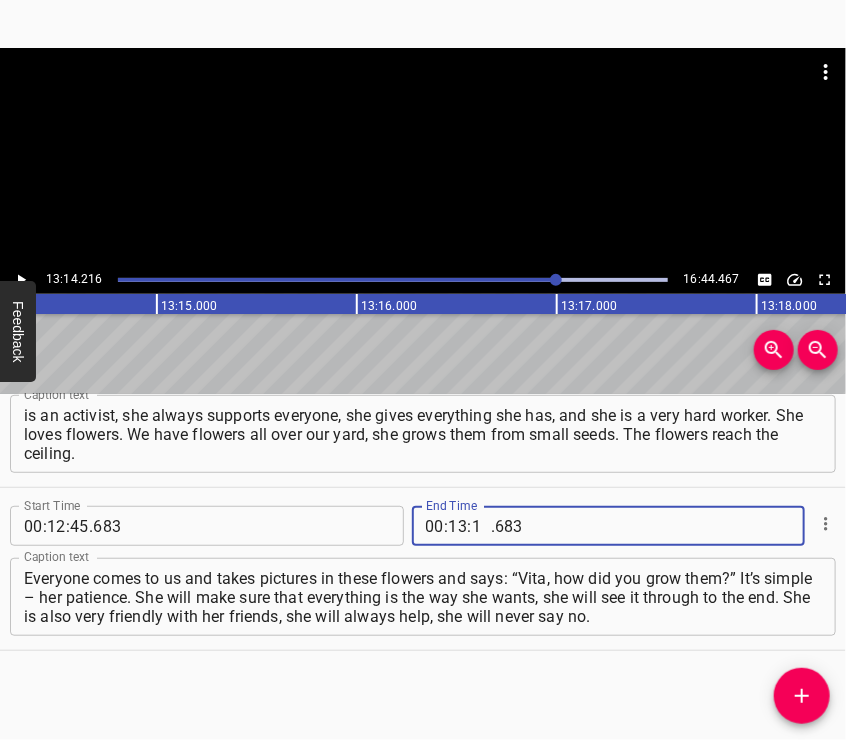 type on "14" 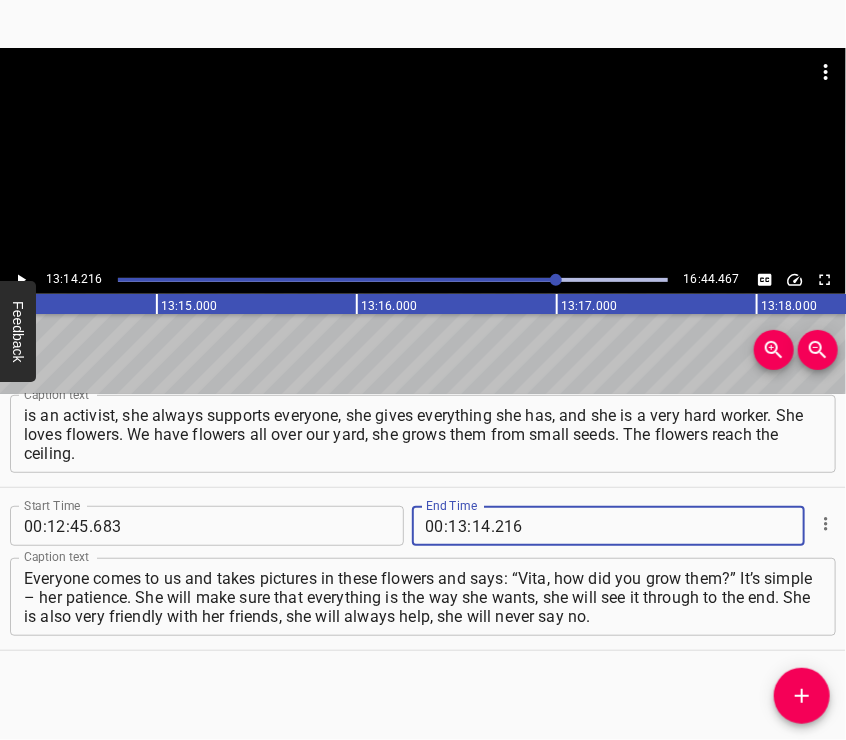 type on "216" 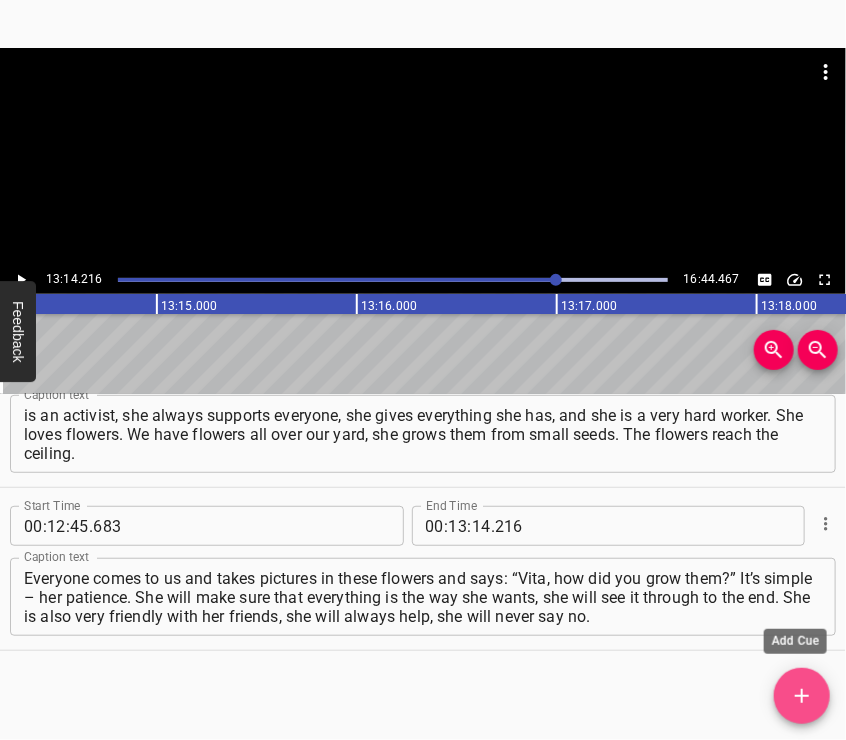 click at bounding box center (802, 696) 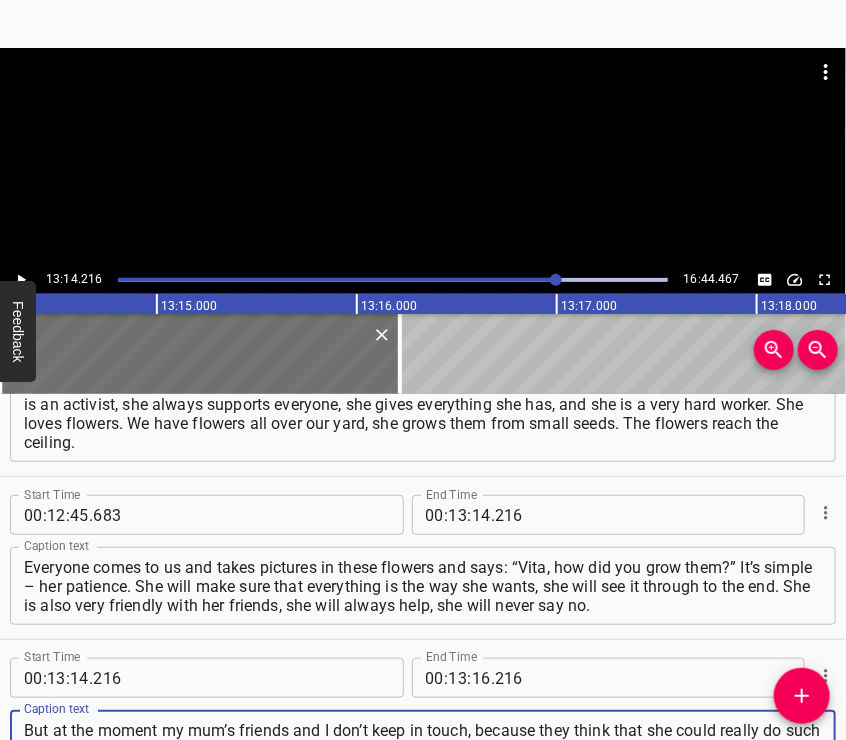 type on "But at the moment my mum’s friends and I don’t keep in touch, because they think that she could really do such a thing, so God has shielded us from such people and we don’t communicate with these people. My mum has a really strong character, she is always so strong. I never thought I would be that kind of person." 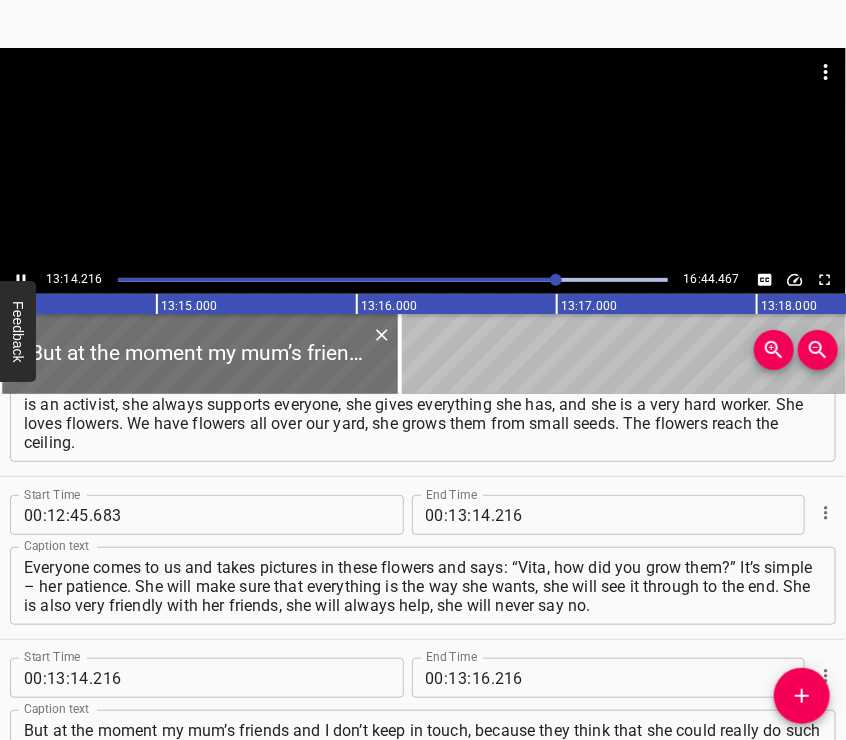 scroll, scrollTop: 4726, scrollLeft: 0, axis: vertical 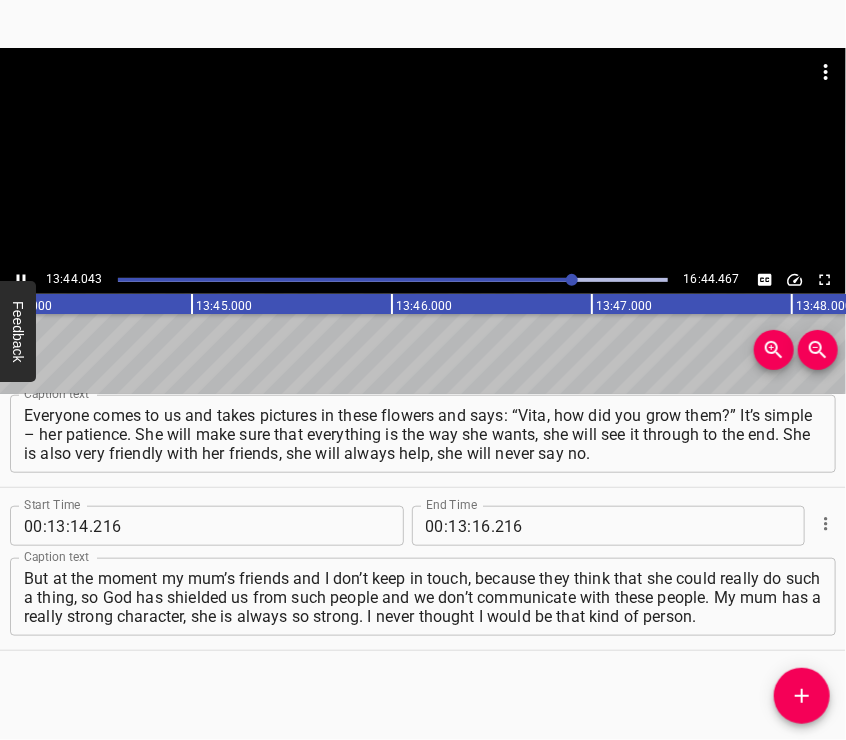 click at bounding box center (423, 157) 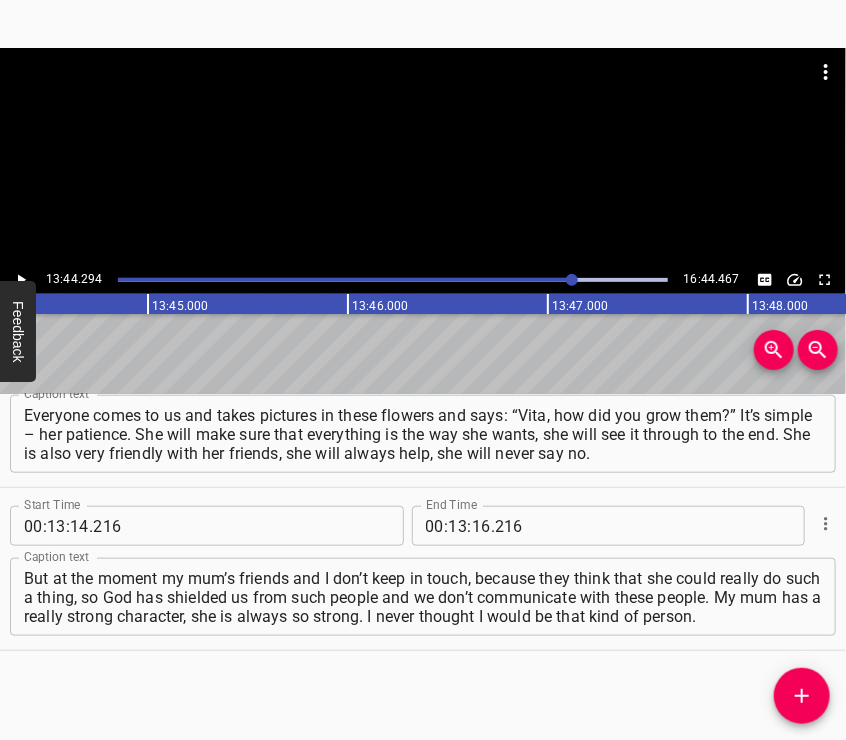 scroll, scrollTop: 0, scrollLeft: 164858, axis: horizontal 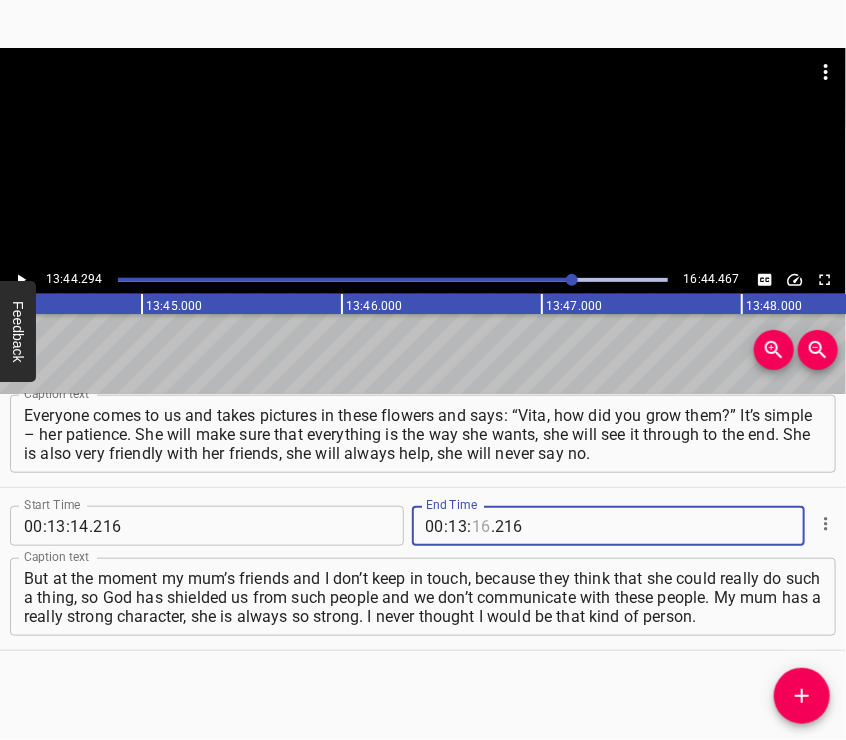 click at bounding box center (481, 526) 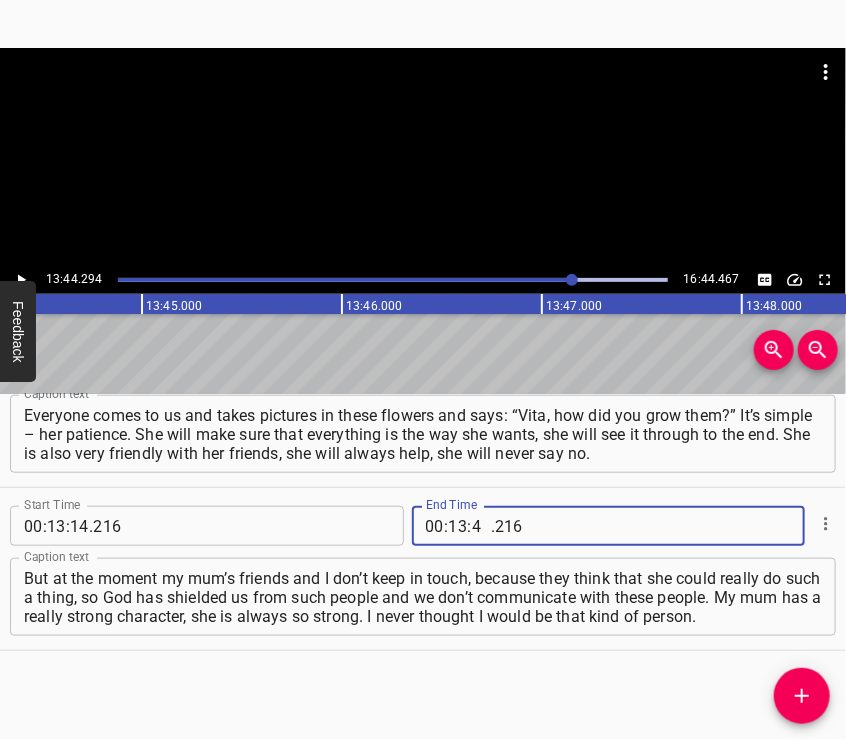 type on "44" 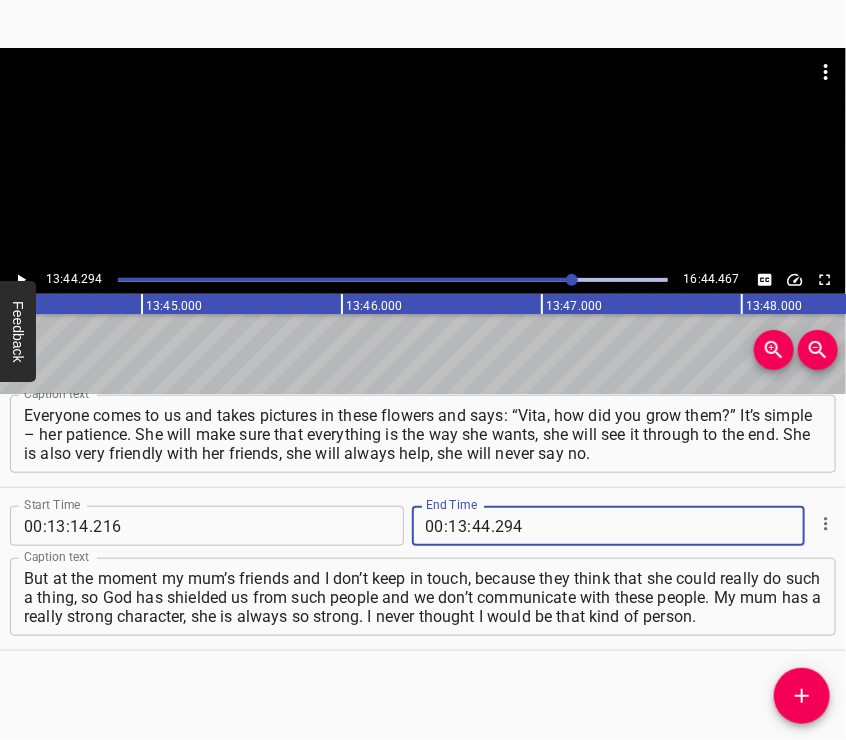 type on "294" 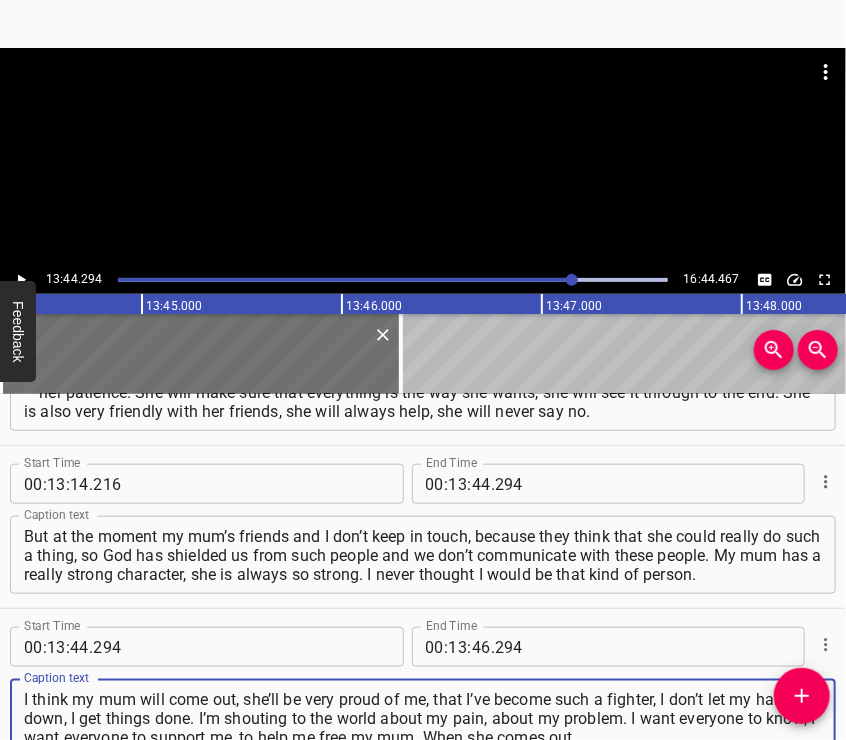 type on "I think my mum will come out, she’ll be very proud of me, that I’ve become such a fighter, I don’t let my hands down, I get things done. I’m shouting to the world about my pain, about my problem. I want everyone to know, I want everyone to support me, to help me free my mum. When she comes out," 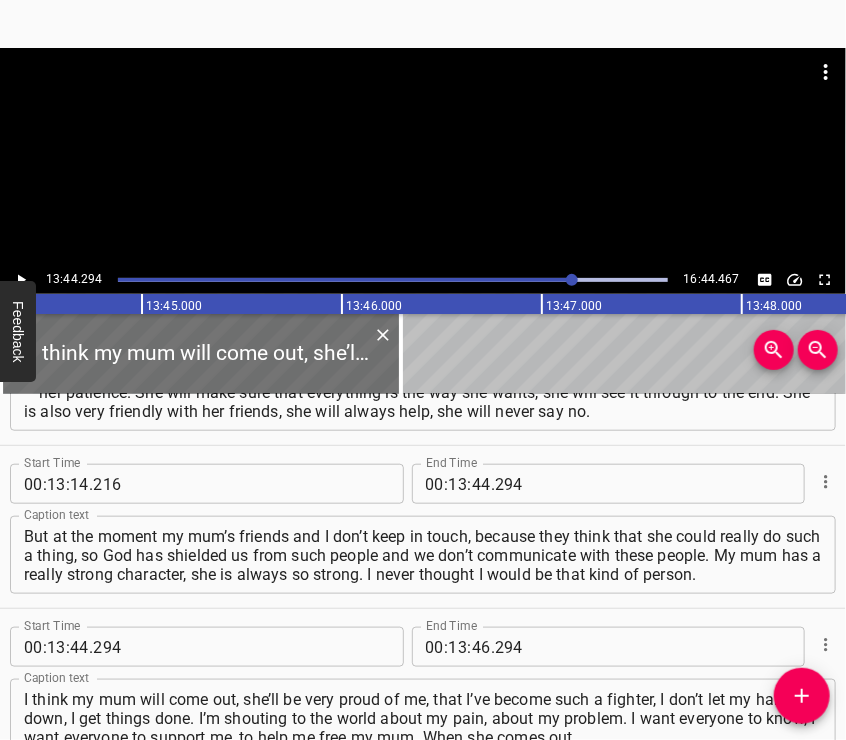 click at bounding box center [423, 157] 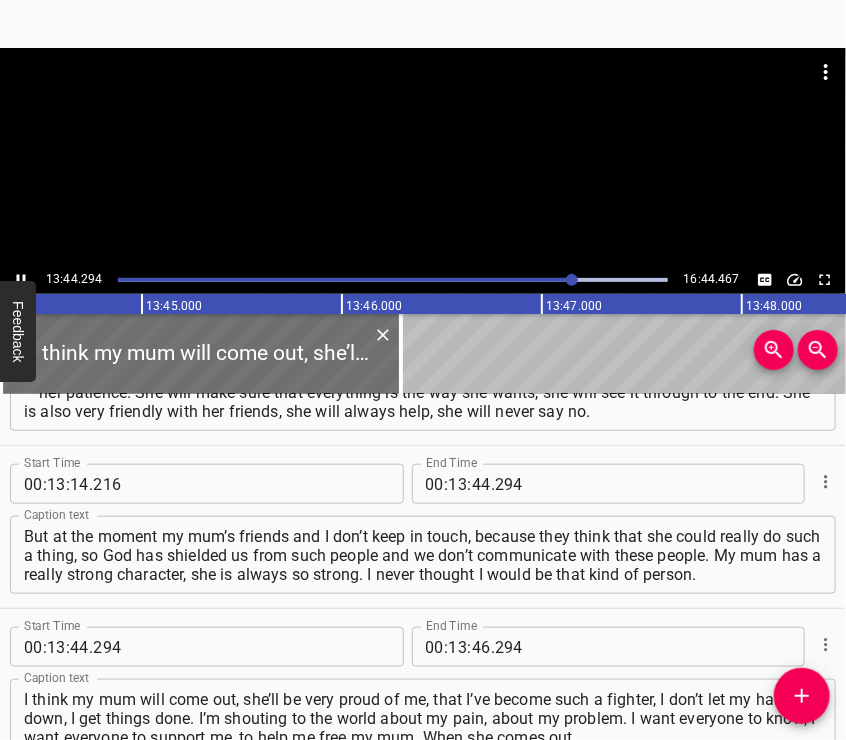 scroll, scrollTop: 4916, scrollLeft: 0, axis: vertical 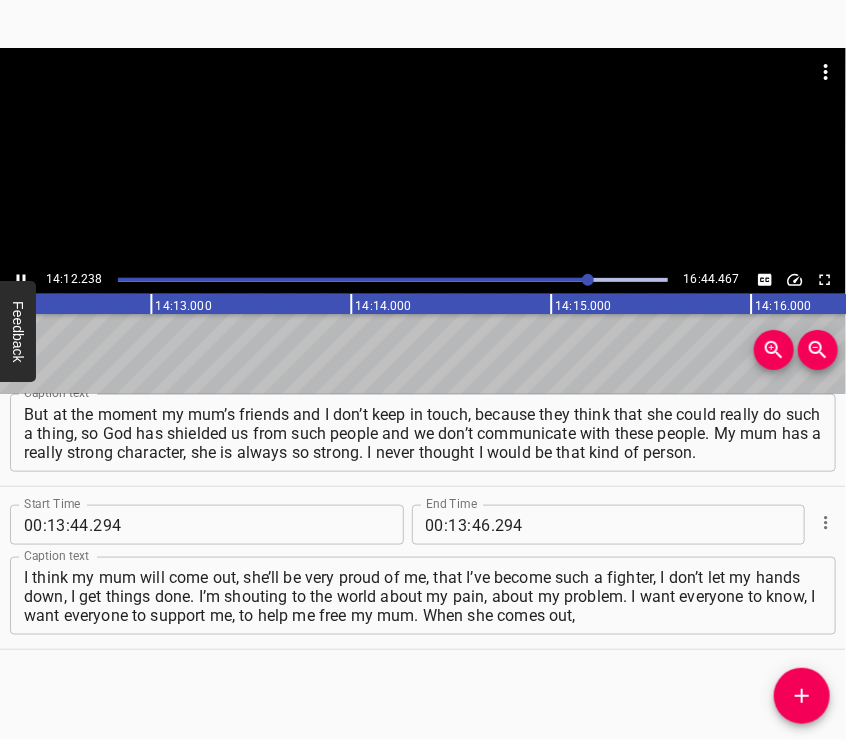 click at bounding box center (423, 157) 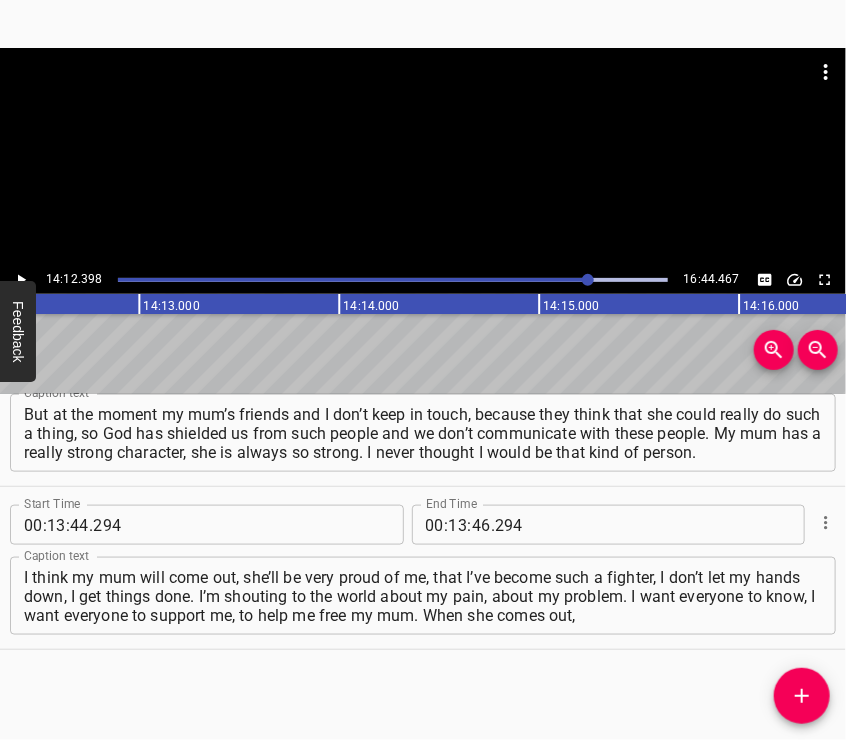 scroll, scrollTop: 0, scrollLeft: 170480, axis: horizontal 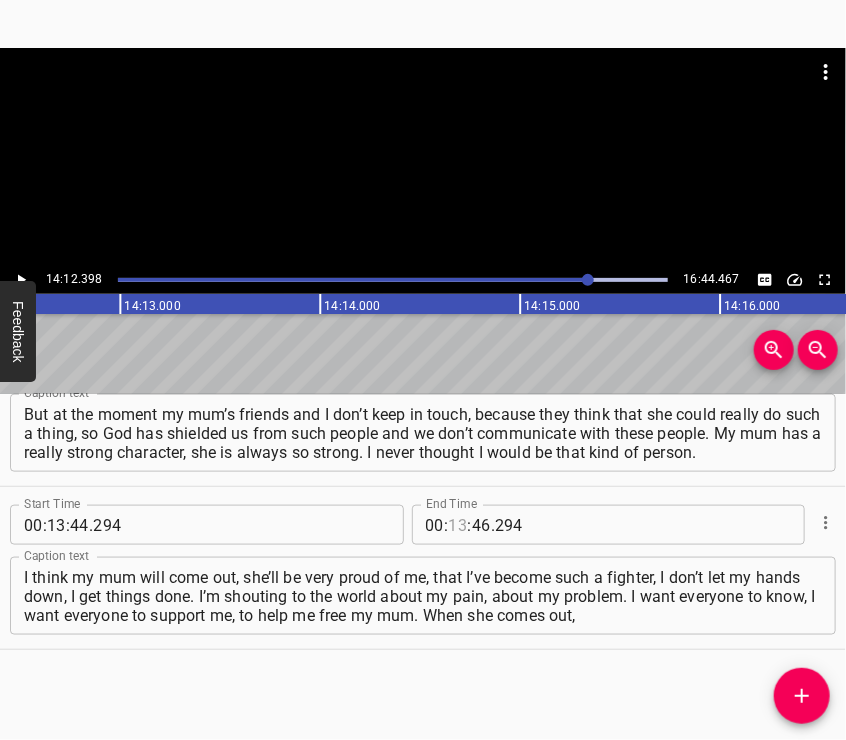 click at bounding box center [458, 525] 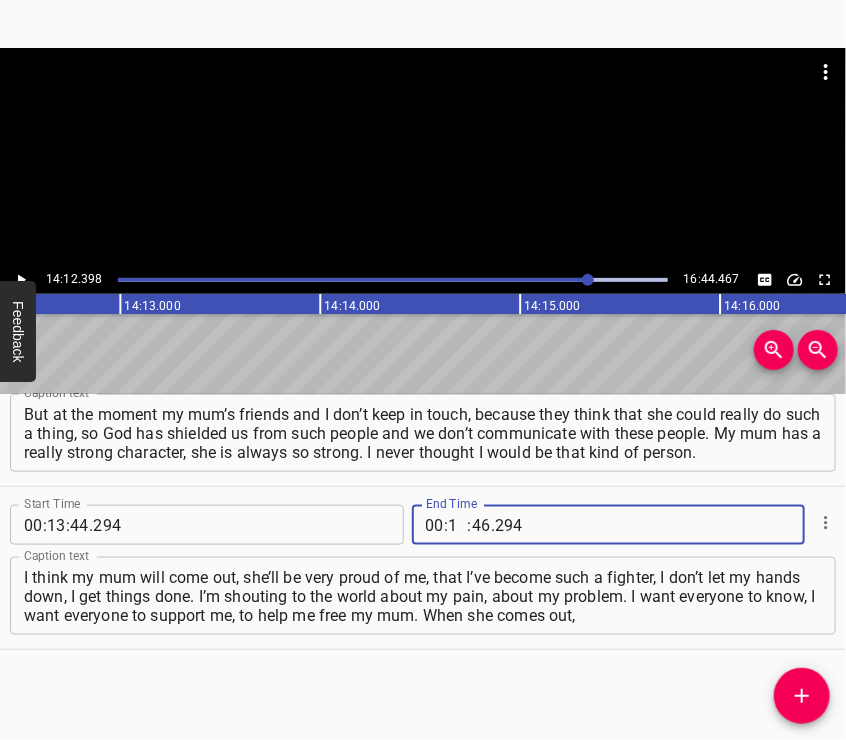 type on "14" 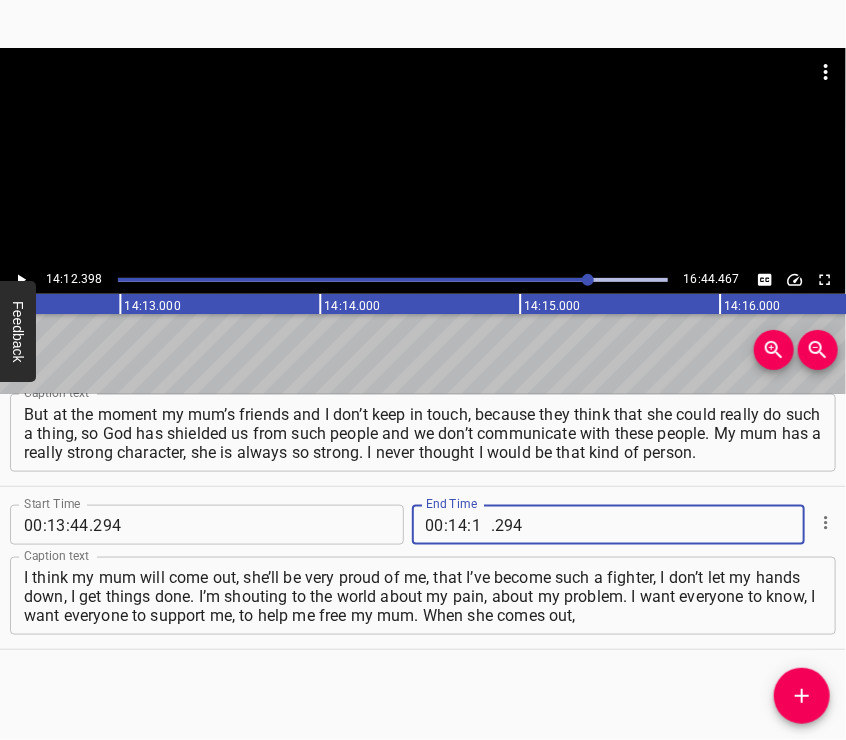 type on "12" 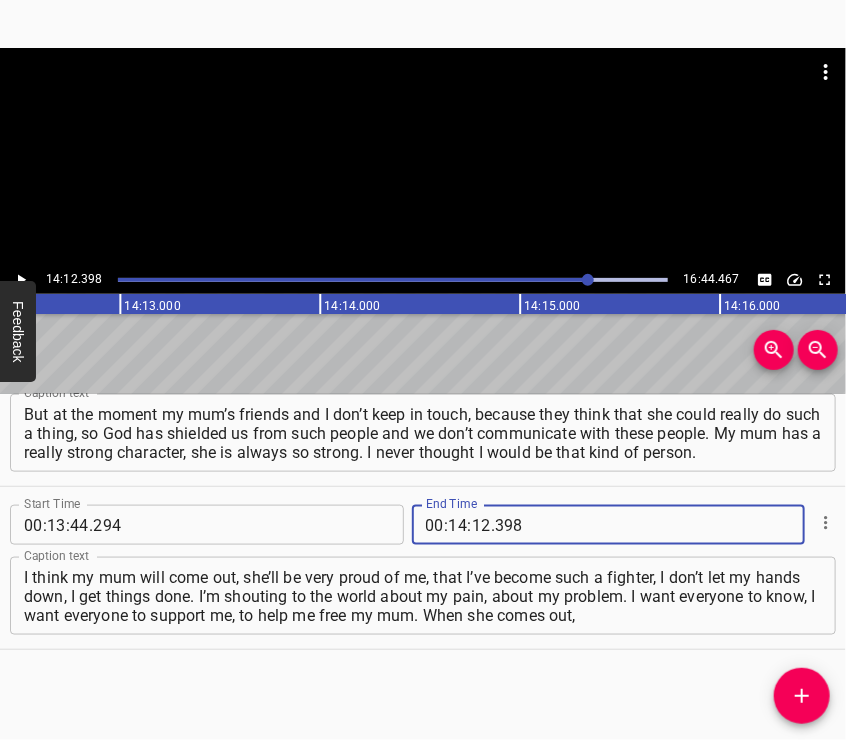 type on "398" 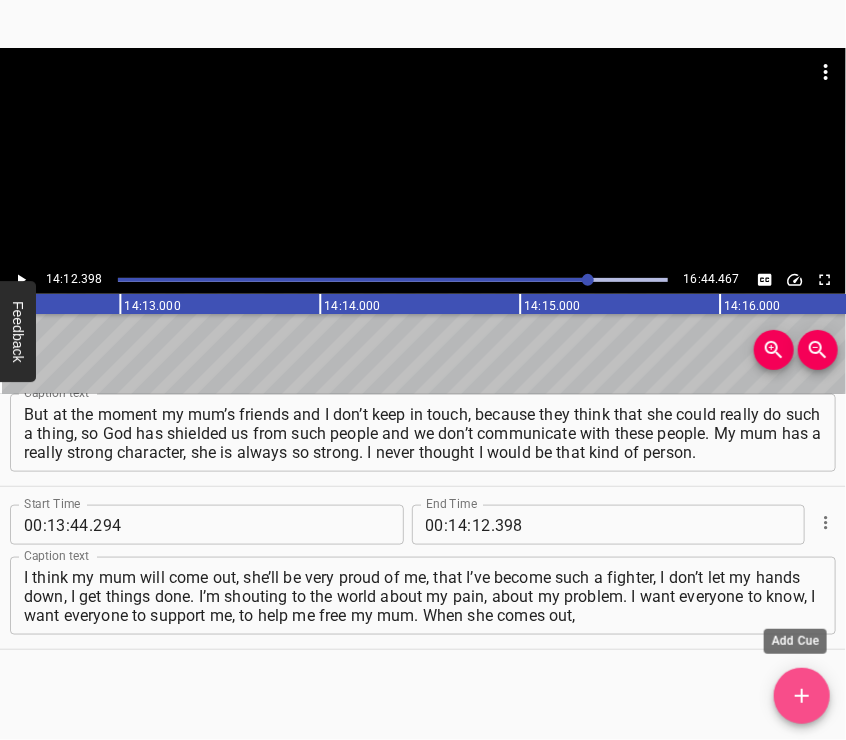 click 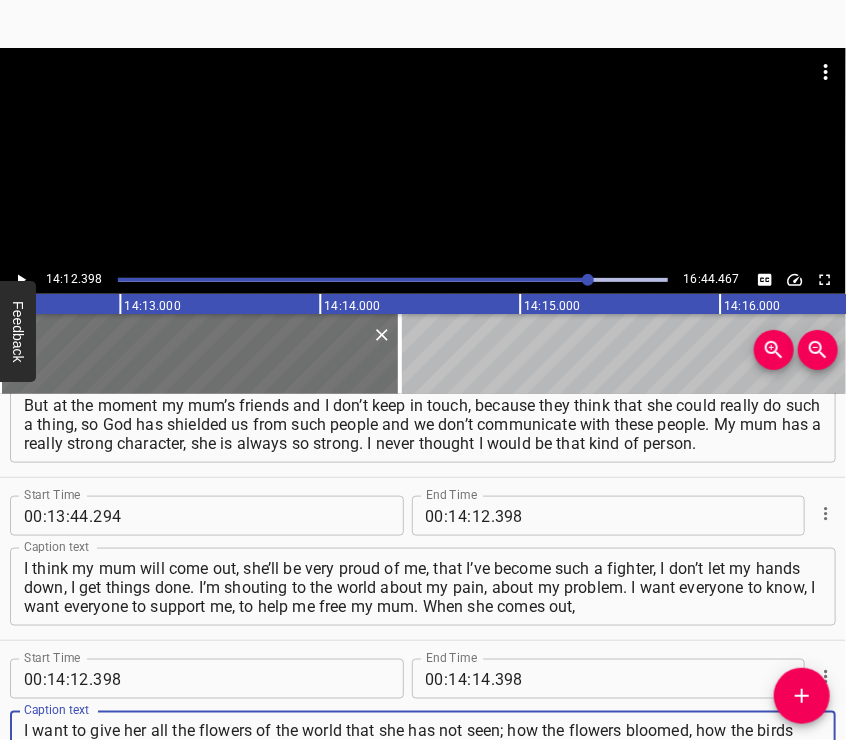 type on "I want to give her all the flowers of the world that she has not seen; how the flowers bloomed, how the birds sang. I want to show it all over again, to tell her. I really want to see her and tell her how much I love her. It is very difficult for me to be alone now. My relatives are in the occupied territory, my mum is in captivity." 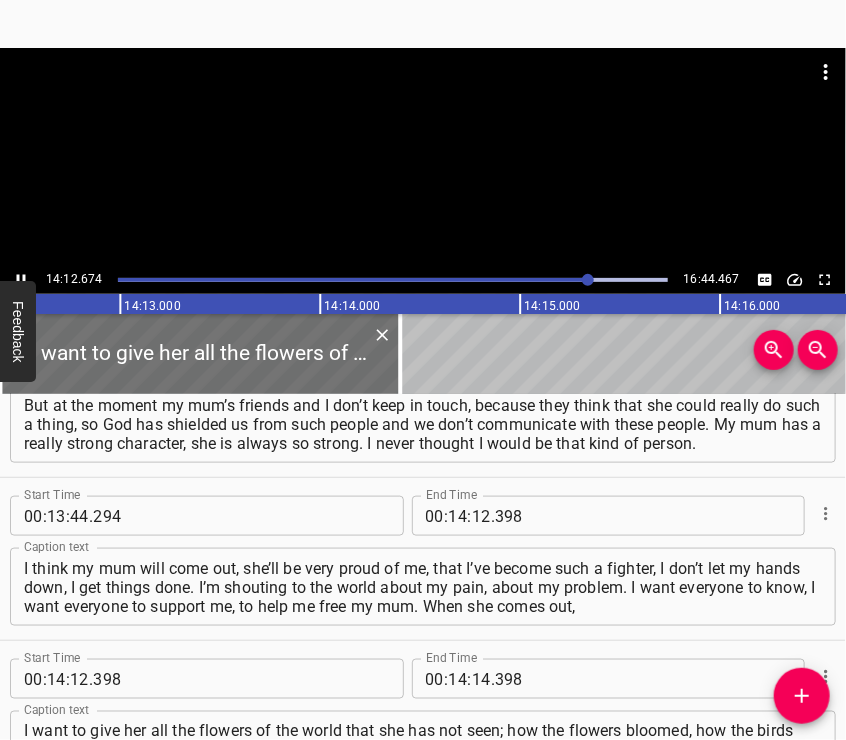 scroll, scrollTop: 5052, scrollLeft: 0, axis: vertical 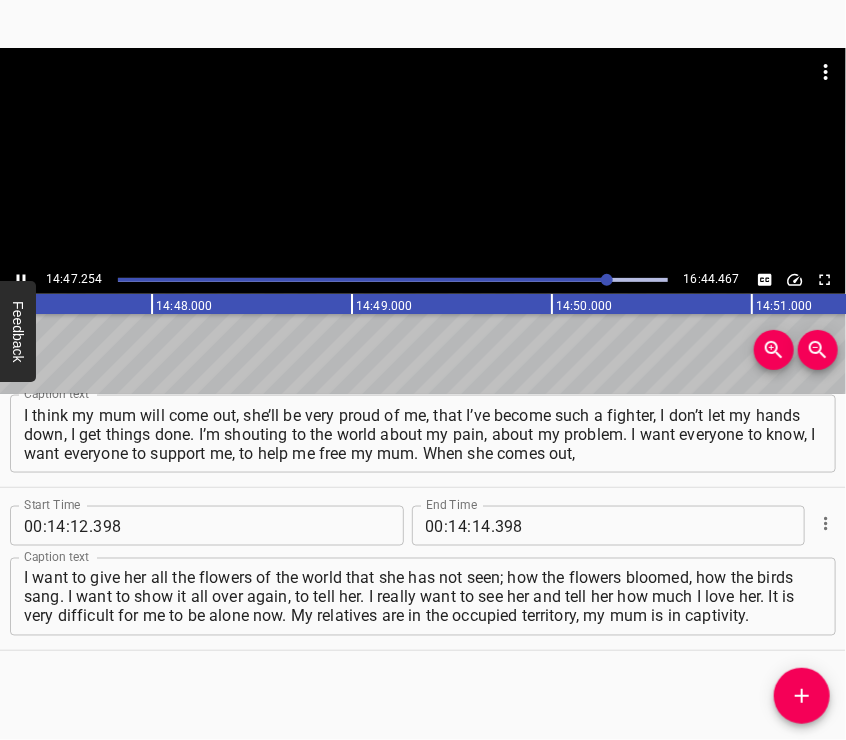click at bounding box center [423, 157] 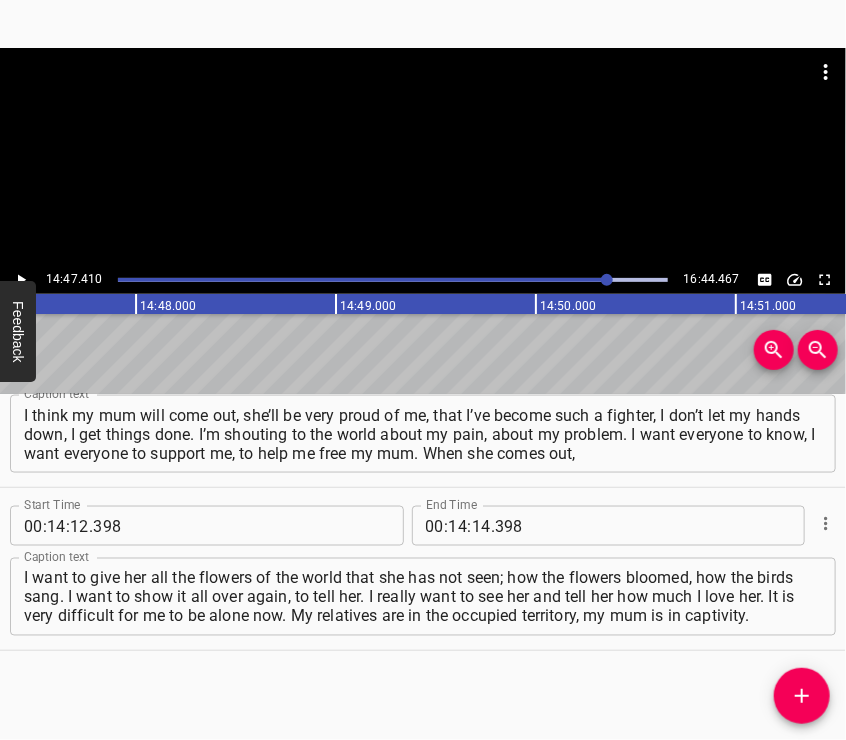 scroll, scrollTop: 0, scrollLeft: 177481, axis: horizontal 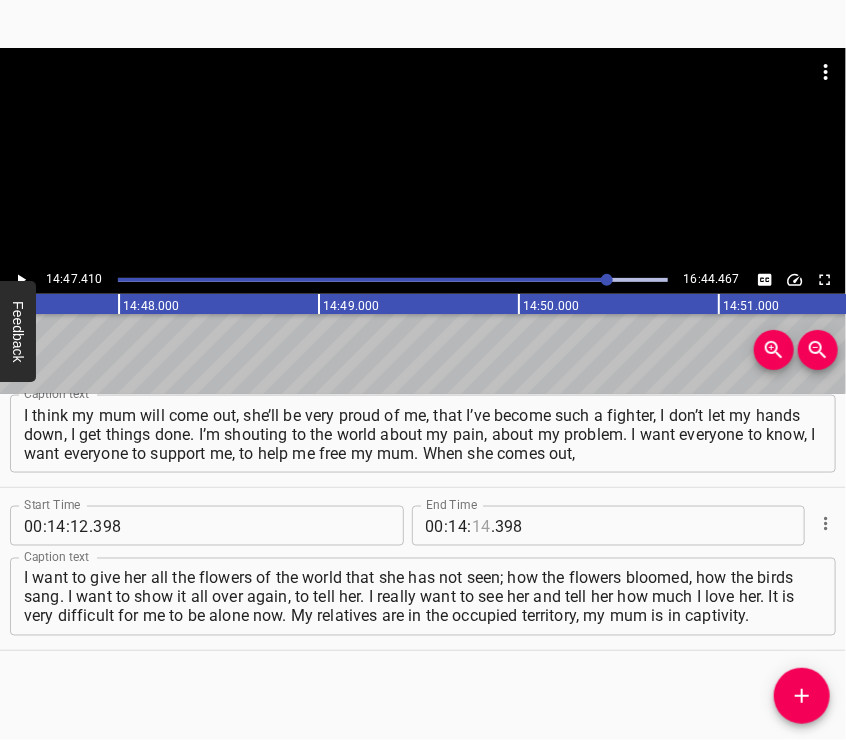 click at bounding box center [481, 526] 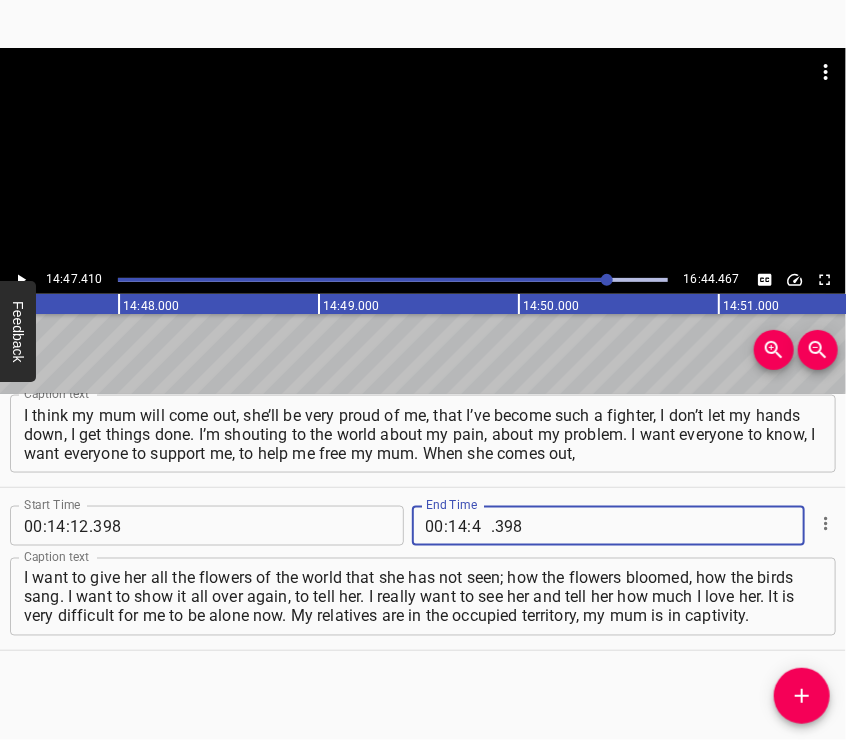 type on "47" 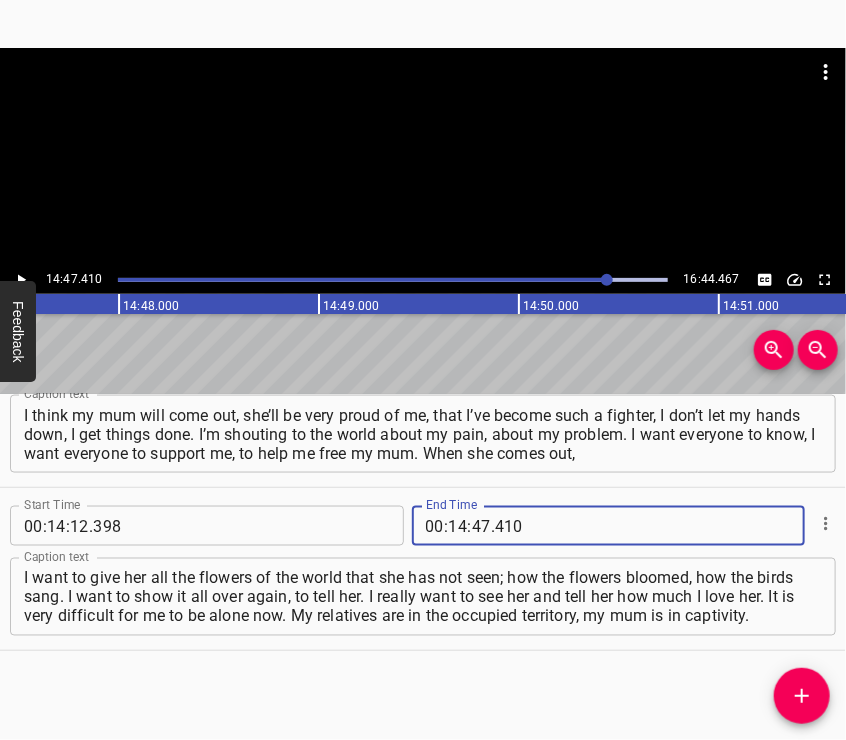 type on "410" 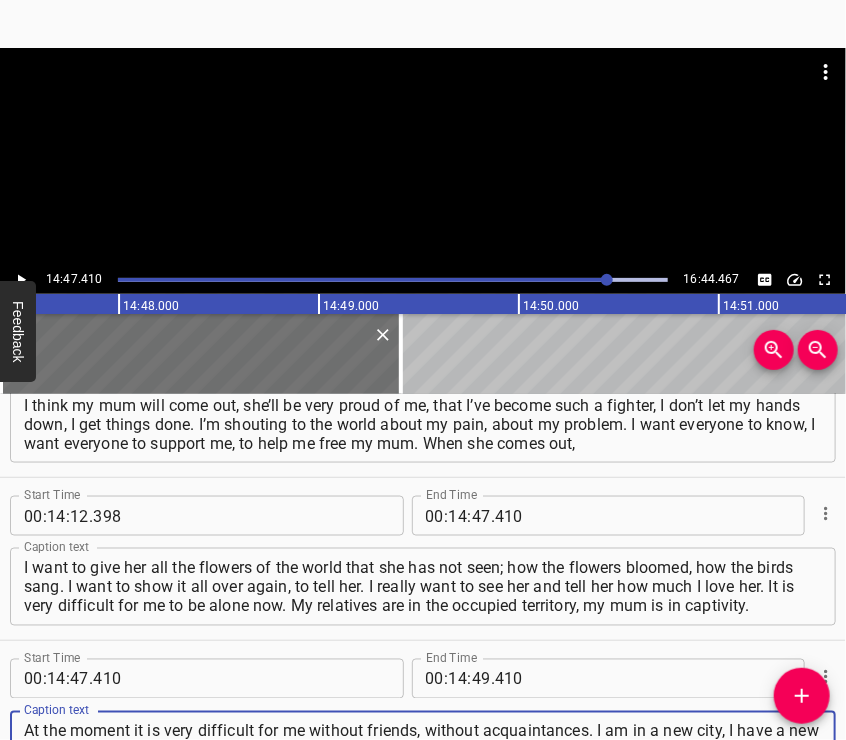 type on "At the moment it is very difficult for me without friends, without acquaintances. I am in a new city, I have a new job. Many people ask: “Where do you get your strength from? Where do you get the strength to fight, to knock on closed doors and push for things?” I don’t know where I get that strength from." 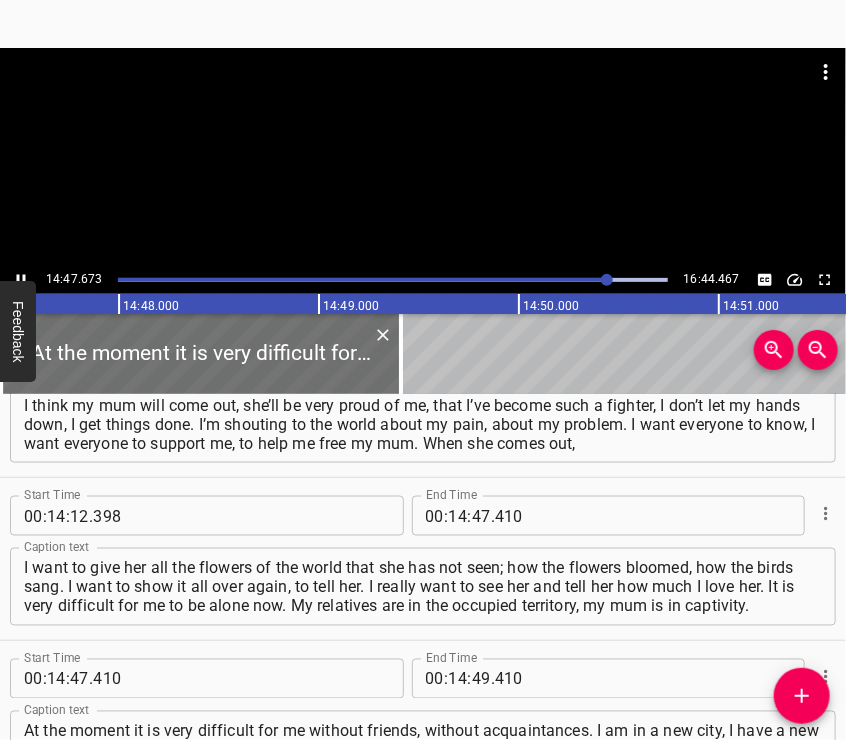 scroll, scrollTop: 5289, scrollLeft: 0, axis: vertical 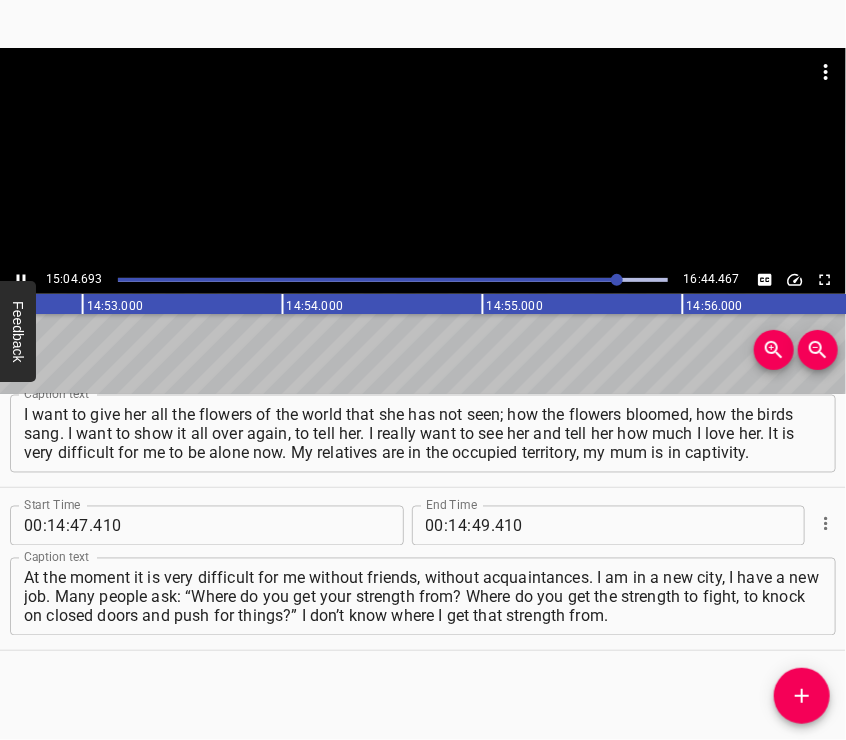 click at bounding box center [423, 157] 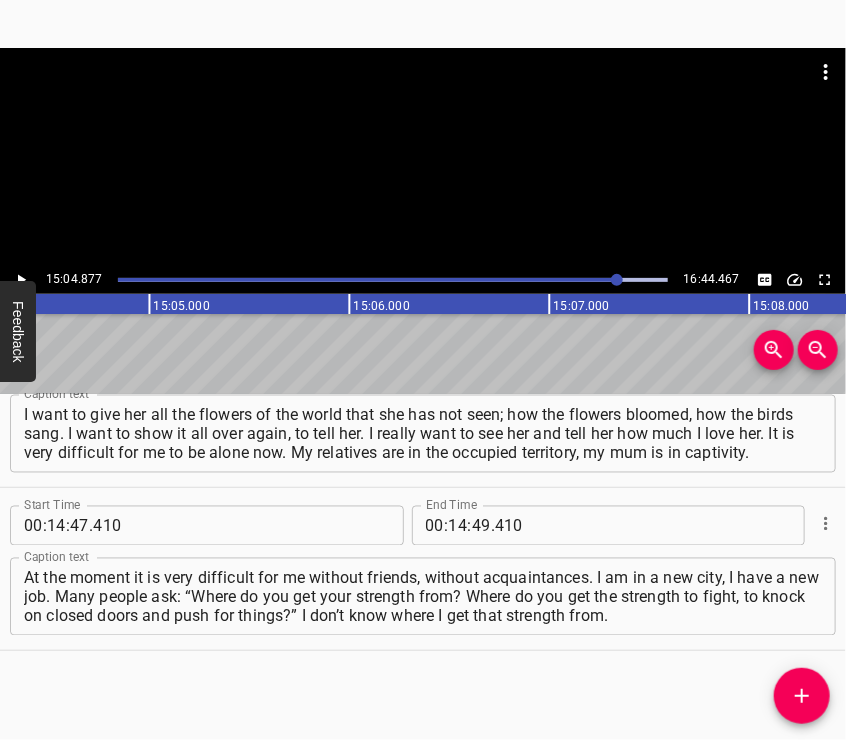 scroll, scrollTop: 0, scrollLeft: 180975, axis: horizontal 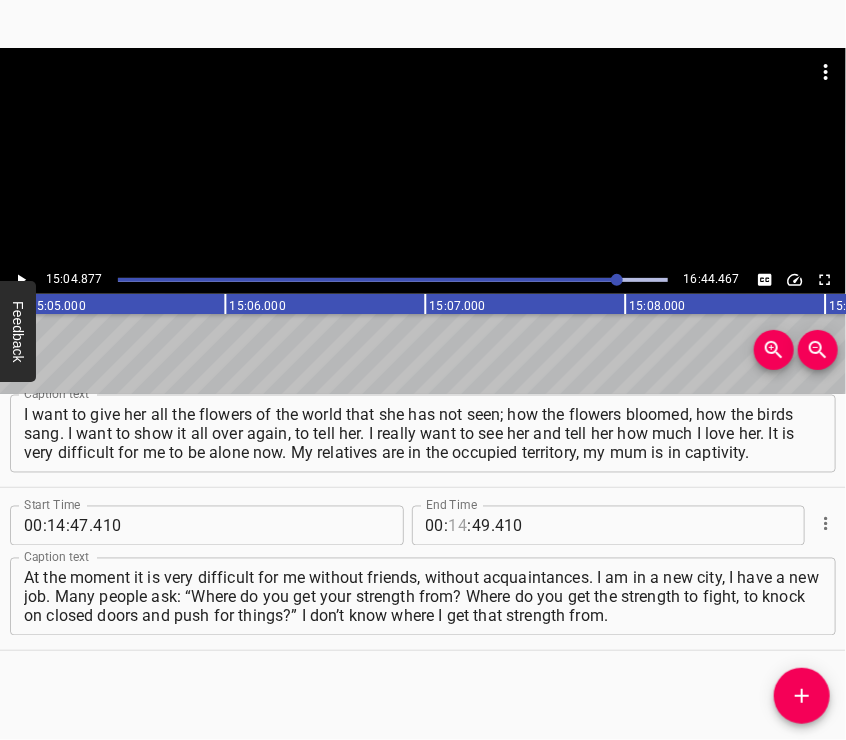 click at bounding box center (458, 526) 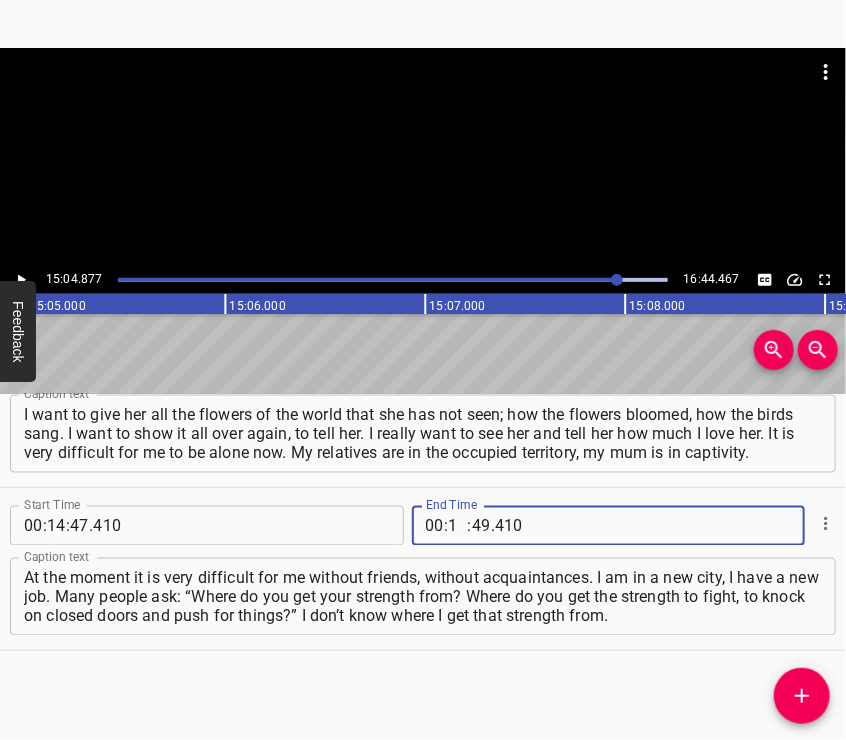 type on "15" 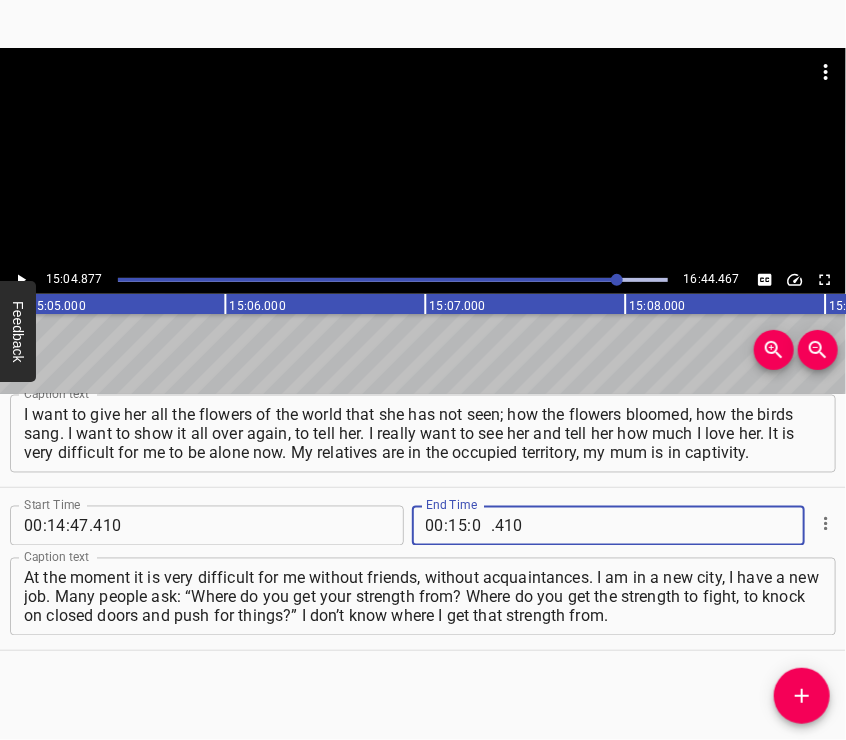 type on "04" 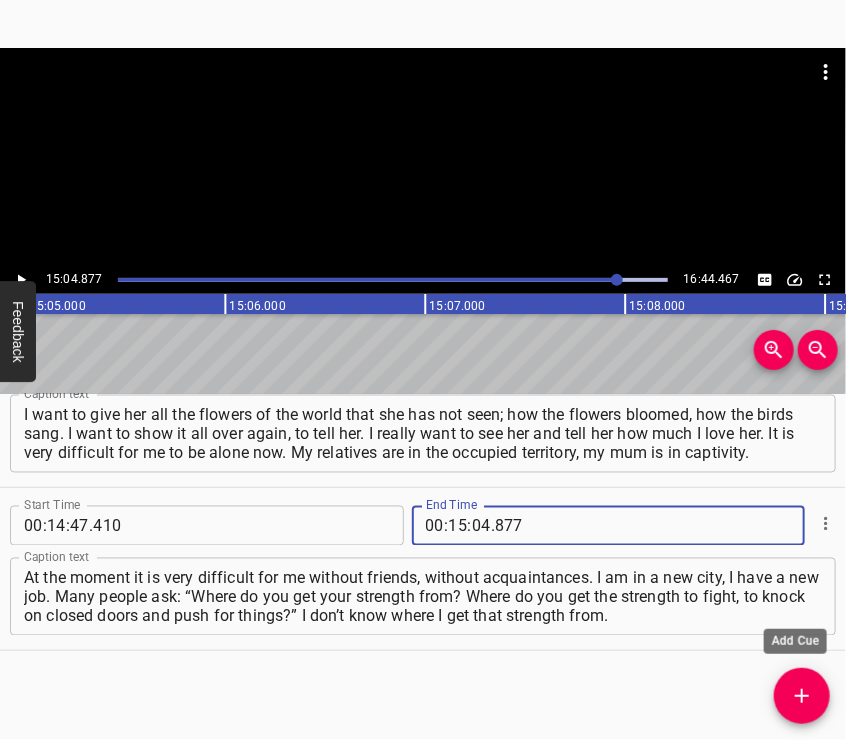 type on "877" 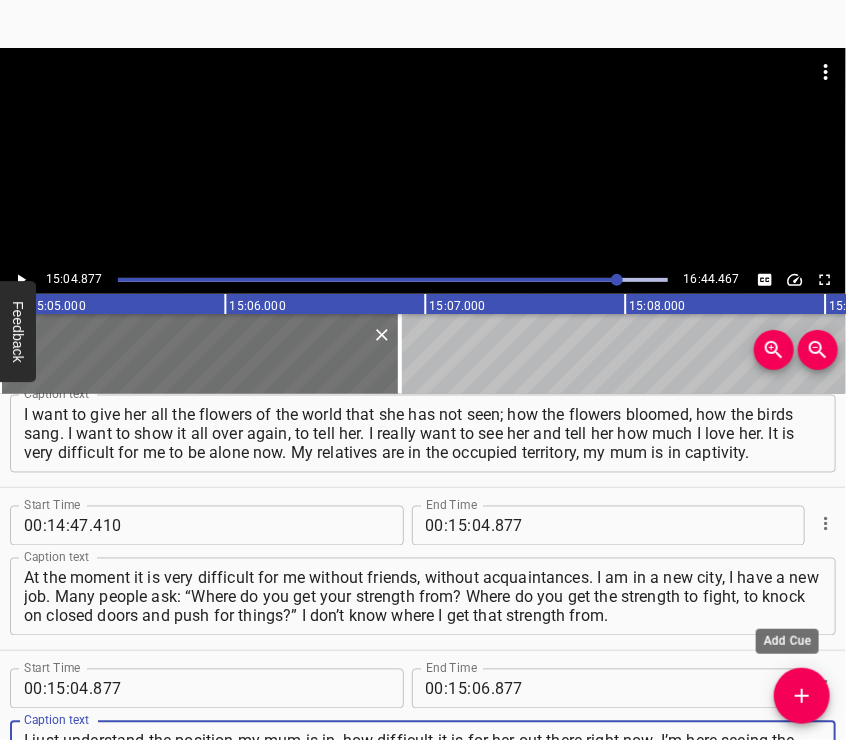scroll, scrollTop: 5300, scrollLeft: 0, axis: vertical 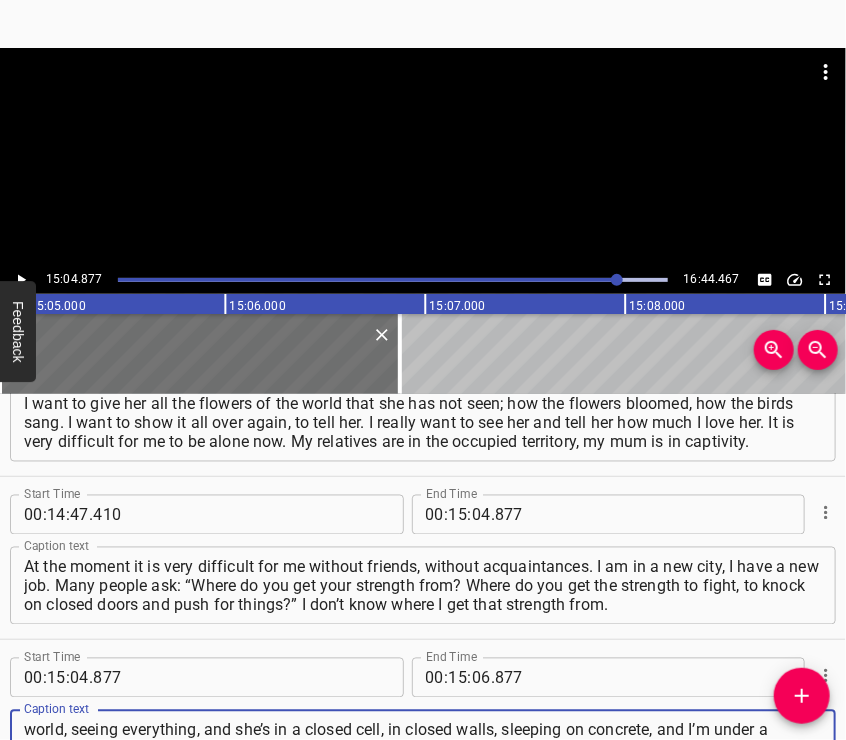 type on "I just understand the position my mum is in, how difficult it is for her out there right now. I’m here seeing the world, seeing everything, and she’s in a closed cell, in closed walls, sleeping on concrete, and I’m under a blanket. I realise I have to hold on to change things. I have to take my mum from there and make her the happiest she’s ever been," 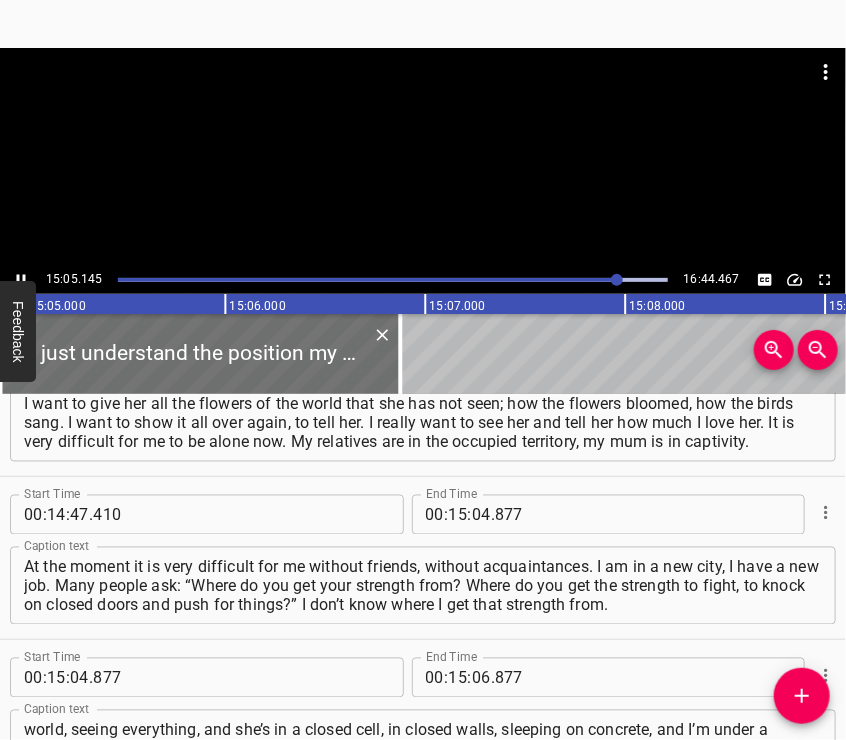 scroll, scrollTop: 5452, scrollLeft: 0, axis: vertical 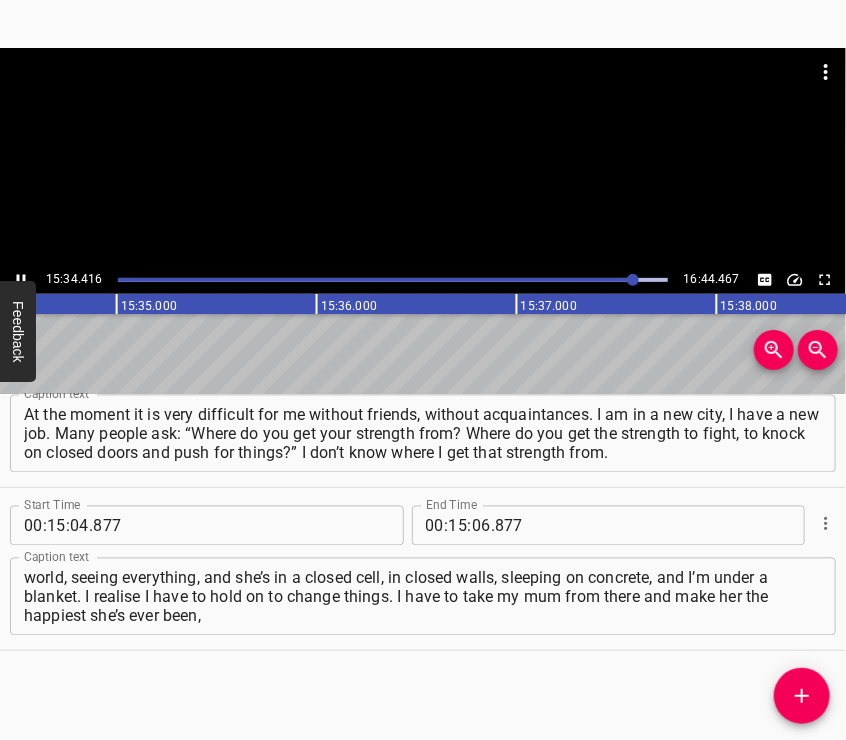 click at bounding box center (423, 157) 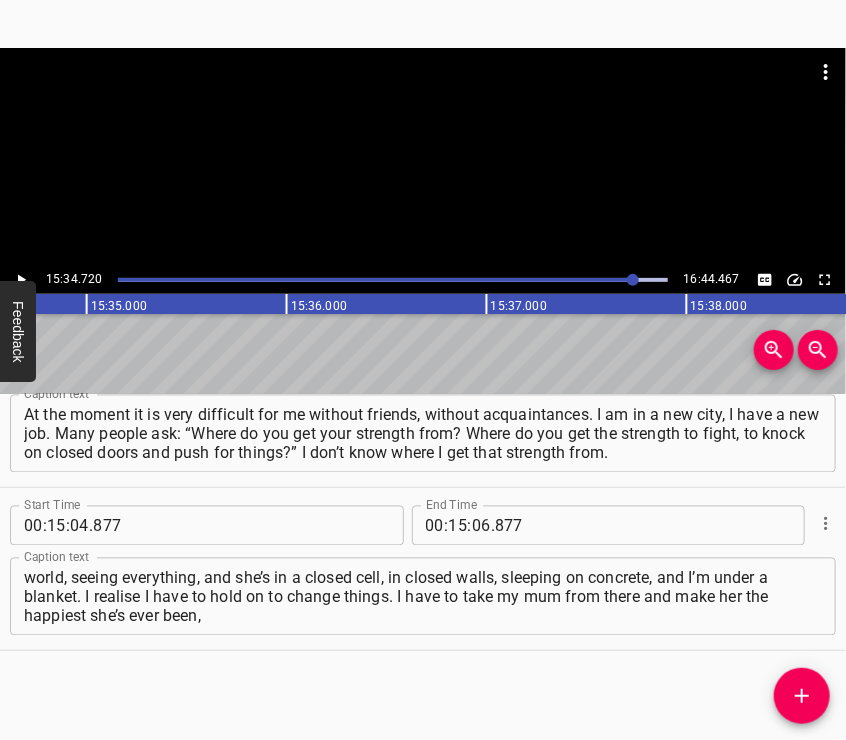 scroll, scrollTop: 0, scrollLeft: 186944, axis: horizontal 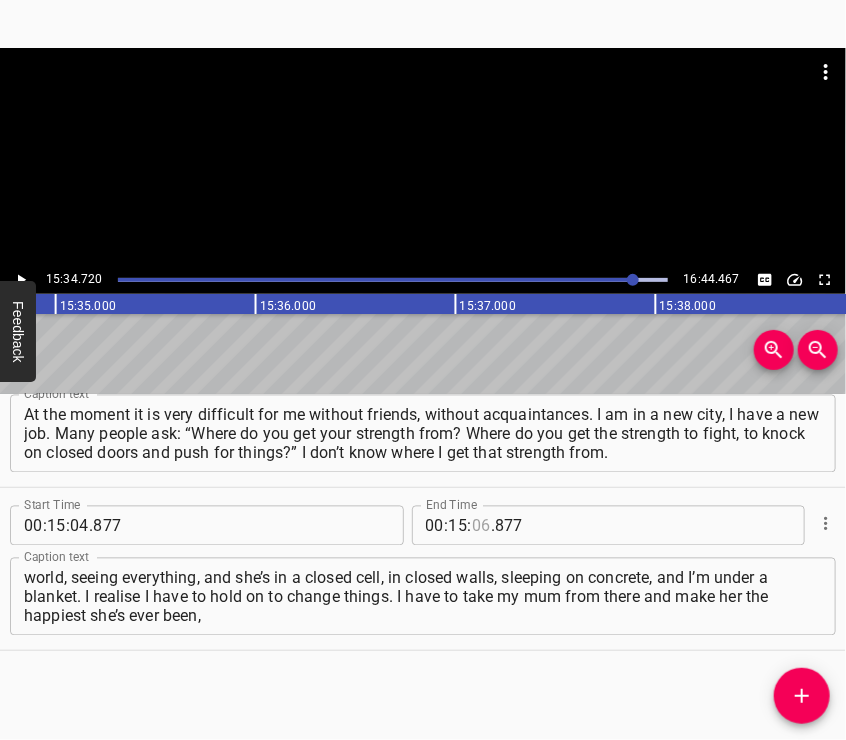 click at bounding box center (481, 526) 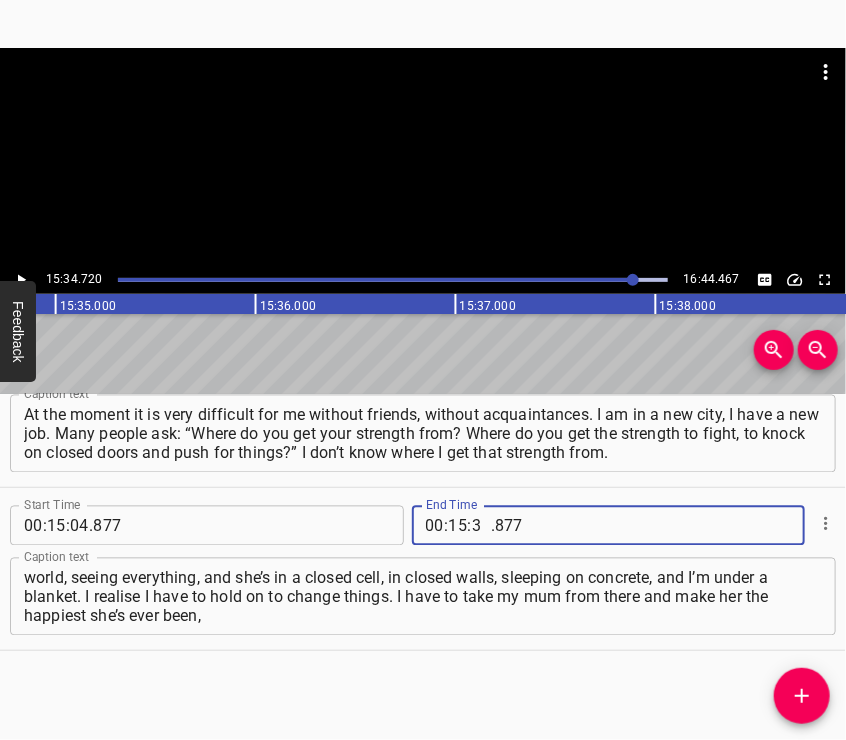 type on "34" 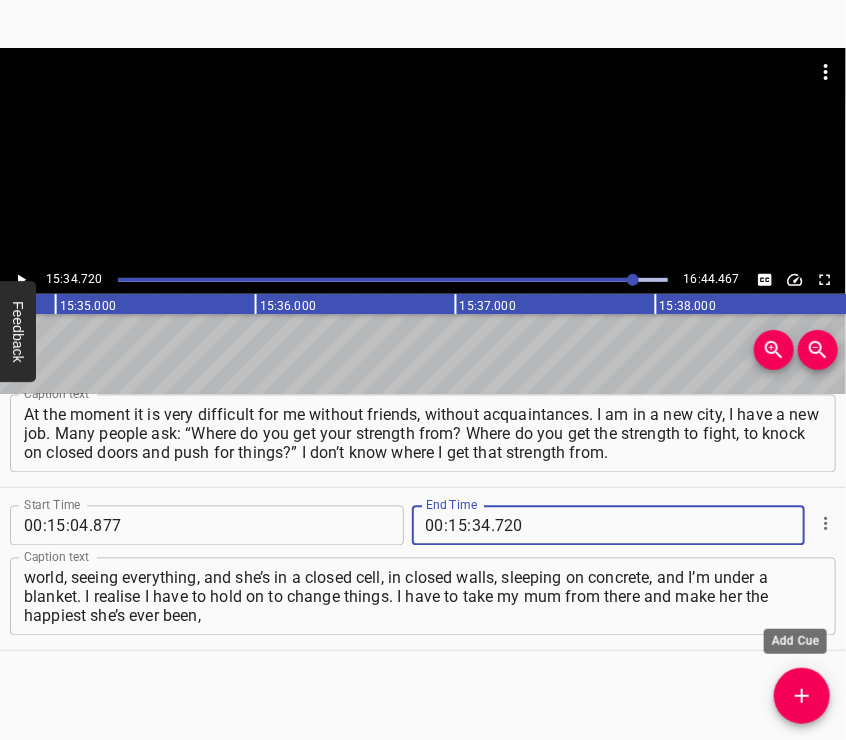 type on "720" 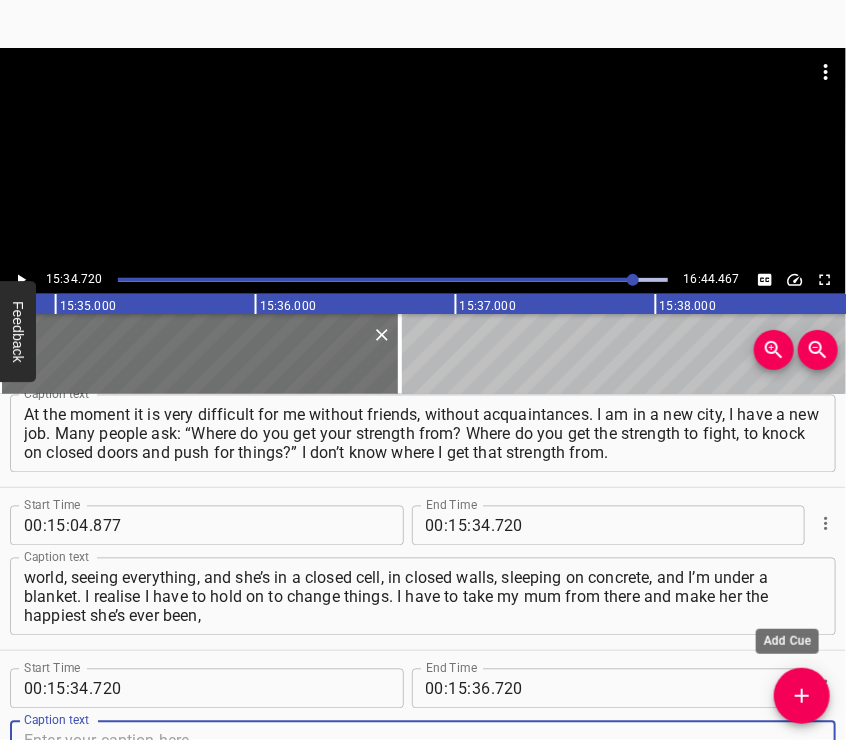 scroll, scrollTop: 5463, scrollLeft: 0, axis: vertical 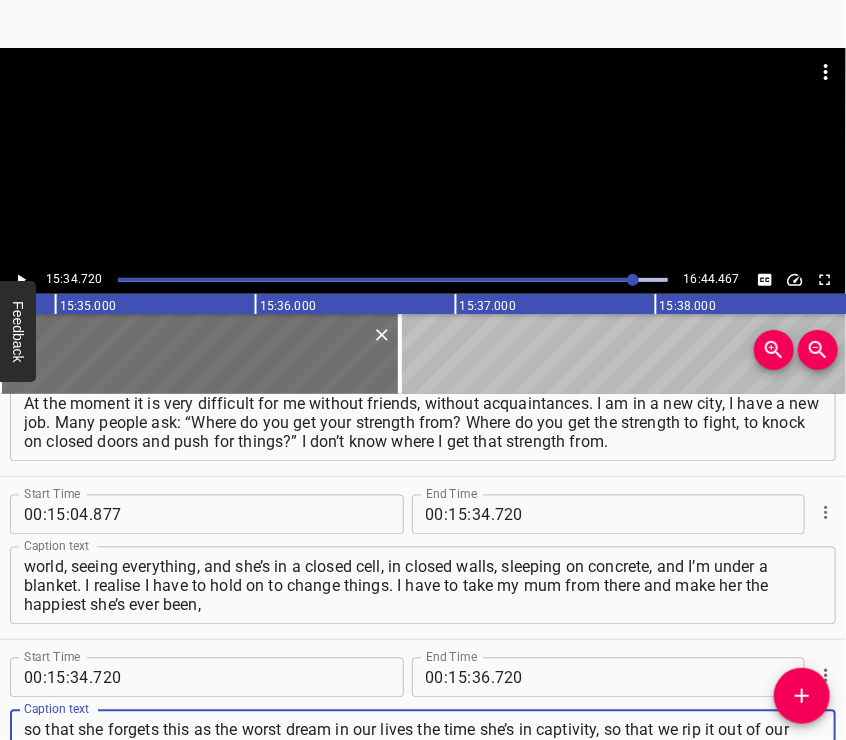 type on "so that she forgets this as the worst dream in our lives the time she’s in captivity, so that we rip it out of our lives, throw it away forever and never remember it again. I hope that the war ends as abruptly as it began, when we all woke up early in the morning with a surprise we couldn’t even imagine could happen in the twenty-first" 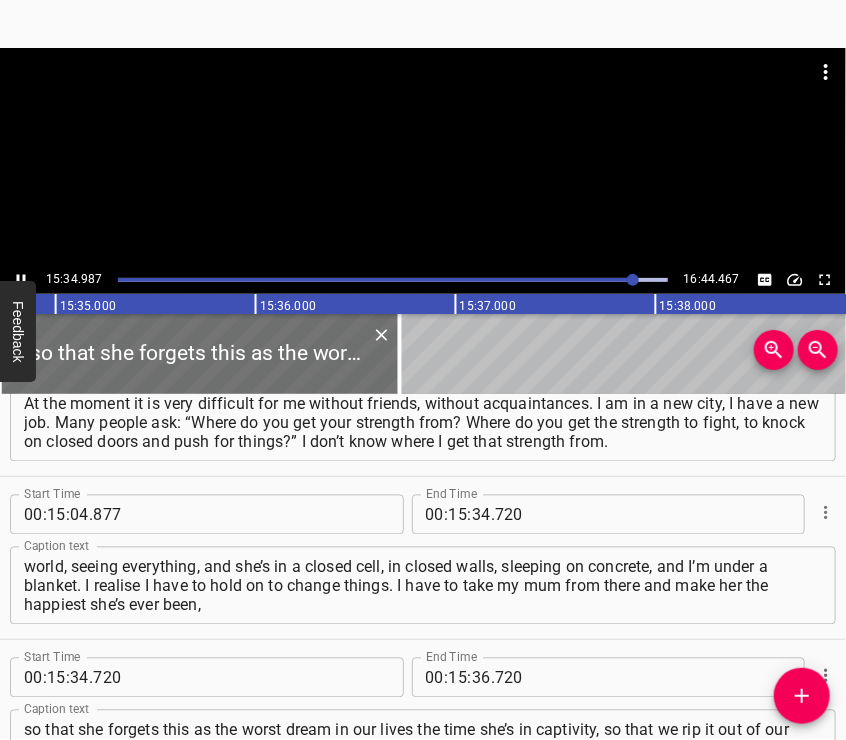 scroll, scrollTop: 5616, scrollLeft: 0, axis: vertical 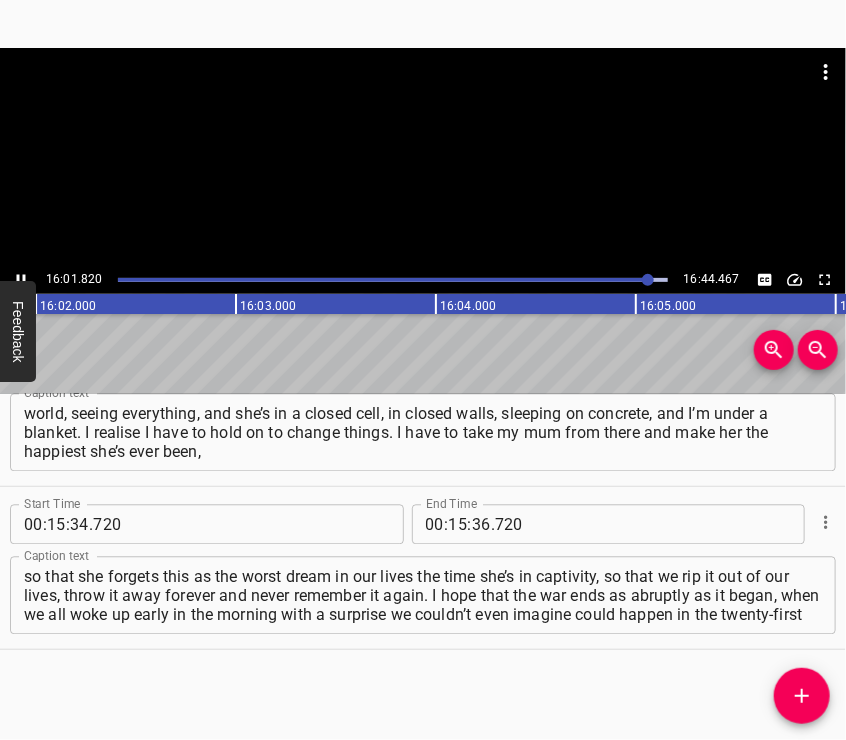 click at bounding box center (423, 157) 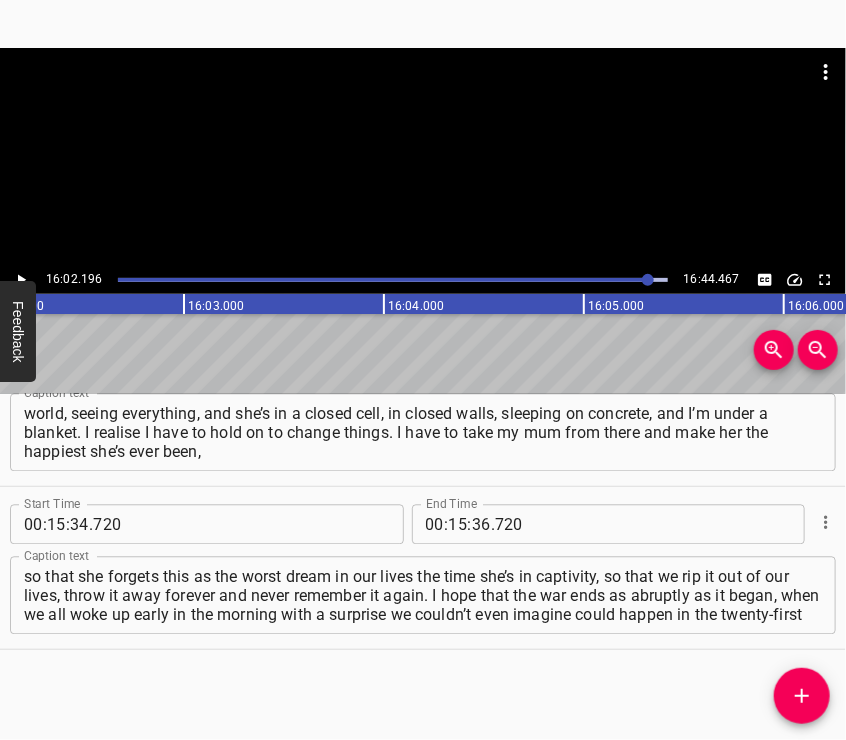 scroll, scrollTop: 0, scrollLeft: 192439, axis: horizontal 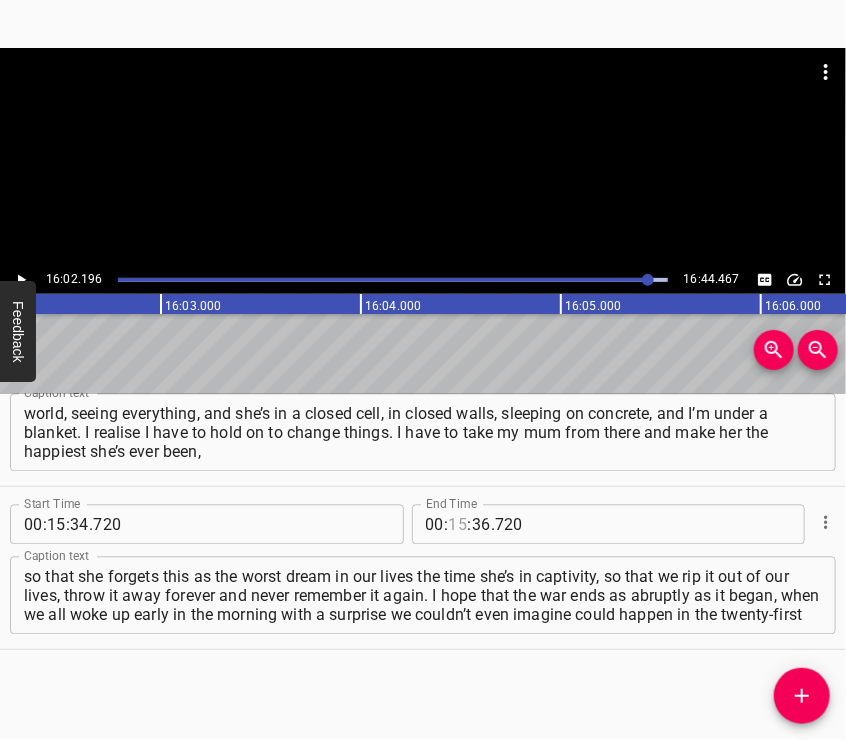 click at bounding box center [458, 525] 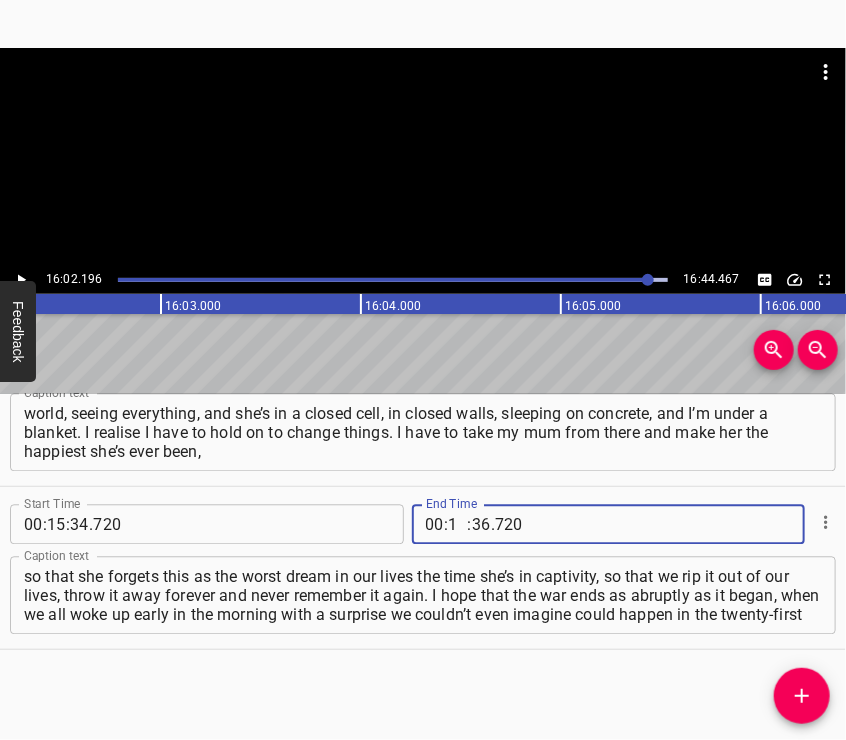 type on "16" 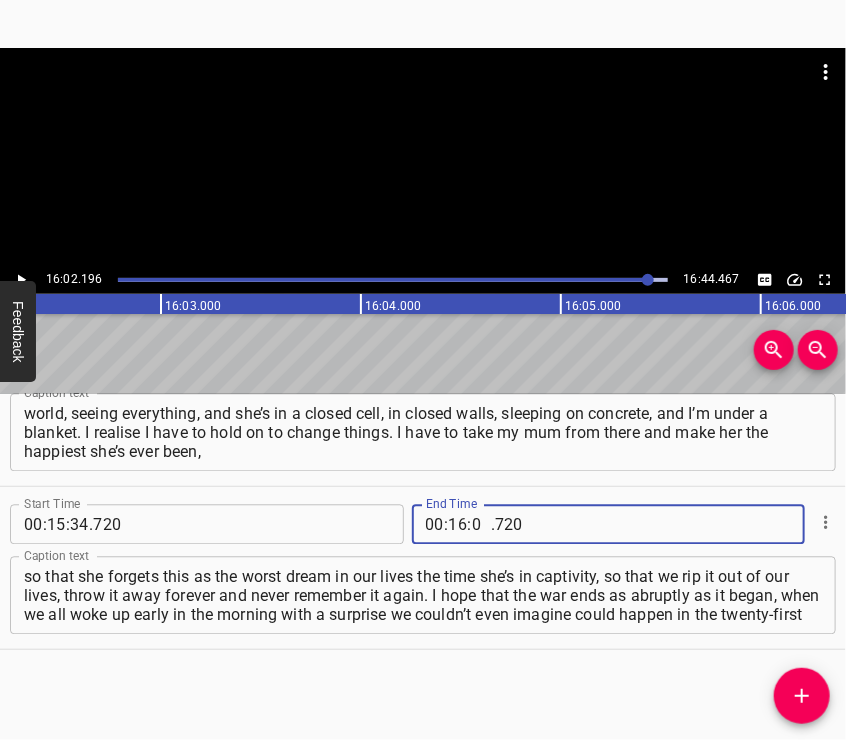 type on "02" 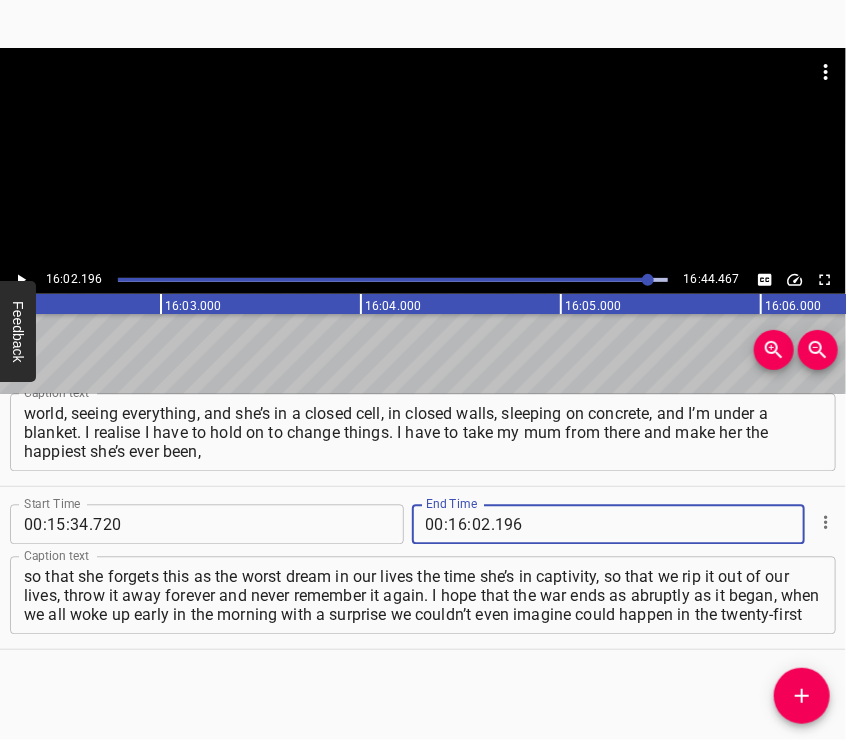 type on "196" 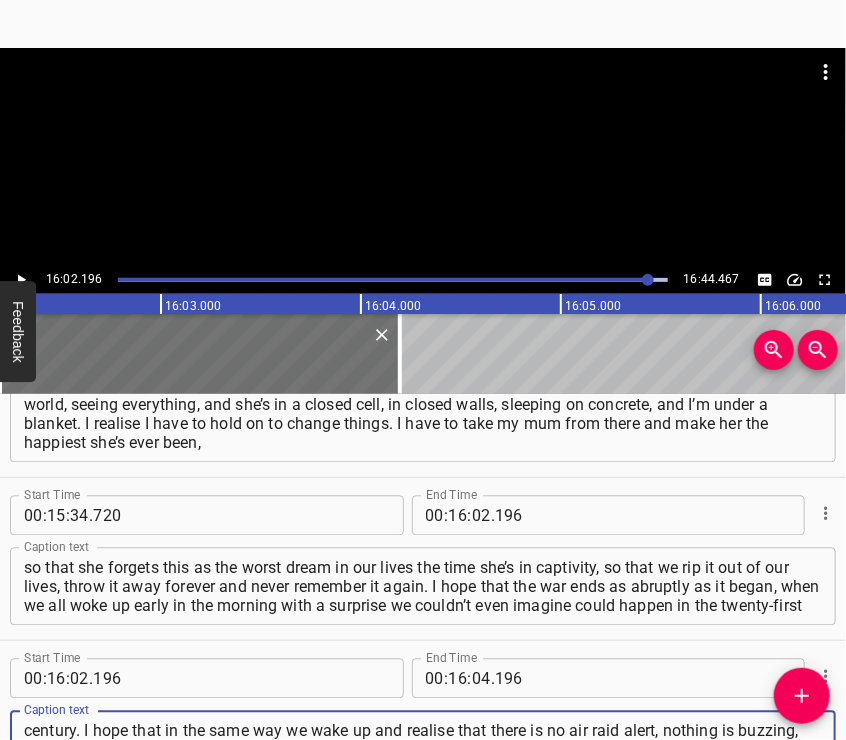 scroll, scrollTop: 19, scrollLeft: 0, axis: vertical 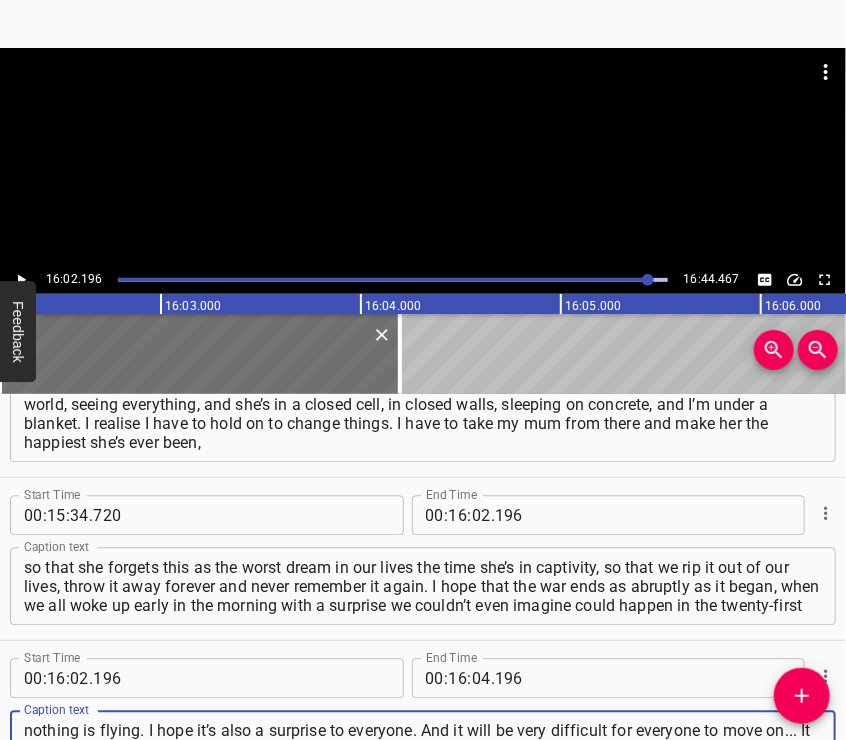 type on "century. I hope that in the same way we wake up and realise that there is no air raid alert, nothing is buzzing, nothing is flying. I hope it’s also a surprise to everyone. And it will be very difficult for everyone to move on... It won’t be forgotten, but everyone will at least take a breath and exhale – that breath of freedom that it’s finally over." 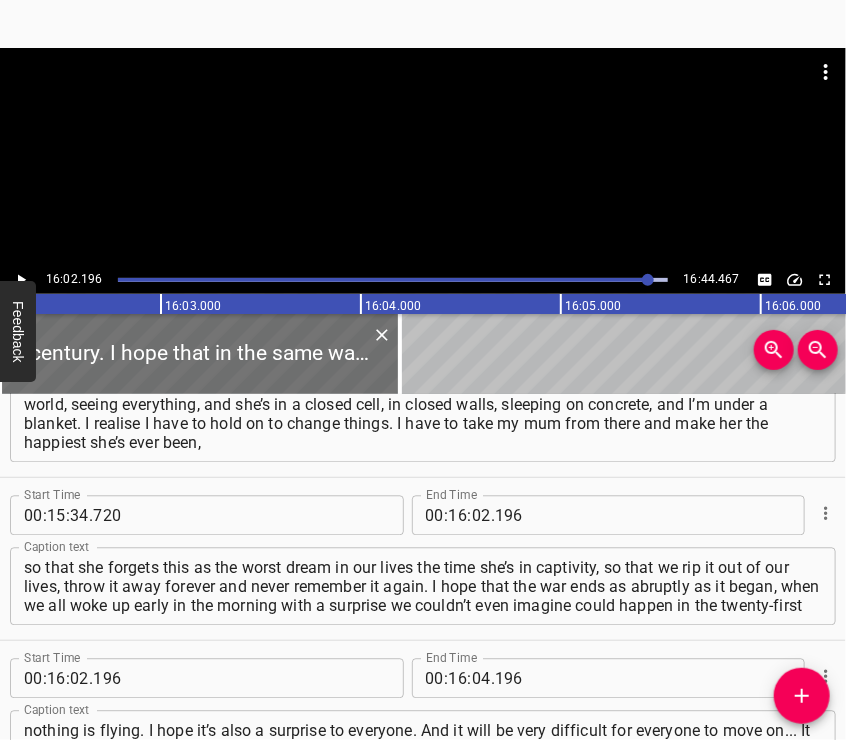 click at bounding box center [423, 157] 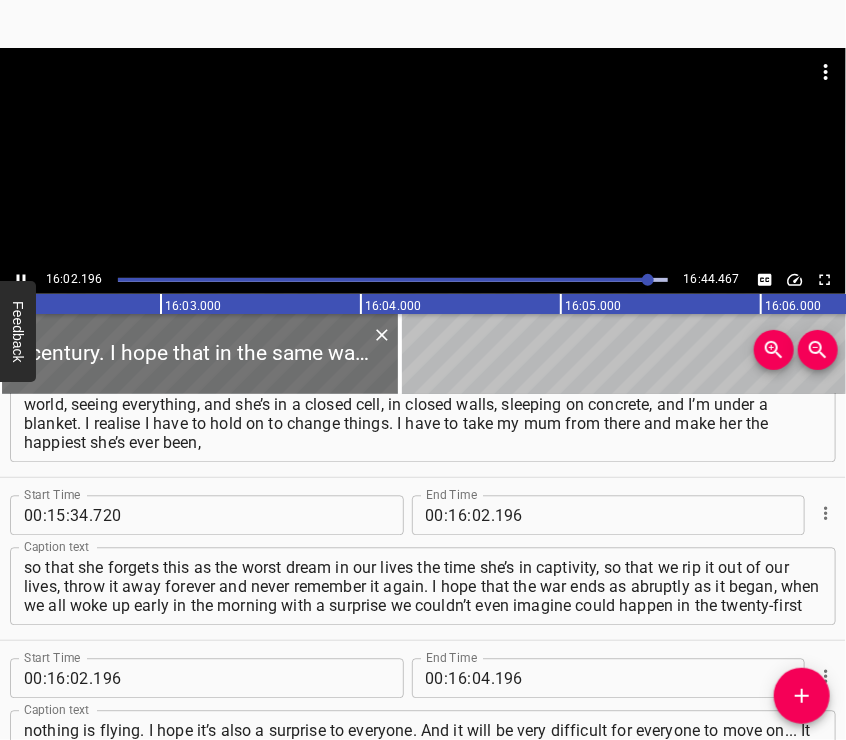 scroll, scrollTop: 5704, scrollLeft: 0, axis: vertical 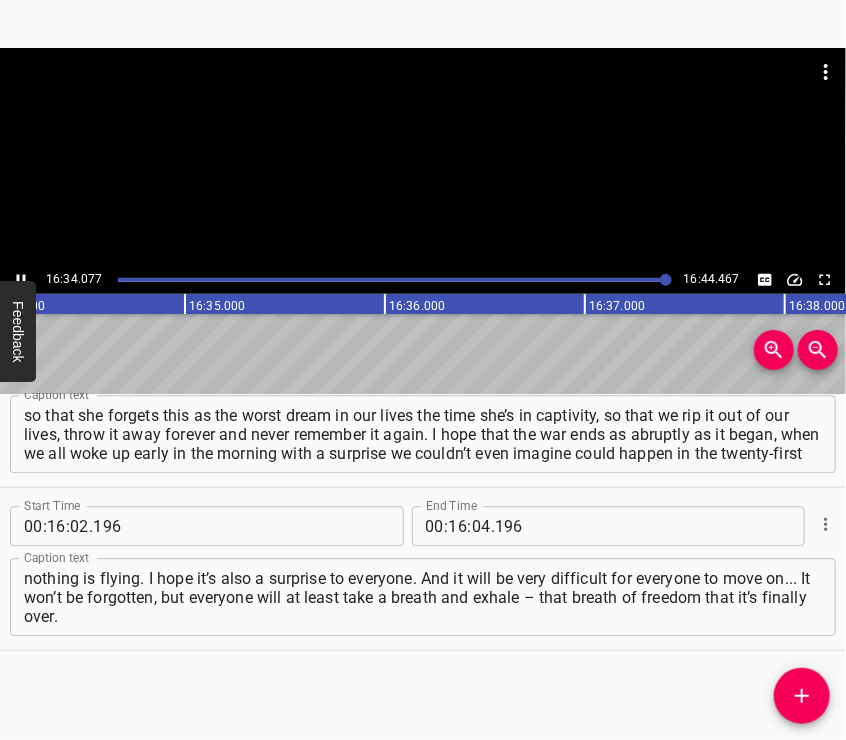 click at bounding box center (423, 157) 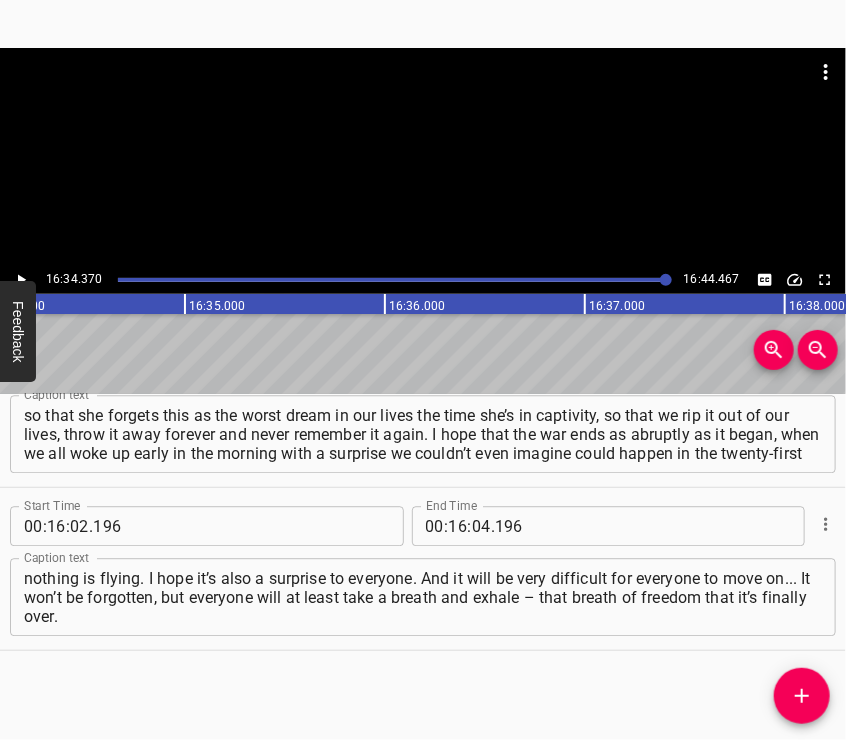 scroll, scrollTop: 0, scrollLeft: 198874, axis: horizontal 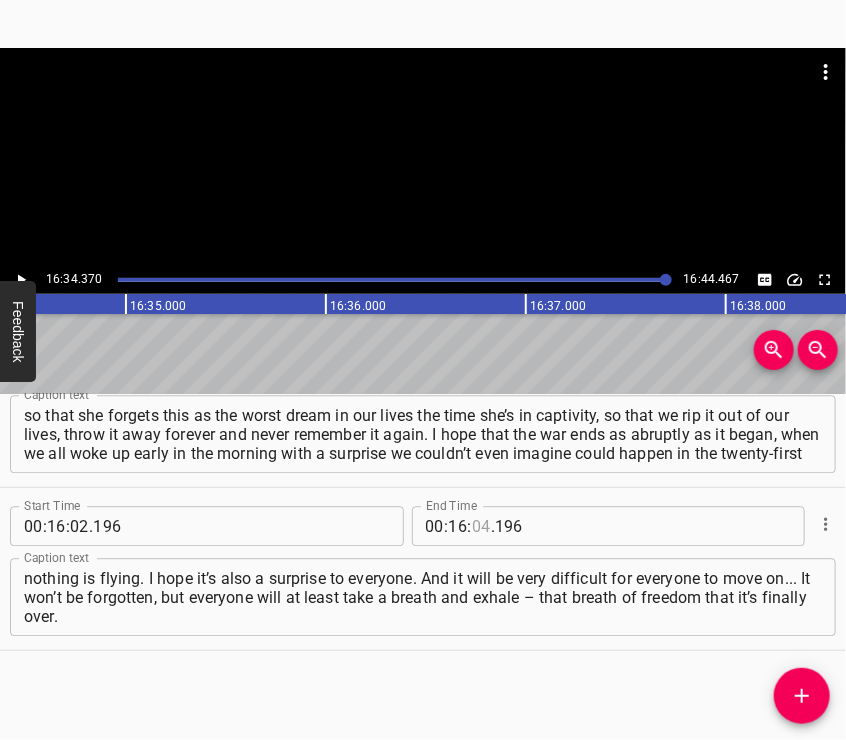 click at bounding box center [481, 526] 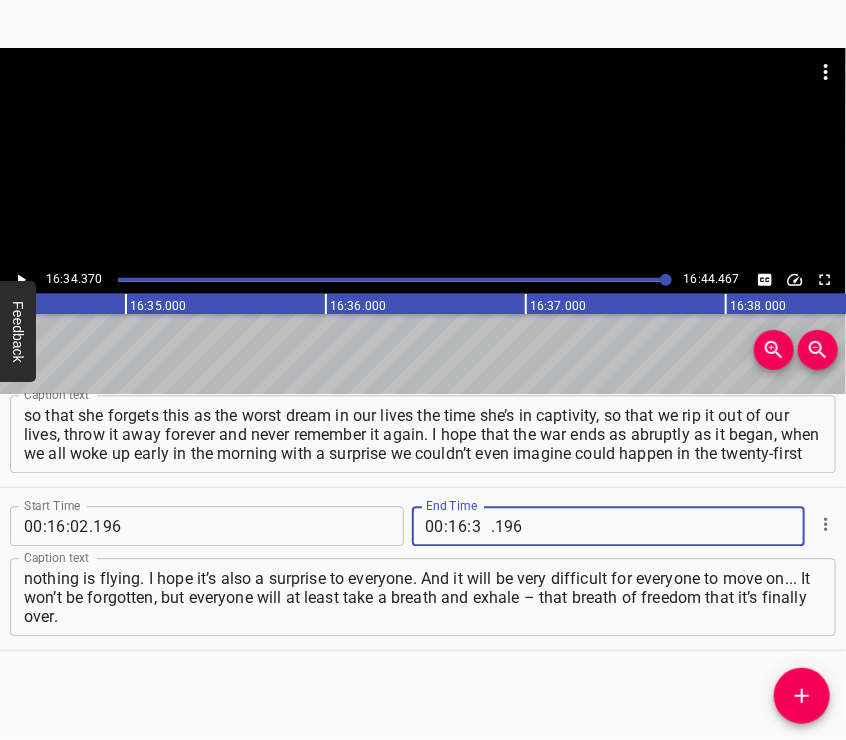 type on "34" 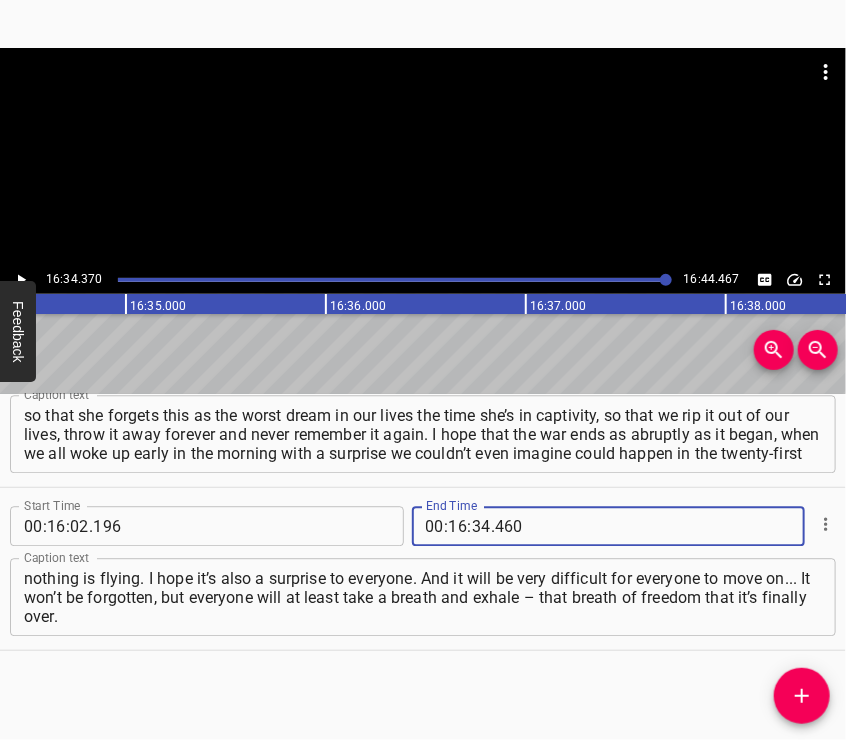 type on "460" 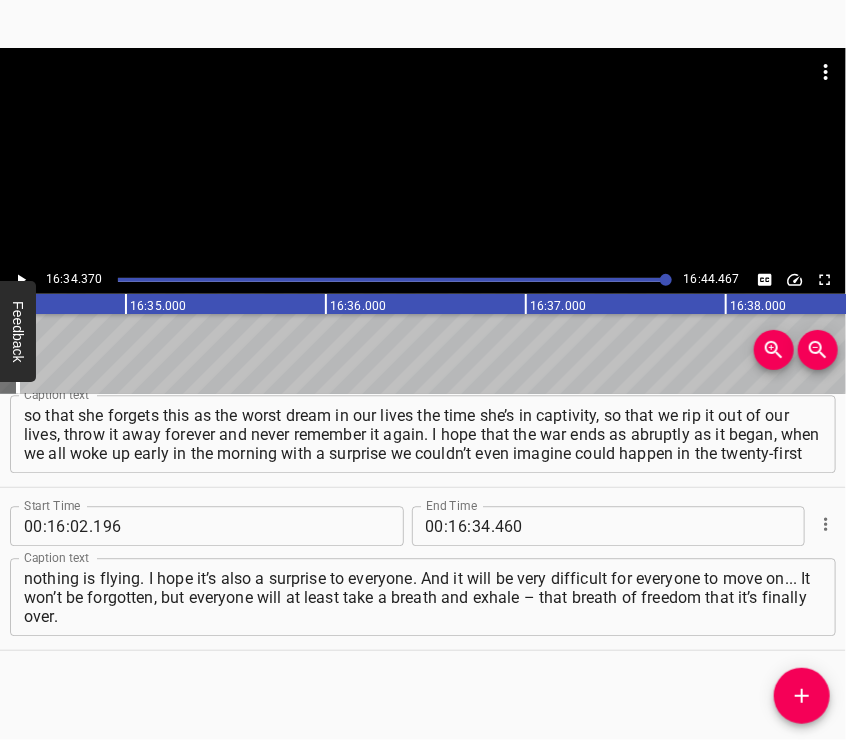 click at bounding box center (423, 98) 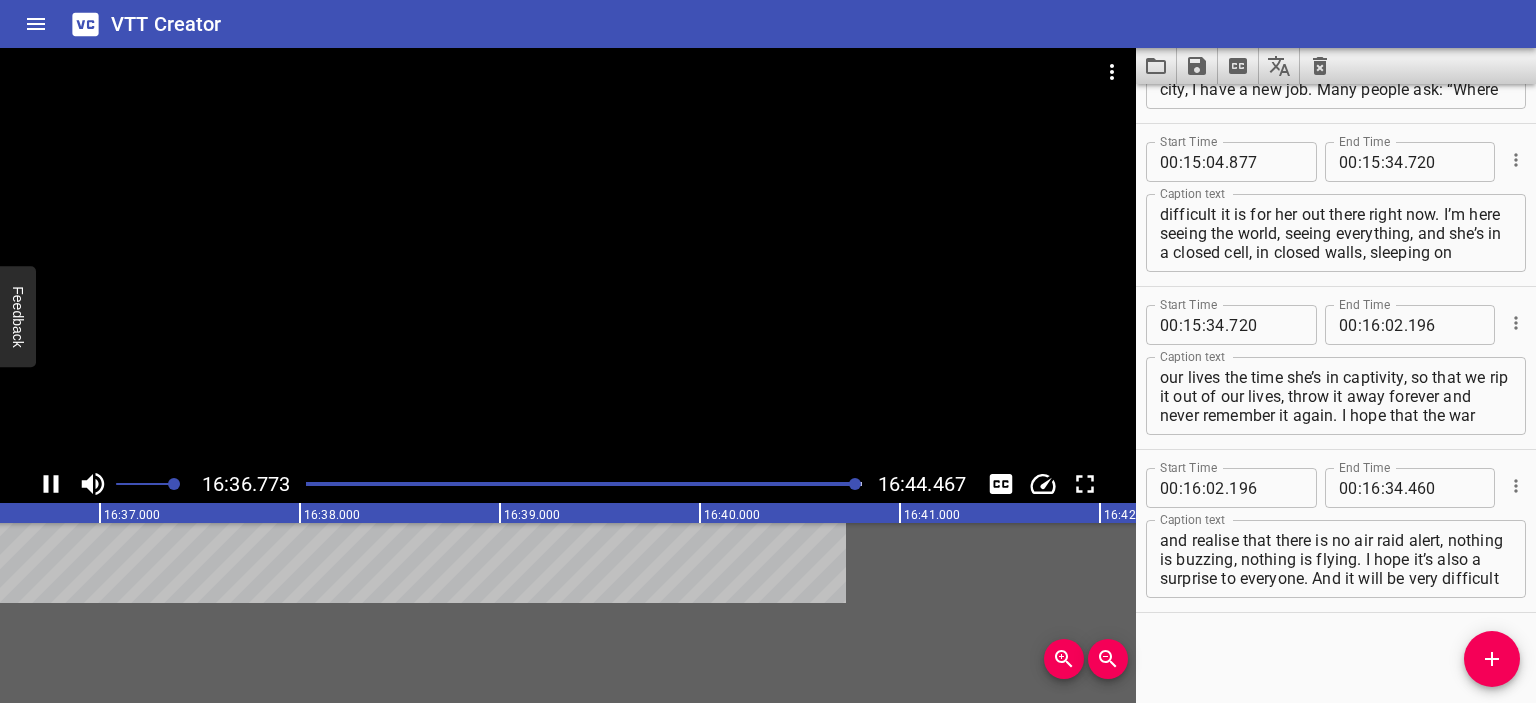 scroll, scrollTop: 0, scrollLeft: 199354, axis: horizontal 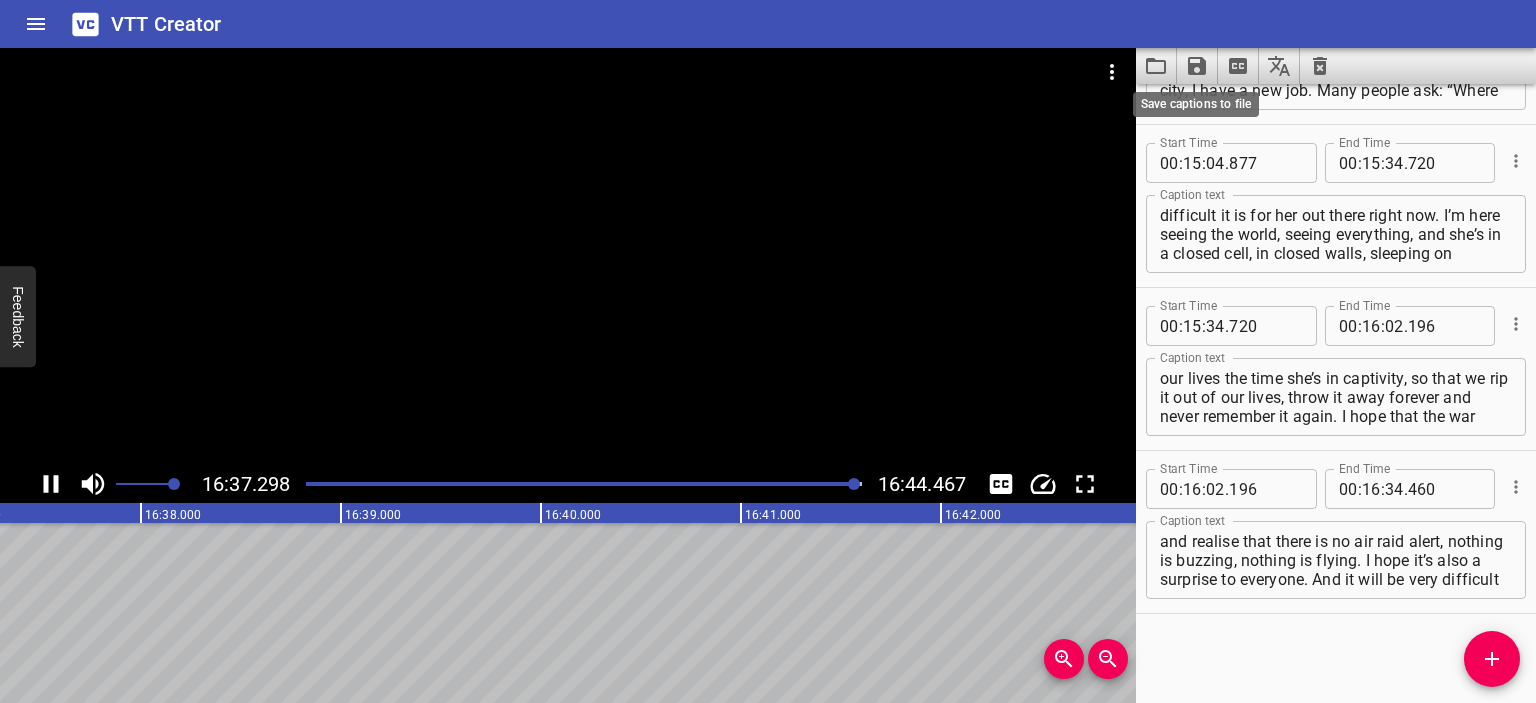 click 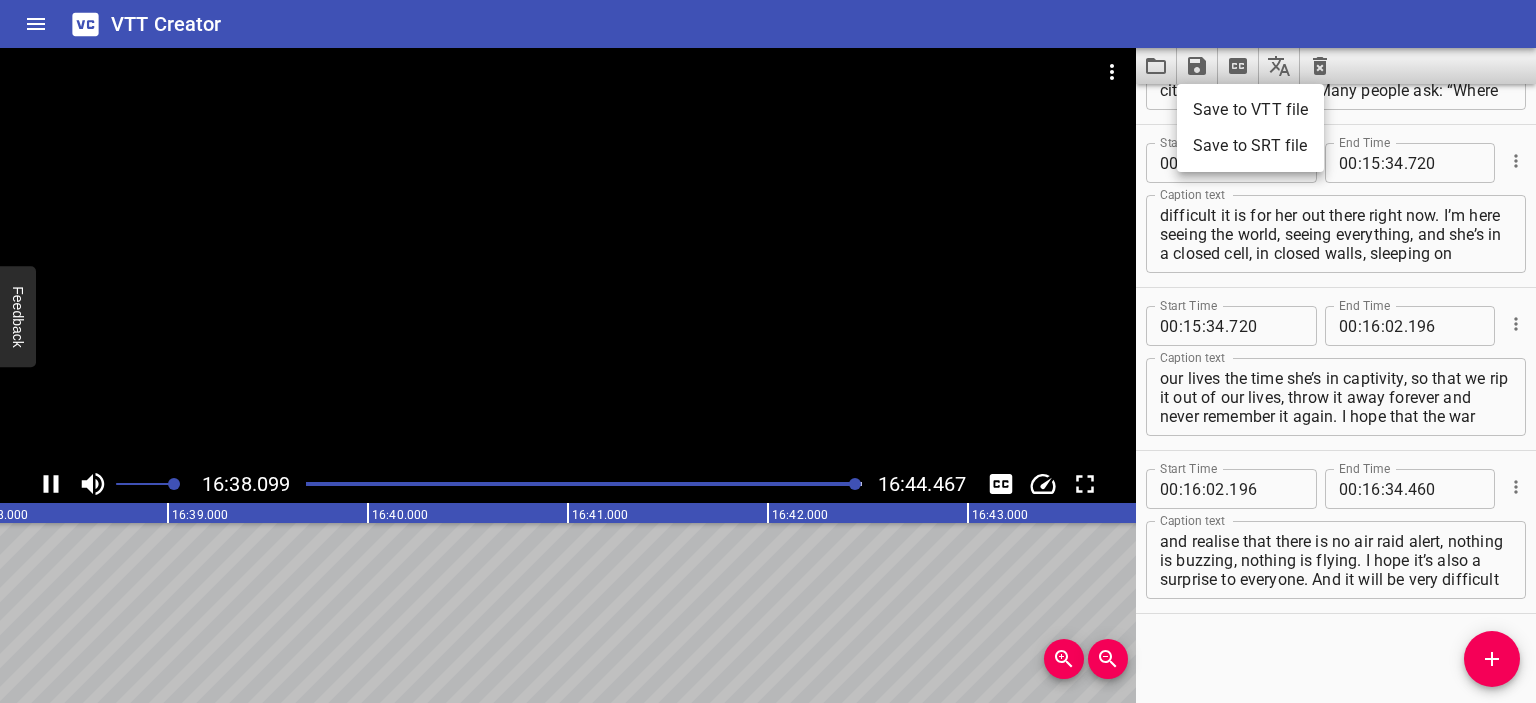 click on "Save to VTT file" at bounding box center [1250, 110] 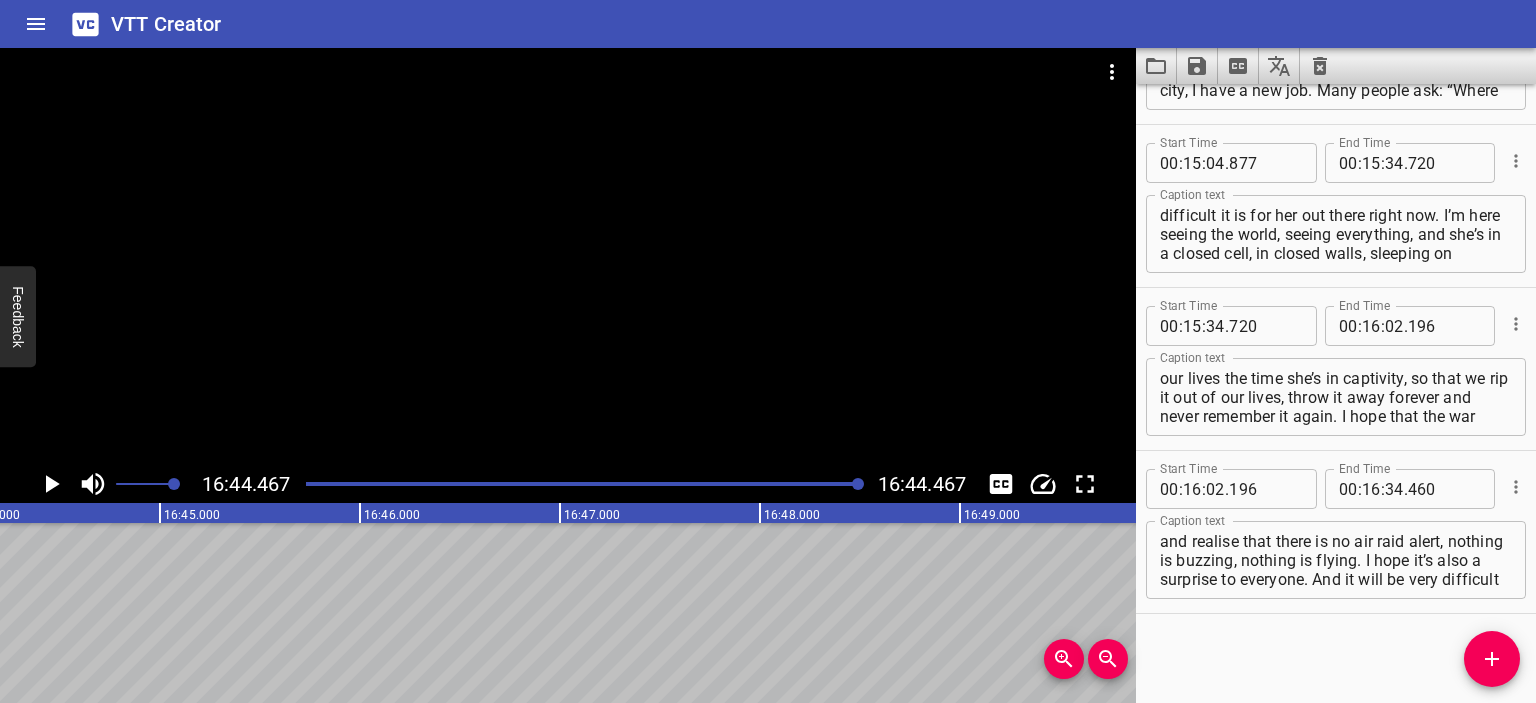 scroll, scrollTop: 0, scrollLeft: 200893, axis: horizontal 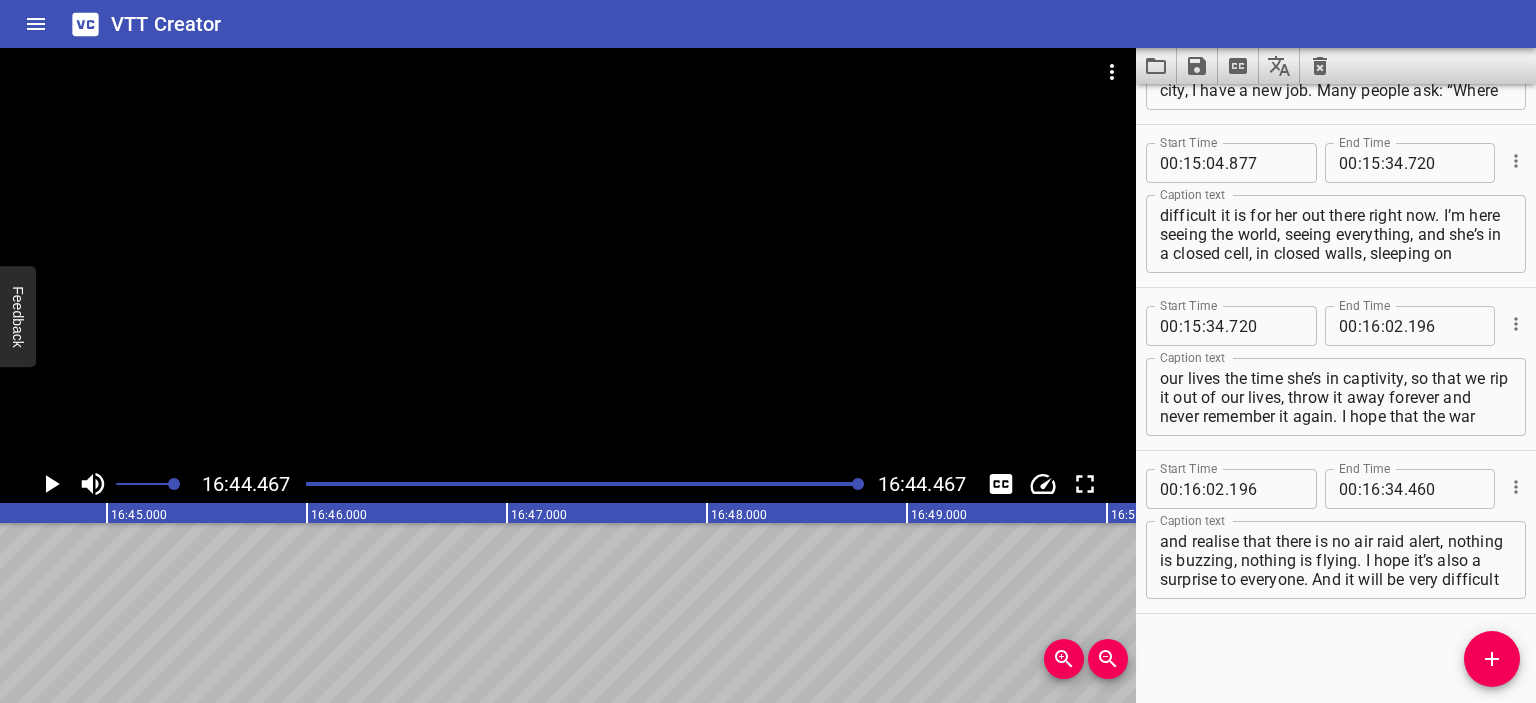 click 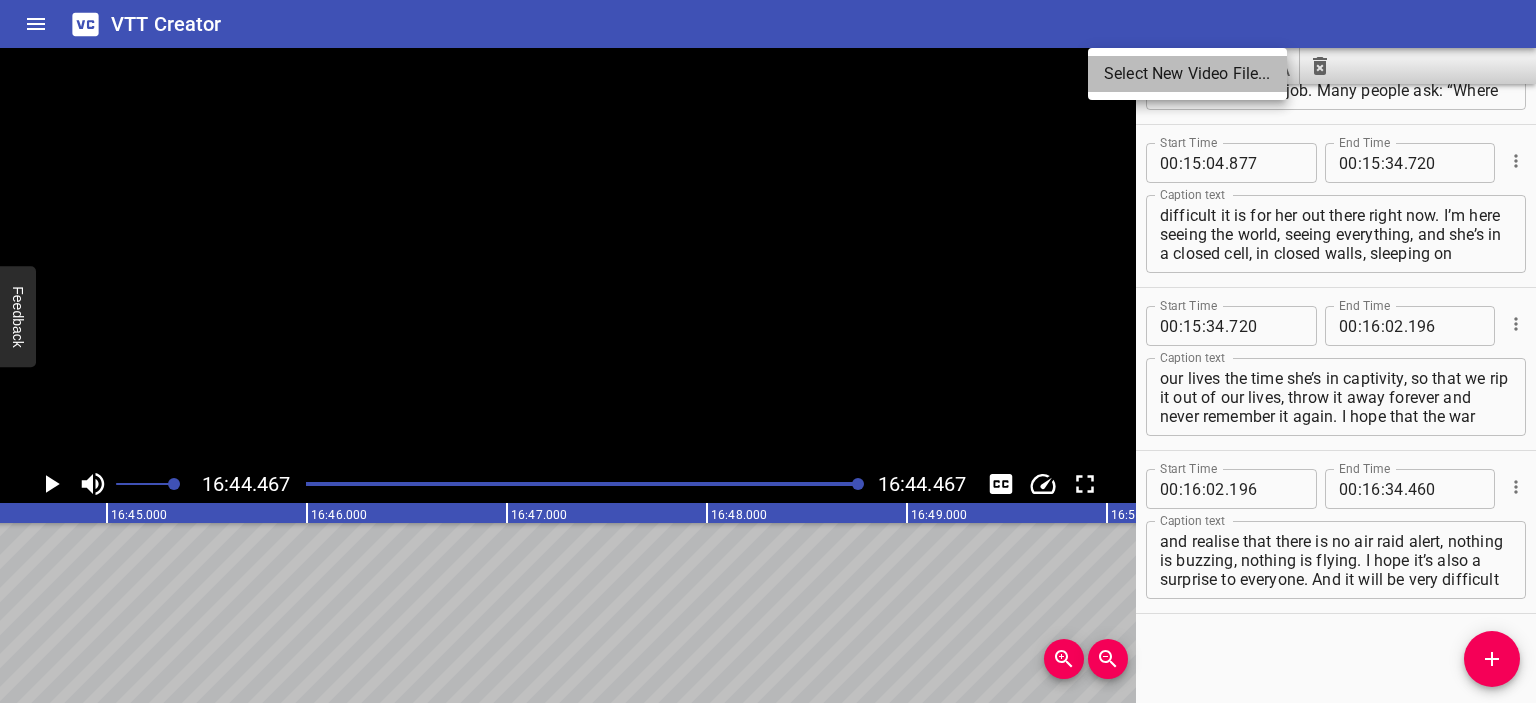 click on "Select New Video File..." at bounding box center [1187, 74] 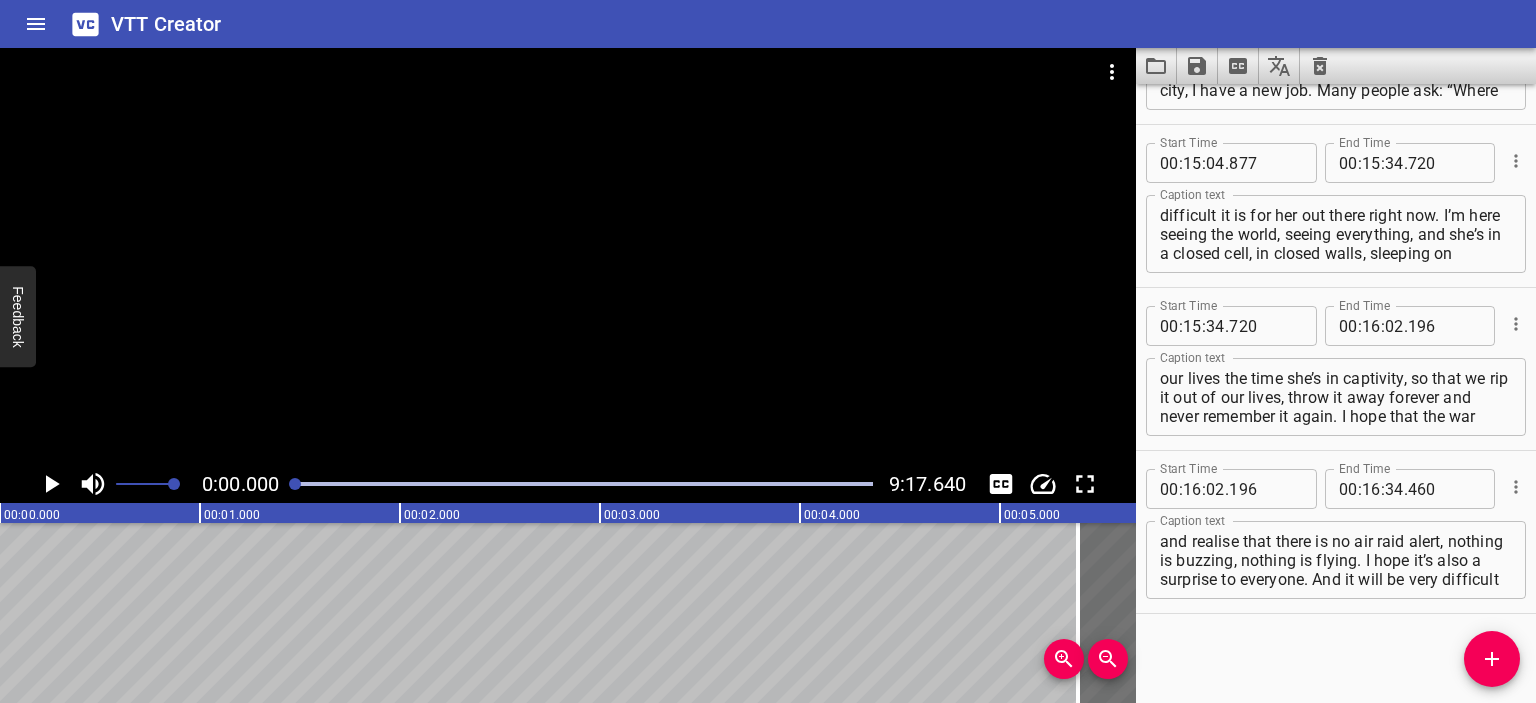 scroll, scrollTop: 0, scrollLeft: 0, axis: both 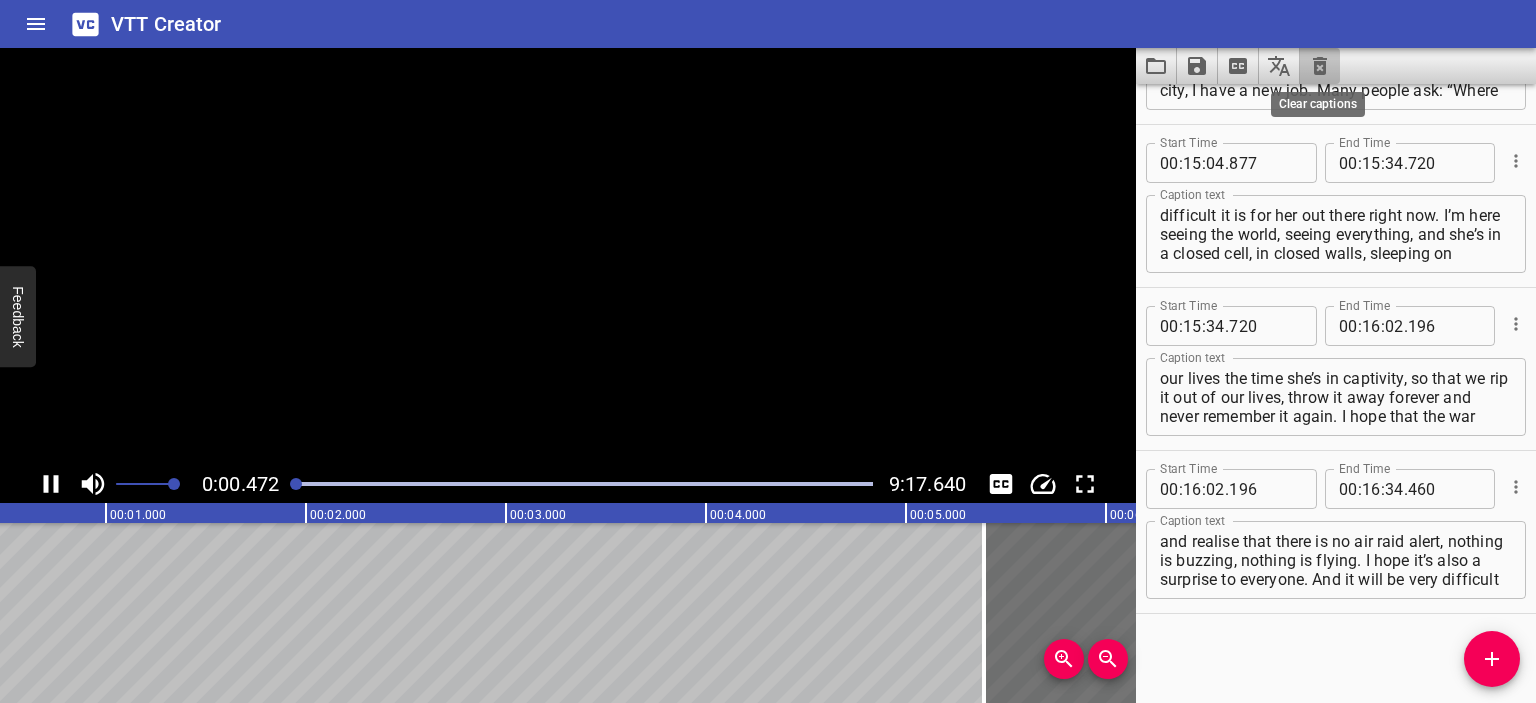 click 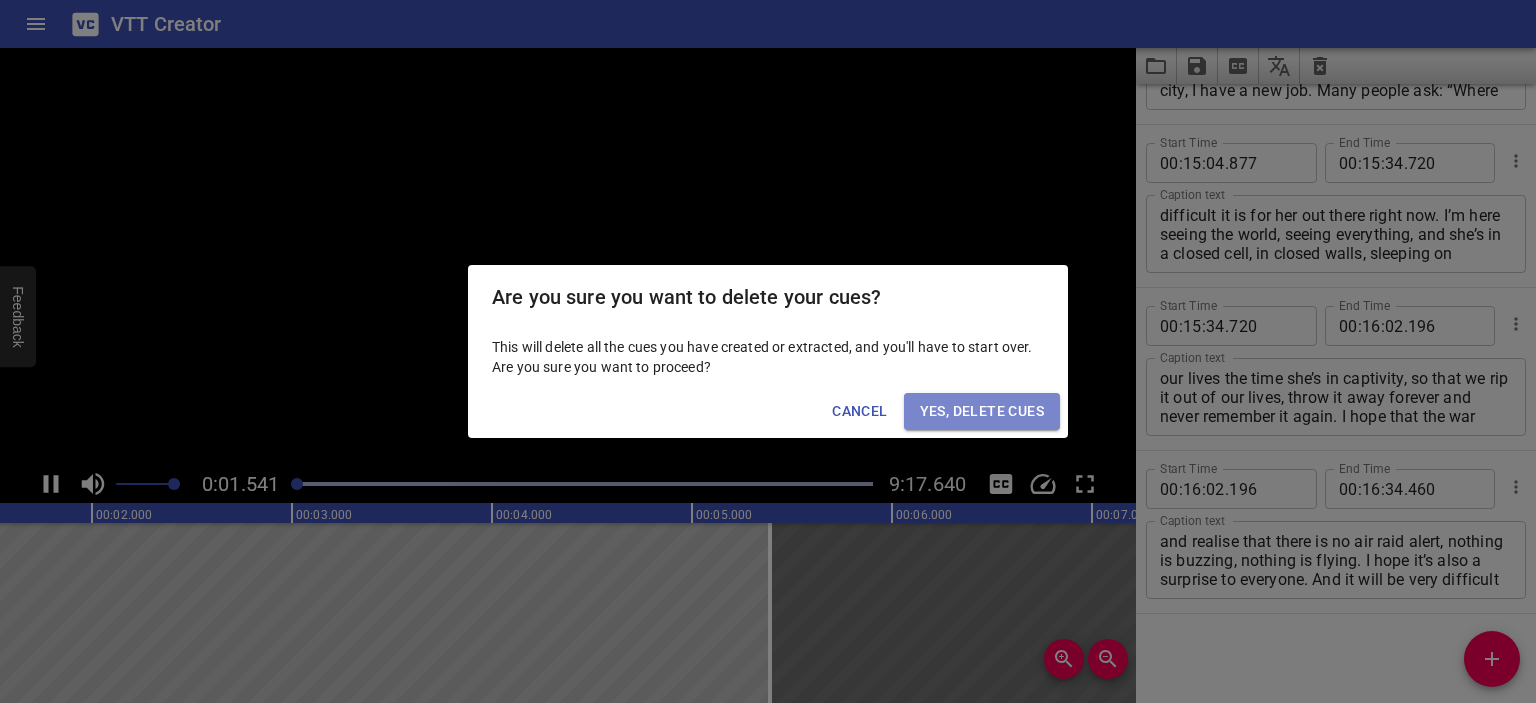 click on "Yes, Delete Cues" at bounding box center [982, 411] 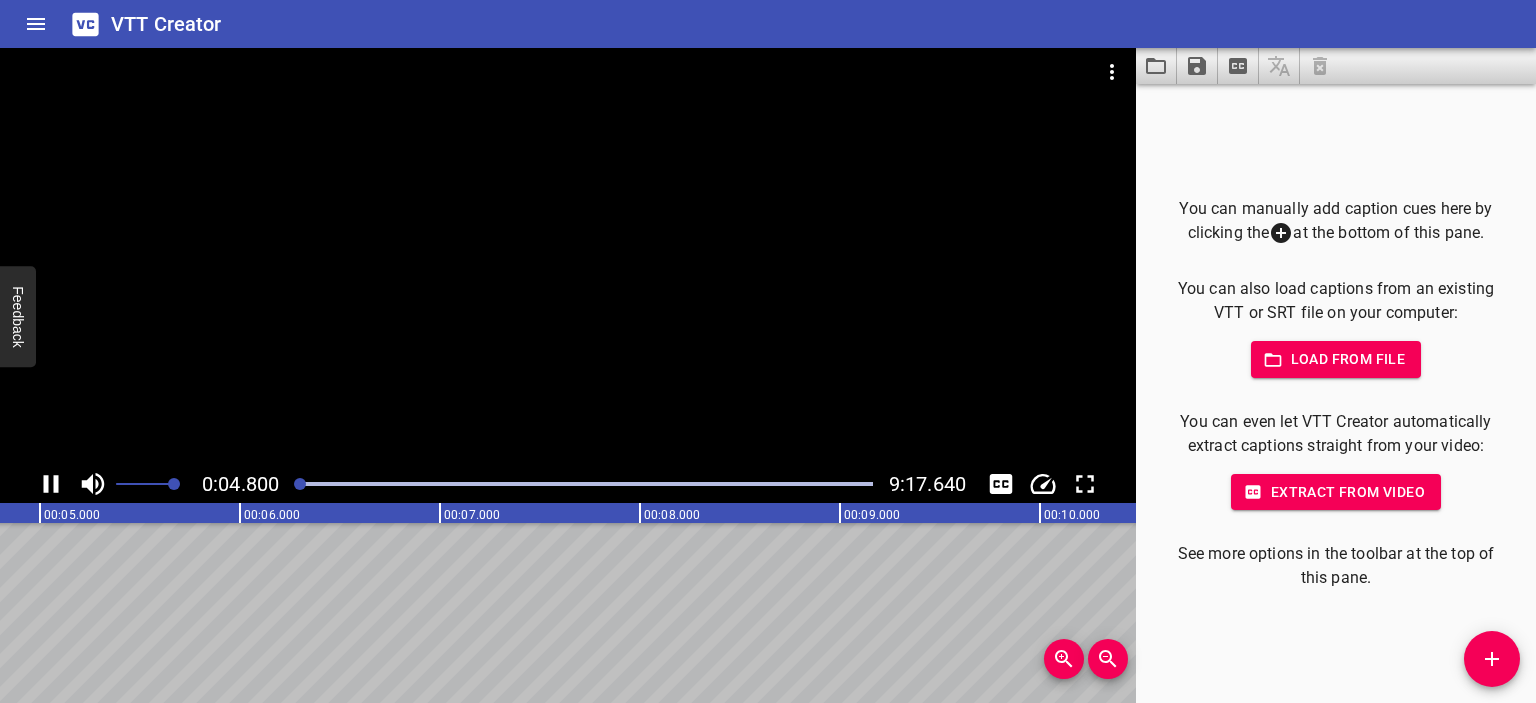 click at bounding box center [568, 256] 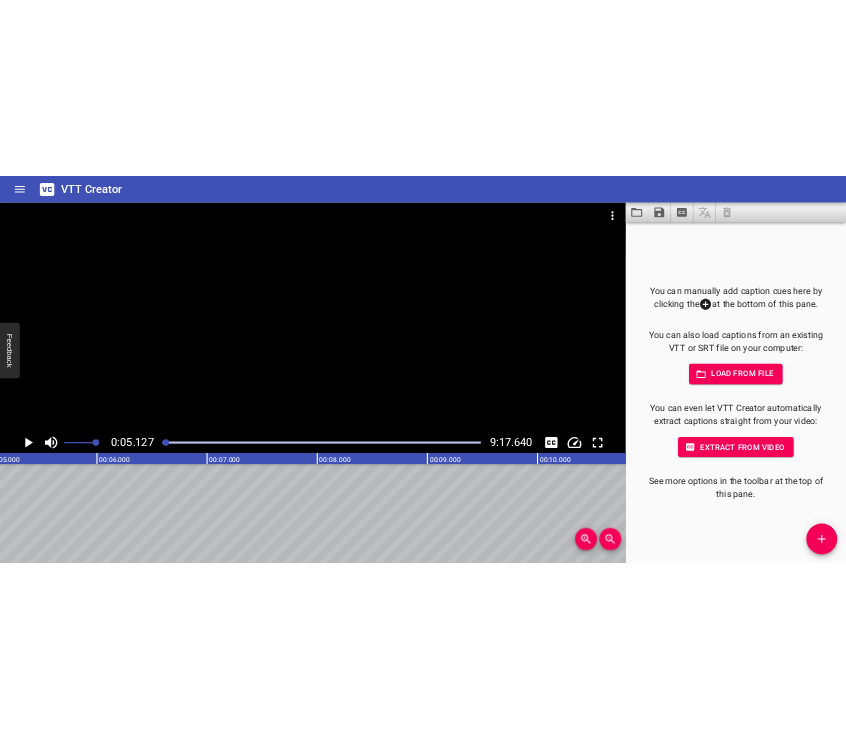scroll, scrollTop: 0, scrollLeft: 1025, axis: horizontal 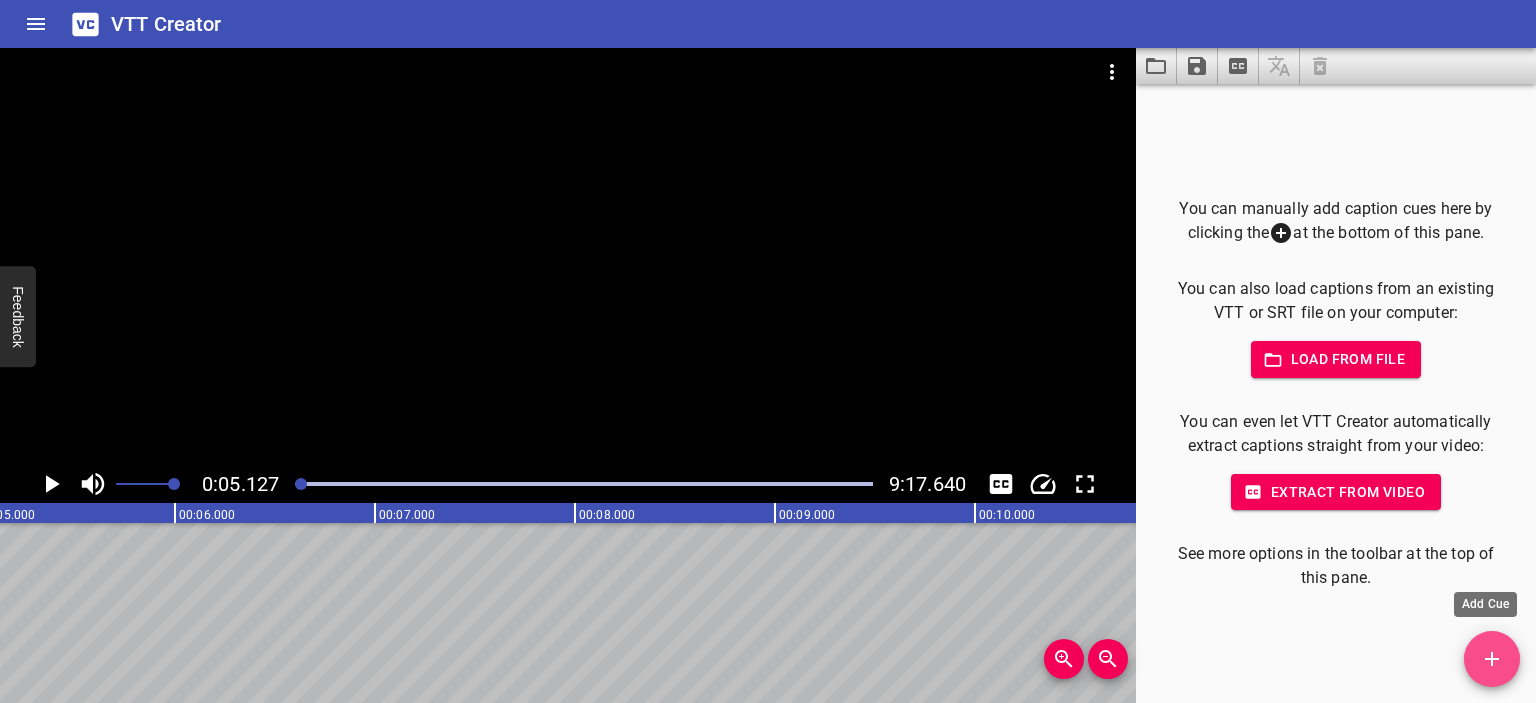 click 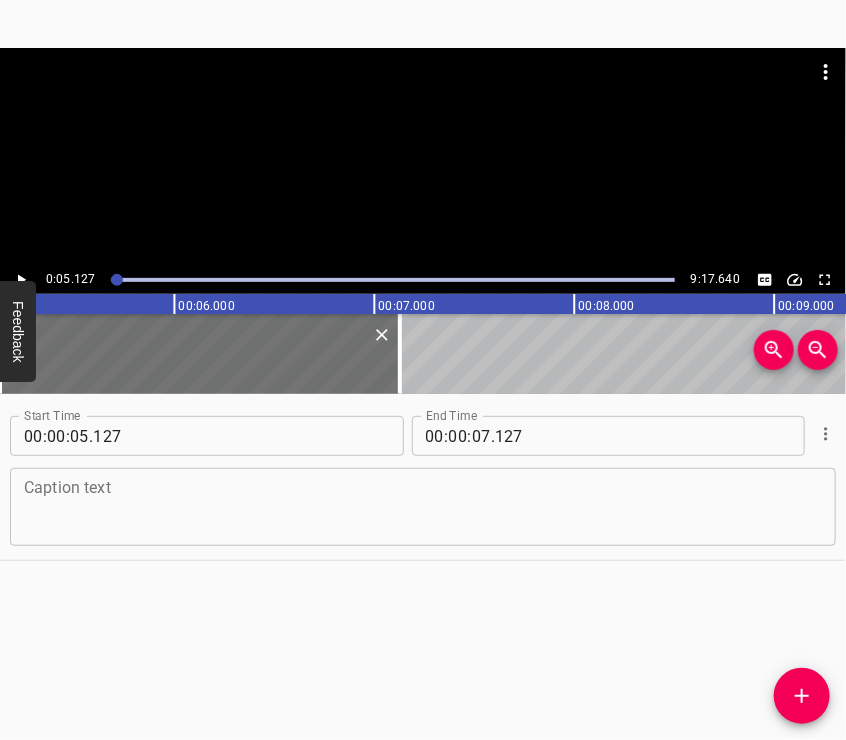 click at bounding box center (423, 507) 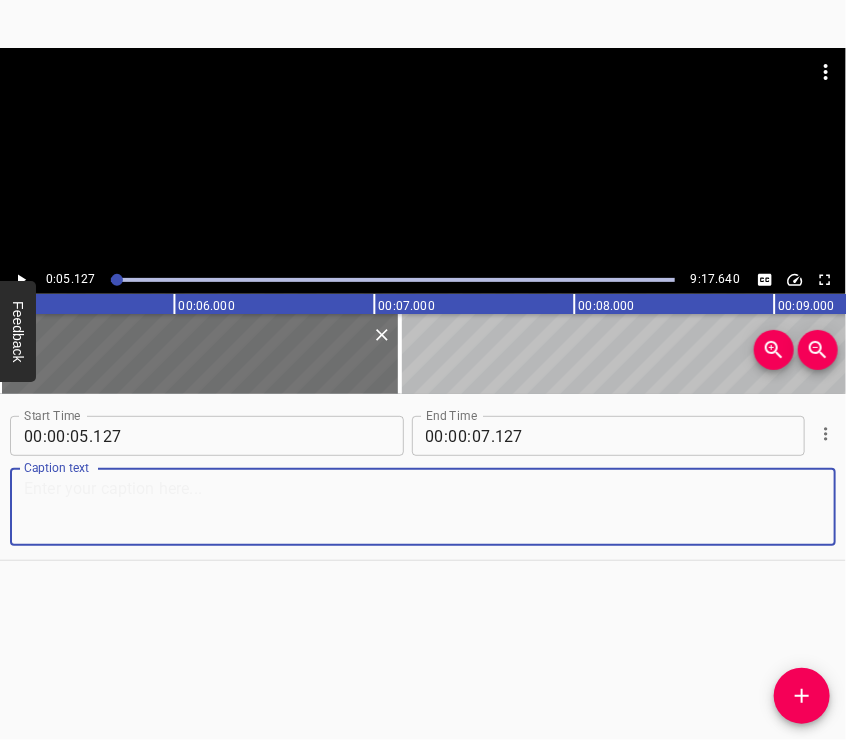 paste on "Head of the Scientific Department of the Chornobyl Biosphere Reserve. There was quite a specific situation: russian troops had already been stationed at the Belarusian border for several weeks. We didn’t see them." 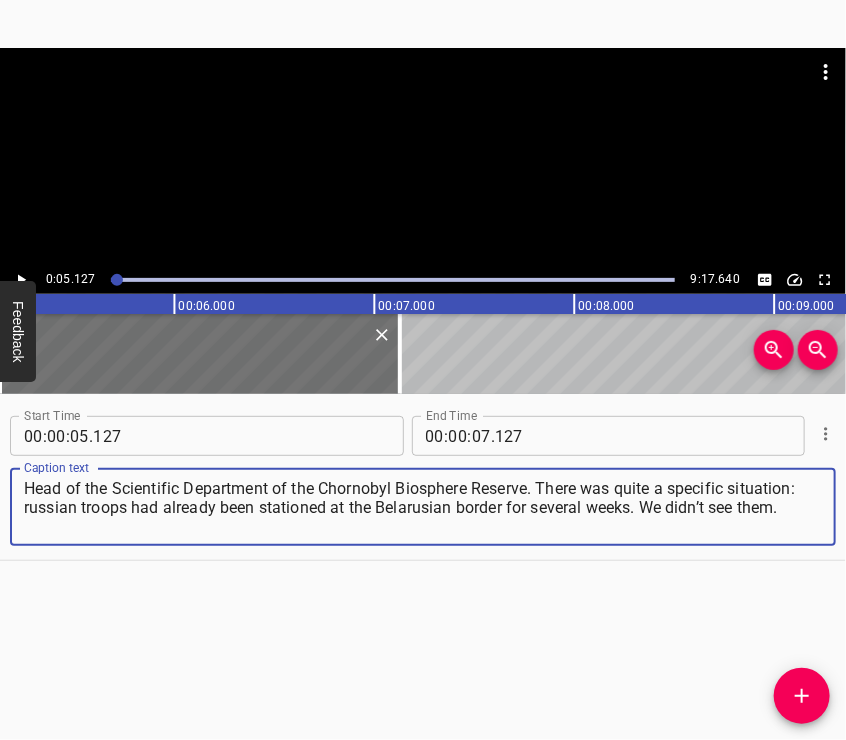 type on "Head of the Scientific Department of the Chornobyl Biosphere Reserve. There was quite a specific situation: russian troops had already been stationed at the Belarusian border for several weeks. We didn’t see them." 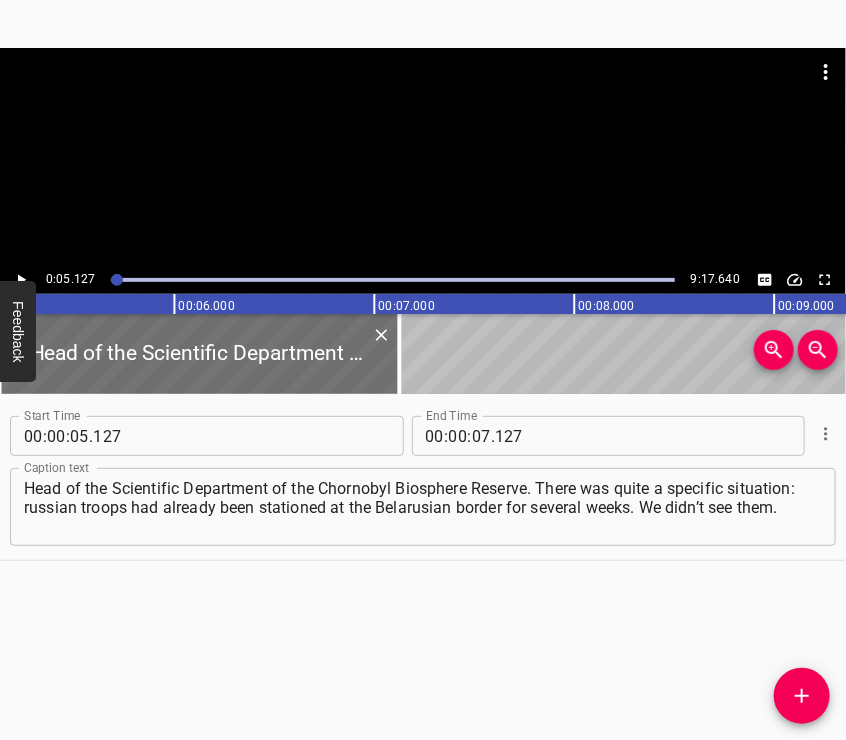 click at bounding box center (423, 72) 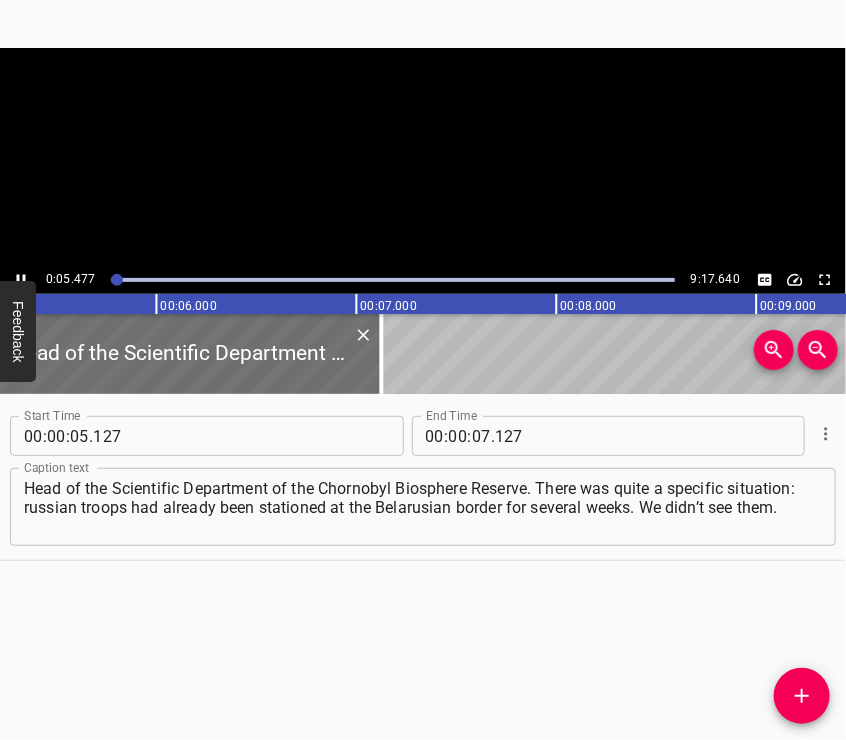 scroll, scrollTop: 0, scrollLeft: 1095, axis: horizontal 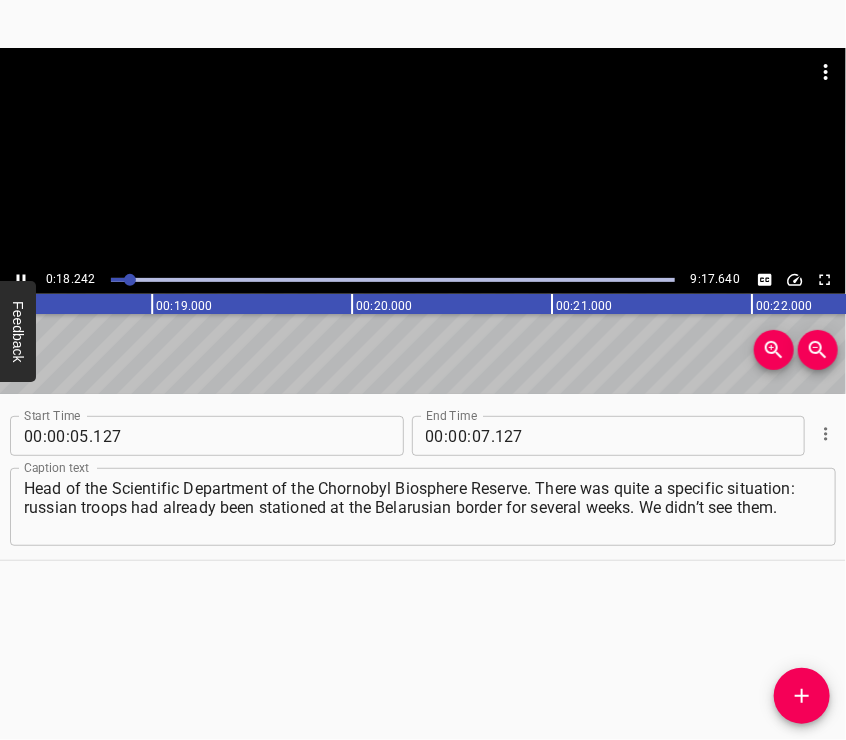 click at bounding box center (423, 157) 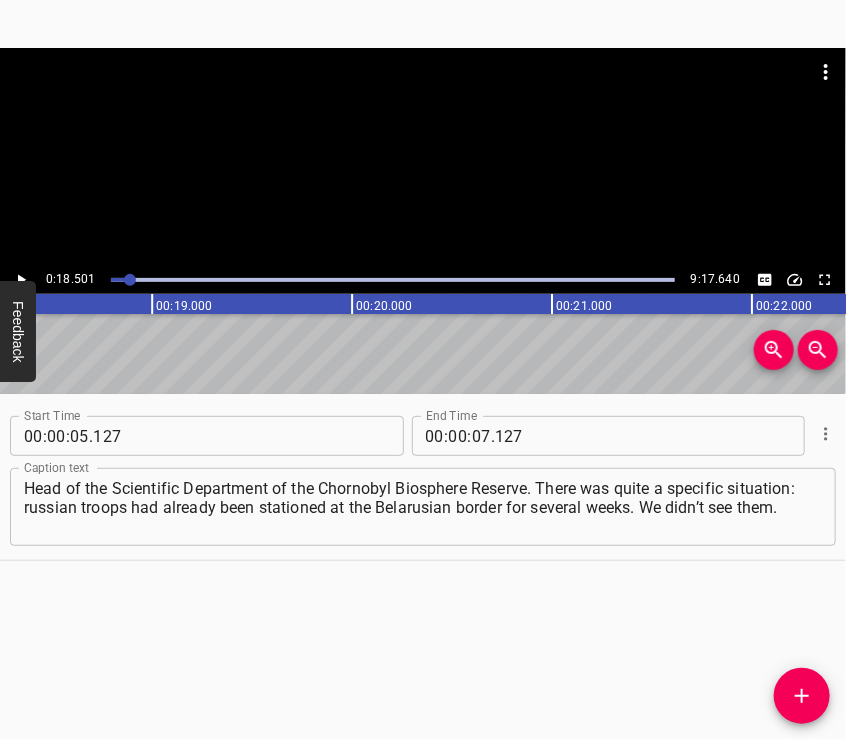 scroll, scrollTop: 0, scrollLeft: 3700, axis: horizontal 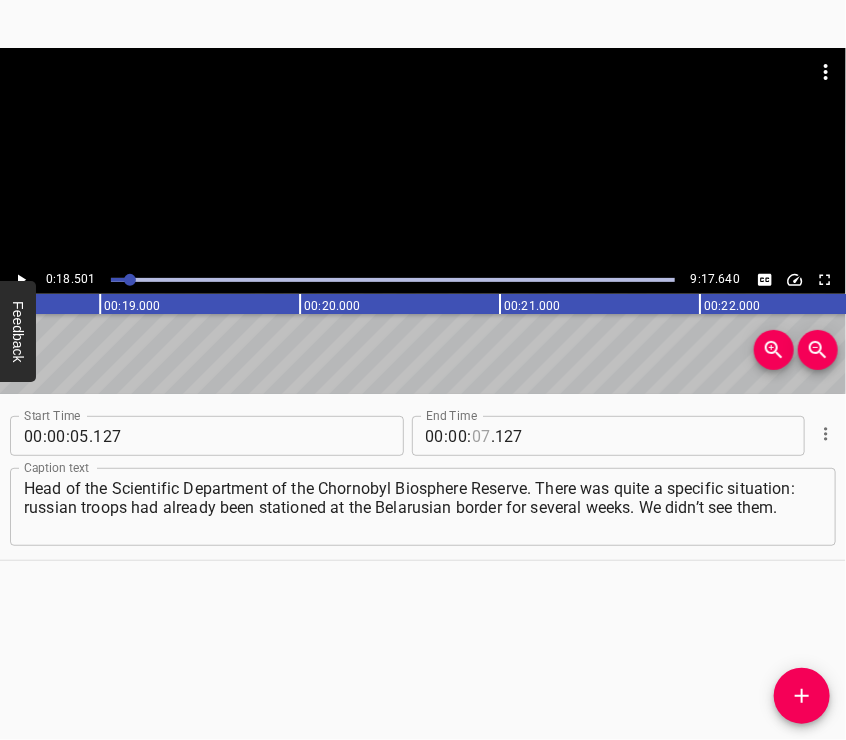 click at bounding box center (481, 436) 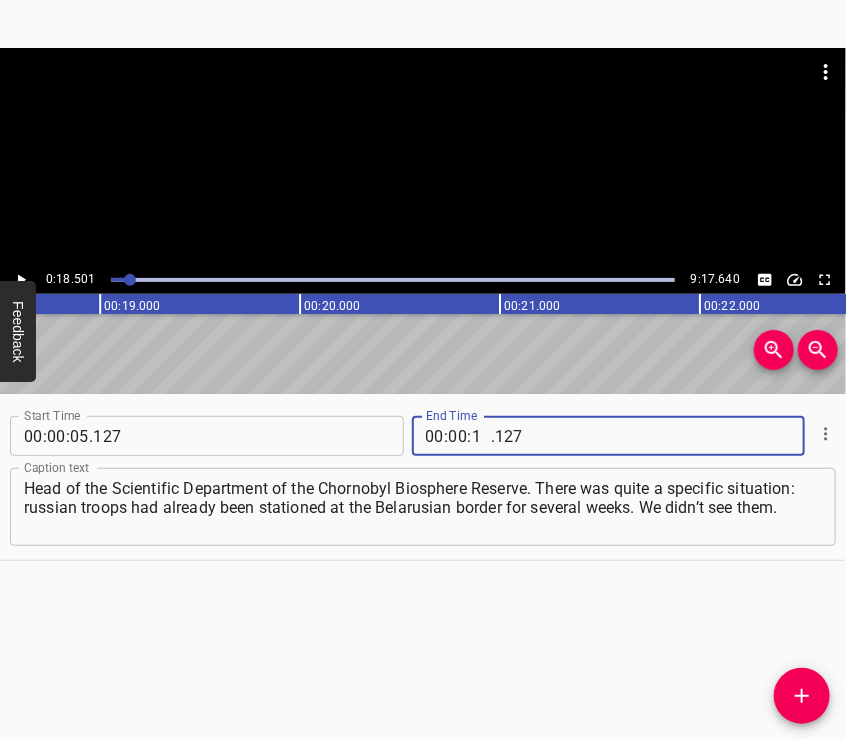 type on "18" 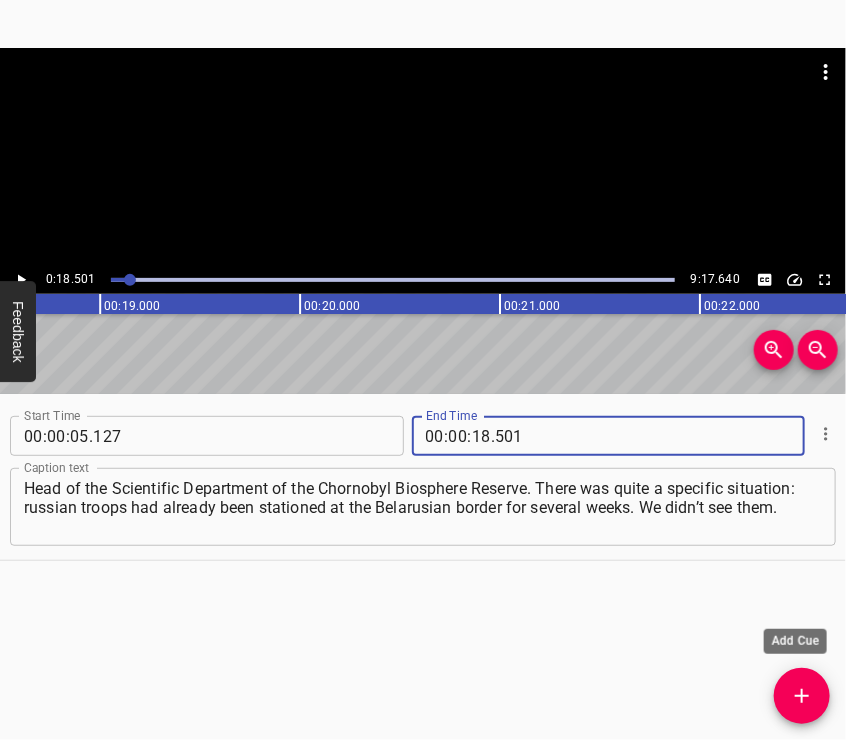 type on "501" 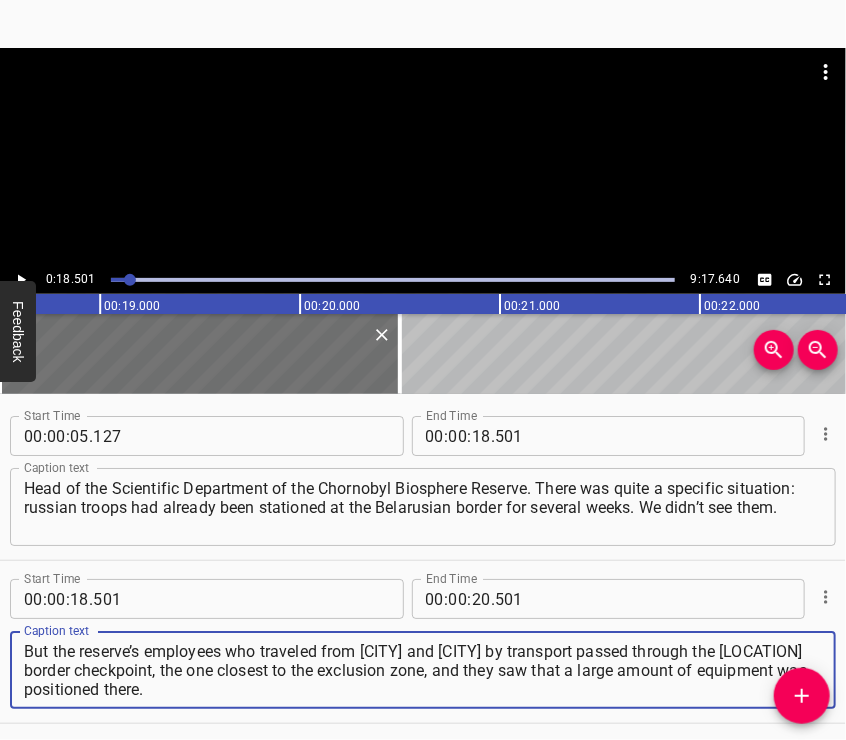 type on "But the reserve’s employees who traveled from [CITY] and [CITY] by transport passed through the [LOCATION] border checkpoint, the one closest to the exclusion zone, and they saw that a large amount of equipment was positioned there." 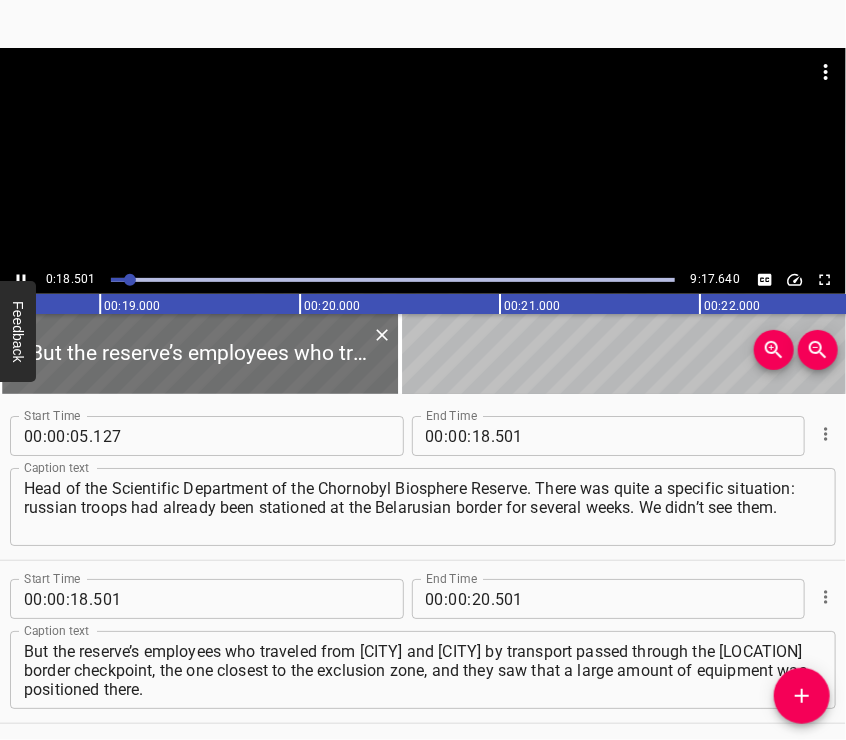 scroll, scrollTop: 62, scrollLeft: 0, axis: vertical 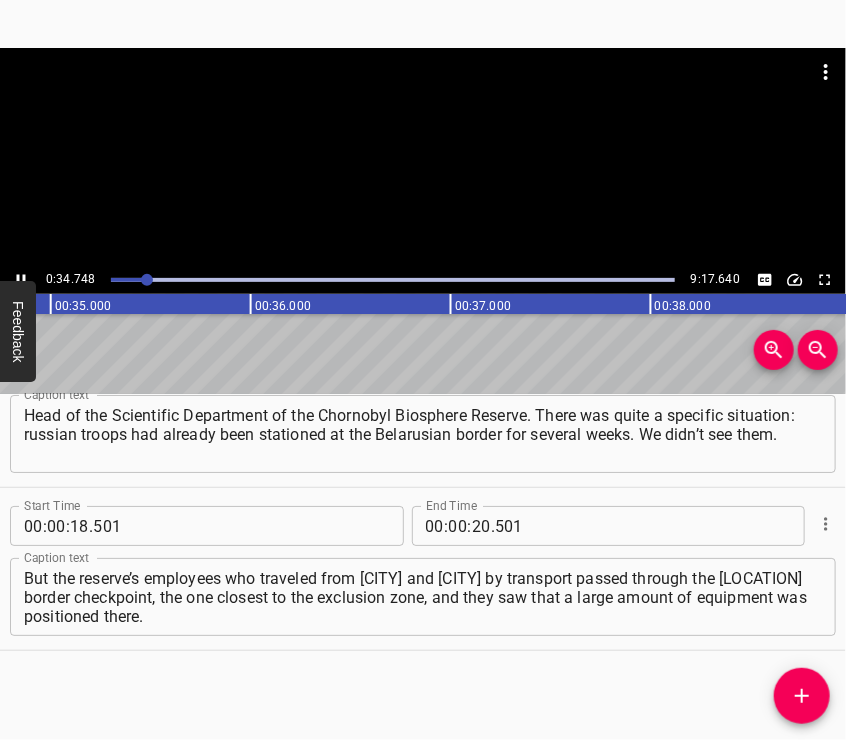 click at bounding box center [423, 157] 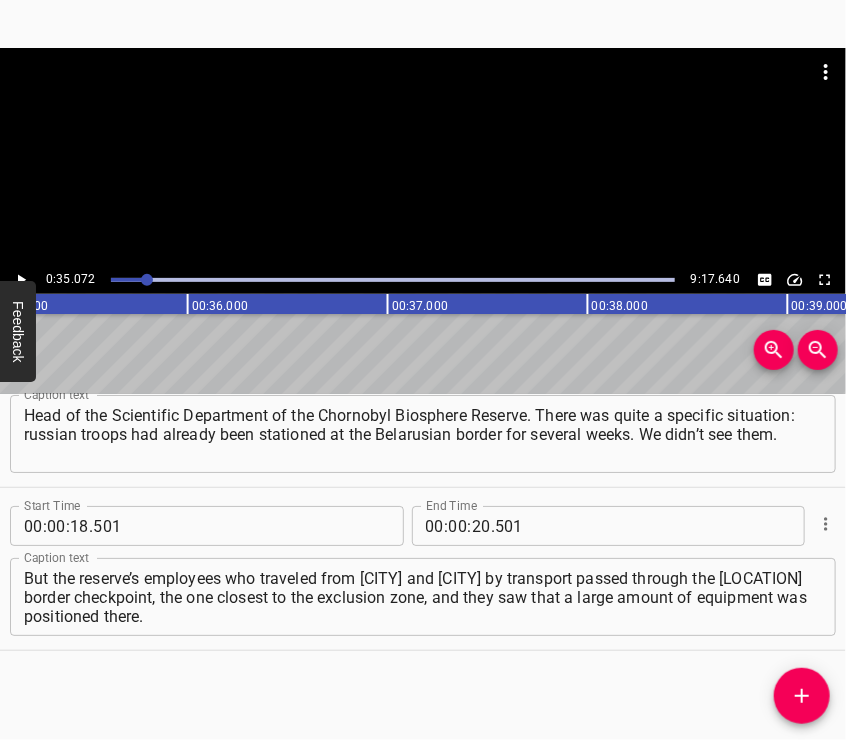 scroll, scrollTop: 0, scrollLeft: 7014, axis: horizontal 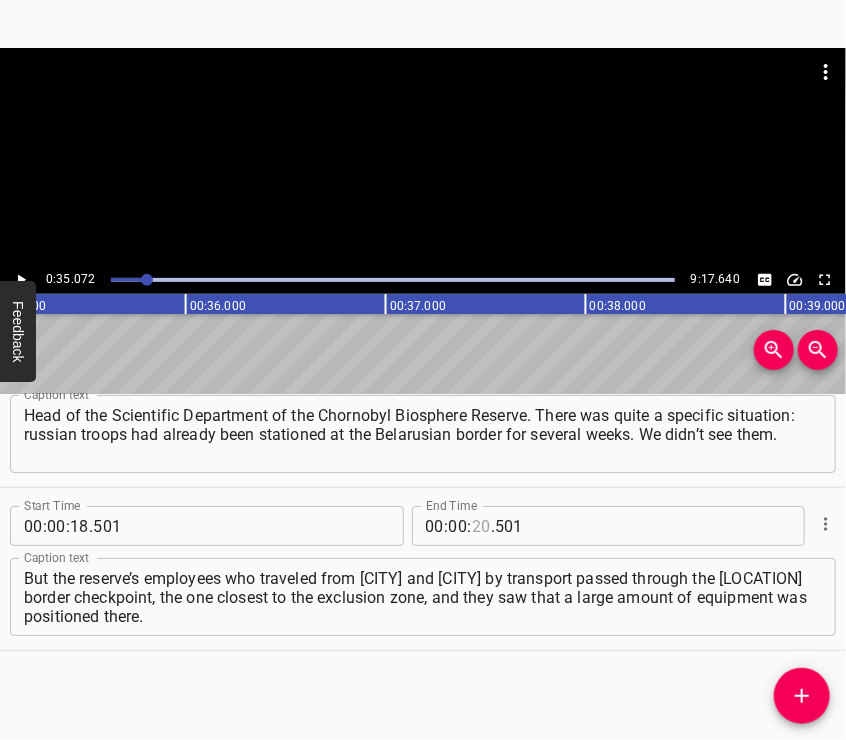 click at bounding box center (481, 526) 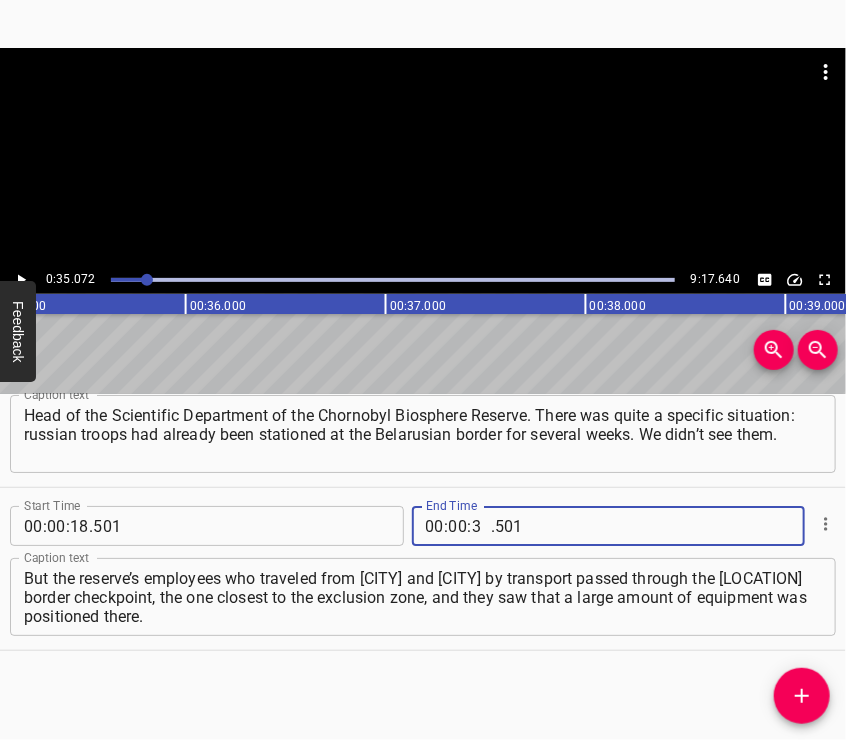 type on "35" 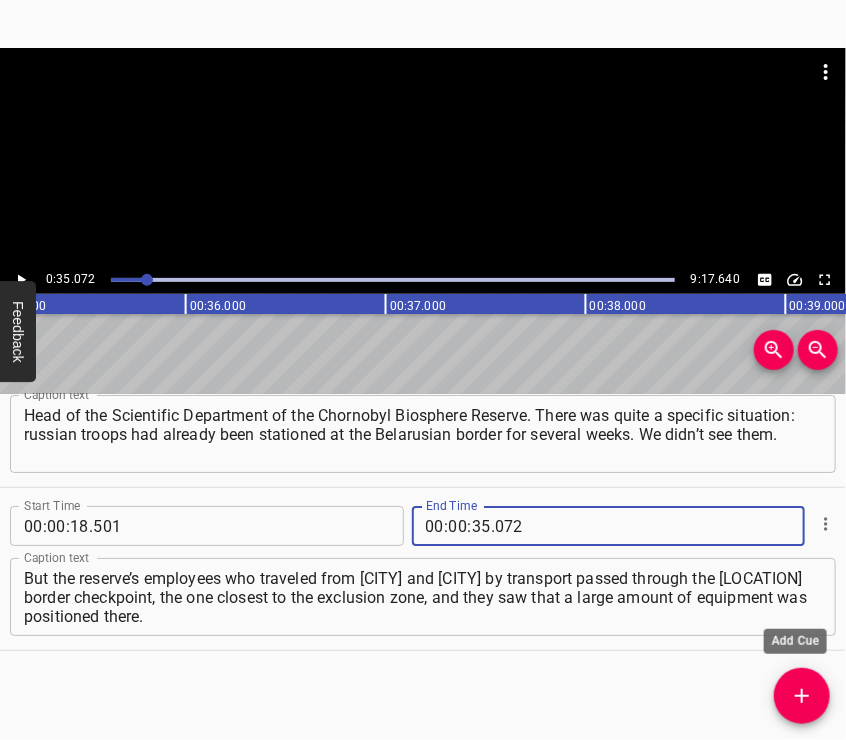 type on "072" 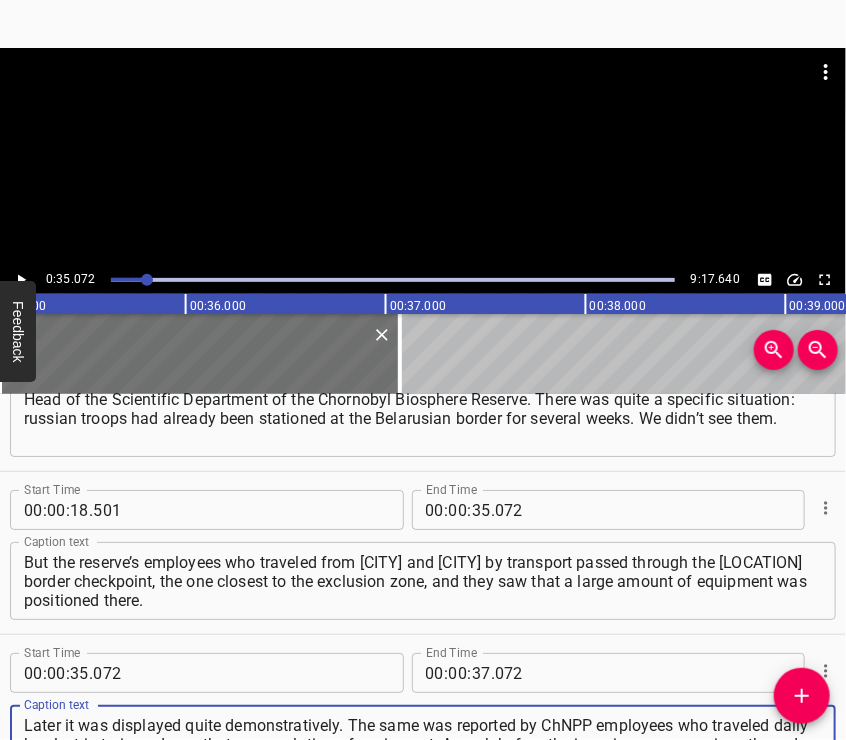 type on "Later it was displayed quite demonstratively. The same was reported by ChNPP employees who traveled daily by electric train and saw that accumulation of equipment. A week before the invasion, we were given the order to reduce the number of personnel in the exclusion zone as much as possible." 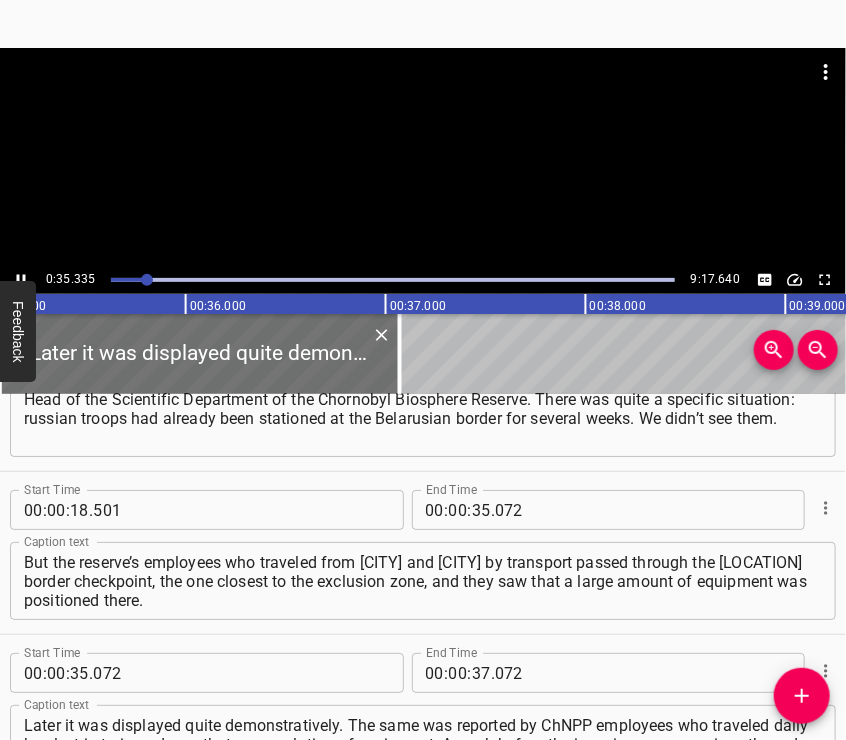 scroll, scrollTop: 236, scrollLeft: 0, axis: vertical 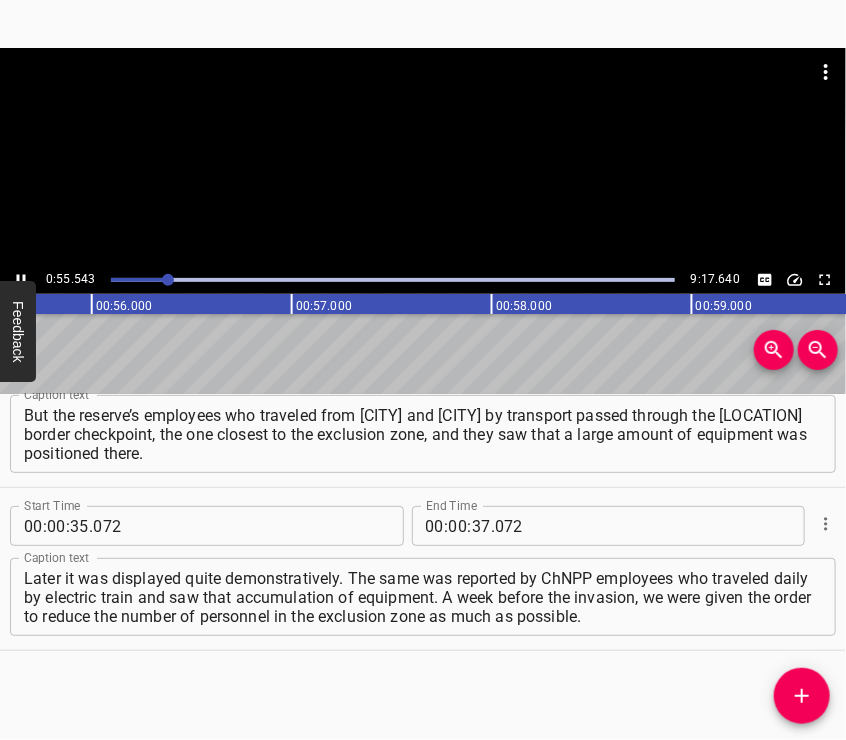 click at bounding box center (423, 157) 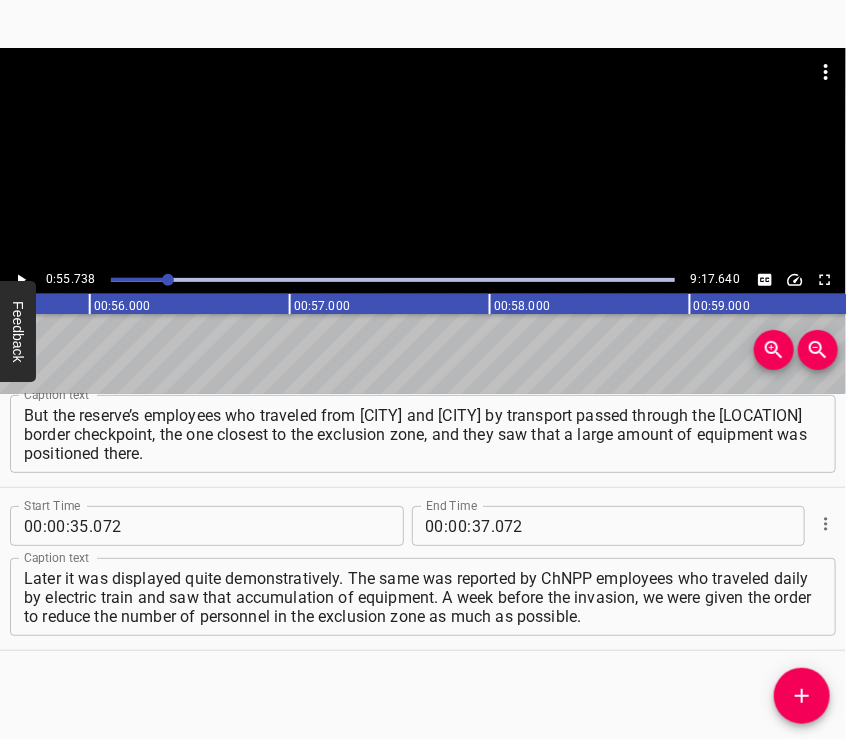 scroll, scrollTop: 0, scrollLeft: 11147, axis: horizontal 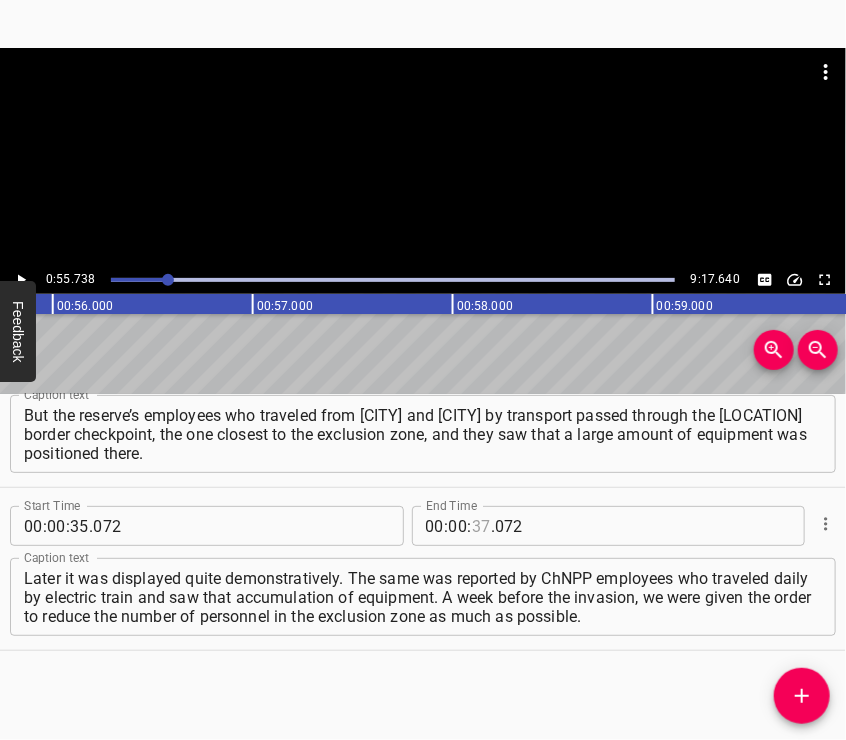 click at bounding box center (481, 526) 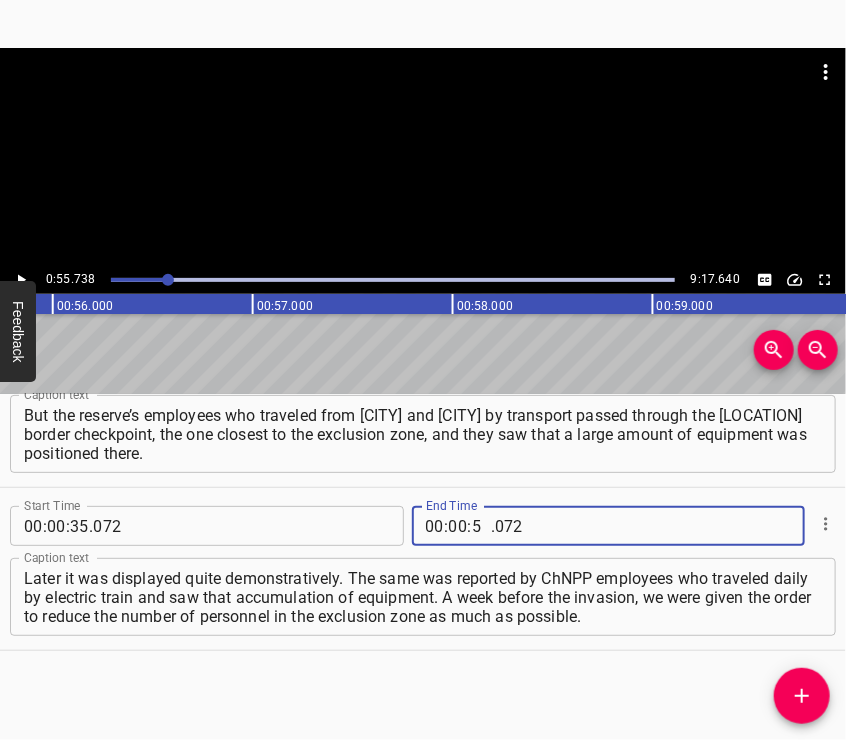 type on "55" 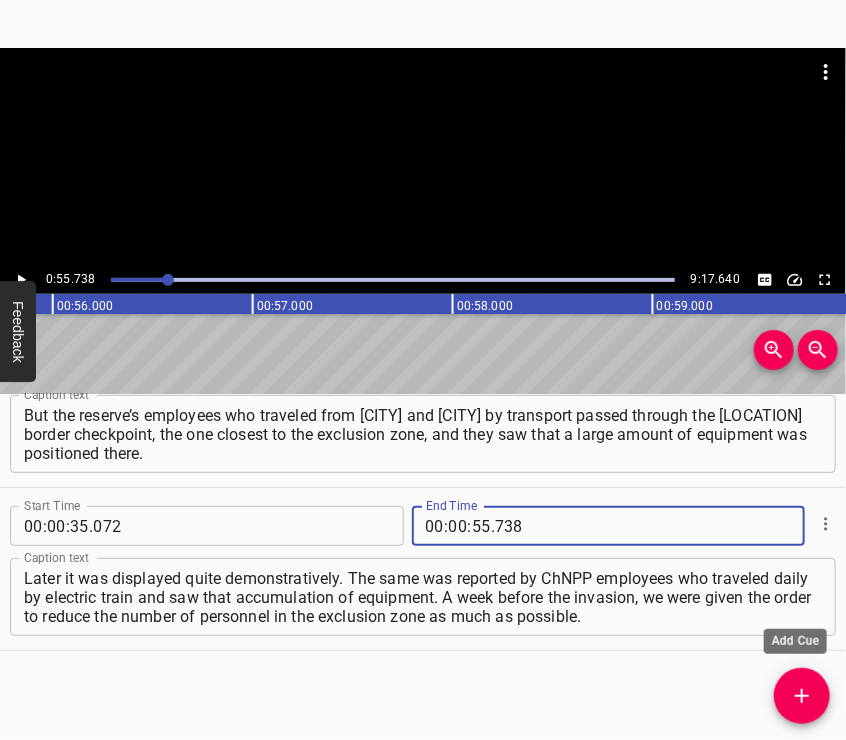 type on "738" 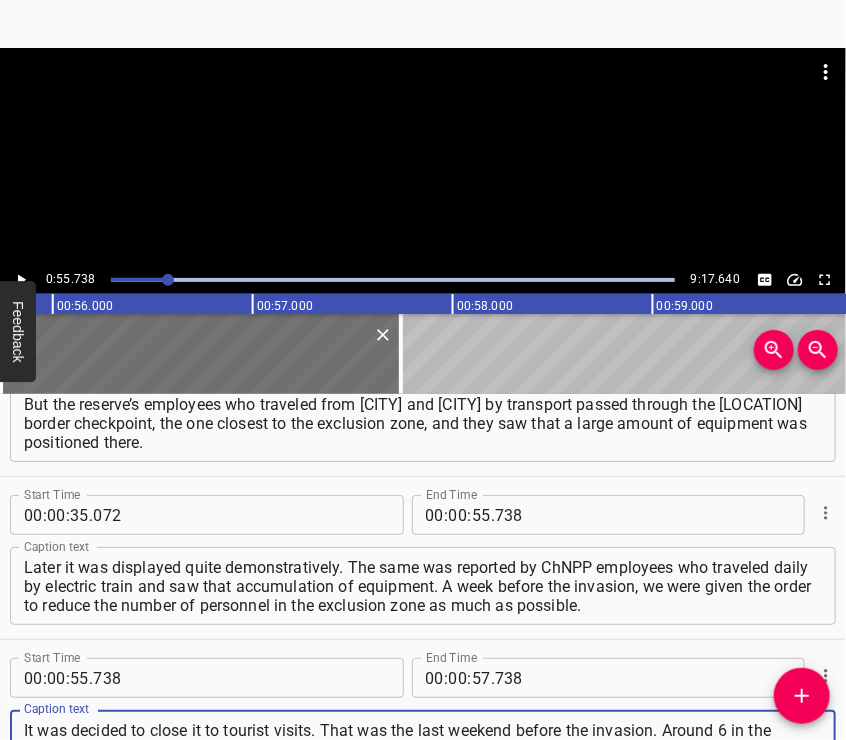 type on "It was decided to close it to tourist visits. That was the last weekend before the invasion. Around 6 in the morning, my ex-wife called me — she lives near Boryspil — and said: "Do you know that it has started?" No details were needed. She heard the cannonade, when missiles are being shot down," 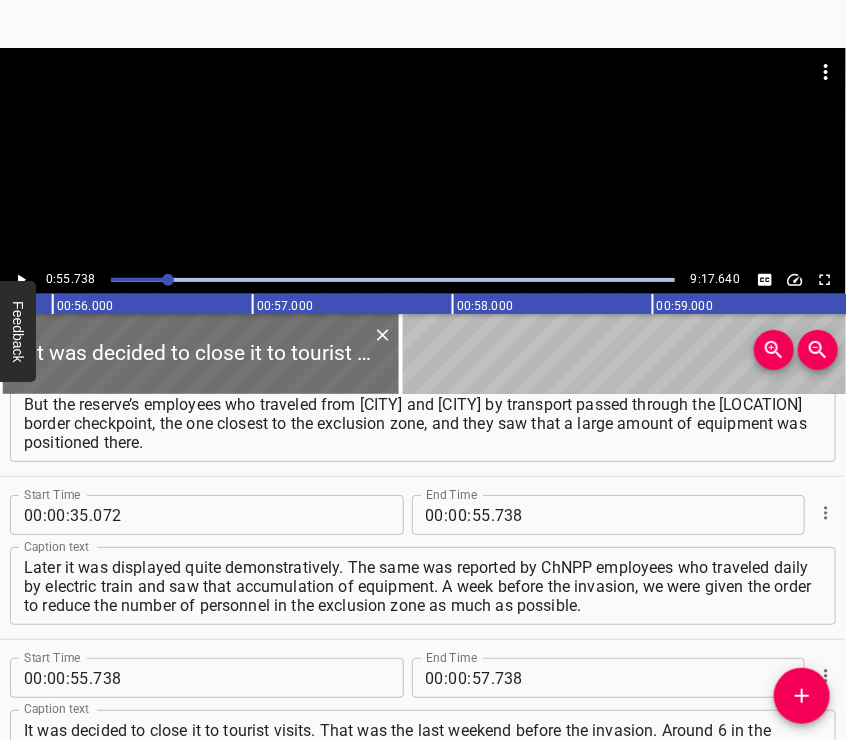 click at bounding box center [423, 157] 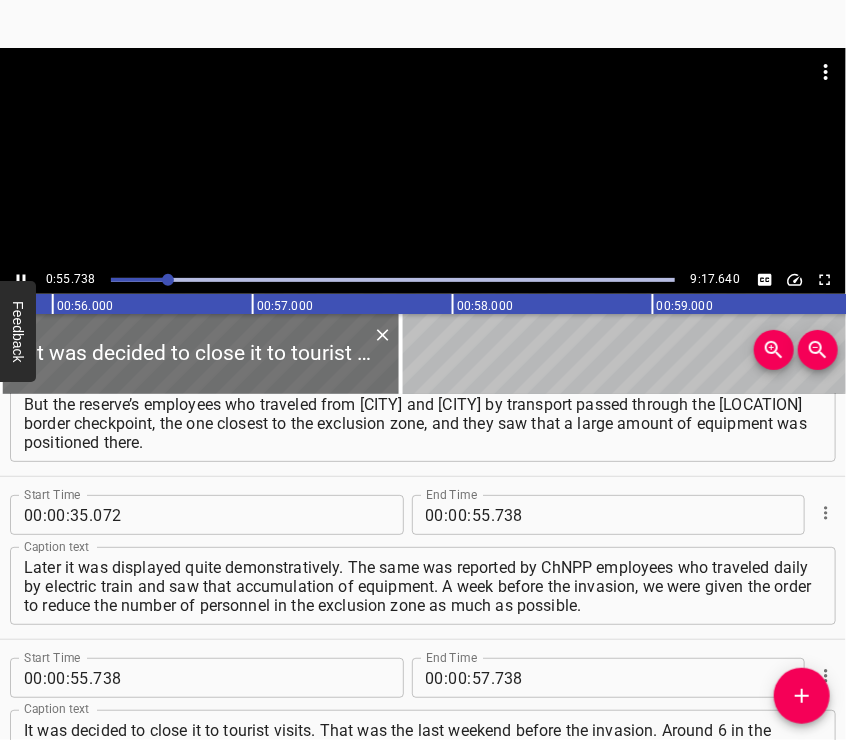 scroll, scrollTop: 324, scrollLeft: 0, axis: vertical 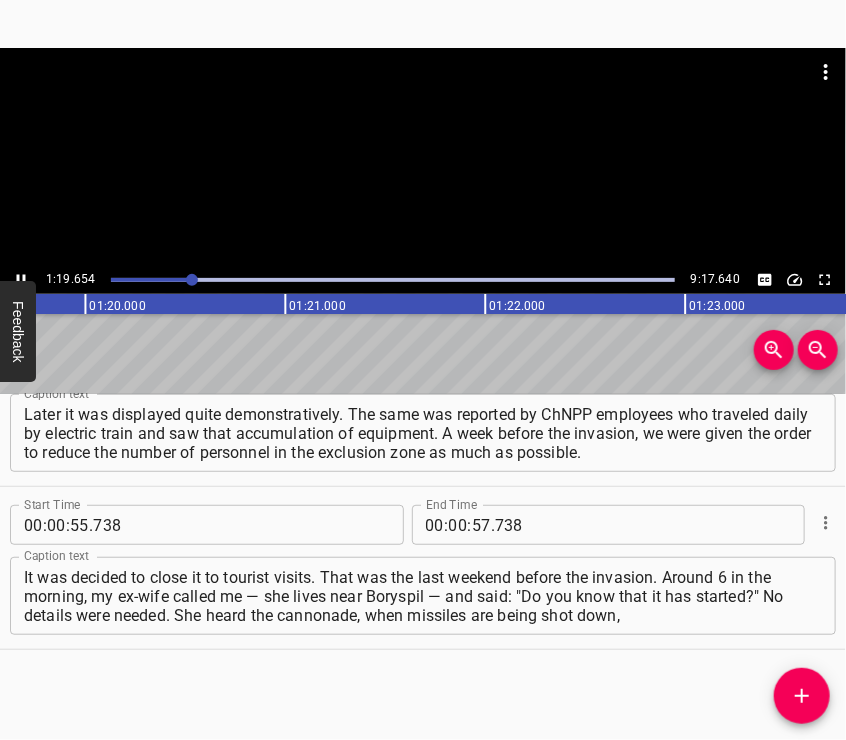 click at bounding box center (423, 98) 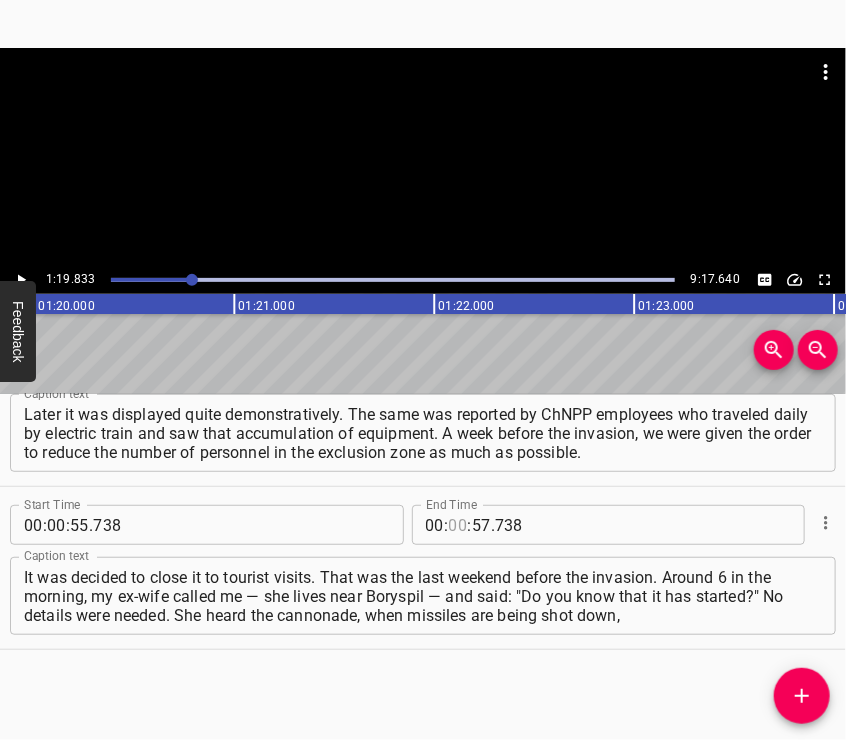 click at bounding box center [458, 525] 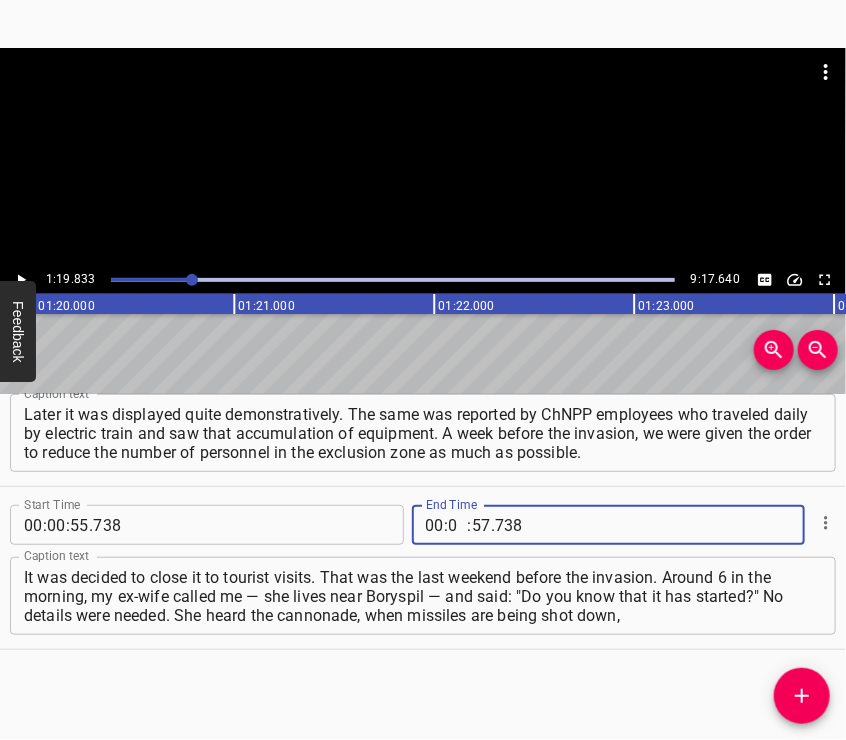 type on "01" 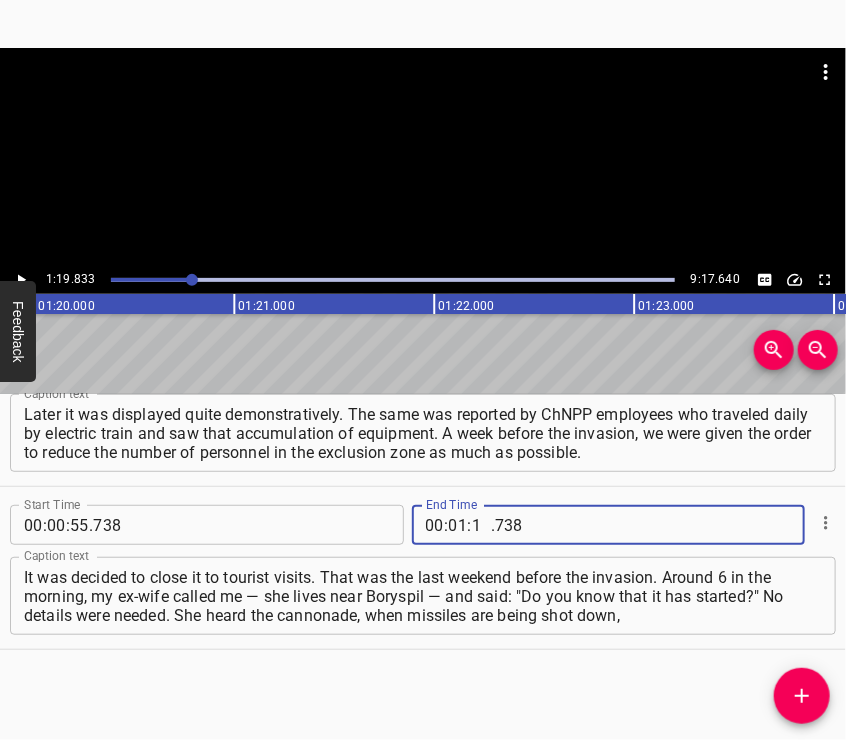 type on "19" 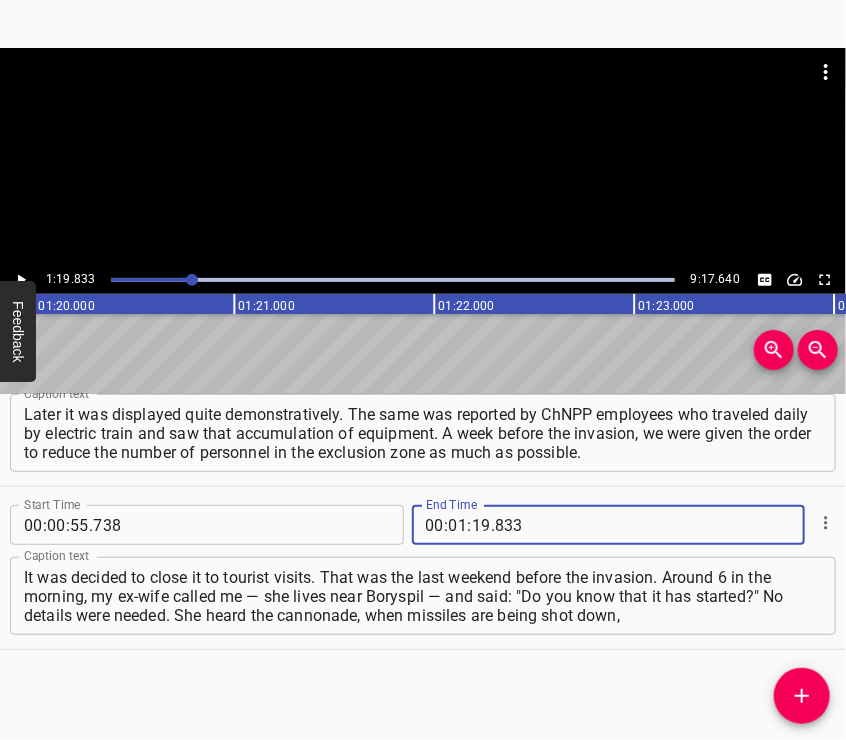 type on "833" 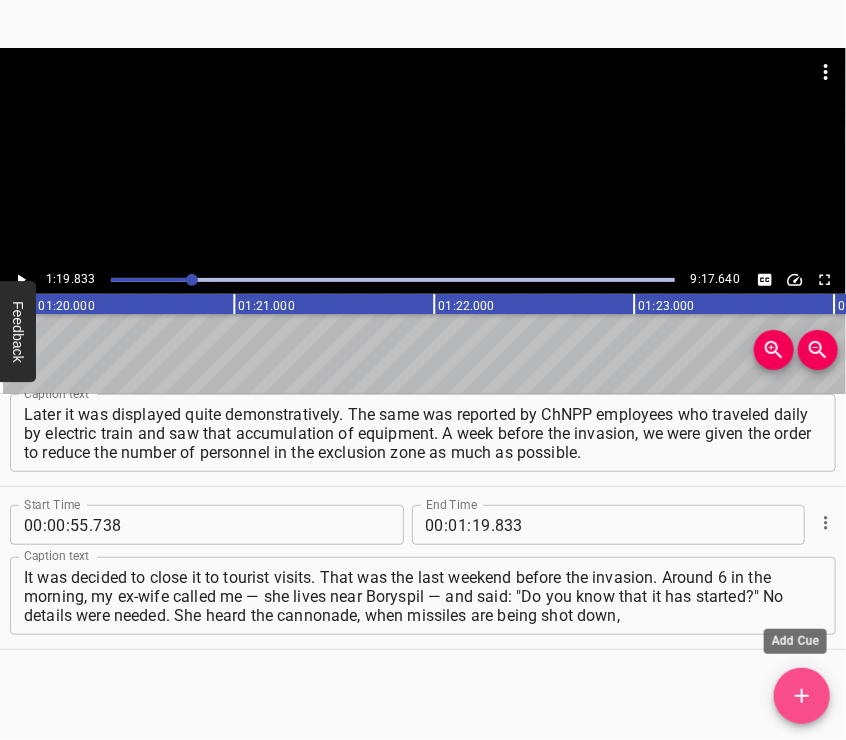click at bounding box center [802, 696] 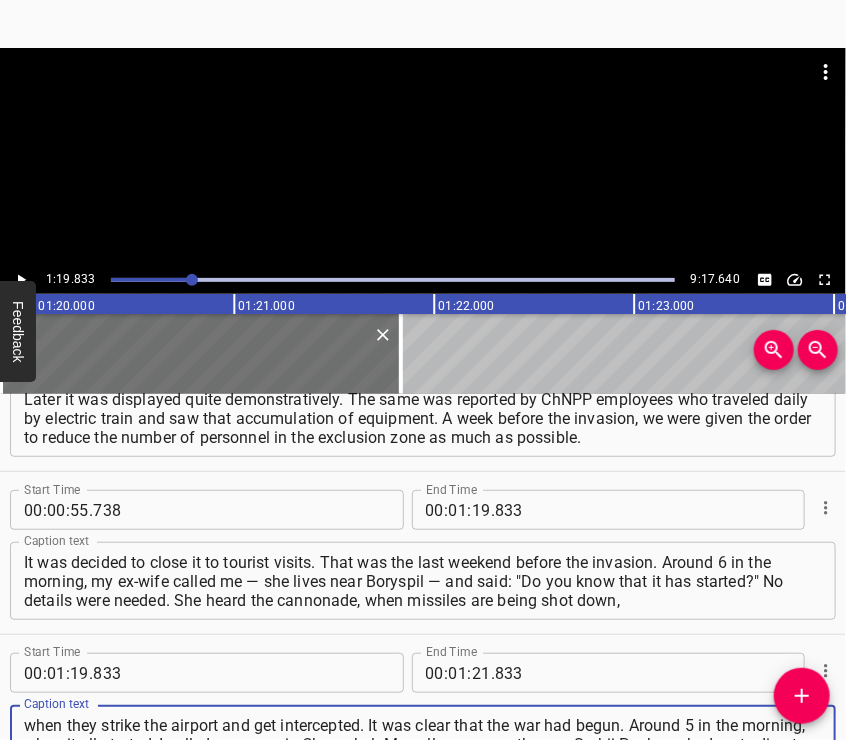 type on "when they strike the airport and get intercepted. It was clear that the war had begun. Around 5 in the morning, when it all started, I called someone in Chornobyl. My colleague was there — Serhii Paskevych, deputy director of the Institute for Nuclear Power Plant Safety Problems." 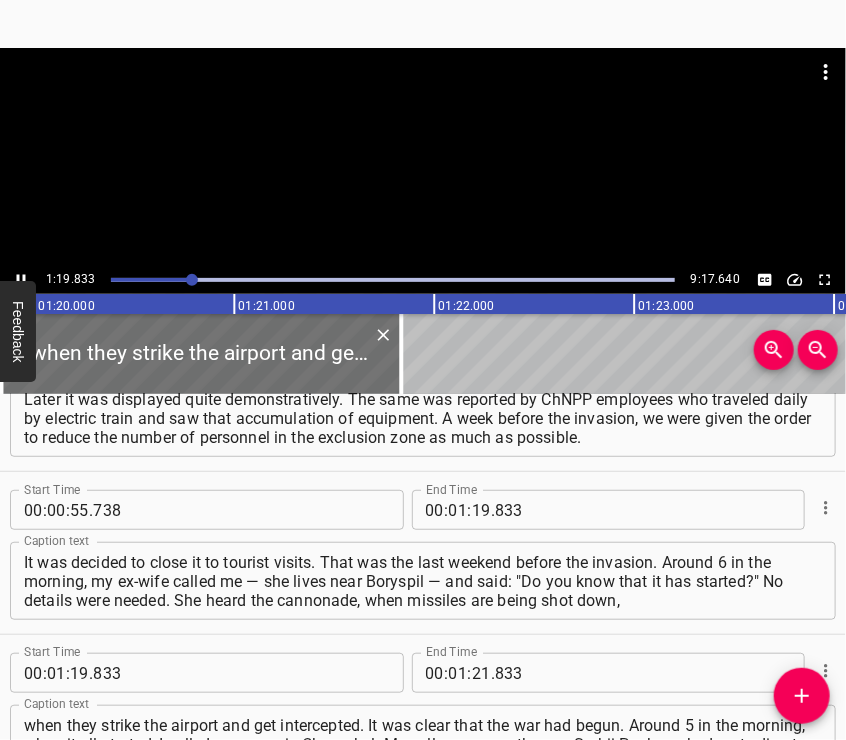 scroll, scrollTop: 492, scrollLeft: 0, axis: vertical 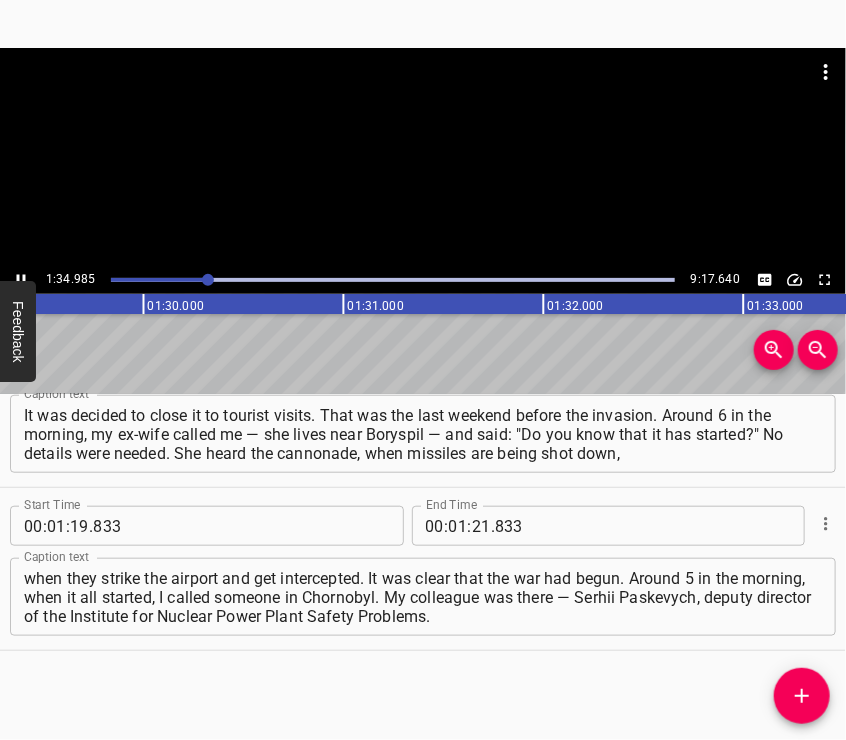 click at bounding box center [423, 157] 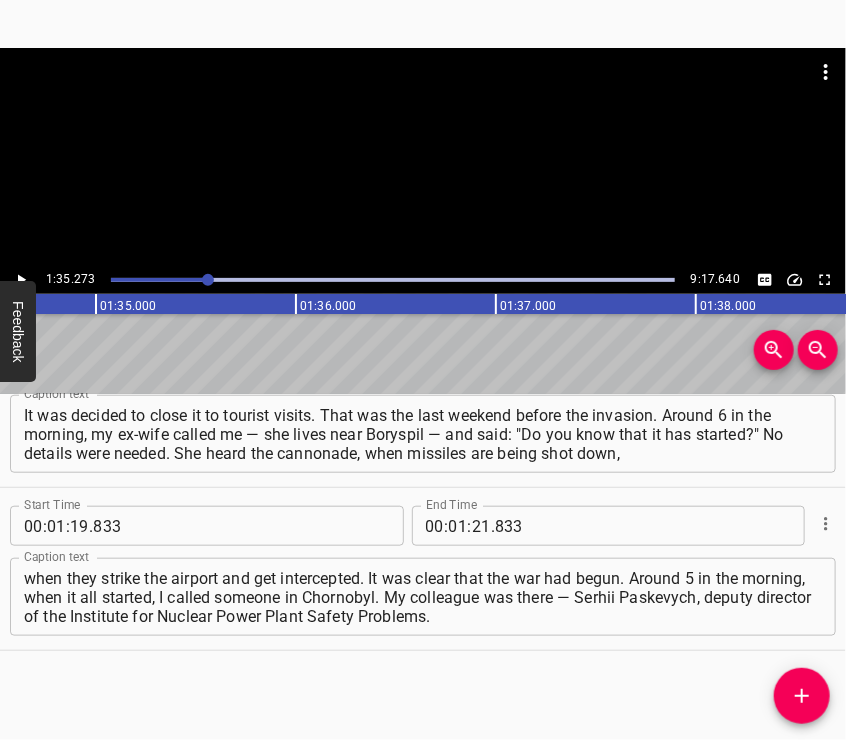scroll, scrollTop: 0, scrollLeft: 19054, axis: horizontal 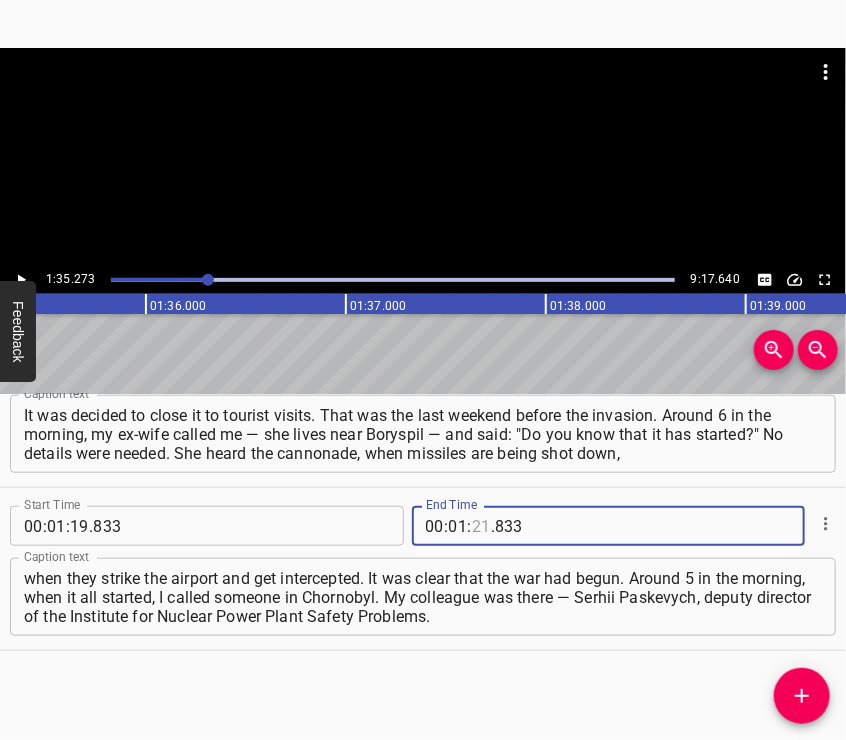 click at bounding box center [481, 526] 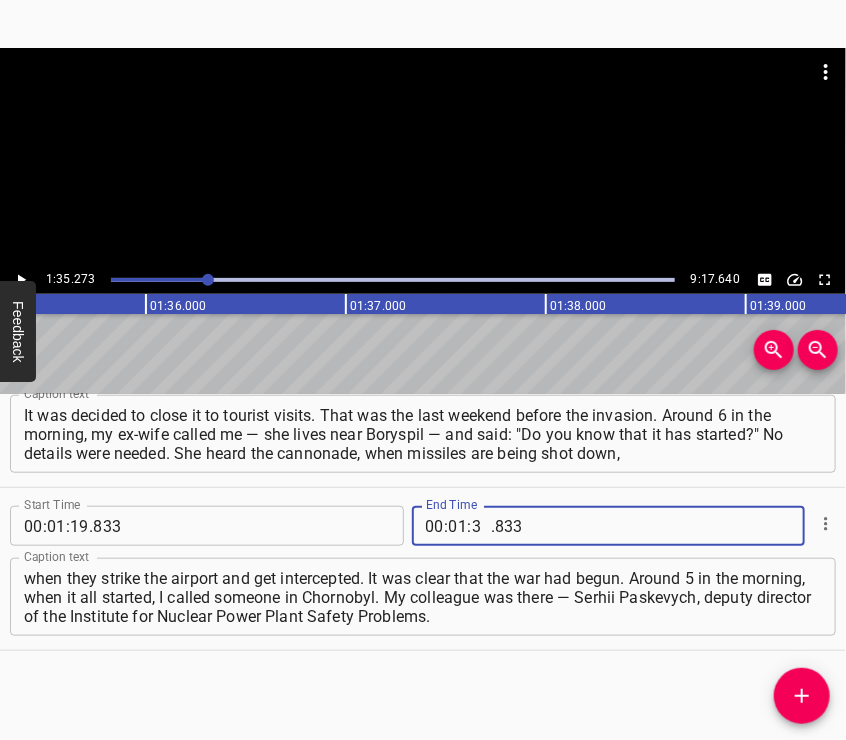 type on "35" 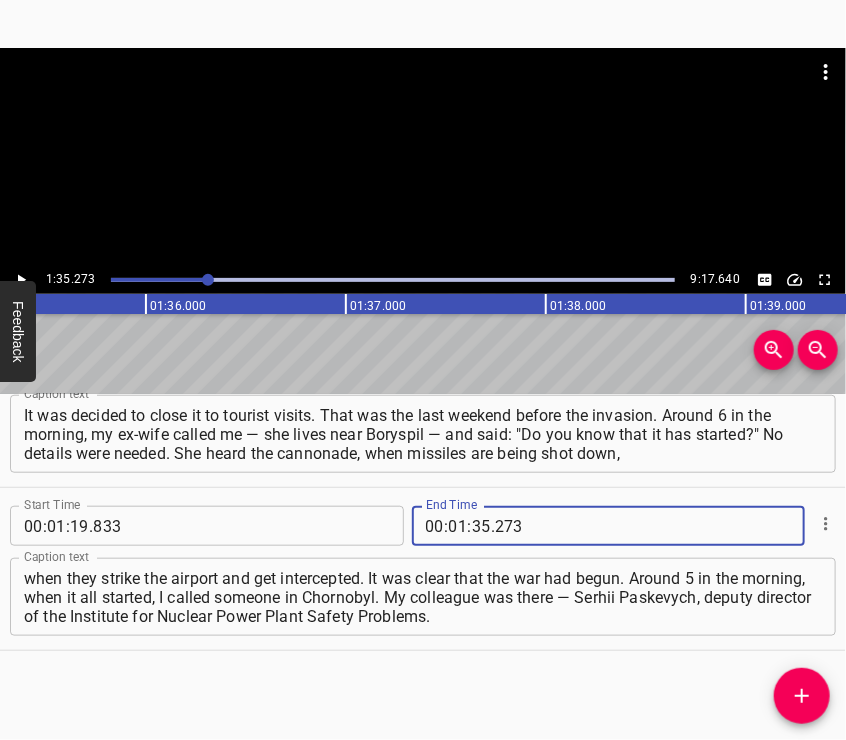 type on "273" 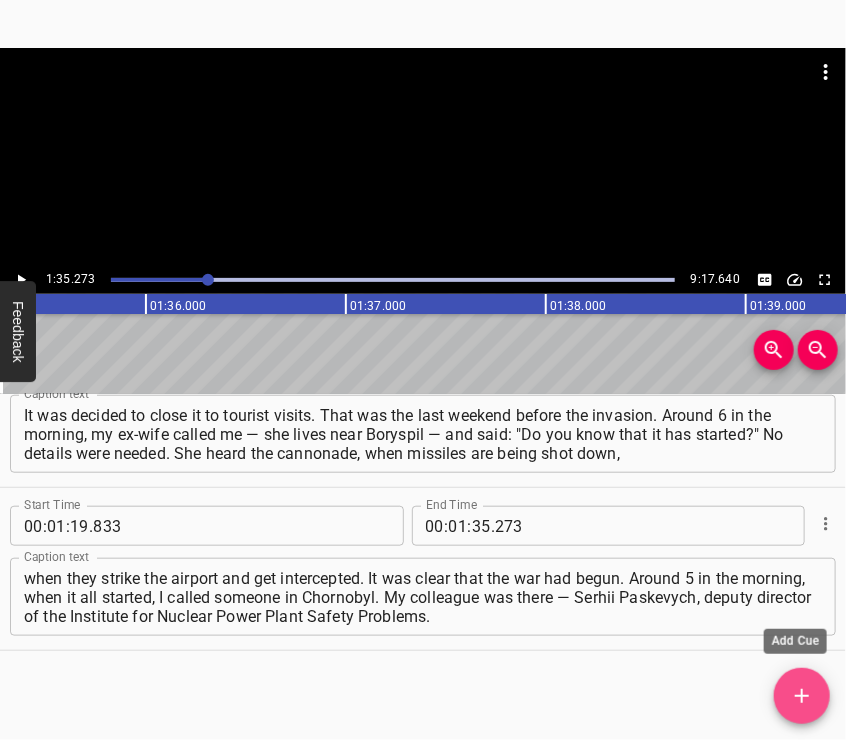 click 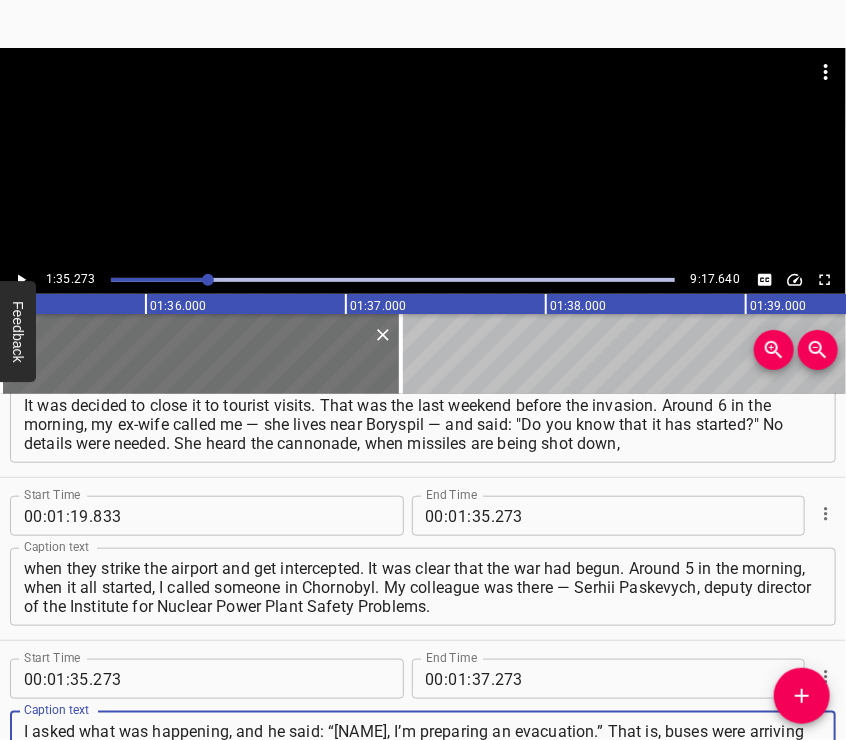 type on "I asked what was happening, and he said: “[NAME], I’m preparing an evacuation.” That is, buses were arriving and evacuating people. In the morning, you could see how everything was happening. There were long lines at the grocery store, lines at ATMs — typical wartime behavior. On the one hand," 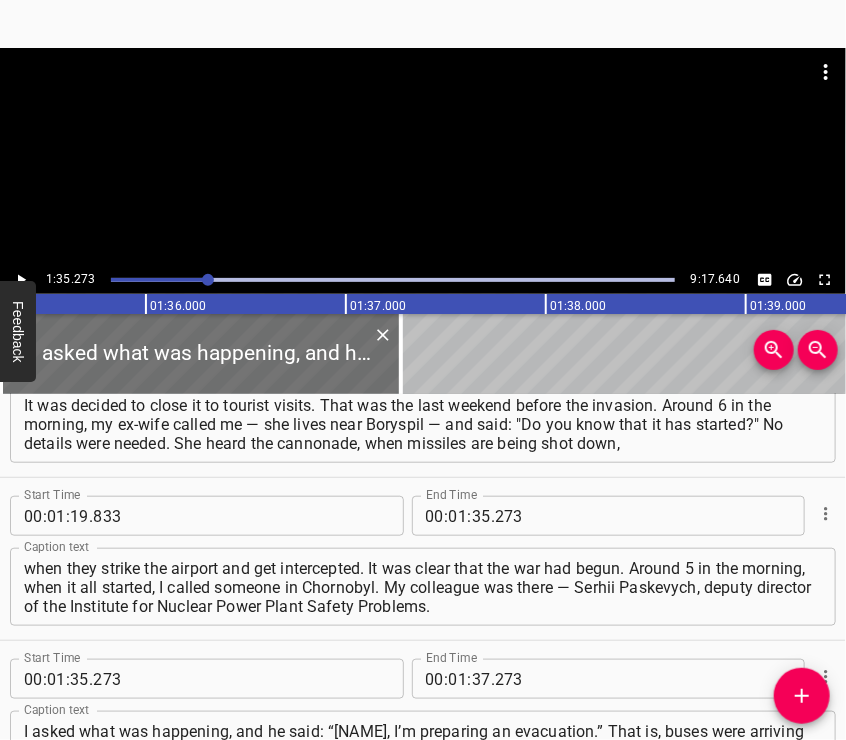 click at bounding box center [423, 157] 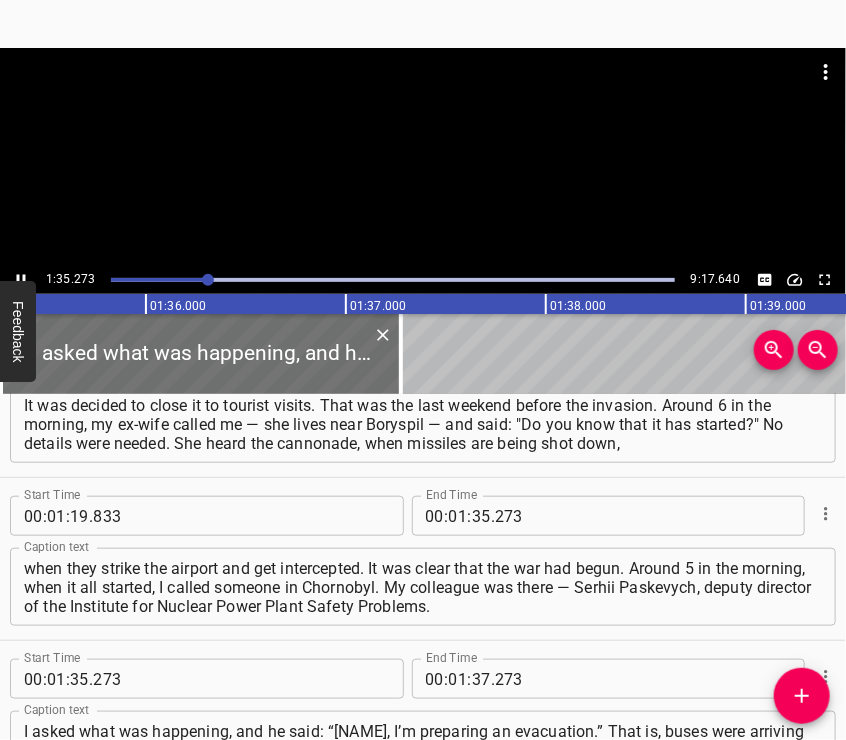 scroll, scrollTop: 651, scrollLeft: 0, axis: vertical 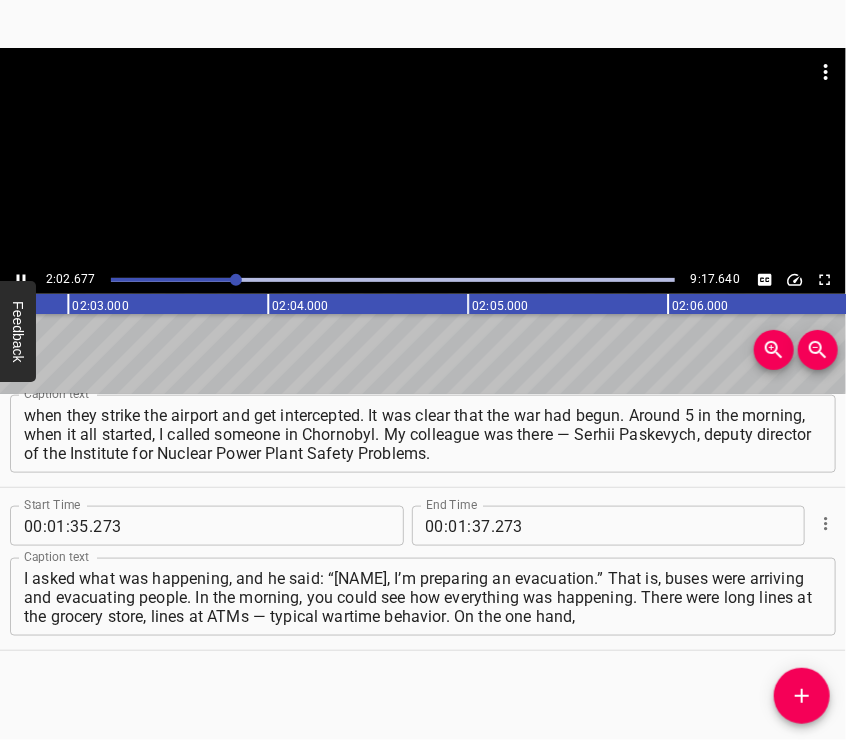 click at bounding box center (423, 157) 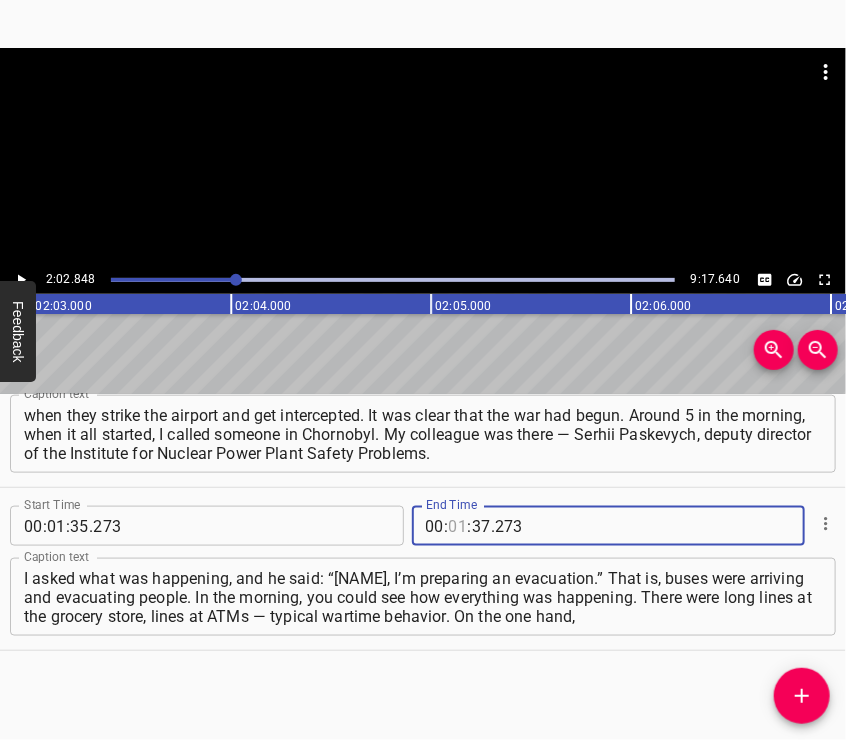 click at bounding box center (458, 526) 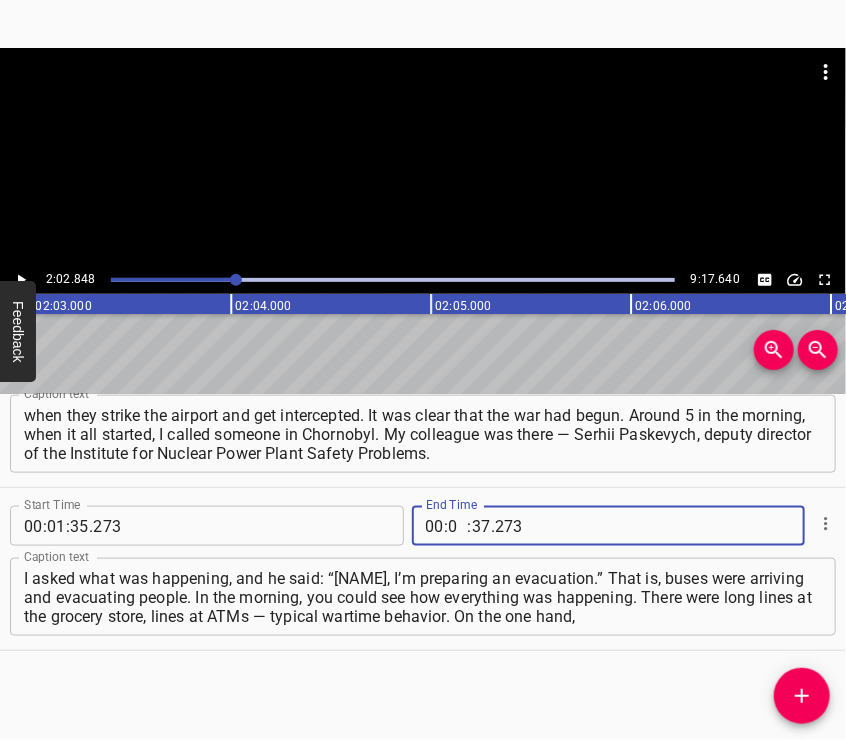 type on "02" 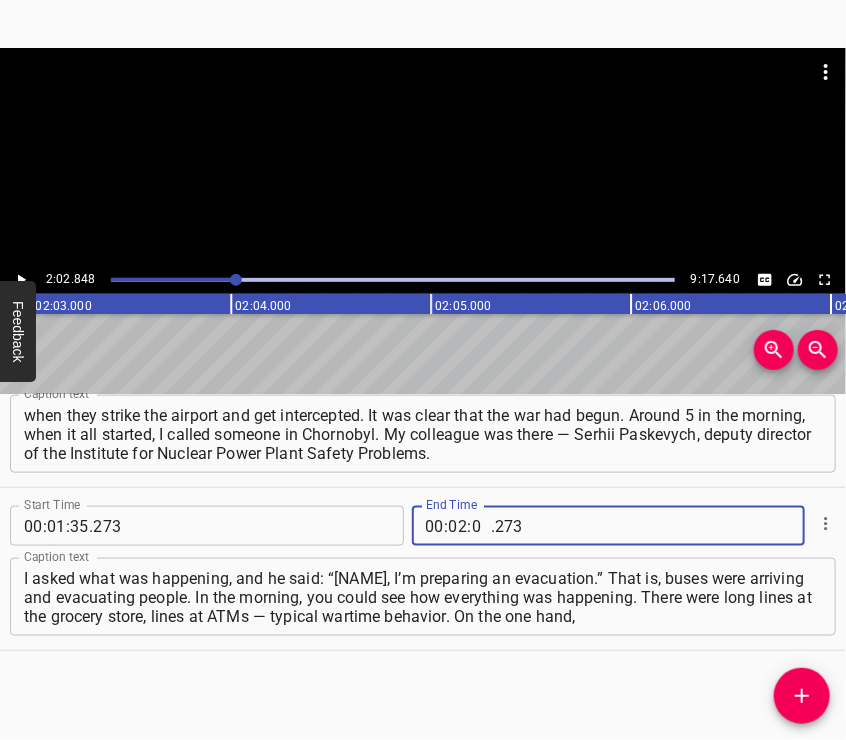 type on "02" 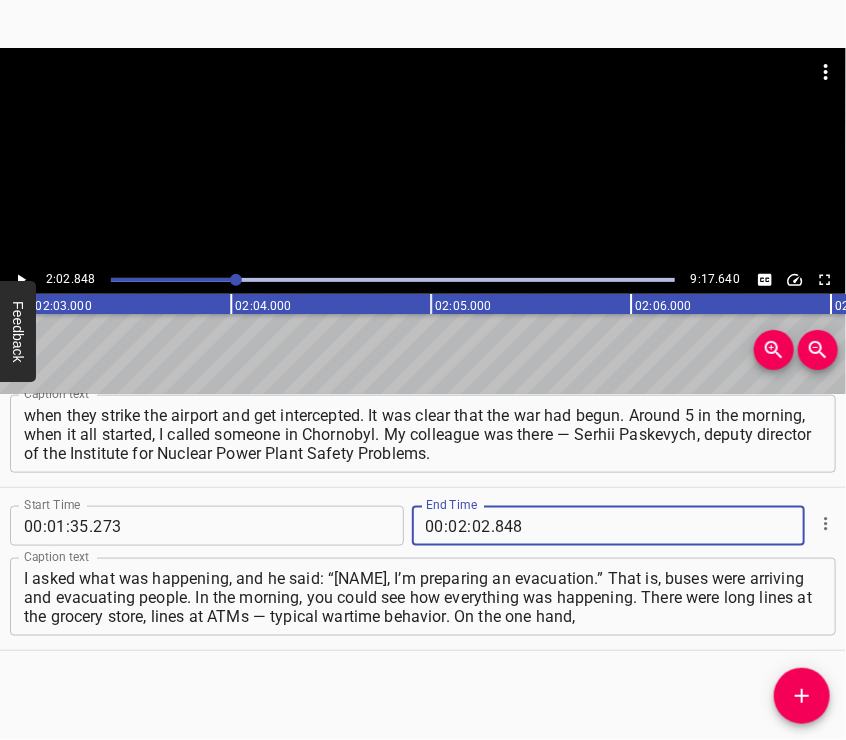 type on "848" 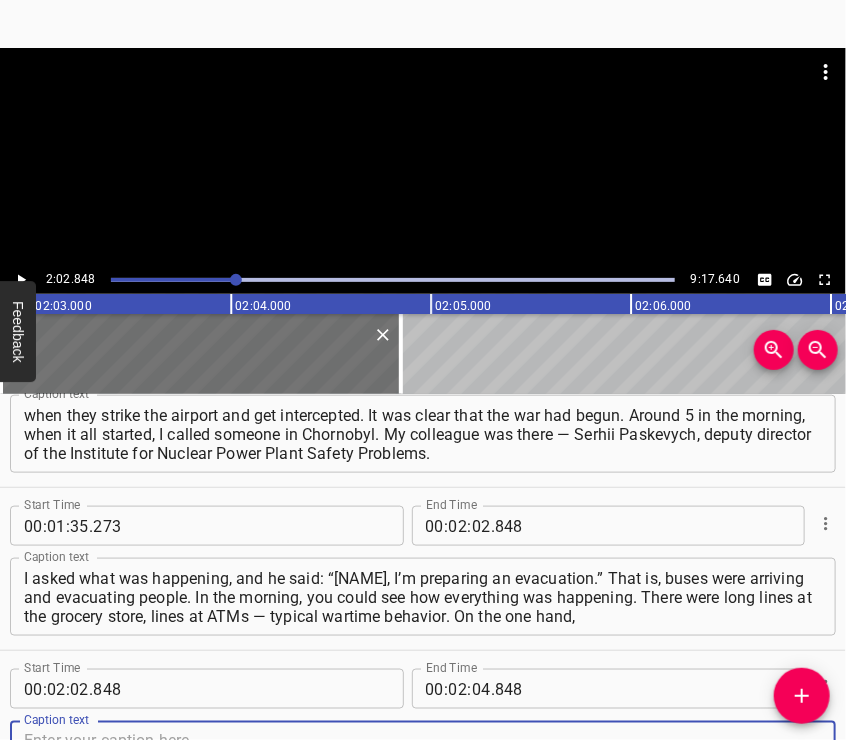 scroll, scrollTop: 736, scrollLeft: 0, axis: vertical 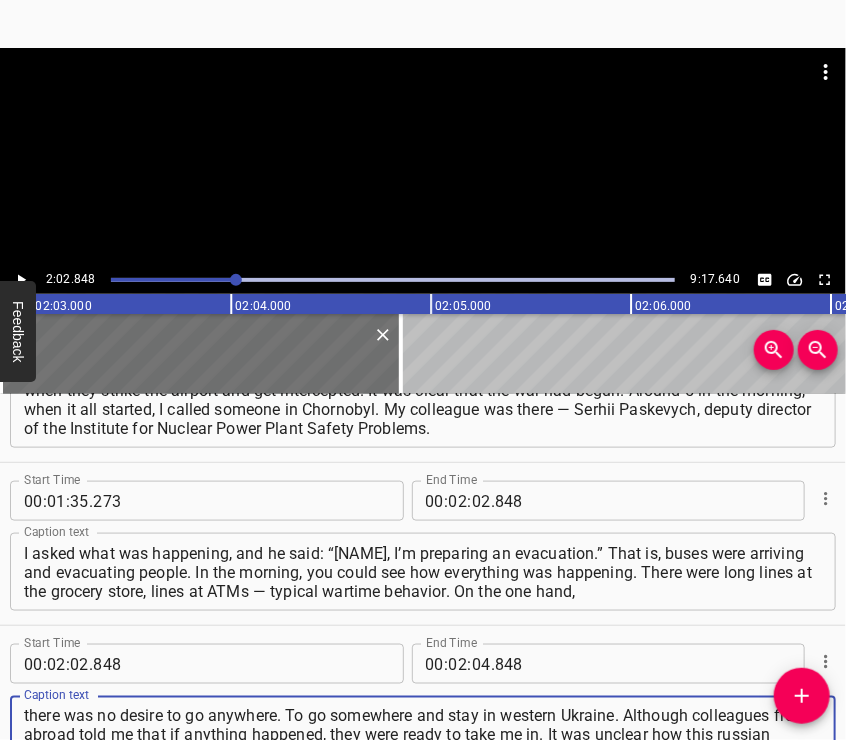 type on "there was no desire to go anywhere. To go somewhere and stay in western Ukraine. Although colleagues from abroad told me that if anything happened, they were ready to take me in. It was unclear how this russian military campaign would unfold. Around [TIME], information arrived that there had been some clashes," 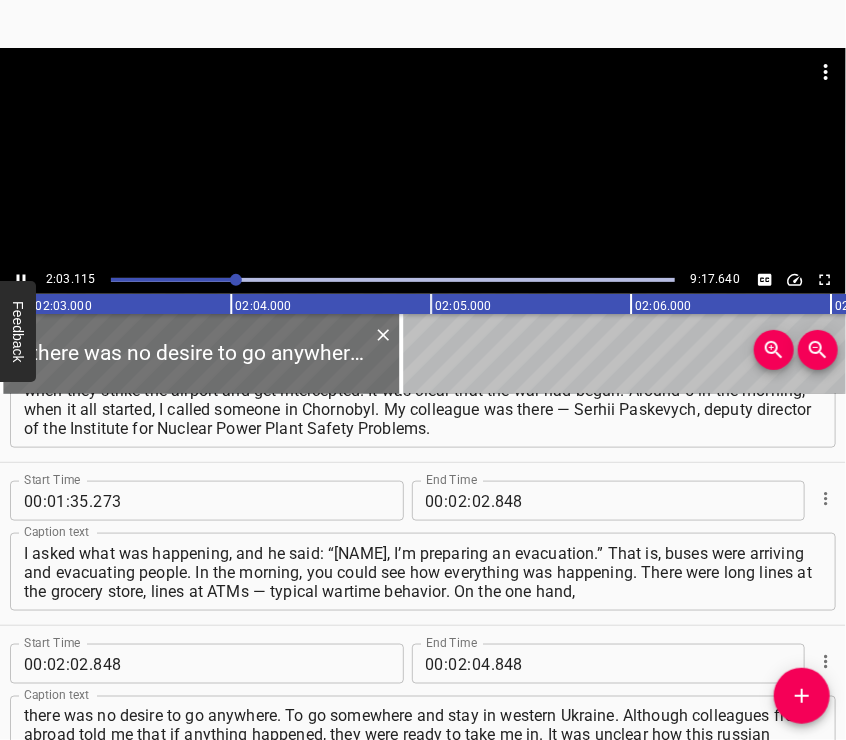 scroll, scrollTop: 808, scrollLeft: 0, axis: vertical 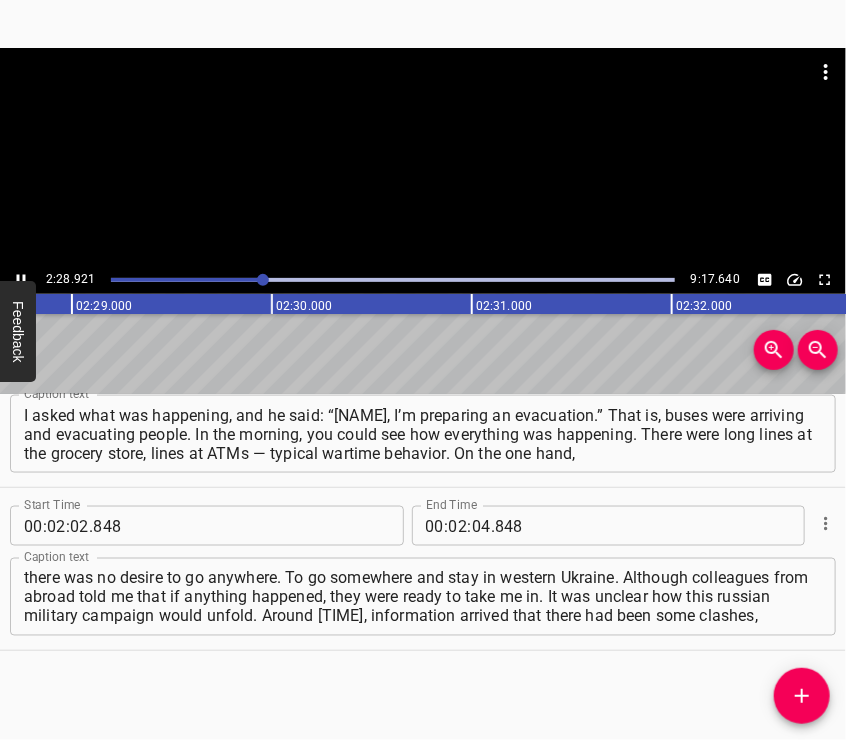 drag, startPoint x: 413, startPoint y: 163, endPoint x: 509, endPoint y: 482, distance: 333.1321 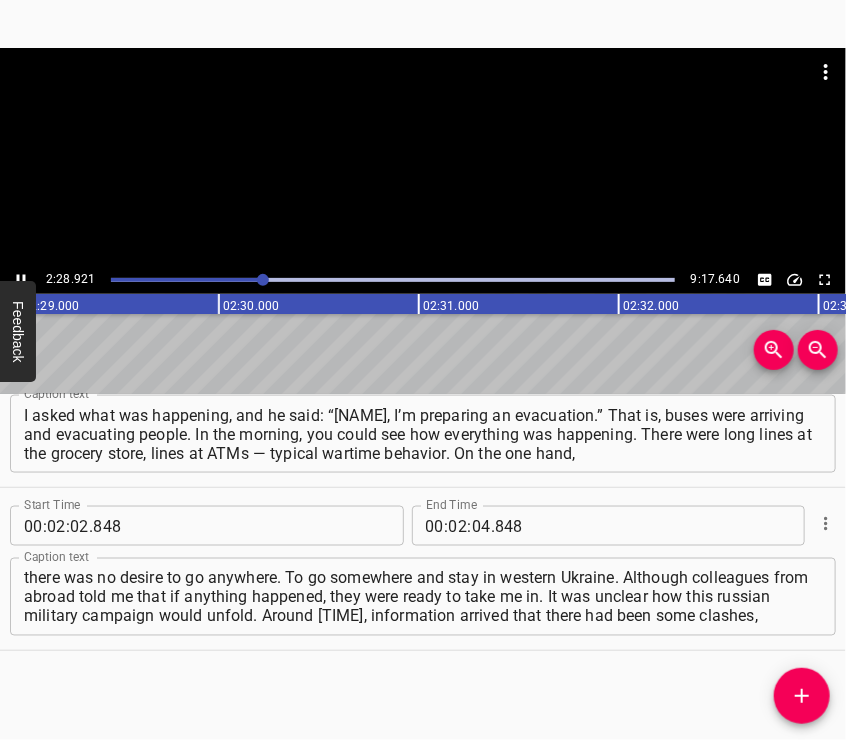 scroll, scrollTop: 0, scrollLeft: 29805, axis: horizontal 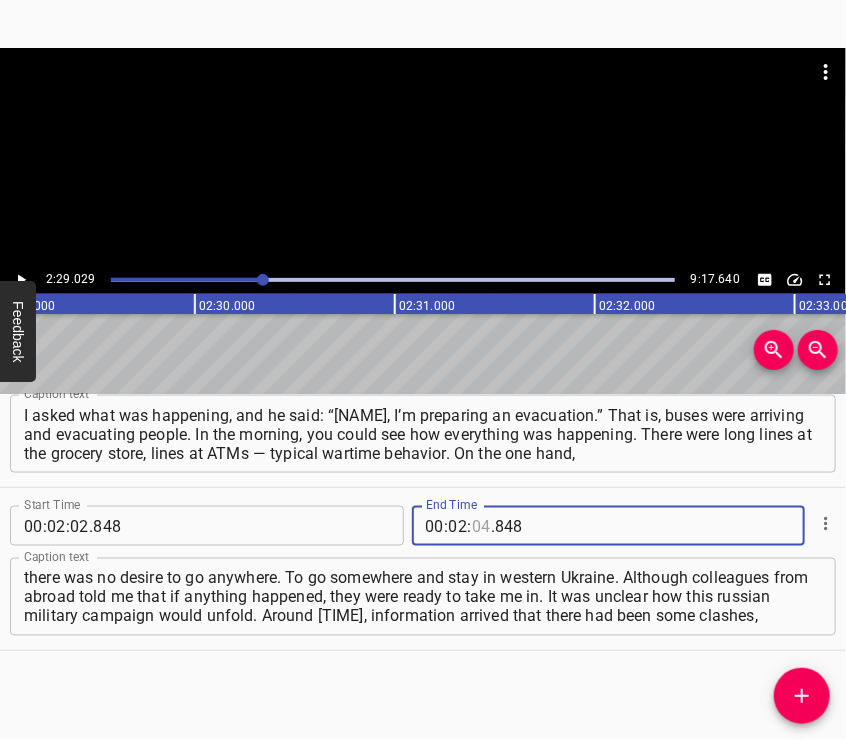 click at bounding box center [481, 526] 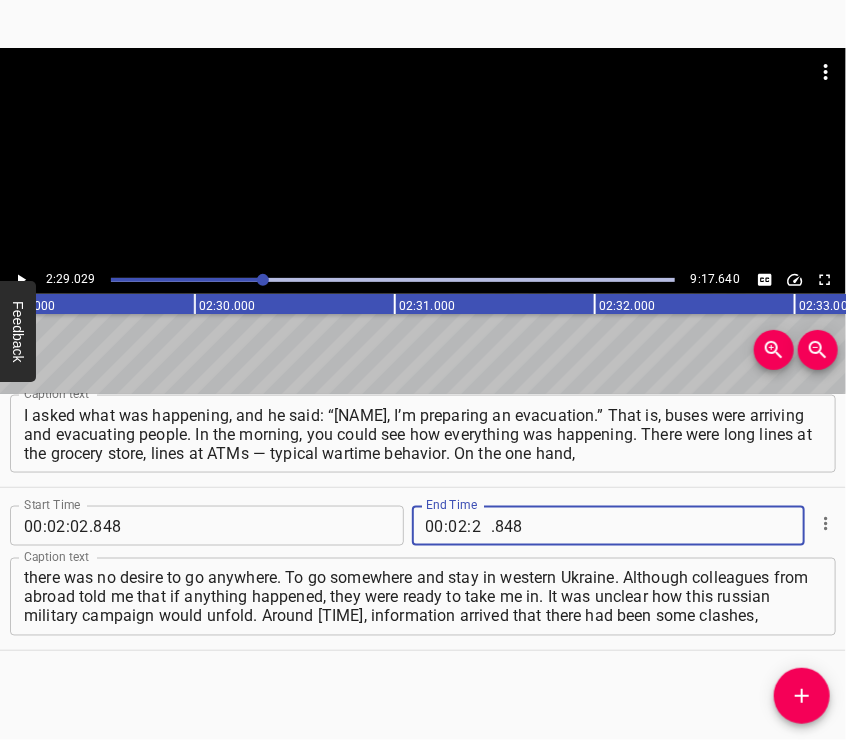 type on "29" 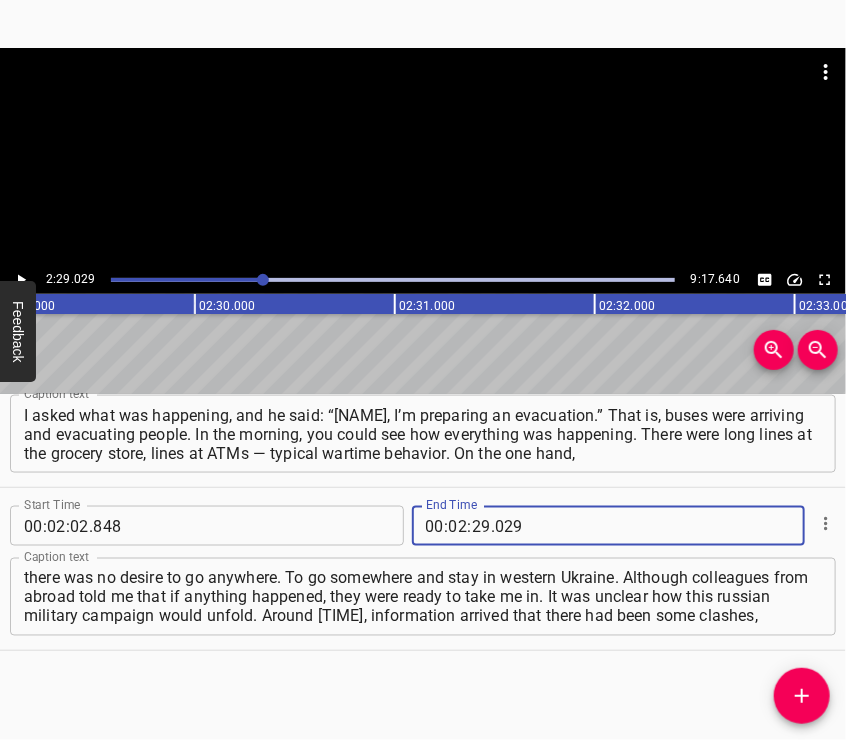 type on "029" 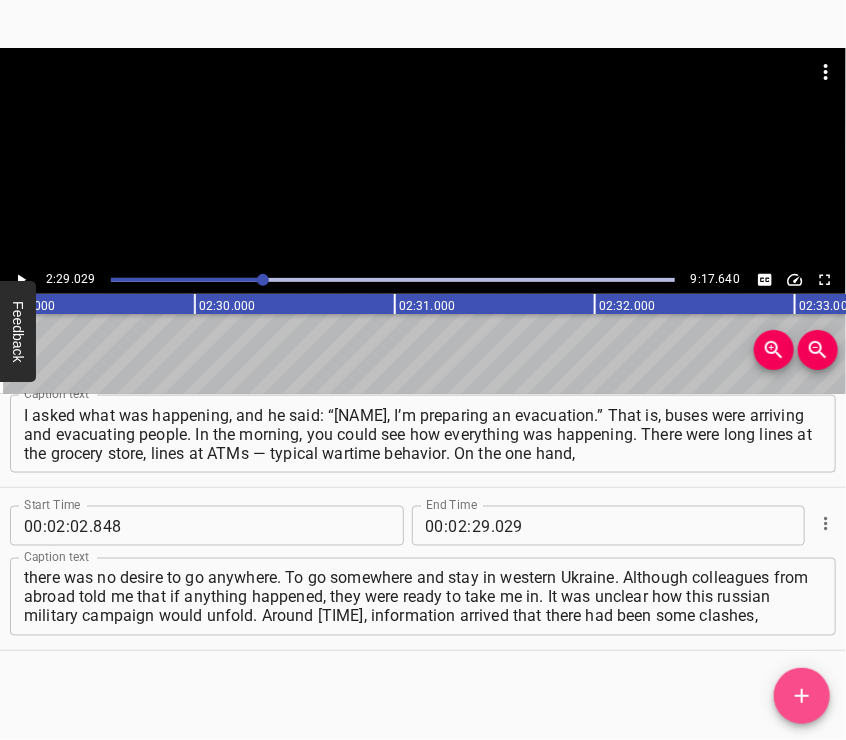 click at bounding box center [802, 696] 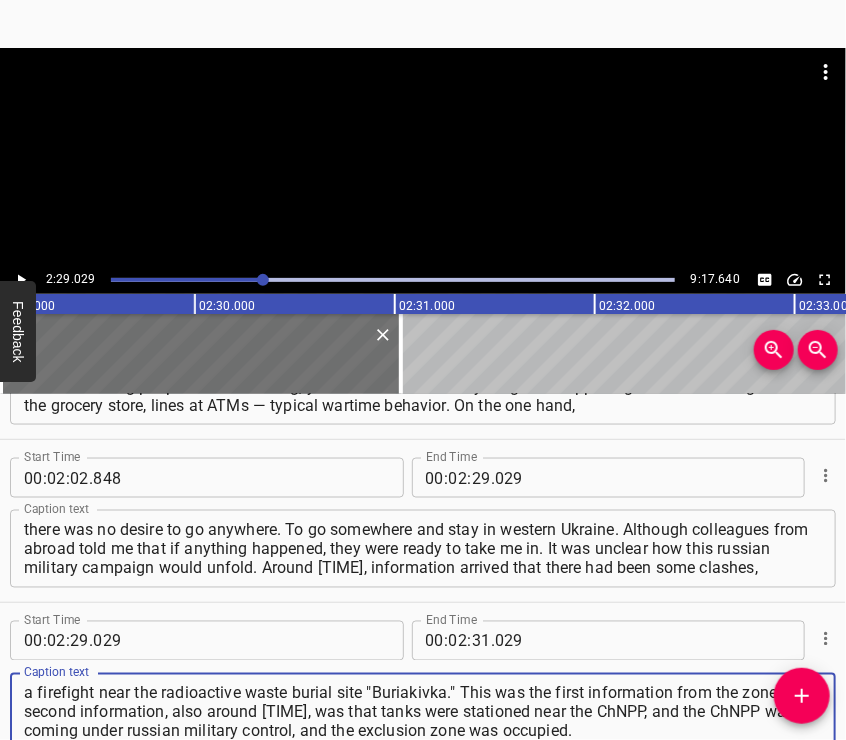 type on "a firefight near the radioactive waste burial site "Buriakivka." This was the first information from the zone. The second information, also around [TIME], was that tanks were stationed near the ChNPP, and the ChNPP was coming under russian military control, and the exclusion zone was occupied." 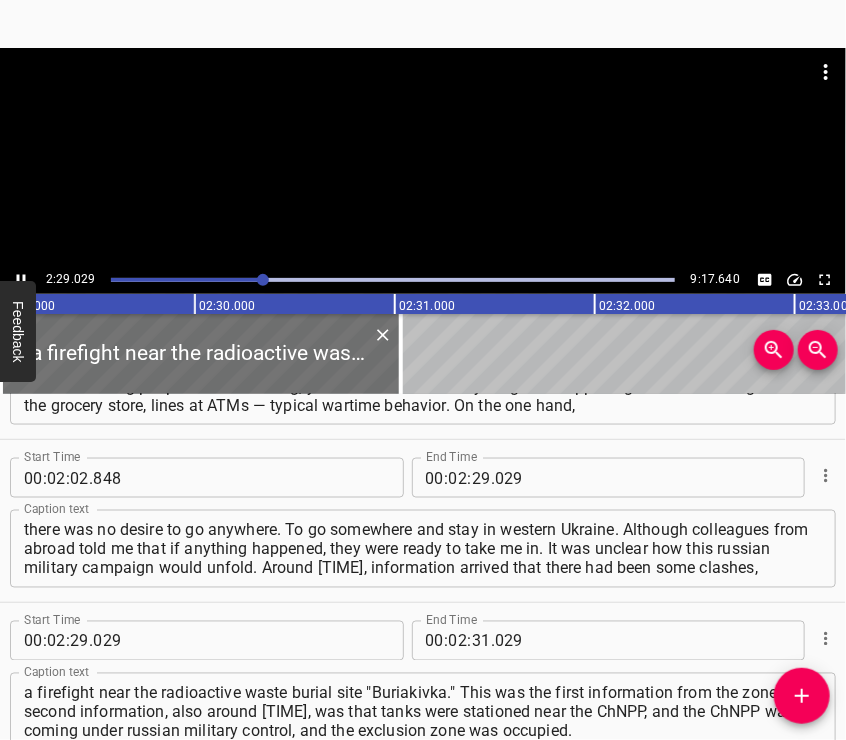 scroll, scrollTop: 1010, scrollLeft: 0, axis: vertical 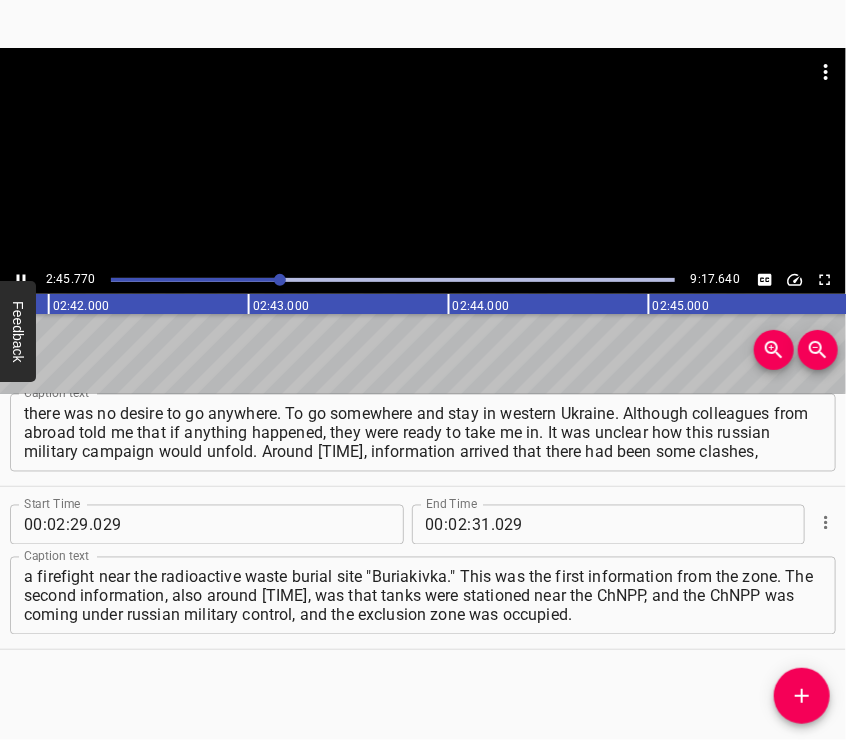 click at bounding box center [423, 157] 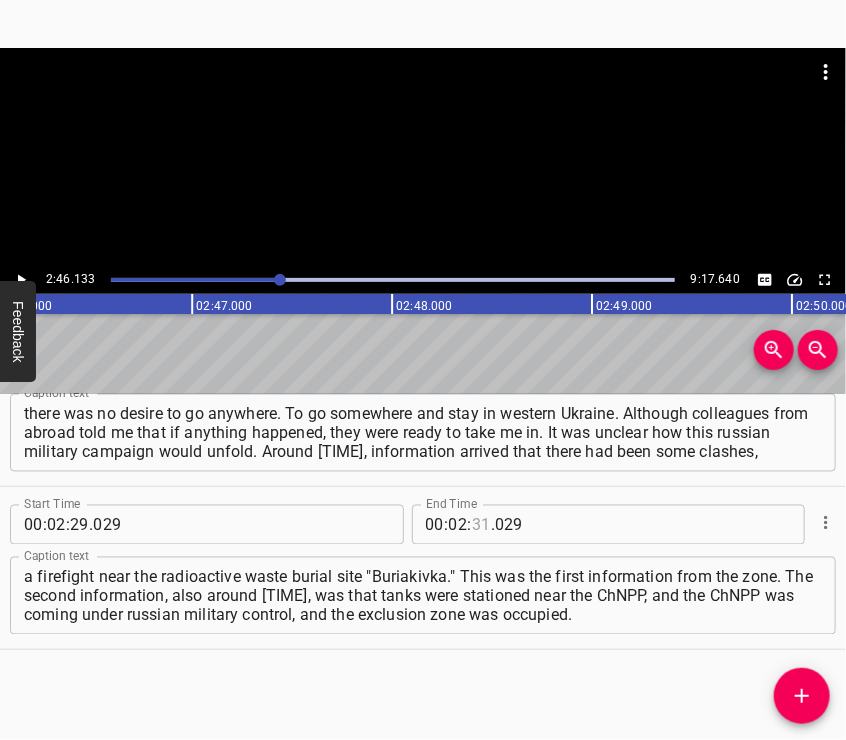 scroll, scrollTop: 0, scrollLeft: 33226, axis: horizontal 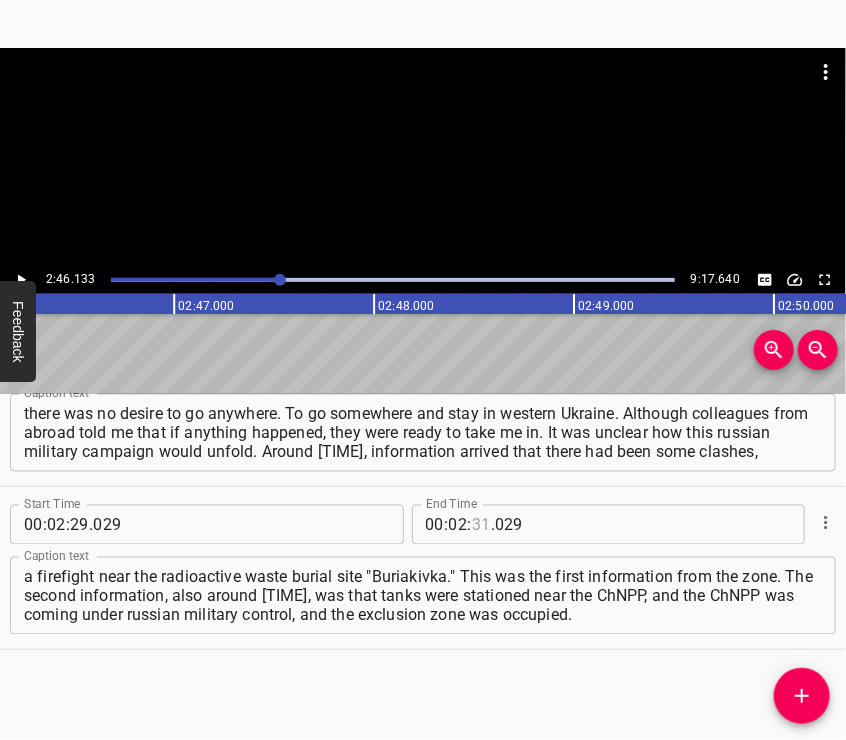 click at bounding box center [481, 525] 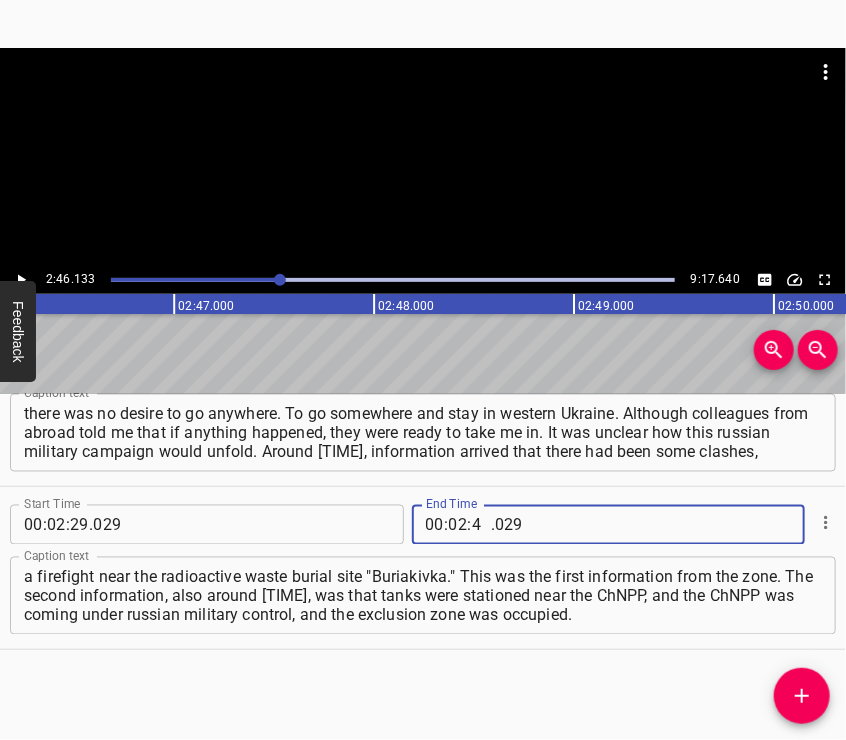 type on "46" 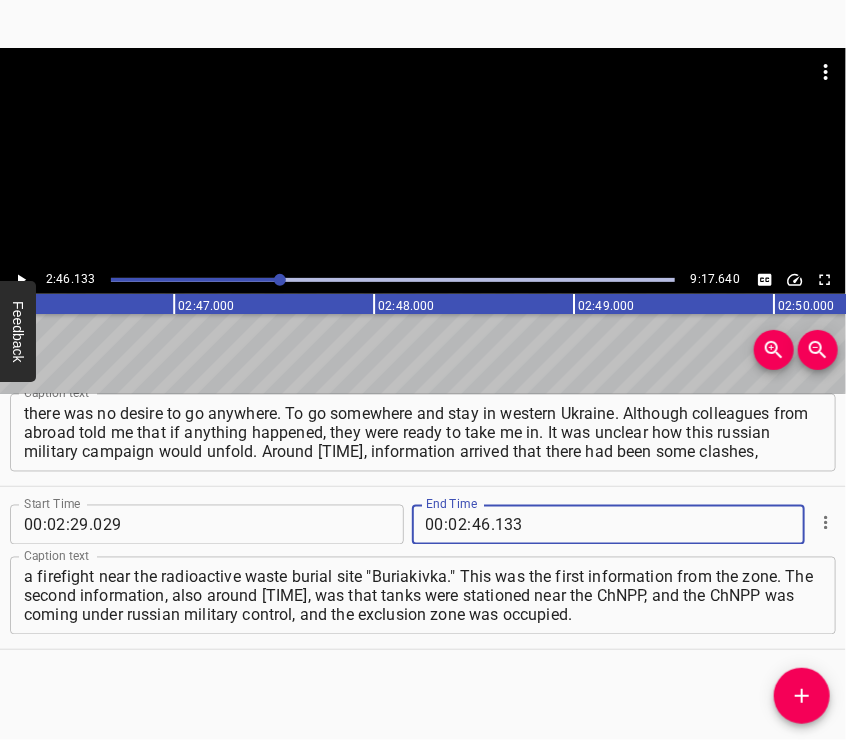type on "133" 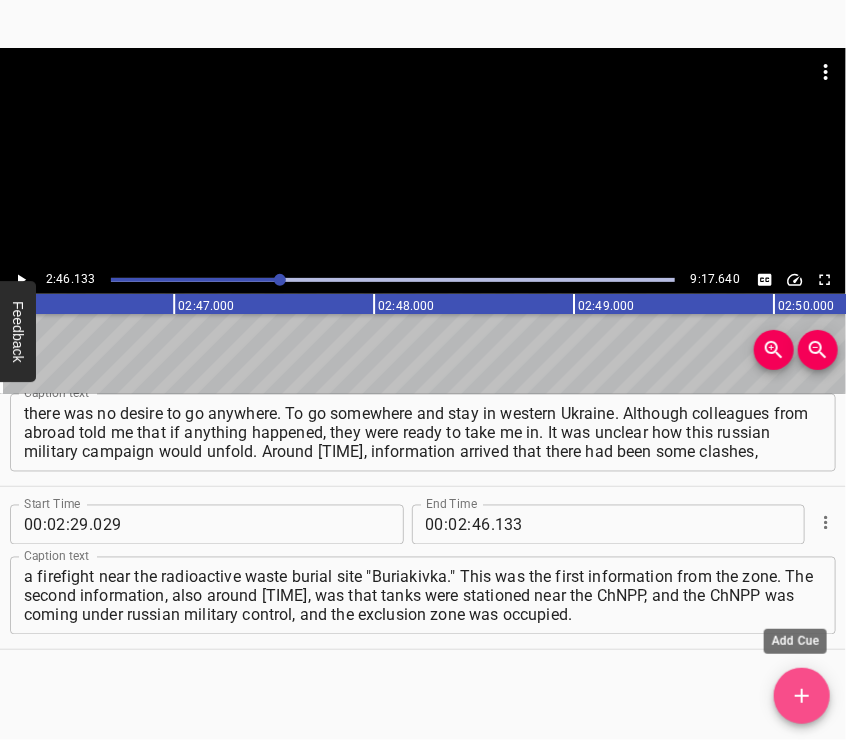 click 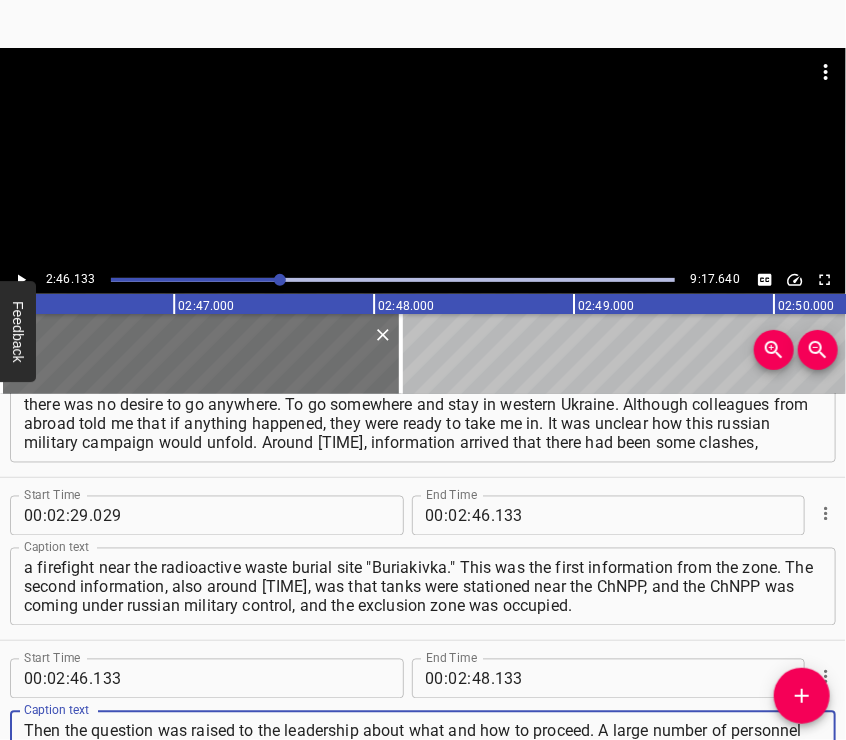 type on "Then the question was raised to the leadership about what and how to proceed. A large number of personnel remained under occupation because many of our employees, inspectors, and core specialists are usually locals. This is the former Ivankiv district, Ivankiv community," 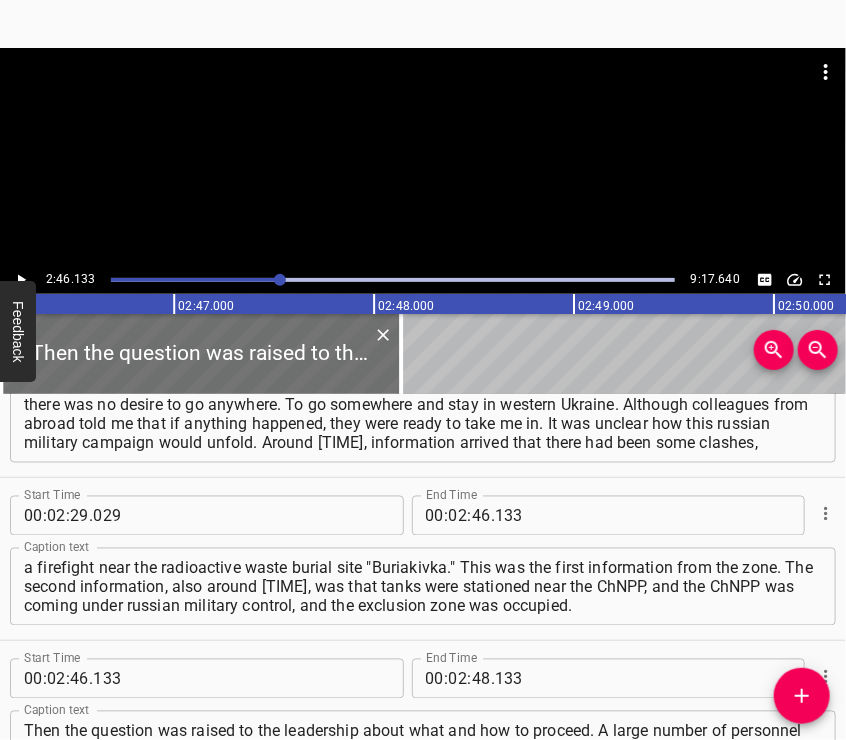 click at bounding box center (423, 98) 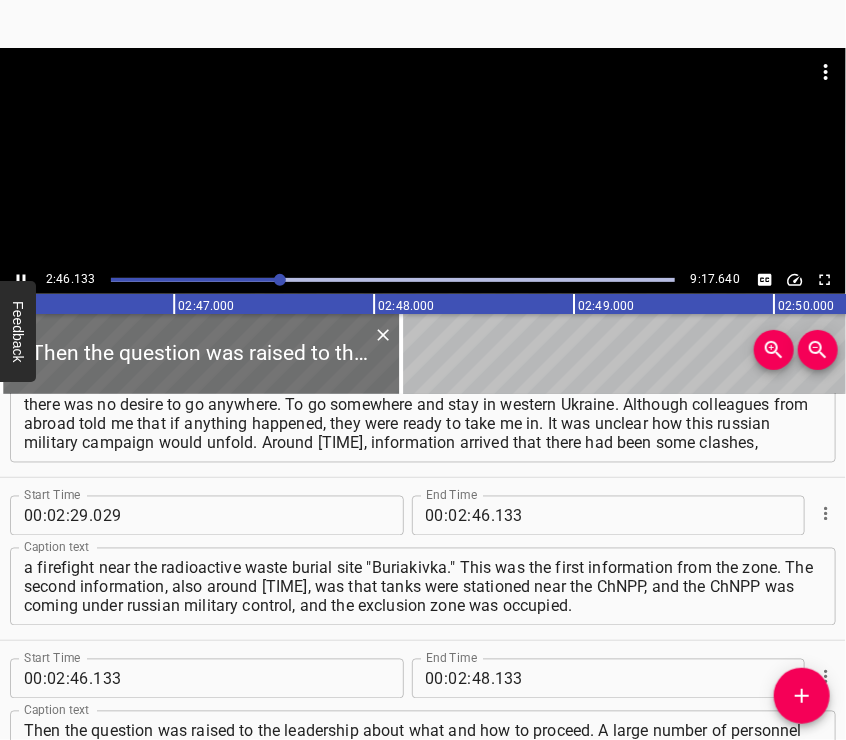scroll, scrollTop: 1140, scrollLeft: 0, axis: vertical 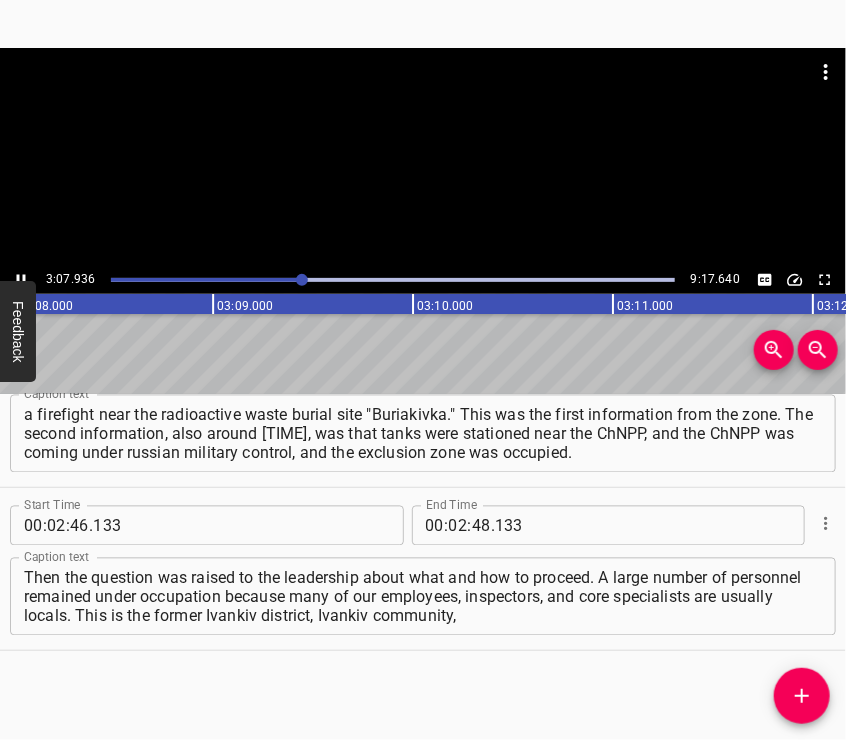 click at bounding box center (423, 157) 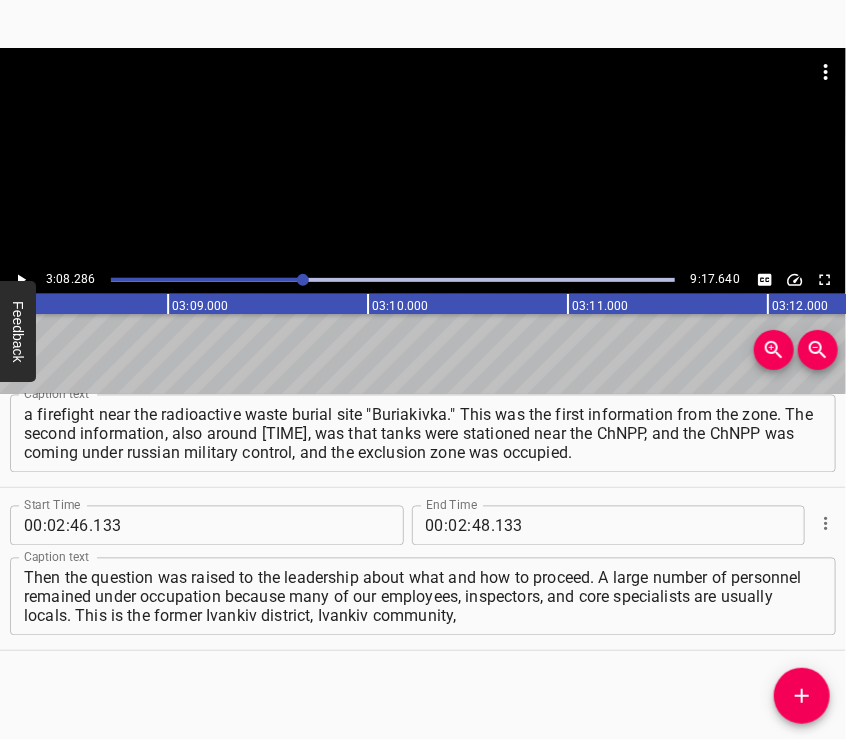 scroll, scrollTop: 0, scrollLeft: 37656, axis: horizontal 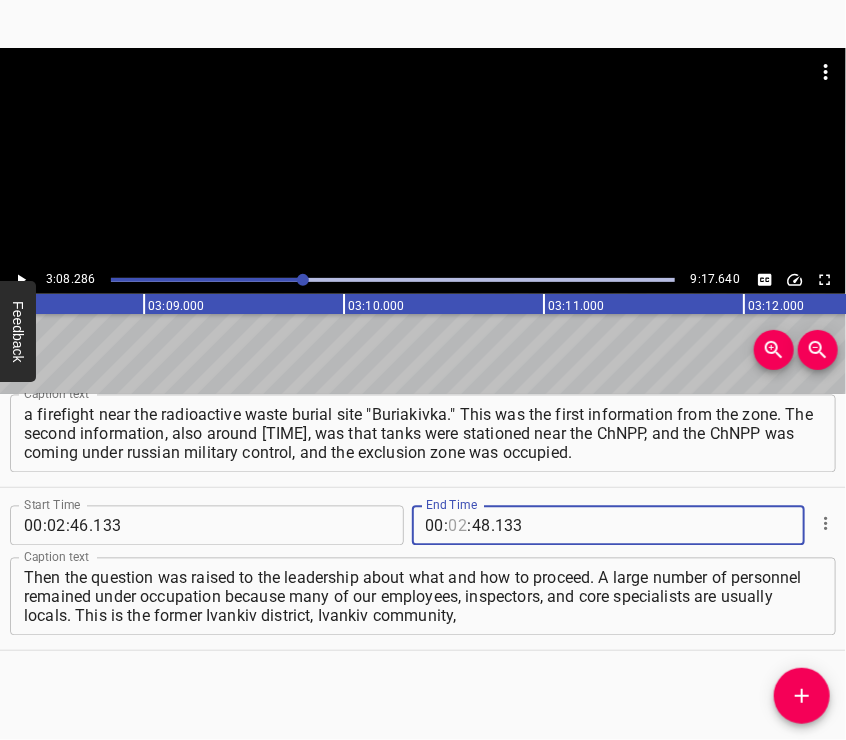 click at bounding box center [458, 526] 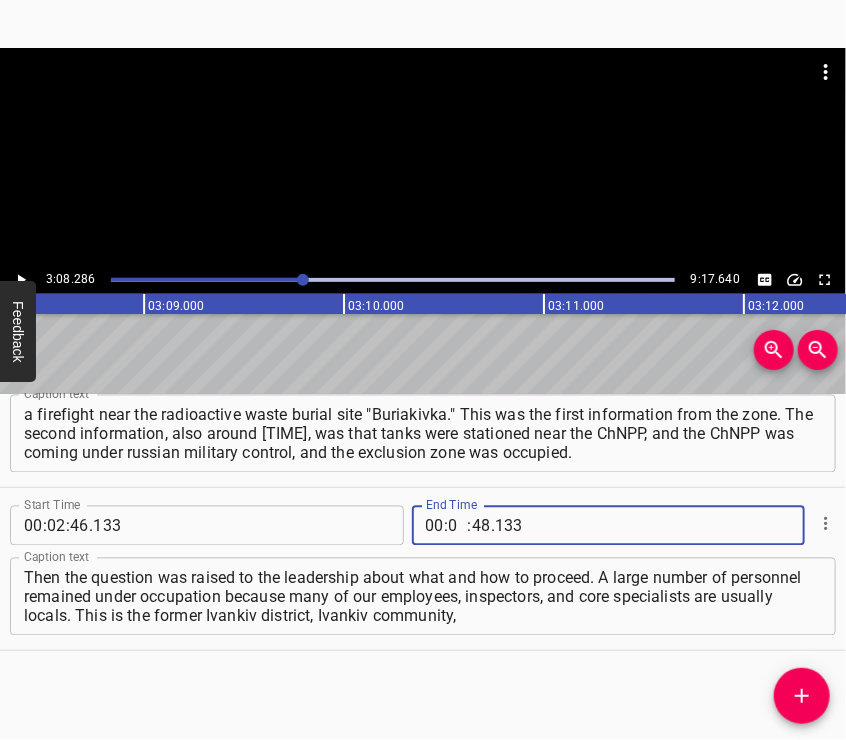 type on "03" 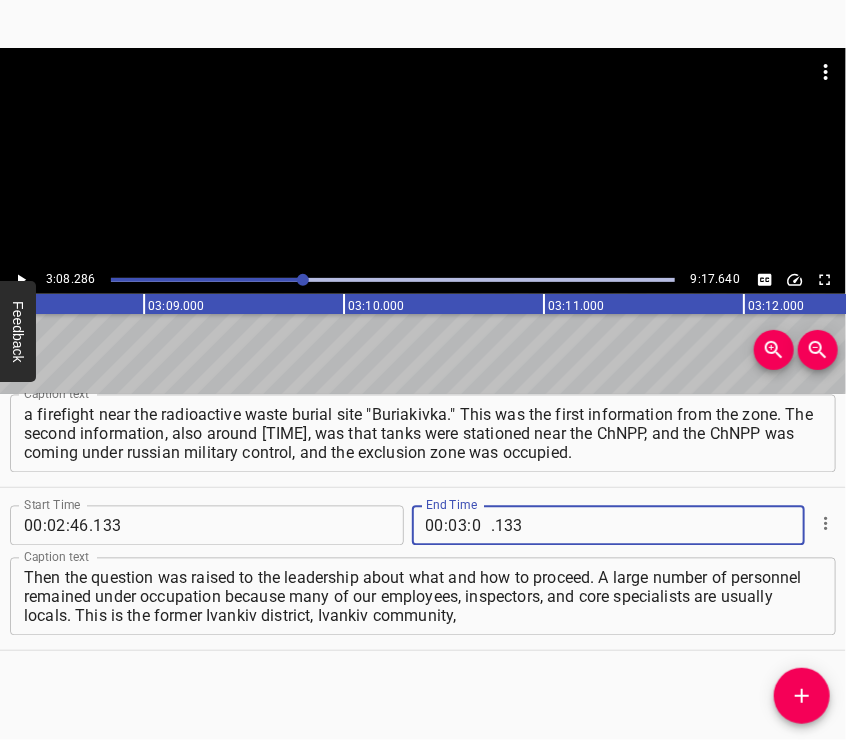 type on "08" 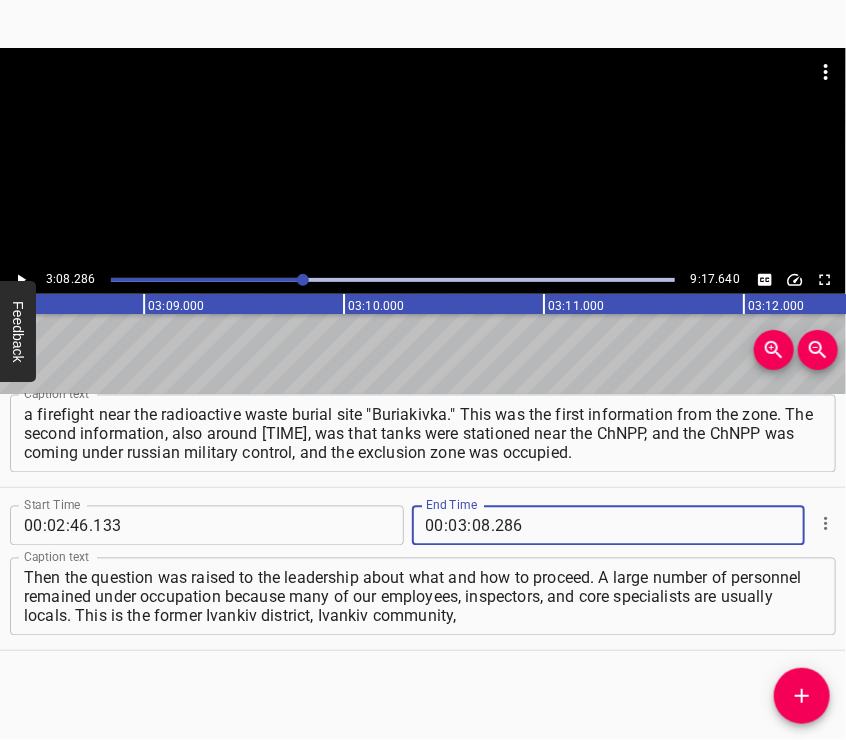 type on "286" 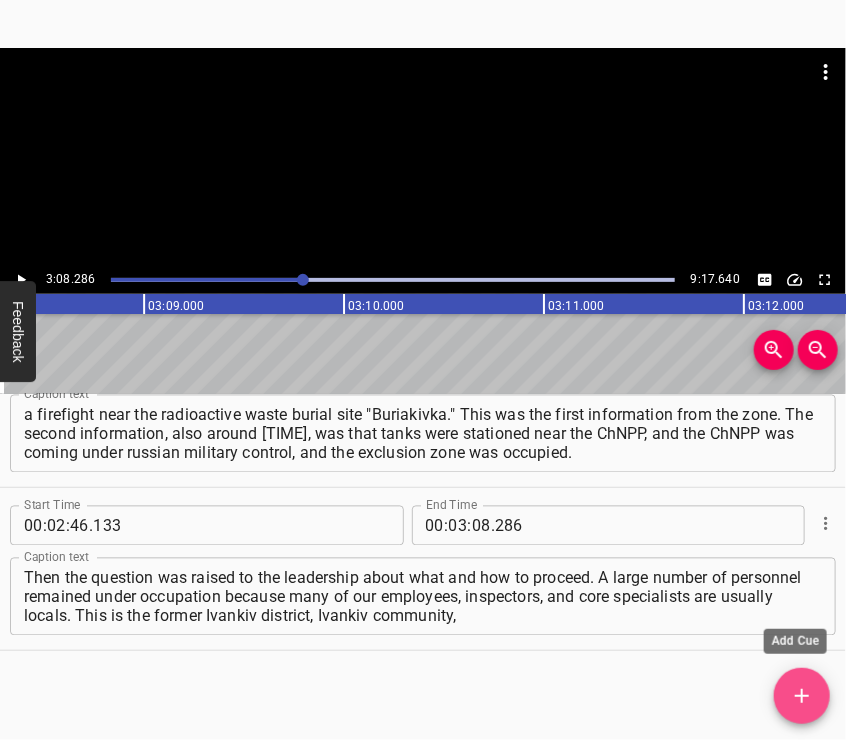 click at bounding box center [802, 696] 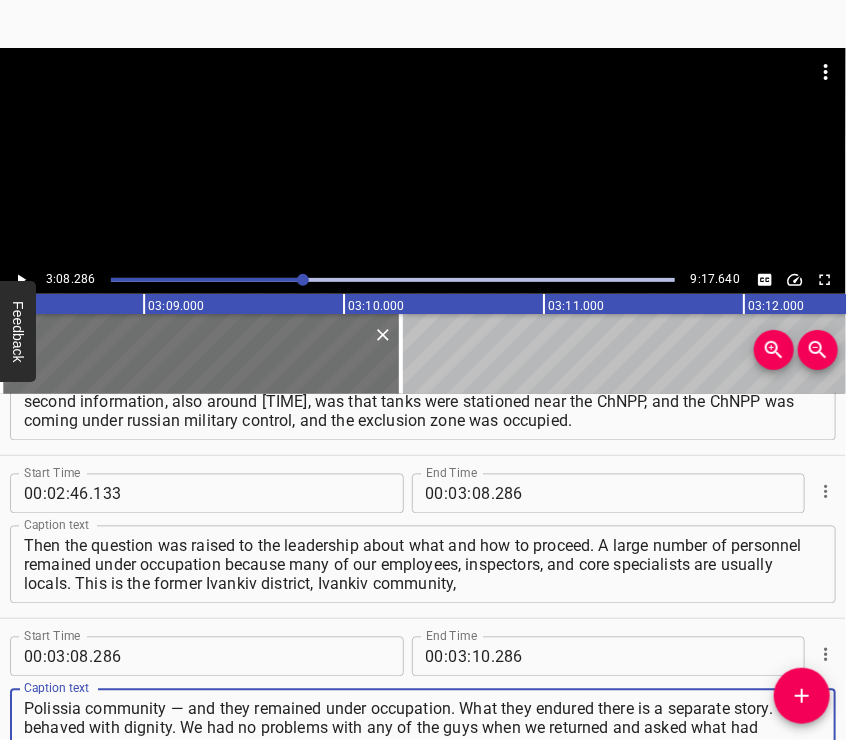 type on "Polissia community — and they remained under occupation. What they endured there is a separate story. They behaved with dignity. We had no problems with any of the guys when we returned and asked what had happened. By mid-April, everything was under police control." 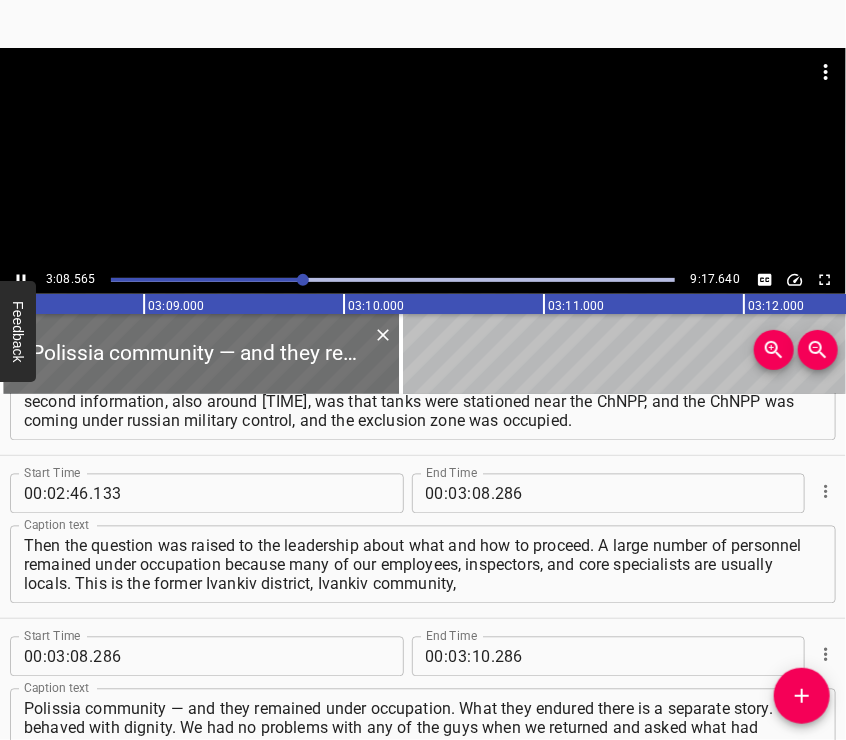 scroll, scrollTop: 1377, scrollLeft: 0, axis: vertical 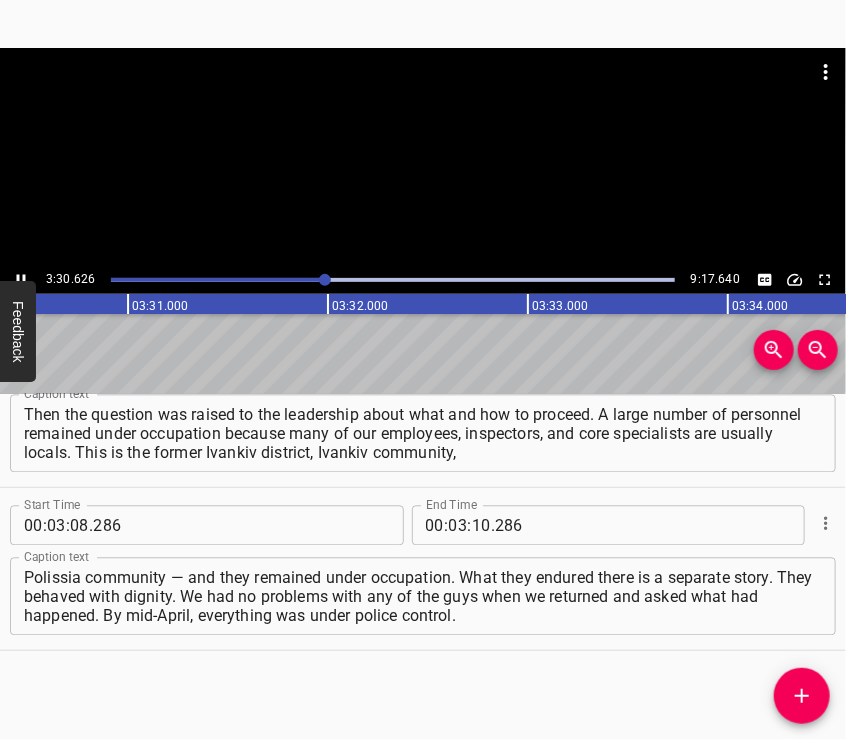 click at bounding box center [423, 157] 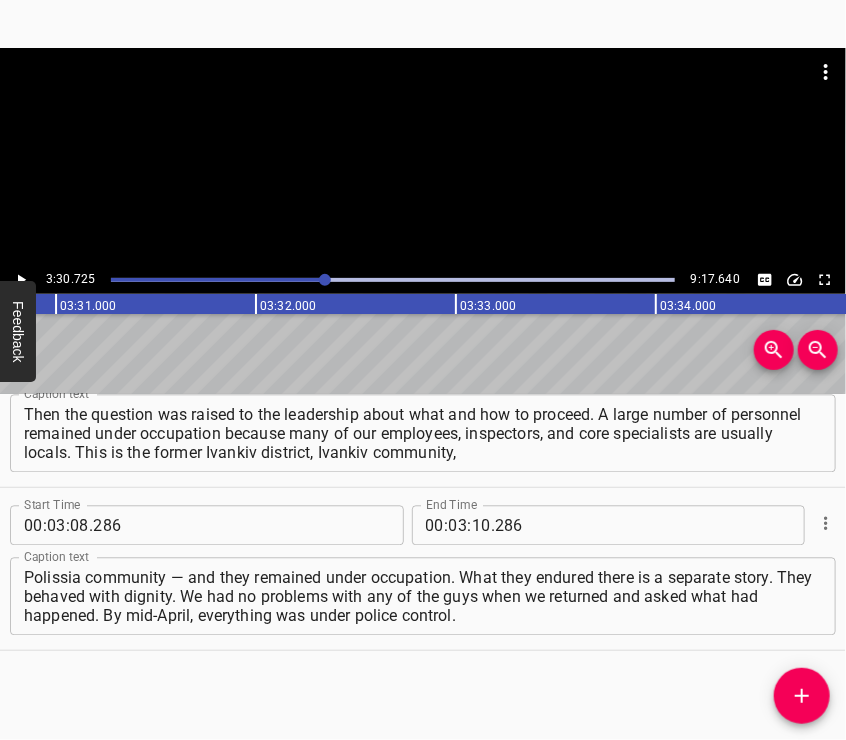 scroll, scrollTop: 0, scrollLeft: 42144, axis: horizontal 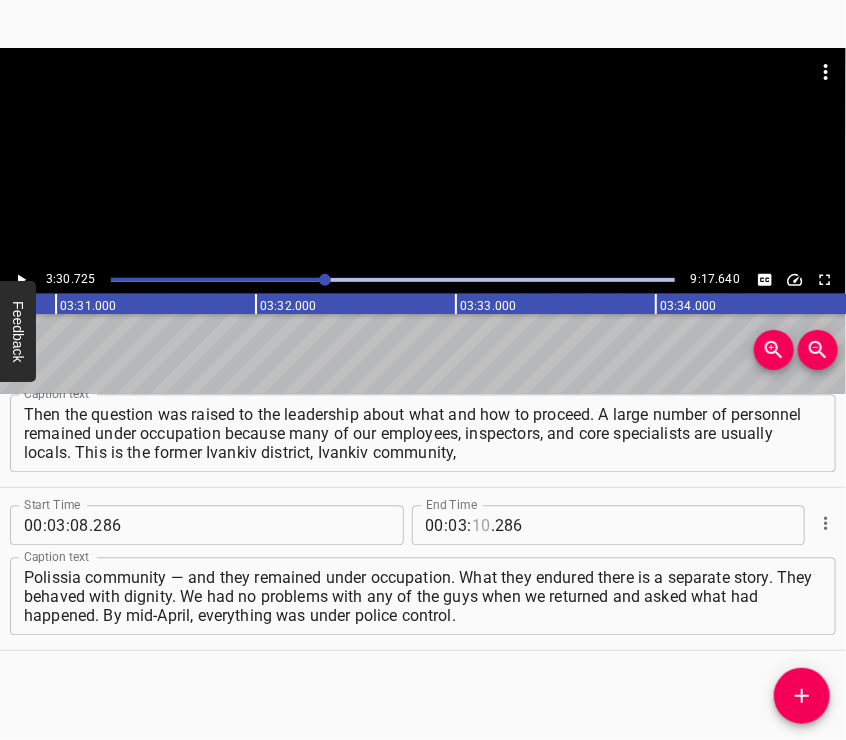 click at bounding box center (481, 526) 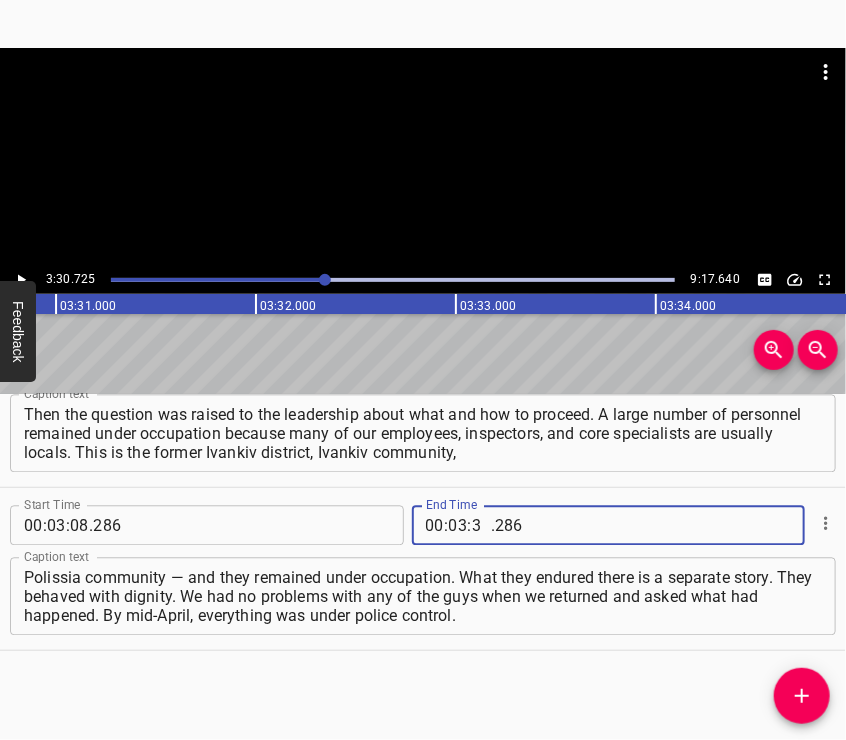 type on "30" 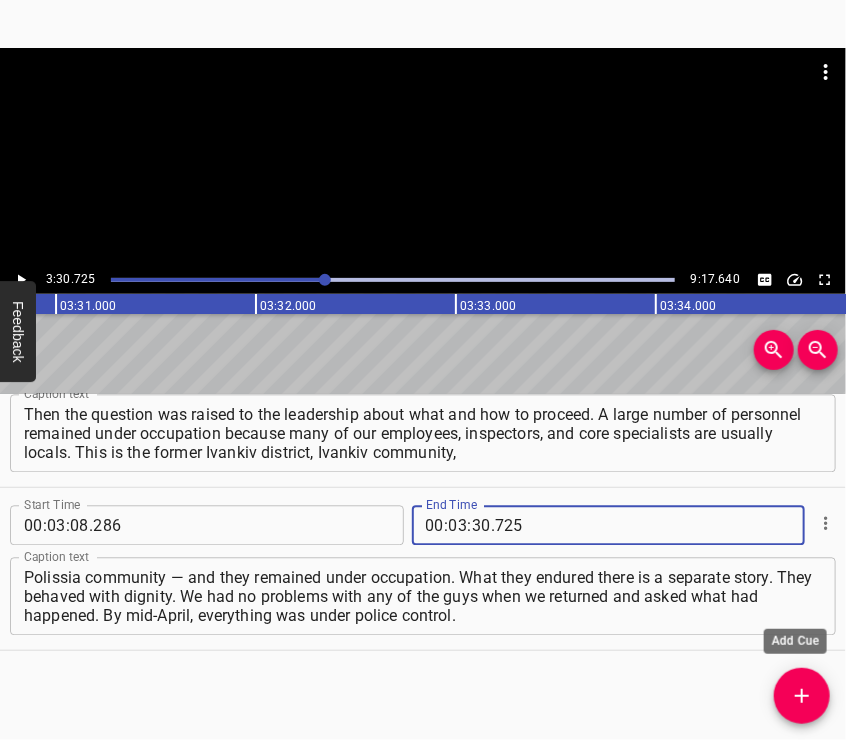 type on "725" 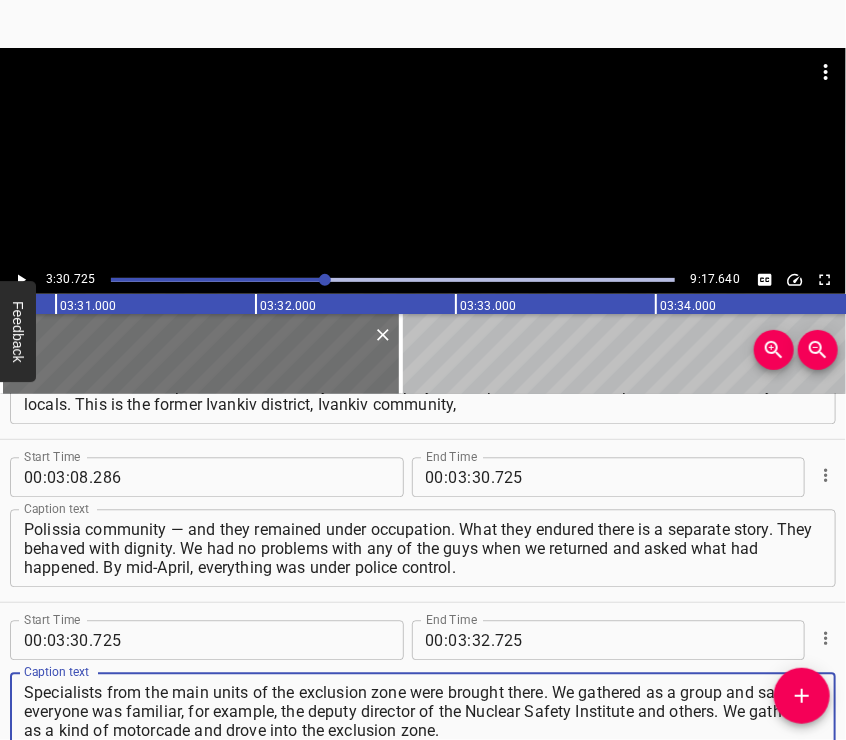 type on "Specialists from the main units of the exclusion zone were brought there. We gathered as a group and saw that everyone was familiar, for example, the deputy director of the Nuclear Safety Institute and others. We gathered as a kind of motorcade and drove into the exclusion zone." 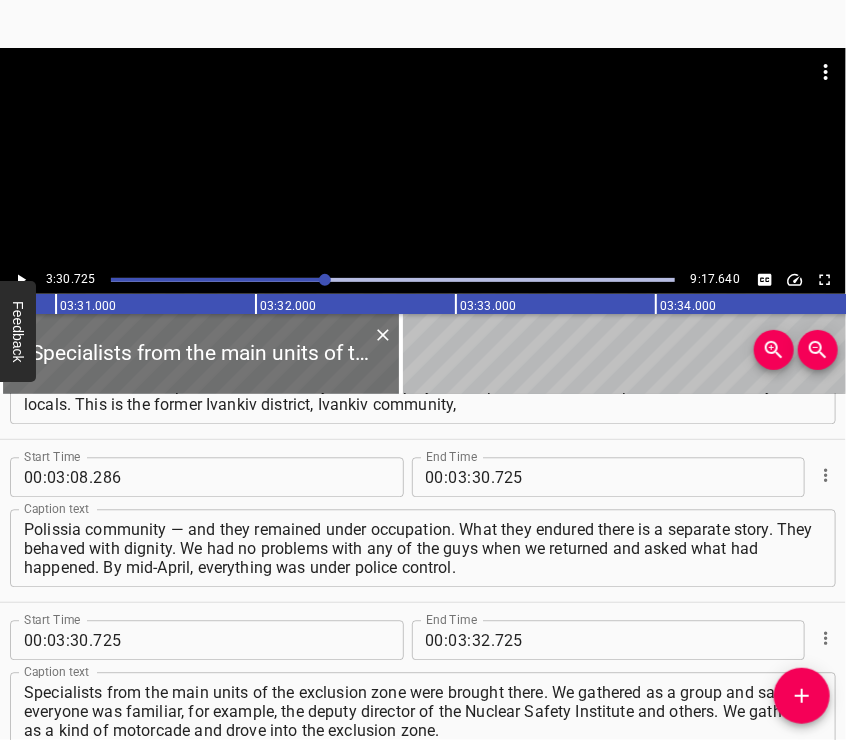click at bounding box center [423, 157] 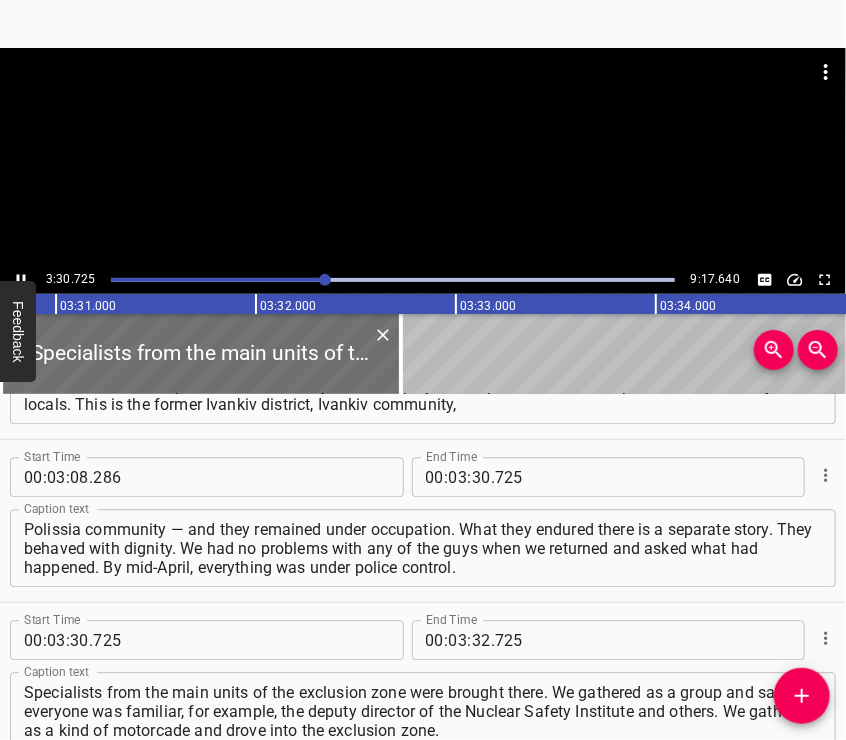 scroll, scrollTop: 1499, scrollLeft: 0, axis: vertical 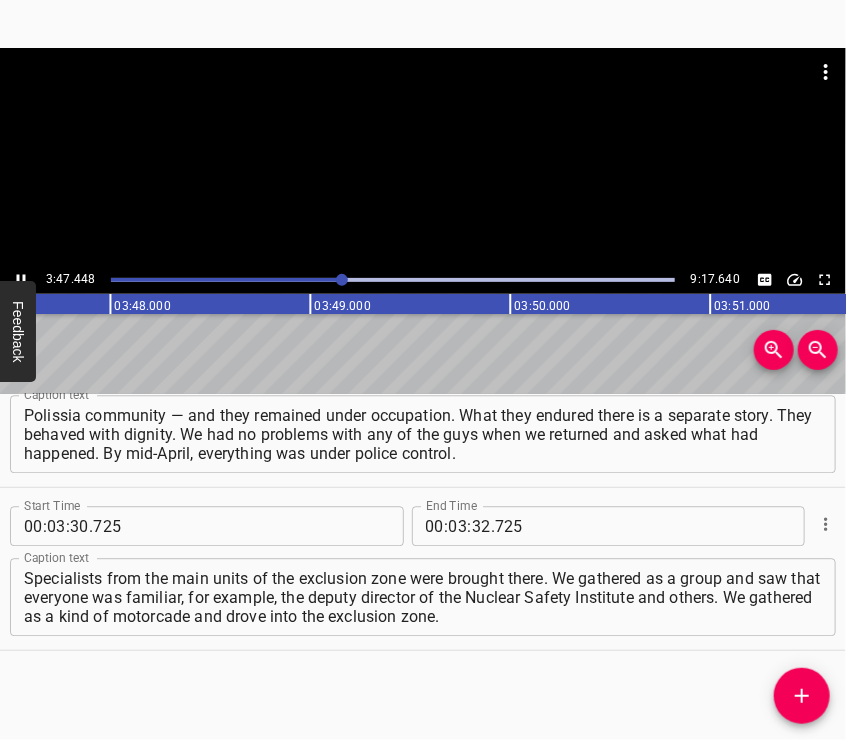 click at bounding box center (423, 157) 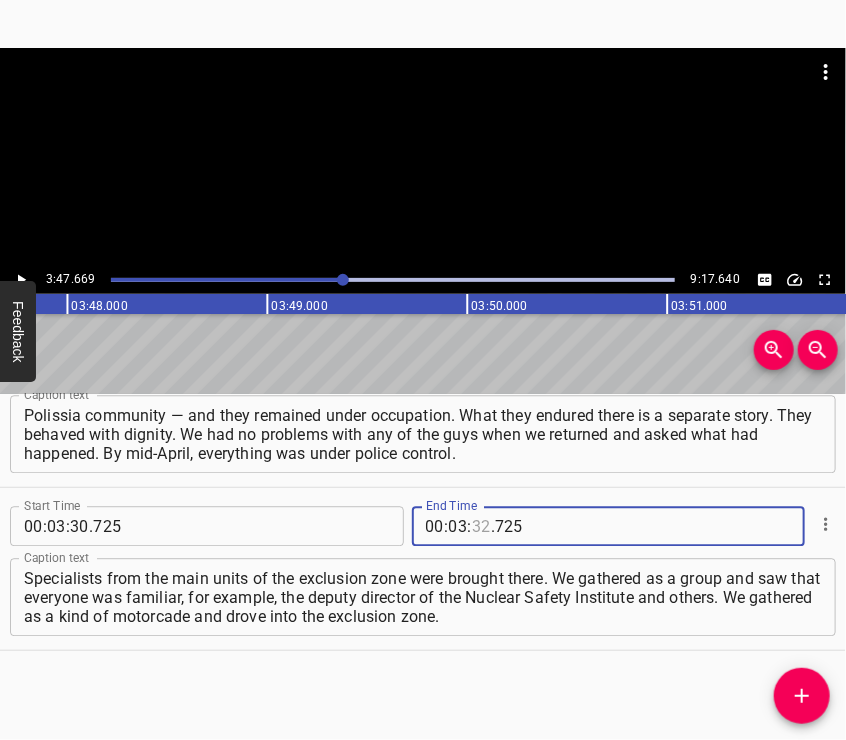 click at bounding box center [481, 526] 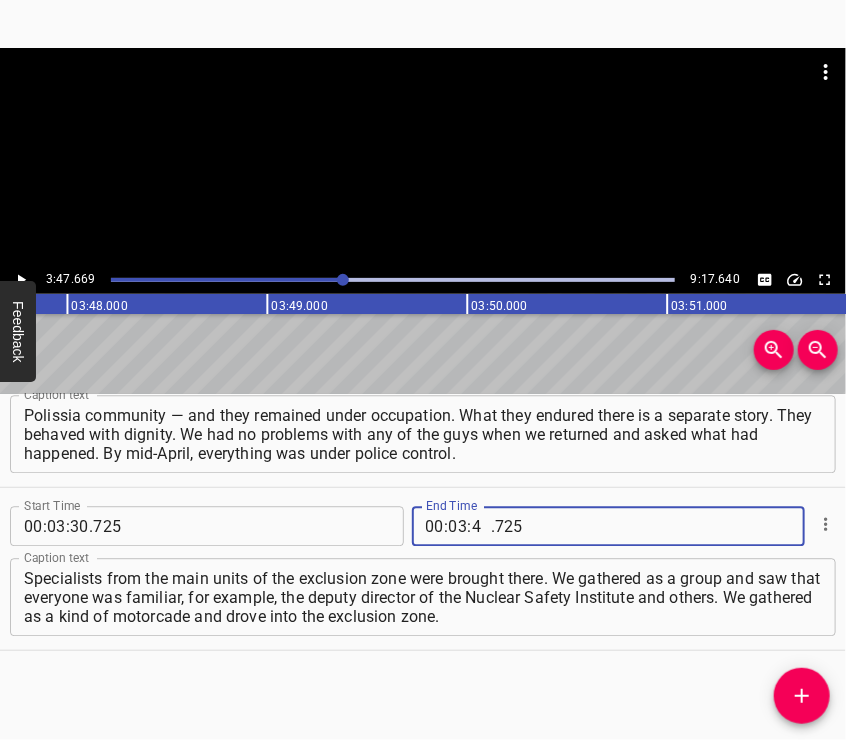 type on "47" 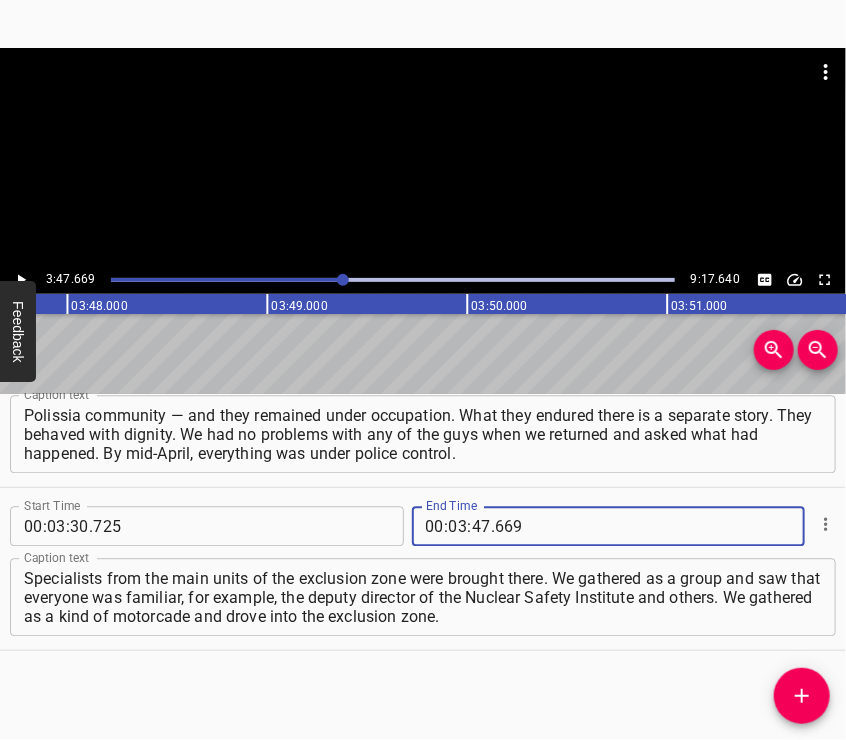 type on "669" 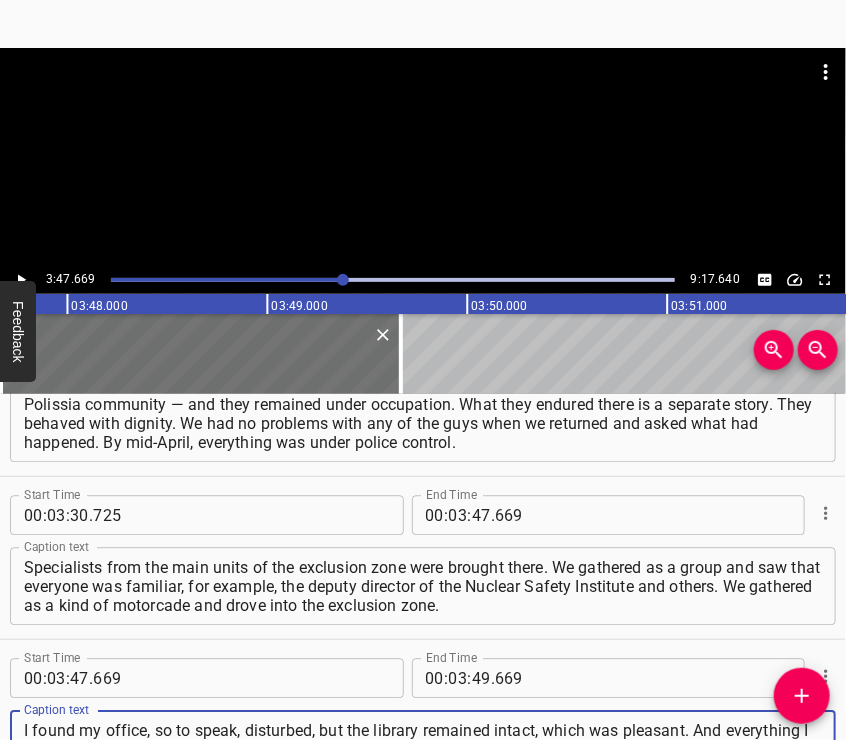 type on "I found my office, so to speak, disturbed, but the library remained intact, which was pleasant. And everything I could... I took tools with me, and we hung a padlock. Then, sometime in May, the regime changed, and I returned and began to put things in order, calculate damages, and prepare," 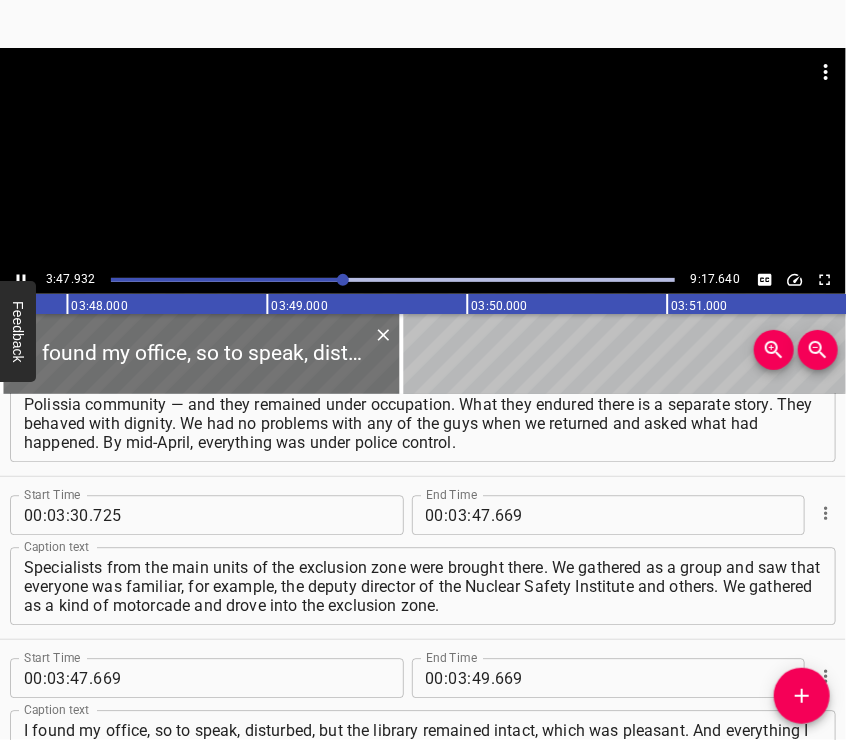 scroll, scrollTop: 1703, scrollLeft: 0, axis: vertical 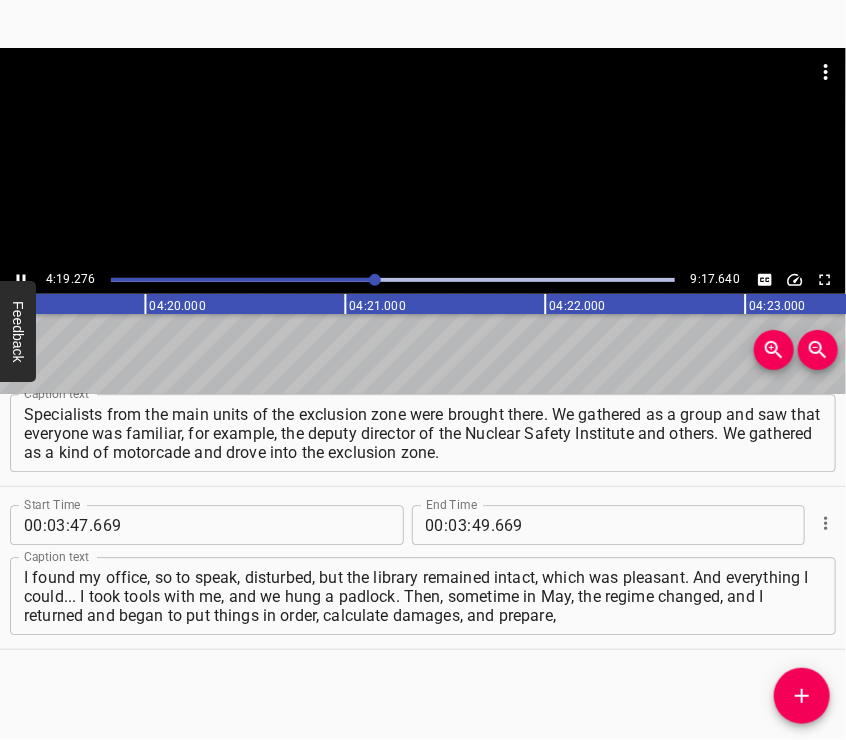 click at bounding box center (423, 157) 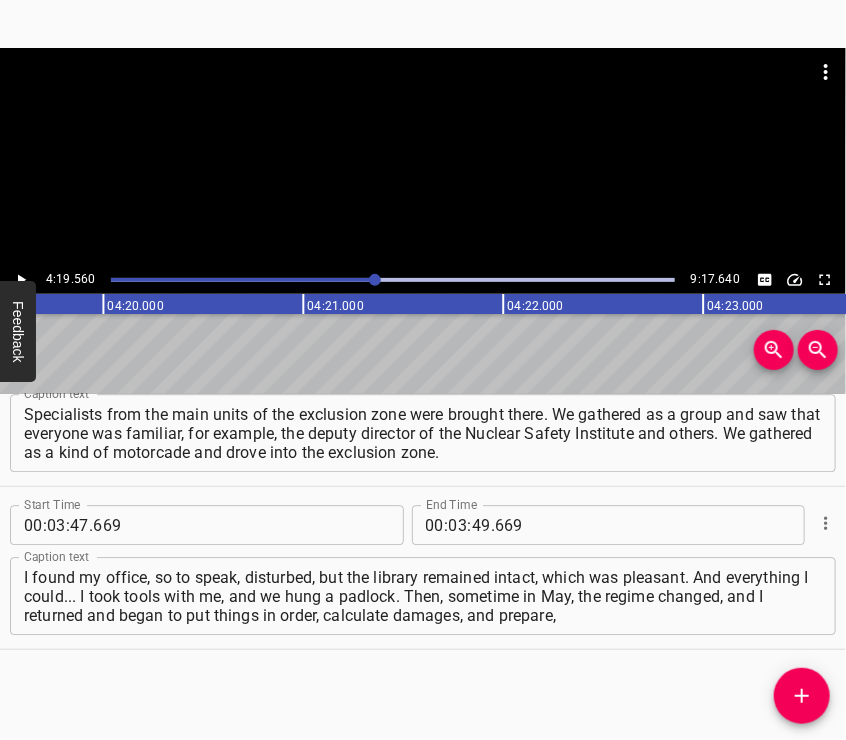 scroll, scrollTop: 0, scrollLeft: 51912, axis: horizontal 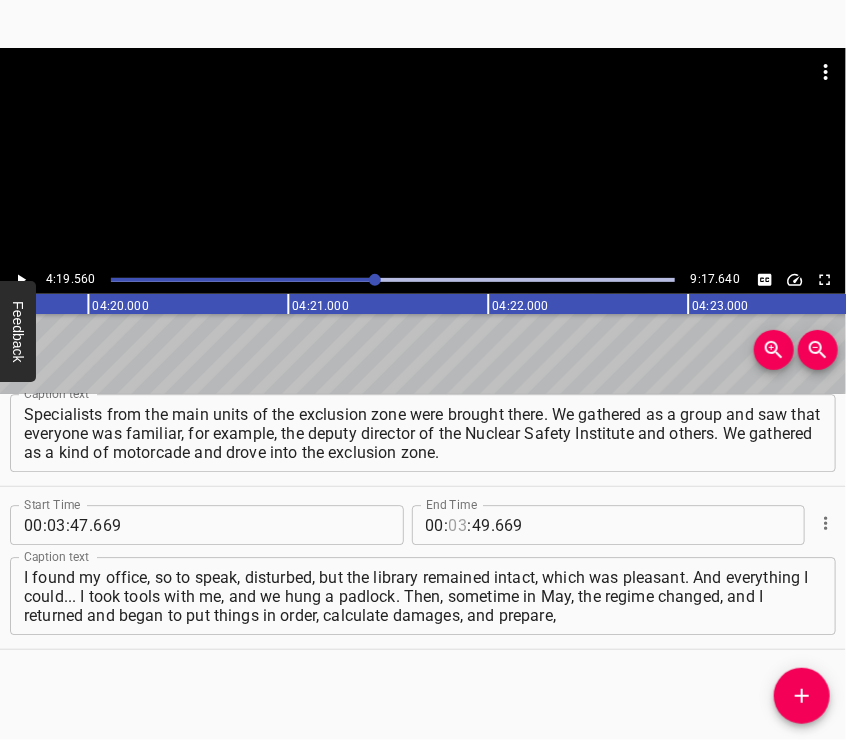 click at bounding box center [458, 525] 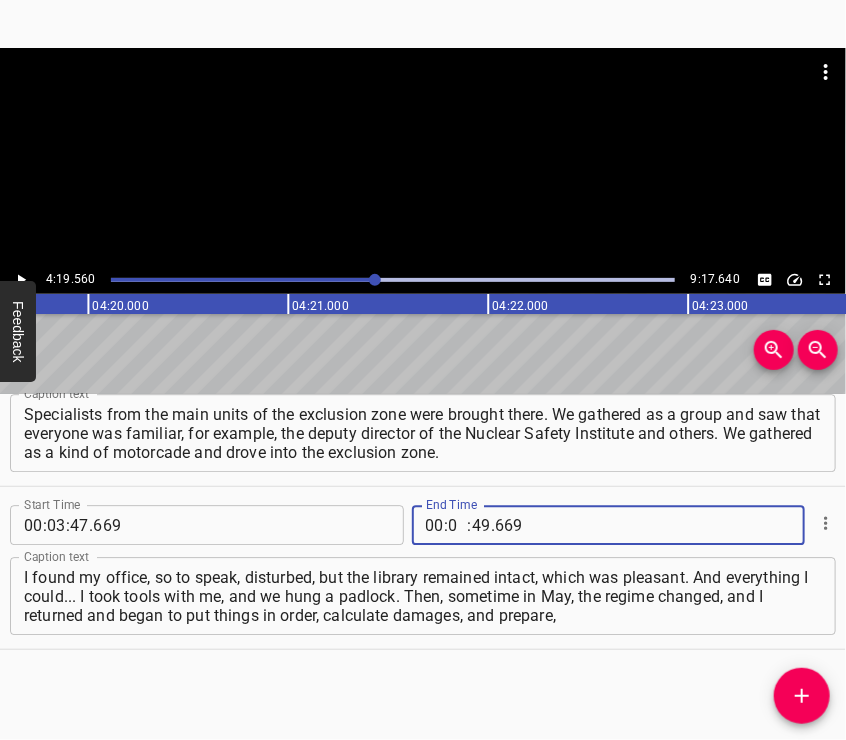 type on "04" 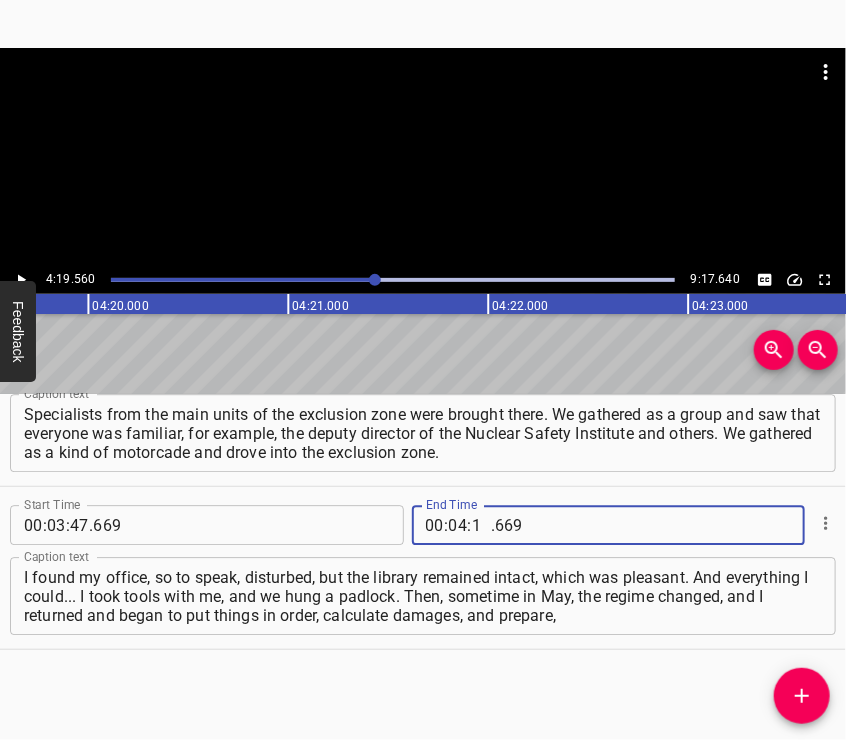 type on "19" 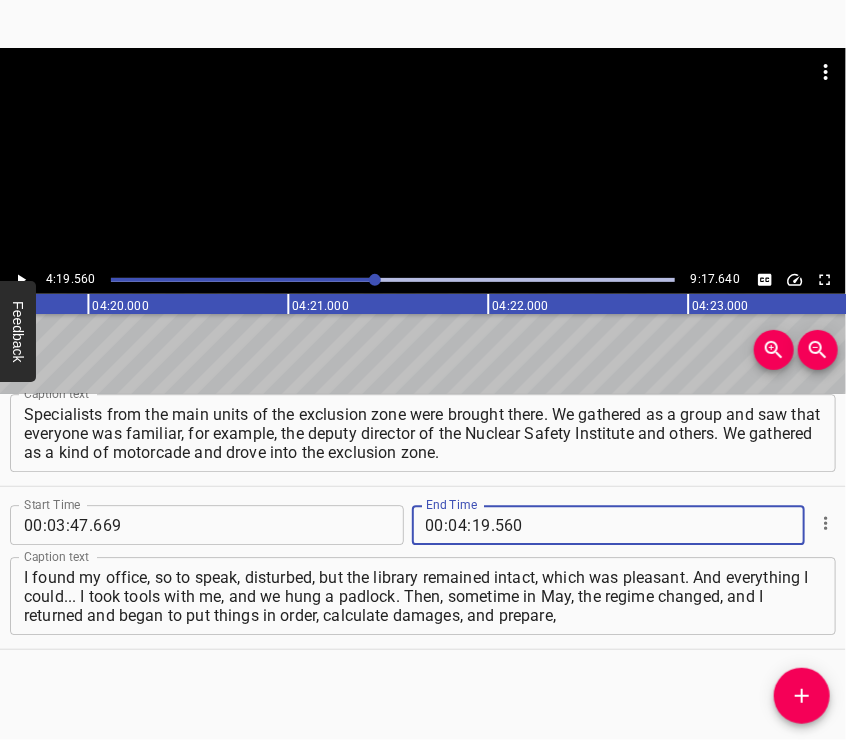 type on "560" 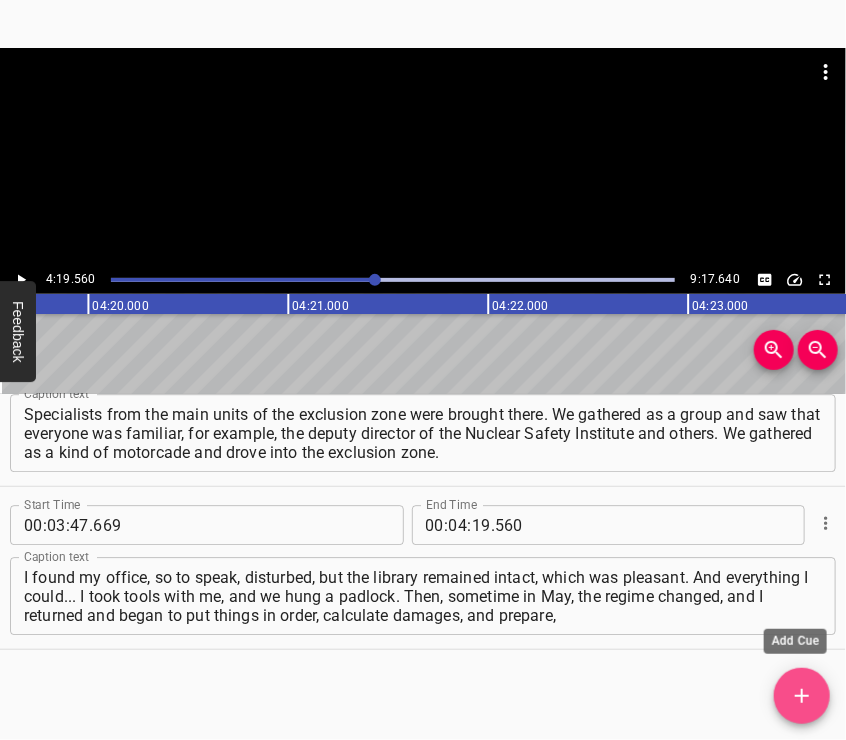 click at bounding box center (802, 696) 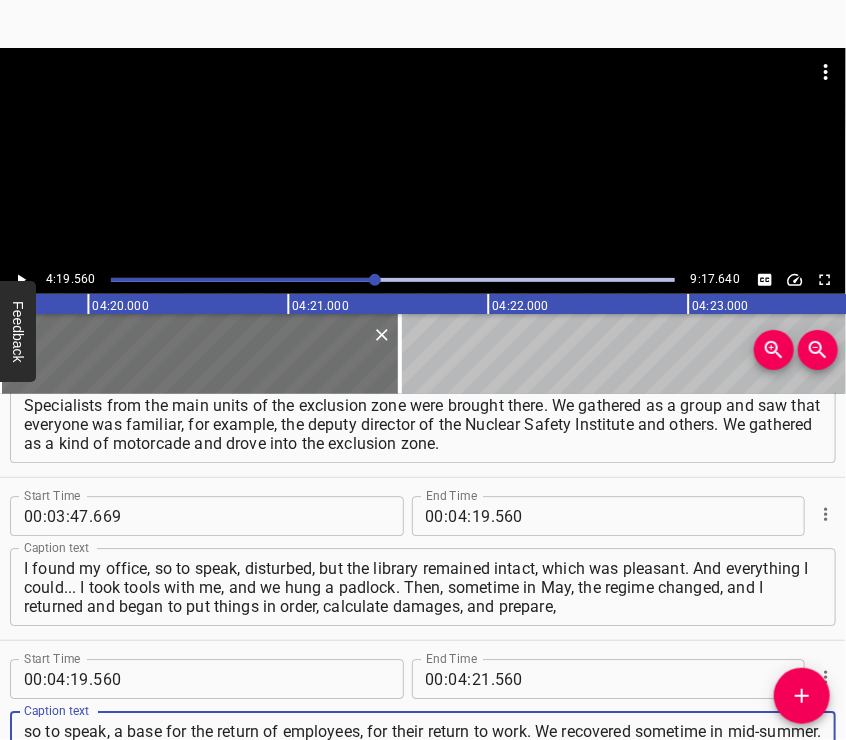 type on "so to speak, a base for the return of employees, for their return to work. We recovered sometime in mid-summer. It seems it was in June. There was a report that we submitted to the accounting department regarding what was stolen and destroyed. Mostly, they stole what could be used in the household: clothing," 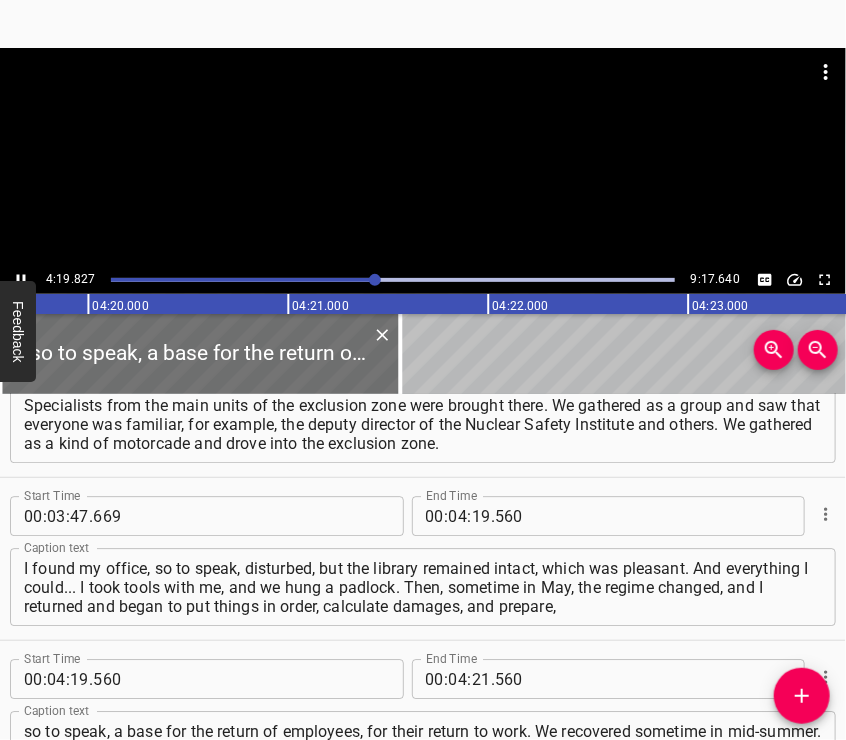 scroll, scrollTop: 1866, scrollLeft: 0, axis: vertical 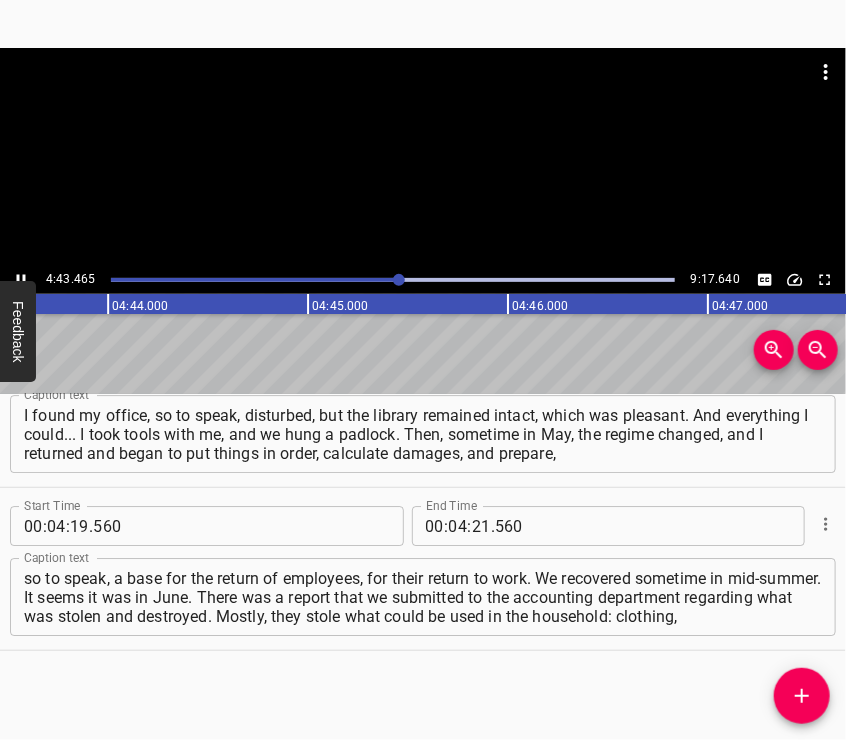 click at bounding box center [423, 157] 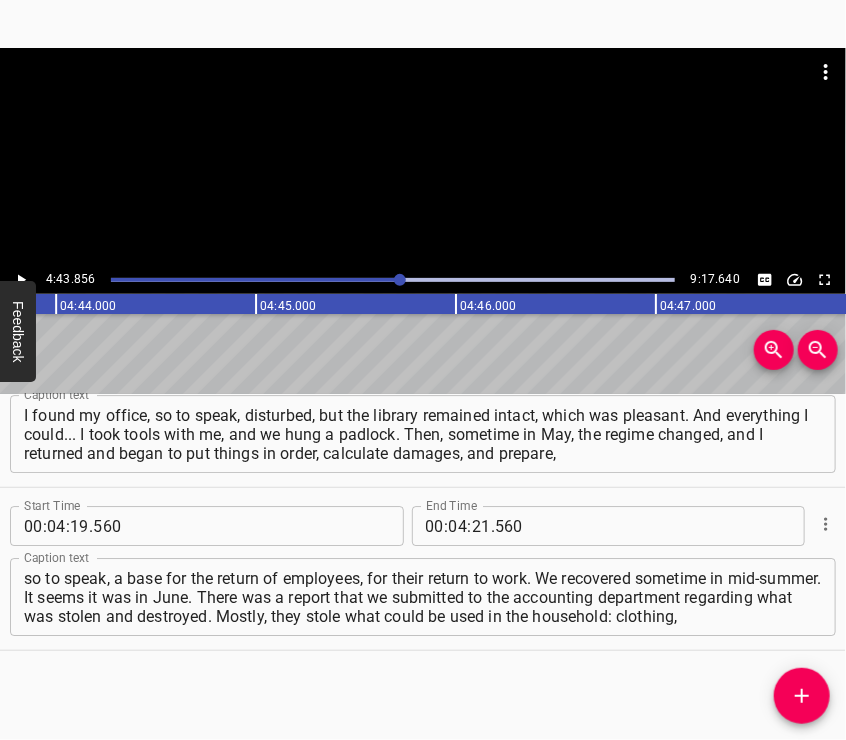 scroll, scrollTop: 0, scrollLeft: 56771, axis: horizontal 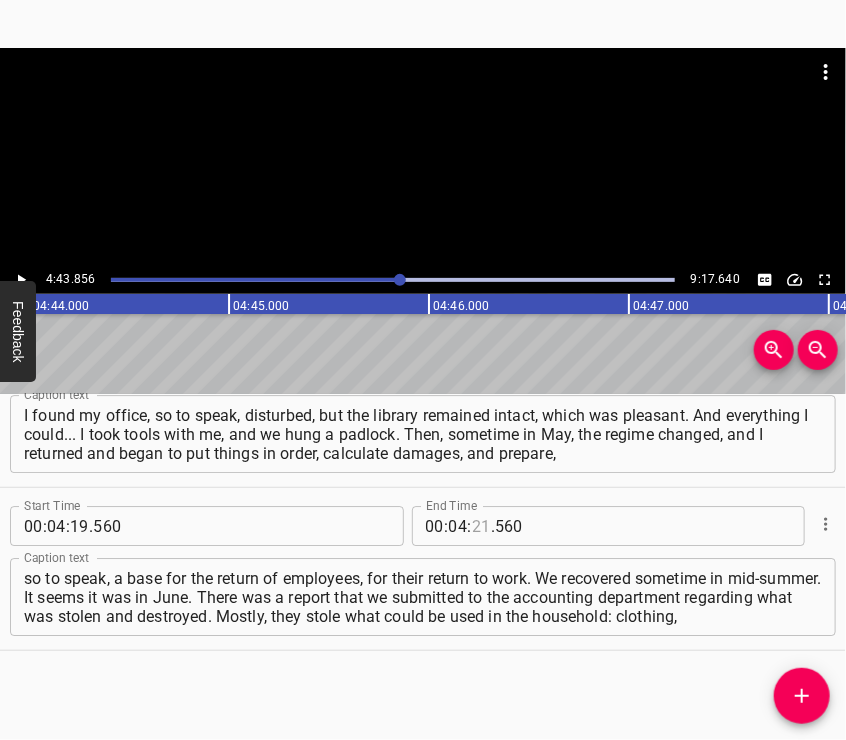 click at bounding box center (481, 526) 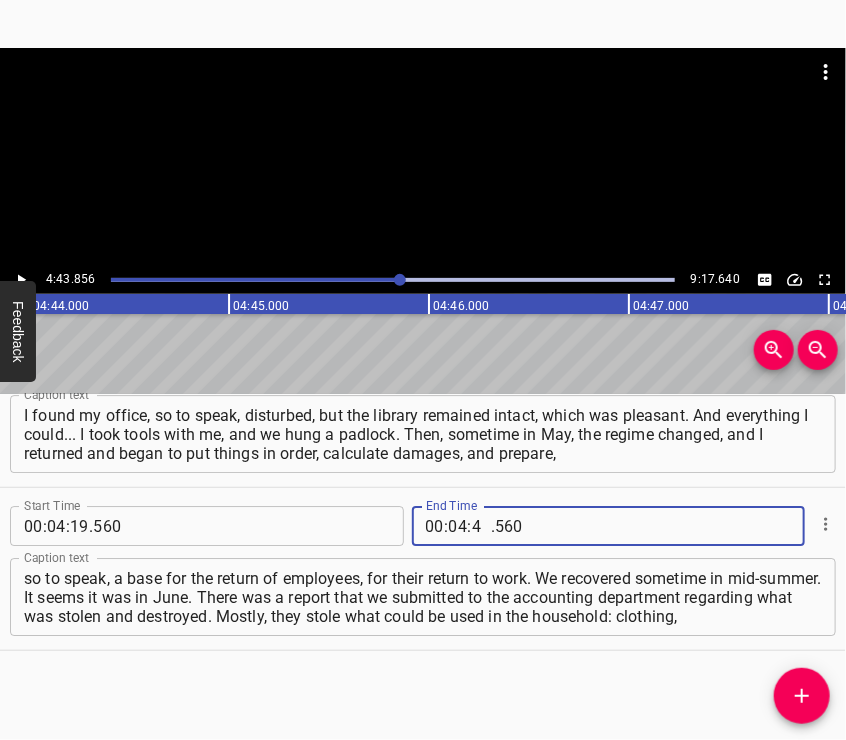 type on "43" 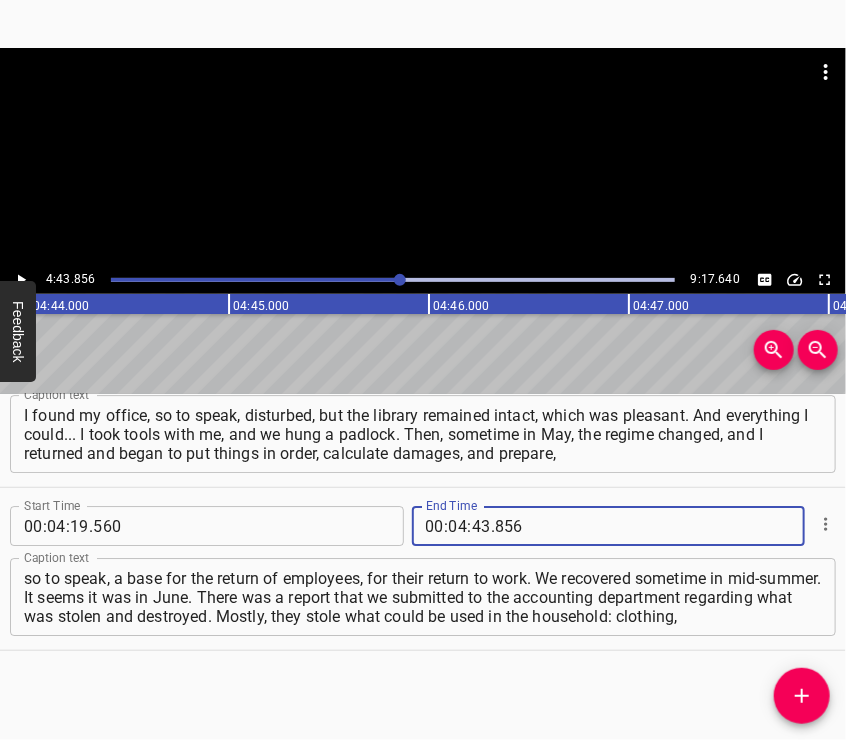 type on "856" 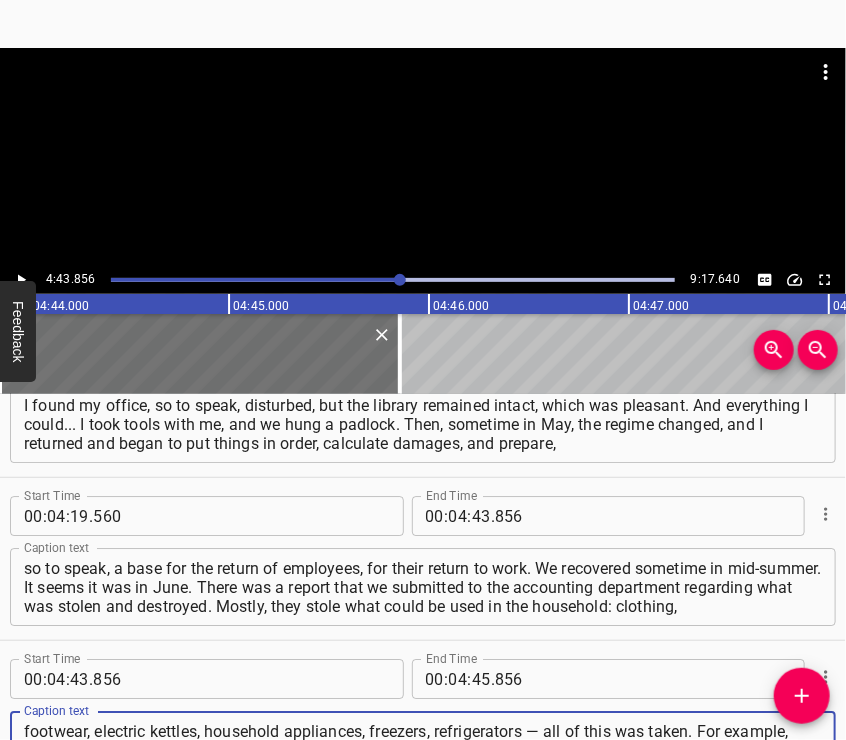 type on "footwear, electric kettles, household appliances, freezers, refrigerators — all of this was taken. For example, Sherman traps are quite good, $20 each, which were given to us through a Japanese project; they remained standing in a row as they were. The hematology analyzer also stood there, no one needed it, and so on." 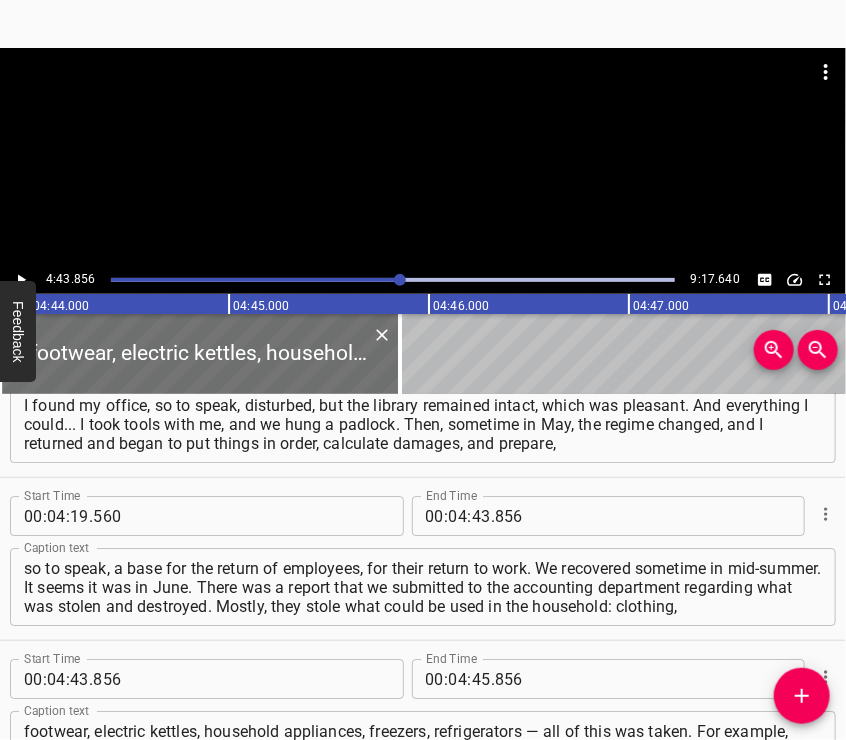 click at bounding box center [423, 98] 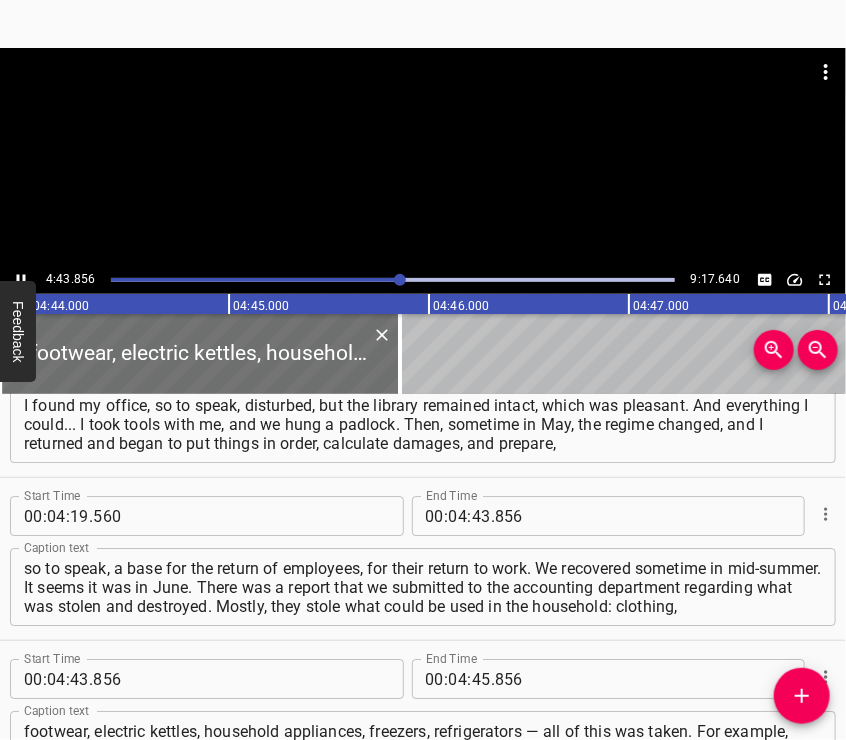 scroll, scrollTop: 1954, scrollLeft: 0, axis: vertical 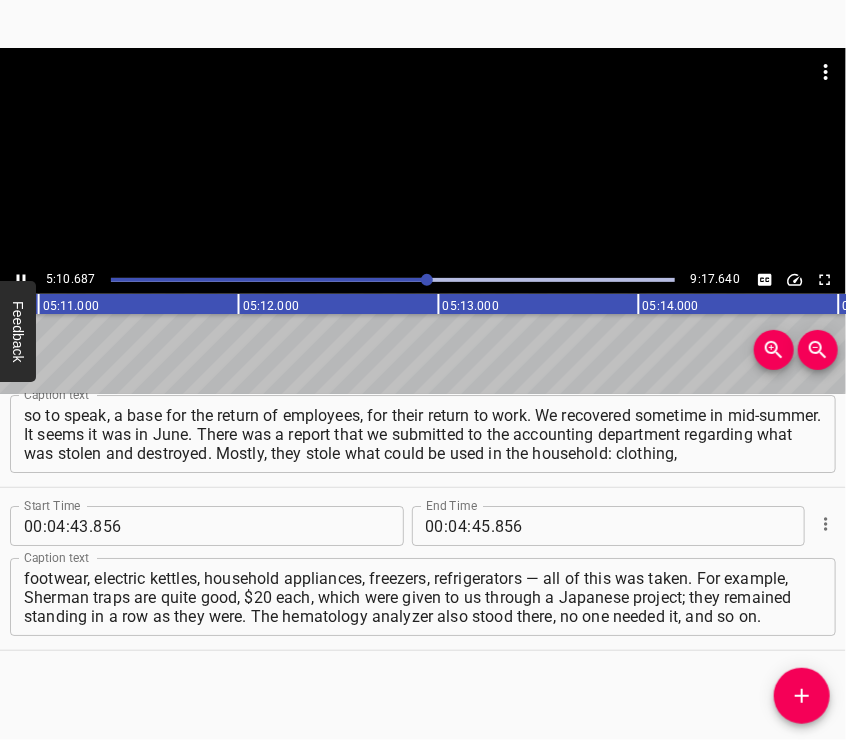 click at bounding box center (423, 157) 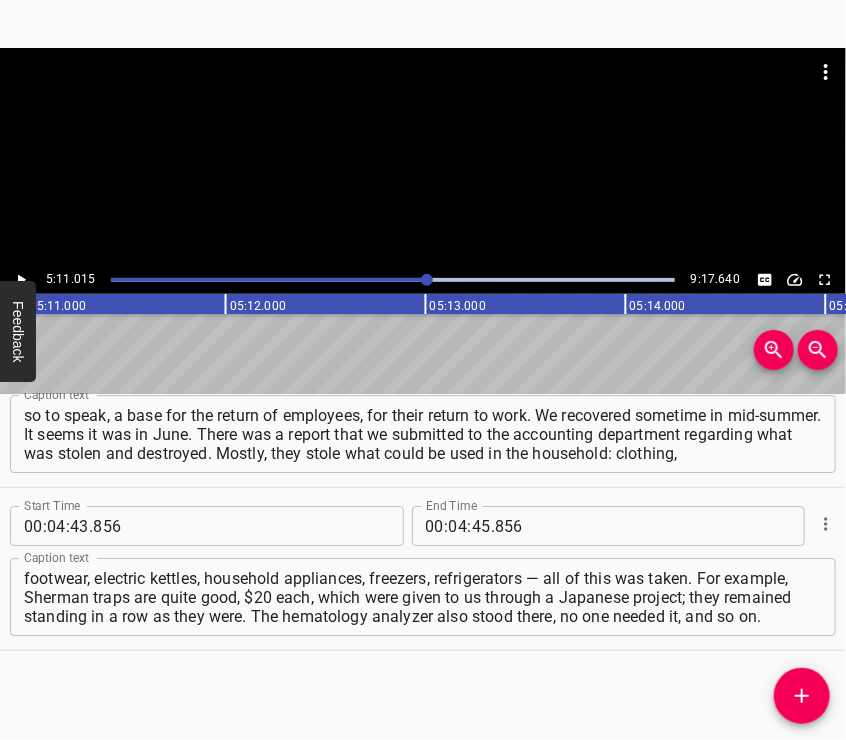scroll, scrollTop: 0, scrollLeft: 62203, axis: horizontal 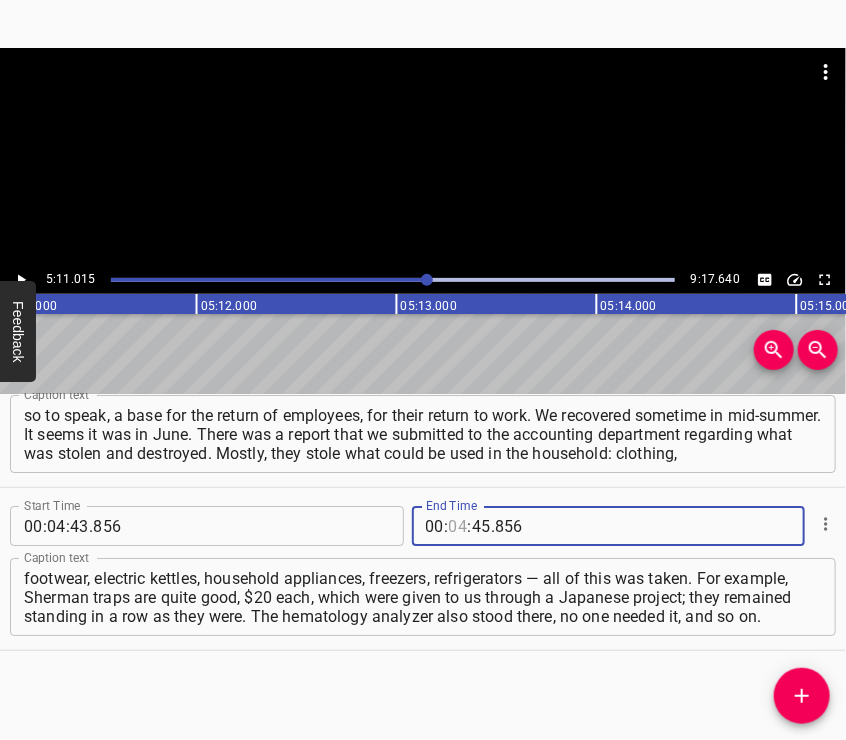 click at bounding box center [458, 526] 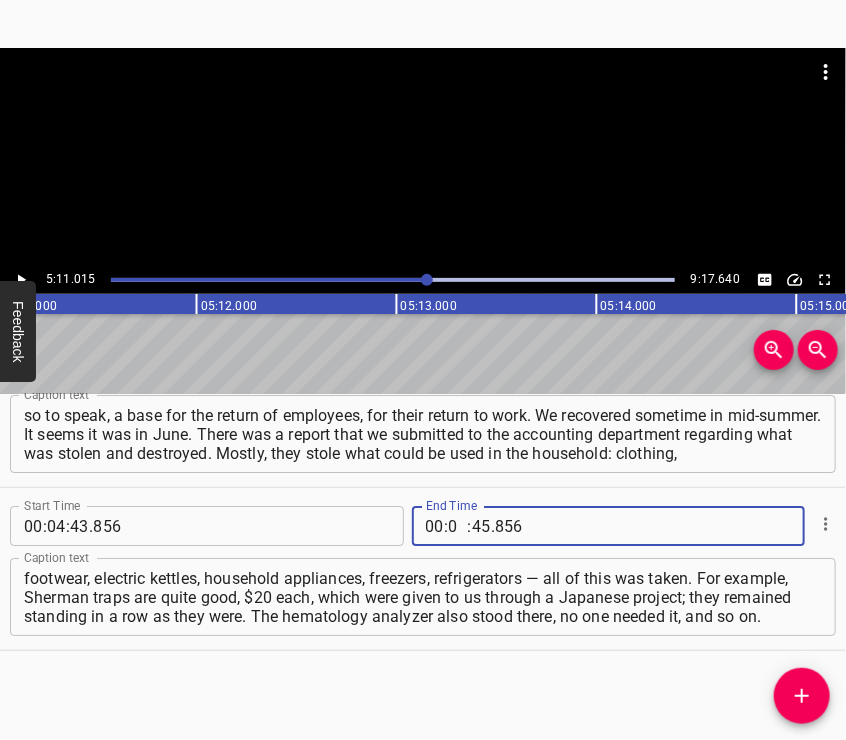 type on "05" 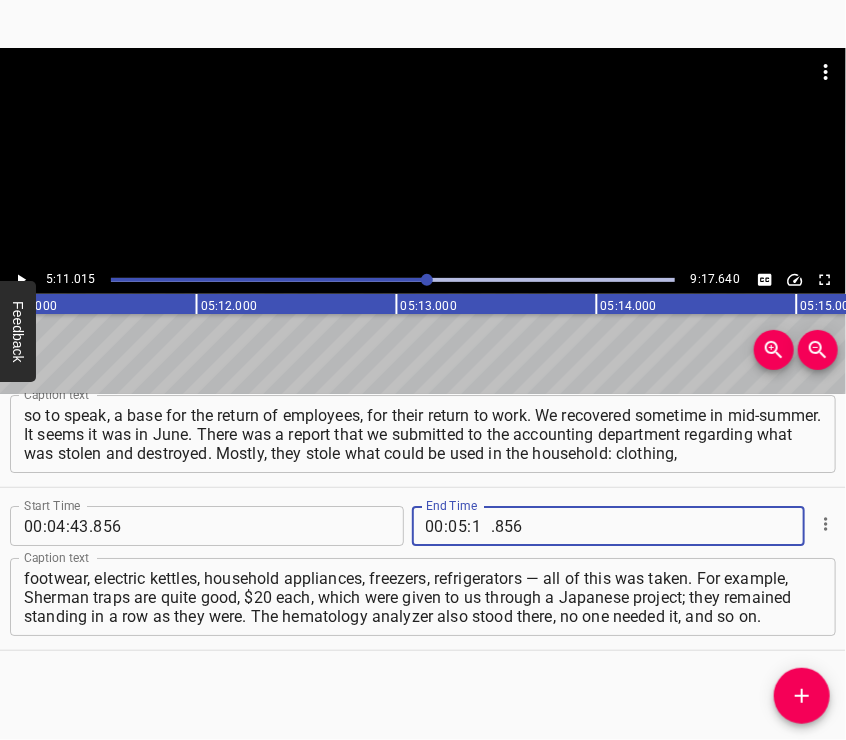 type on "11" 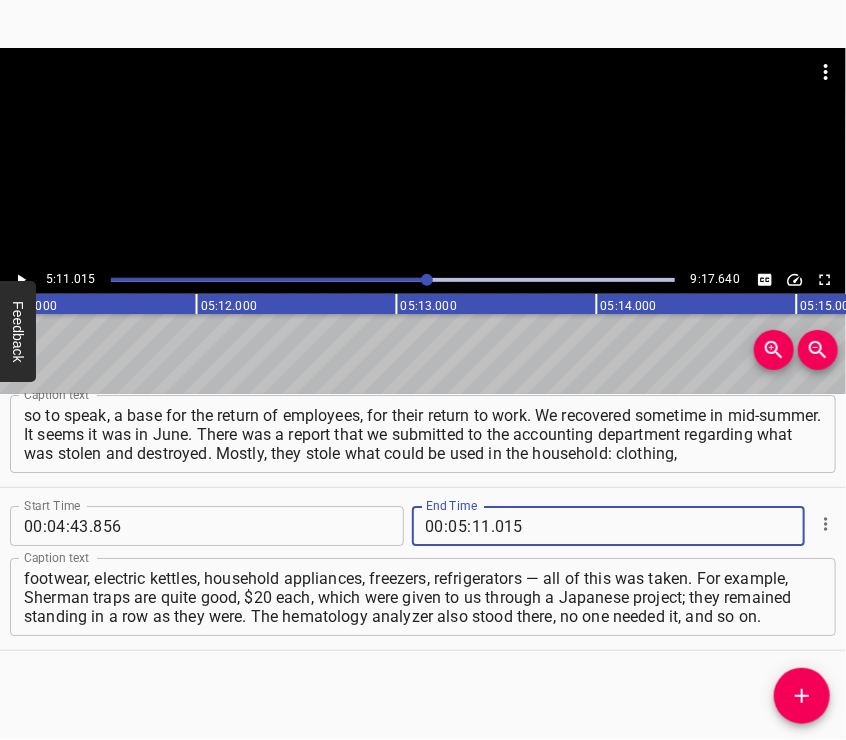 type on "015" 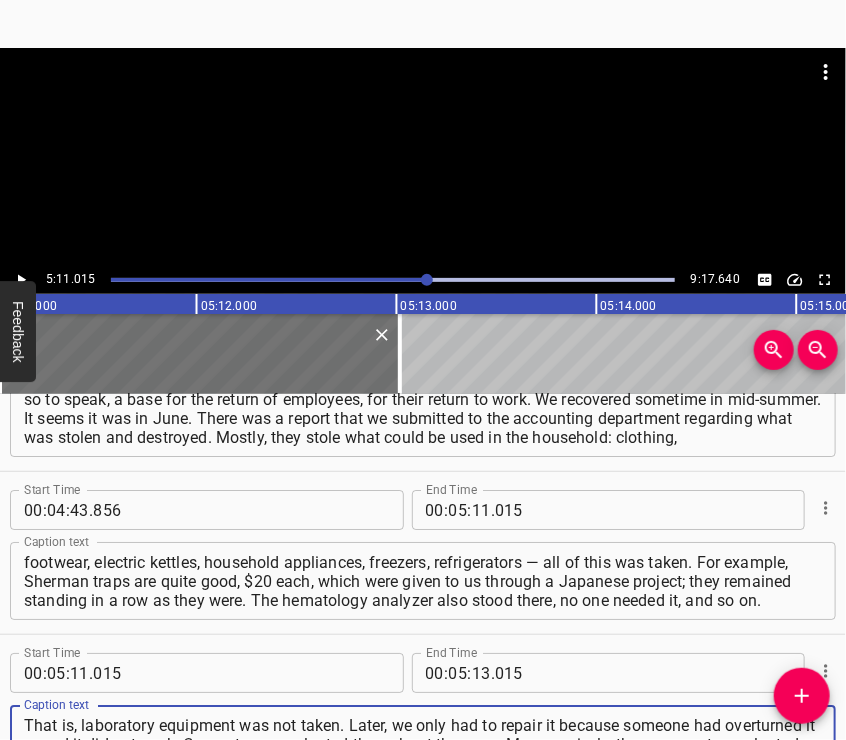 type on "That is, laboratory equipment was not taken. Later, we only had to repair it because someone had overturned it — and it did not work. Computers were looted throughout the zone. More precisely, they were not even looted but gutted. The system units remained in place. I did not understand why," 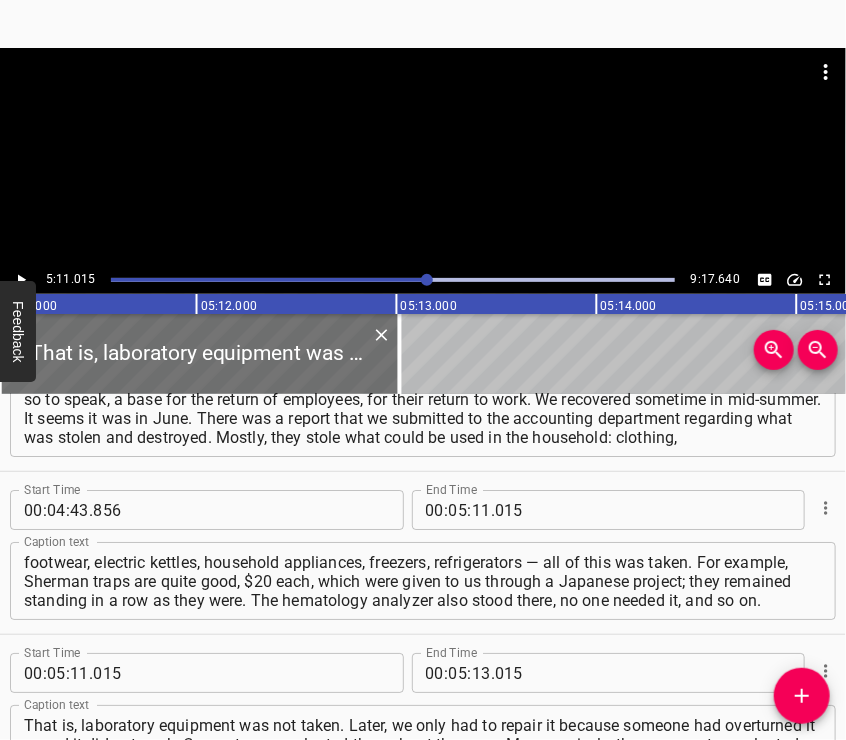 click at bounding box center [423, 157] 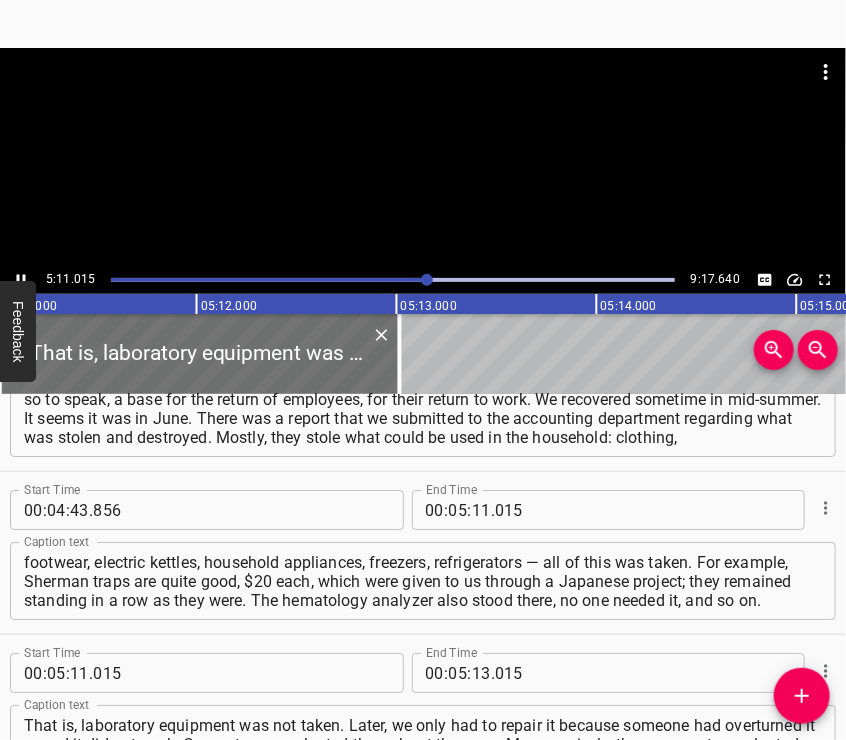scroll, scrollTop: 2123, scrollLeft: 0, axis: vertical 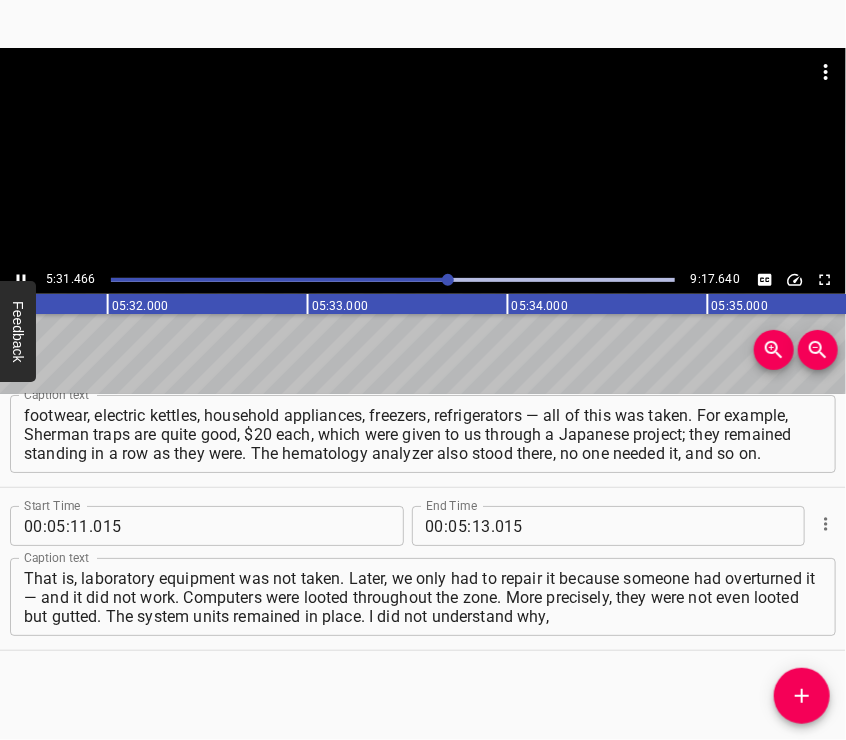 click at bounding box center (423, 157) 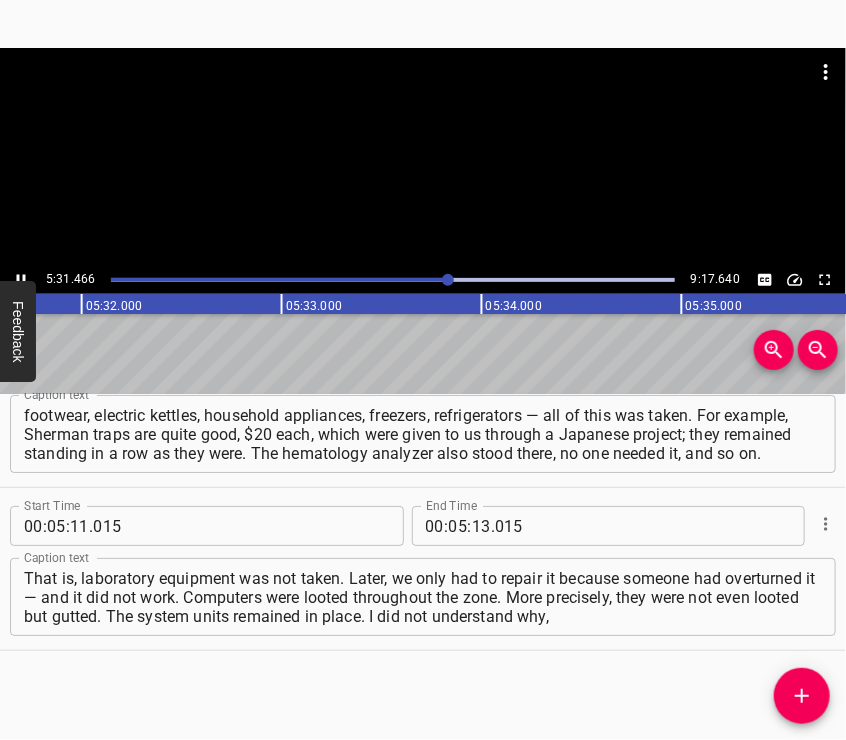 scroll, scrollTop: 0, scrollLeft: 66356, axis: horizontal 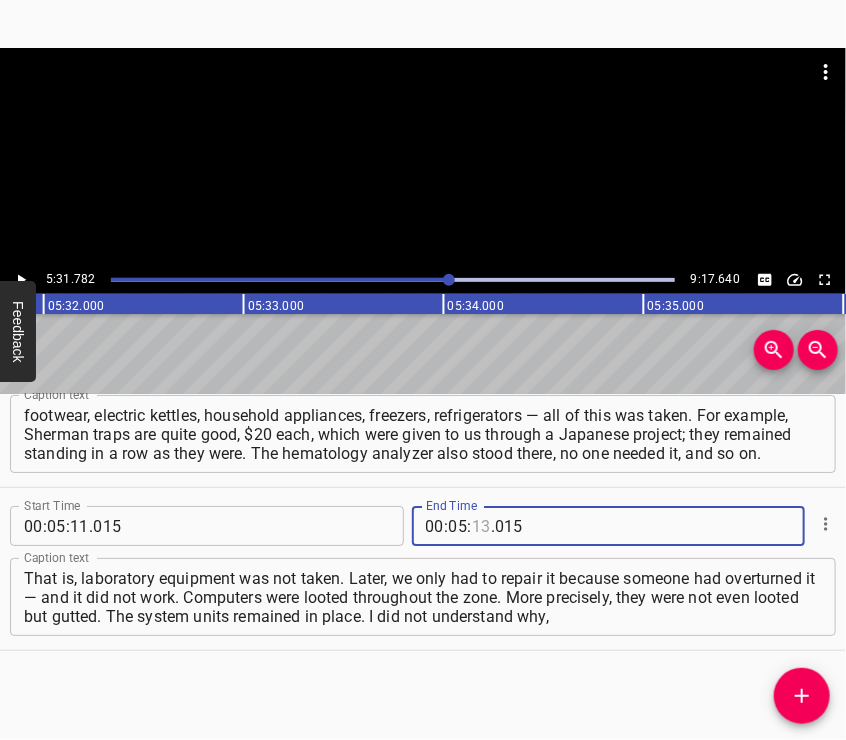click at bounding box center (481, 526) 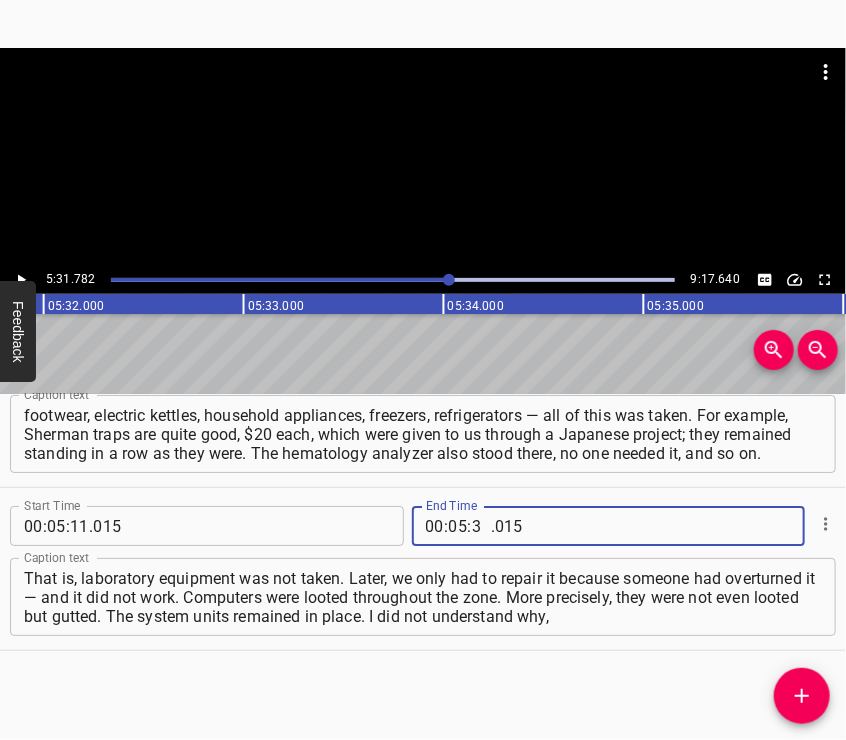 type on "31" 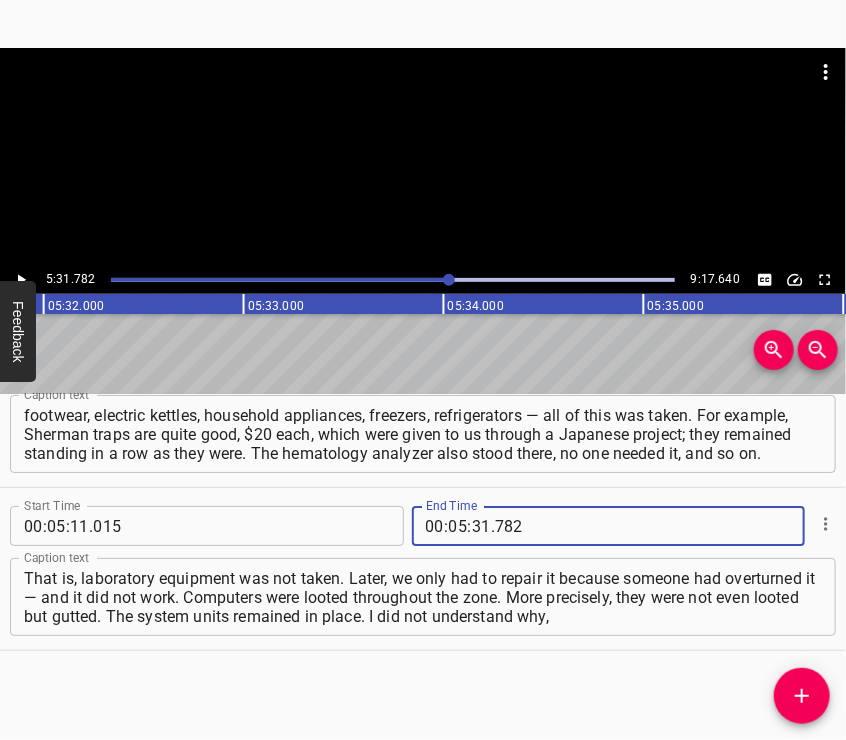type on "782" 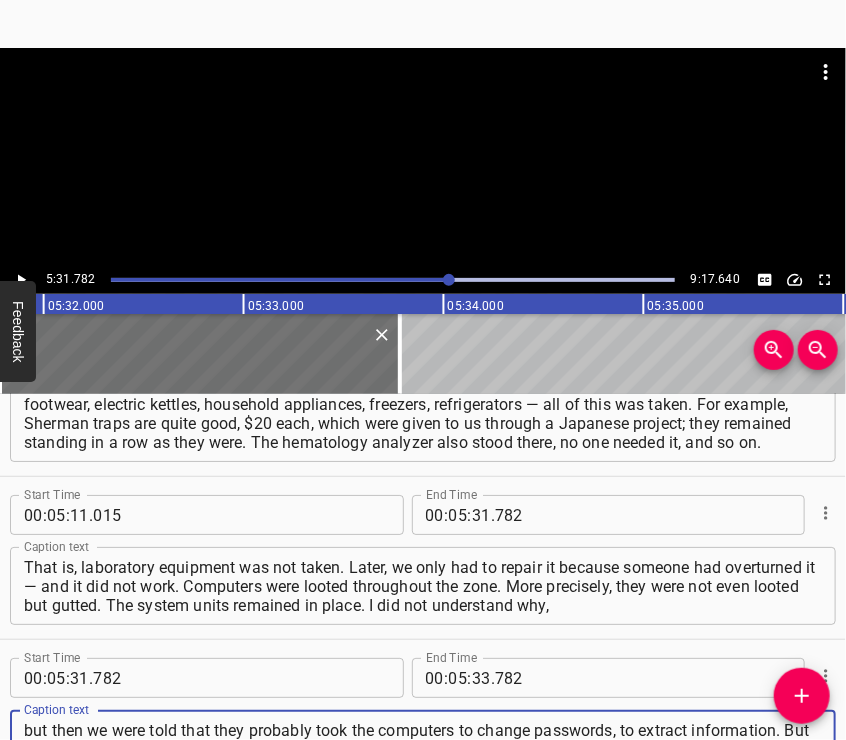 type on "but then we were told that they probably took the computers to change passwords, to extract information. But then I found some strange part in my office and showed it to a colleague who has a more technical mindset. He said it was a part of a hard drive. Later, at the russian positions, we found..." 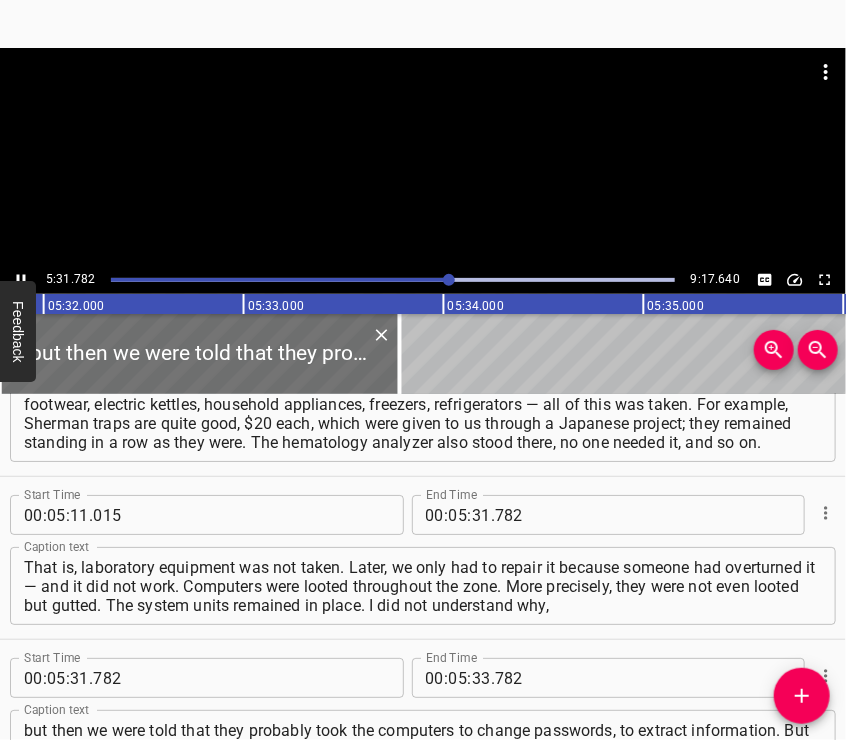 scroll, scrollTop: 2281, scrollLeft: 0, axis: vertical 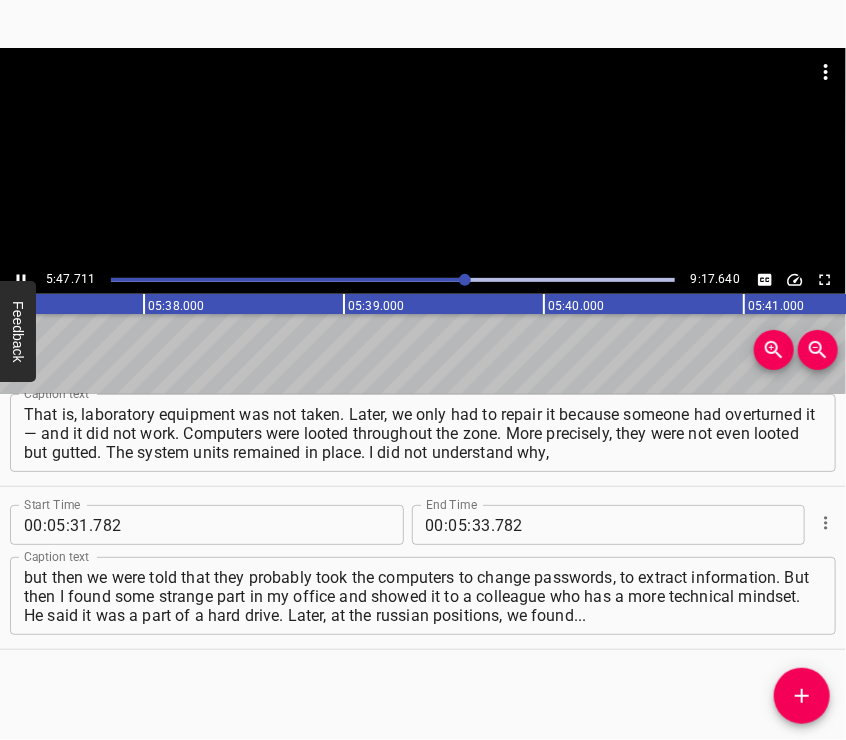 click at bounding box center [423, 157] 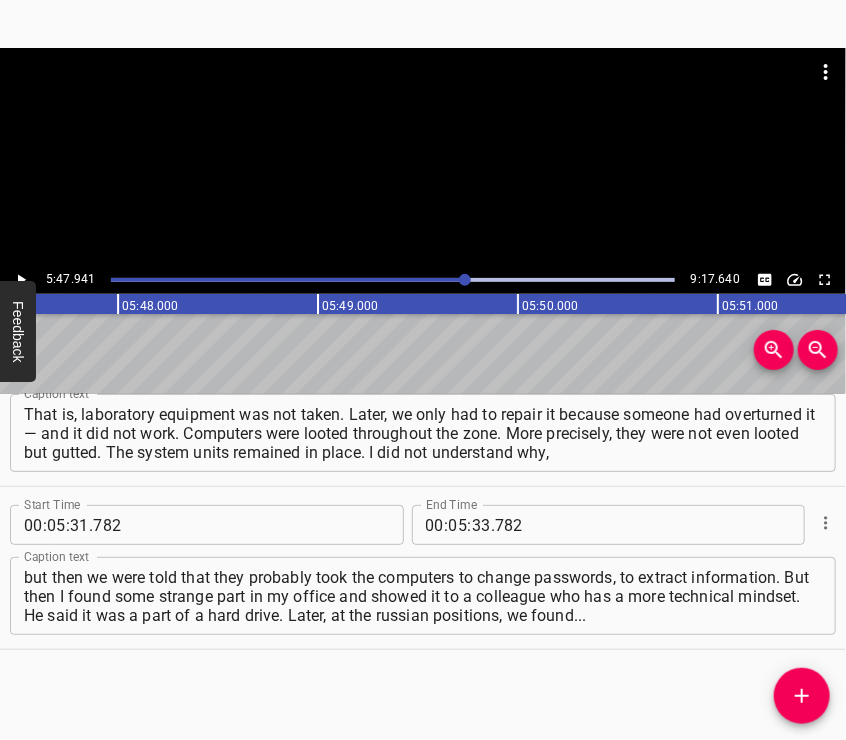 scroll, scrollTop: 0, scrollLeft: 69588, axis: horizontal 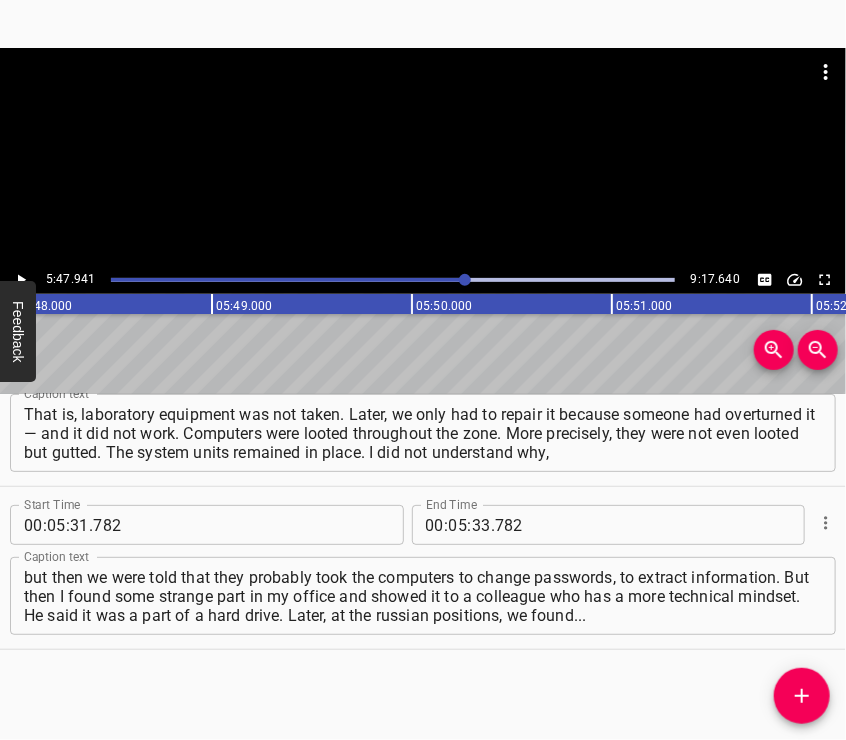 drag, startPoint x: 516, startPoint y: 160, endPoint x: 419, endPoint y: 171, distance: 97.62172 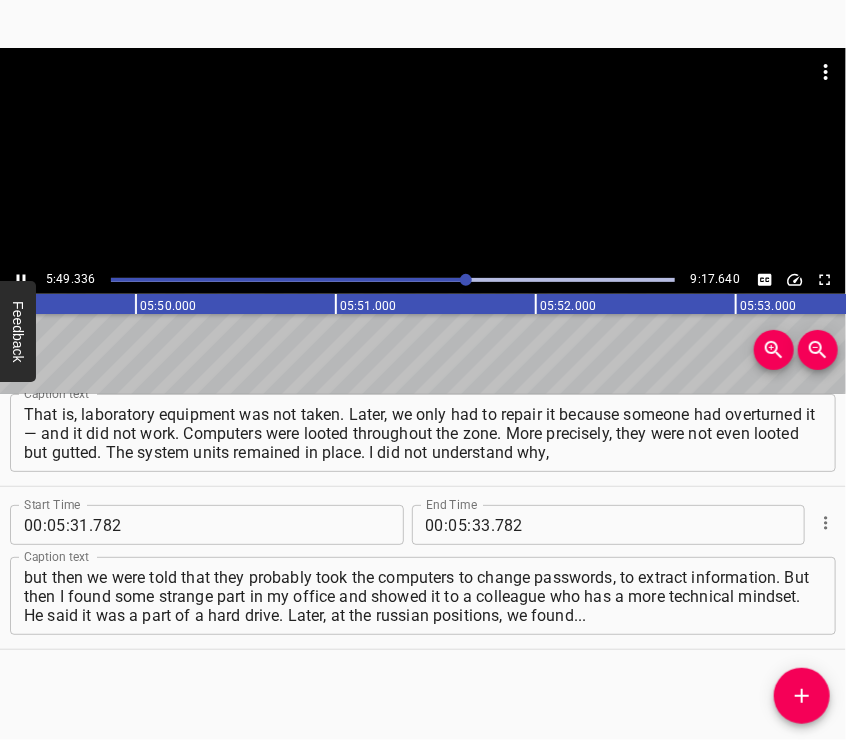 scroll, scrollTop: 0, scrollLeft: 69867, axis: horizontal 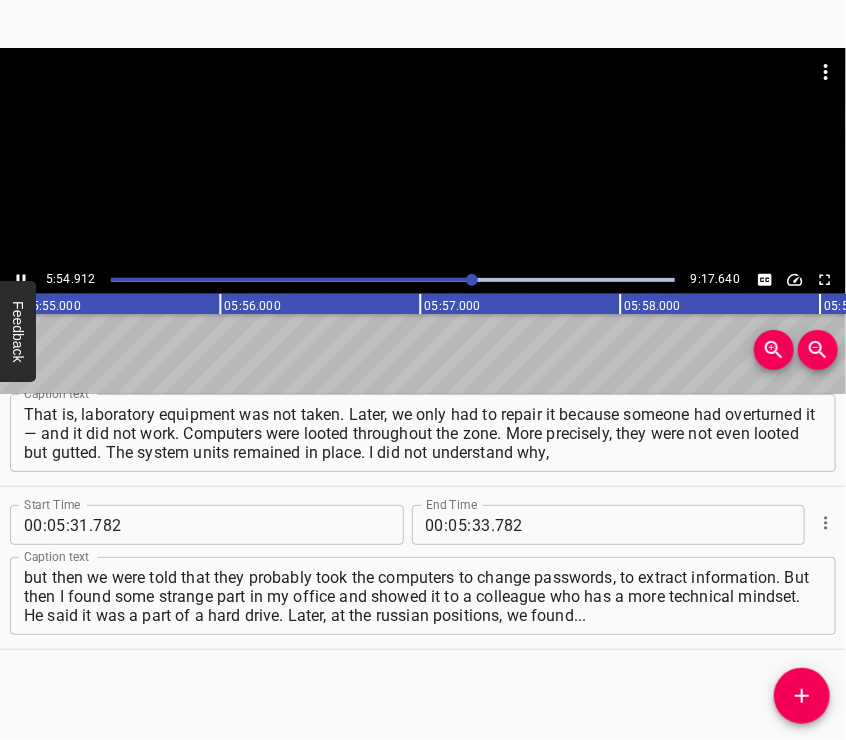 click at bounding box center [423, 98] 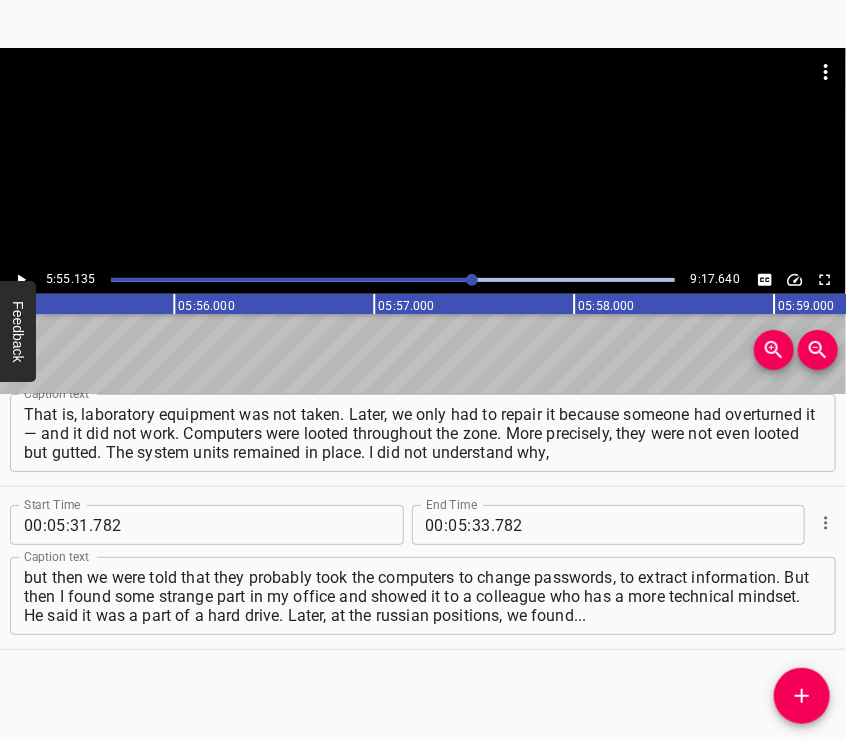 scroll, scrollTop: 0, scrollLeft: 71027, axis: horizontal 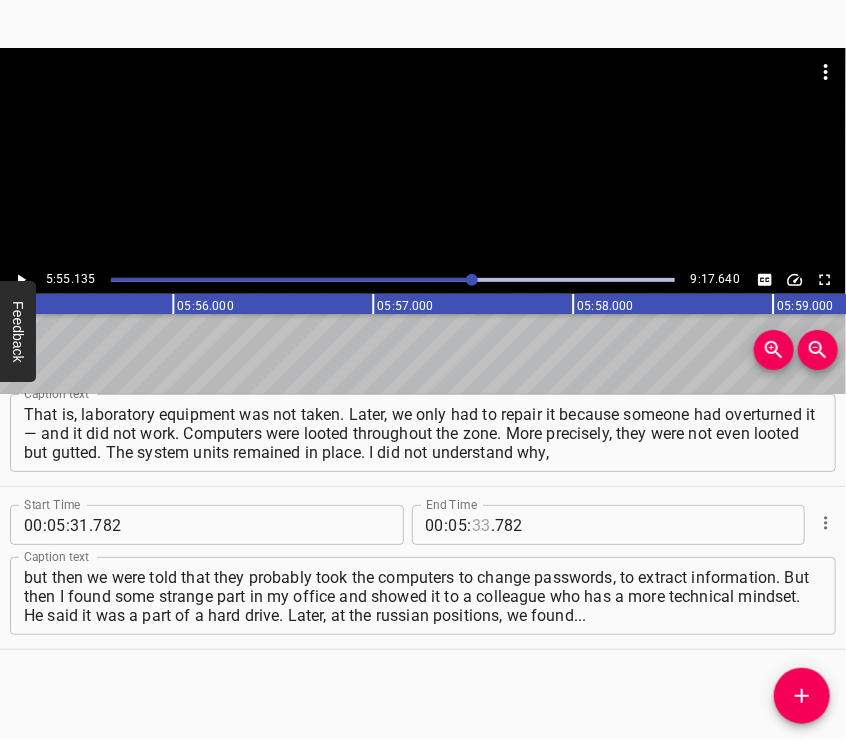 click at bounding box center (481, 525) 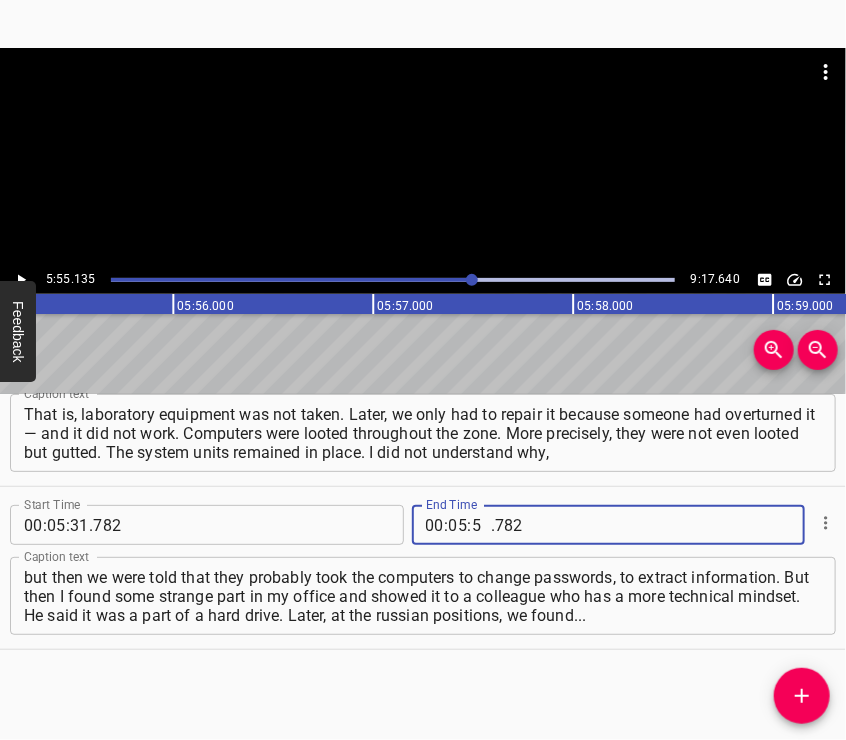 type on "55" 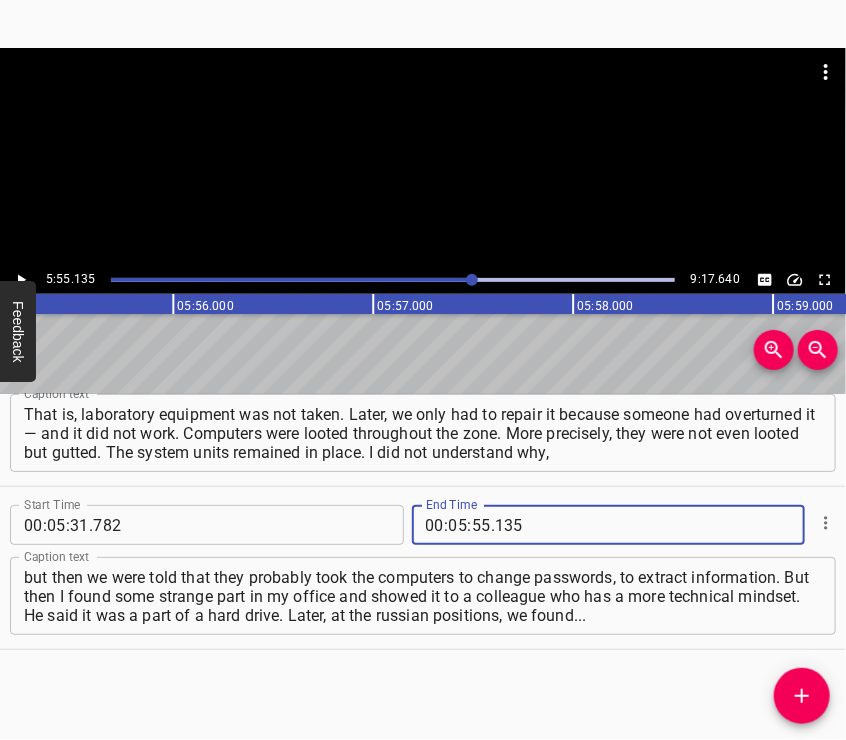 type on "135" 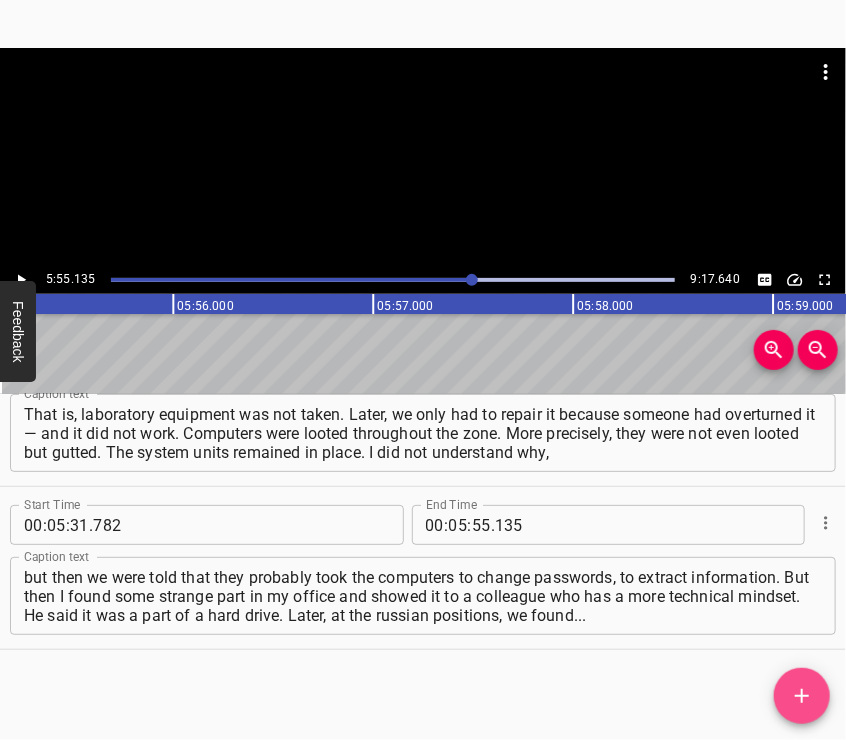 click 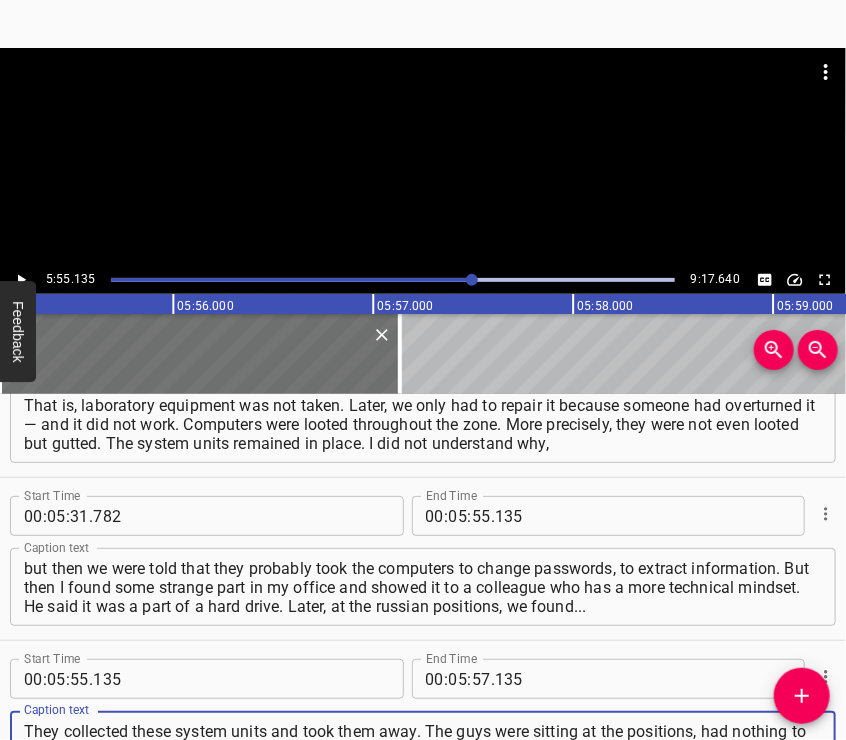 type on "They collected these system units and took them away. The guys were sitting at the positions, had nothing to do, and simply disassembled them, took out... We roughly estimated: they took out elements that could be quickly sold, for example, the processor, or simply handed them in as scrap metal." 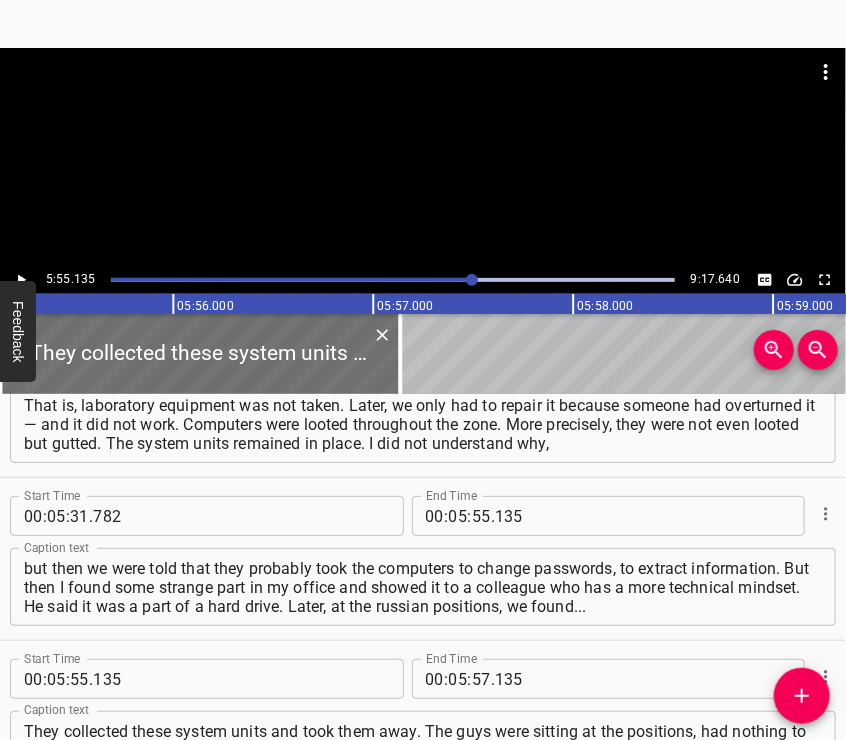 click at bounding box center (423, 157) 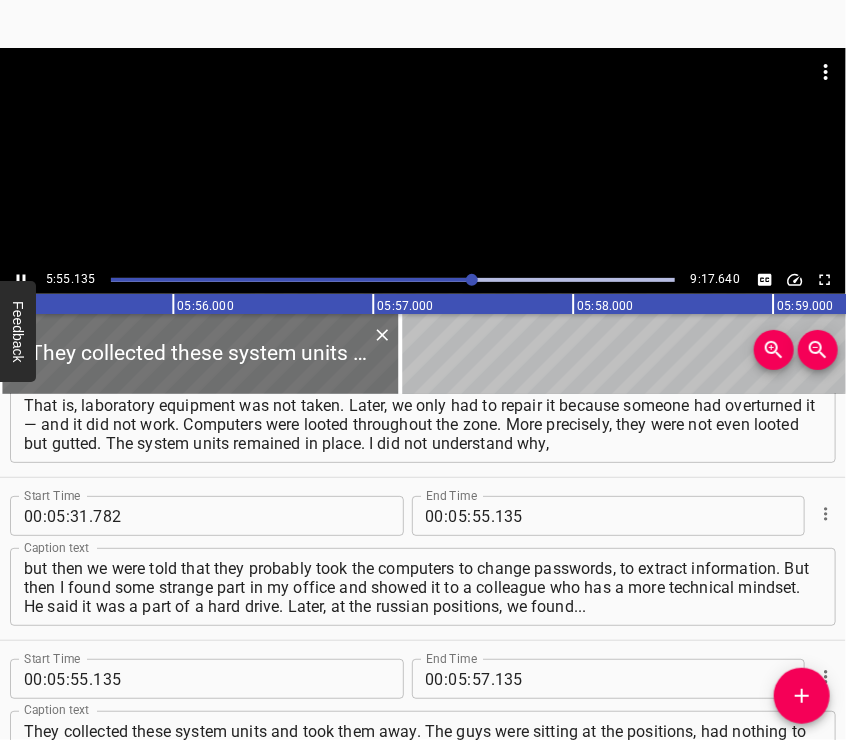 scroll, scrollTop: 2444, scrollLeft: 0, axis: vertical 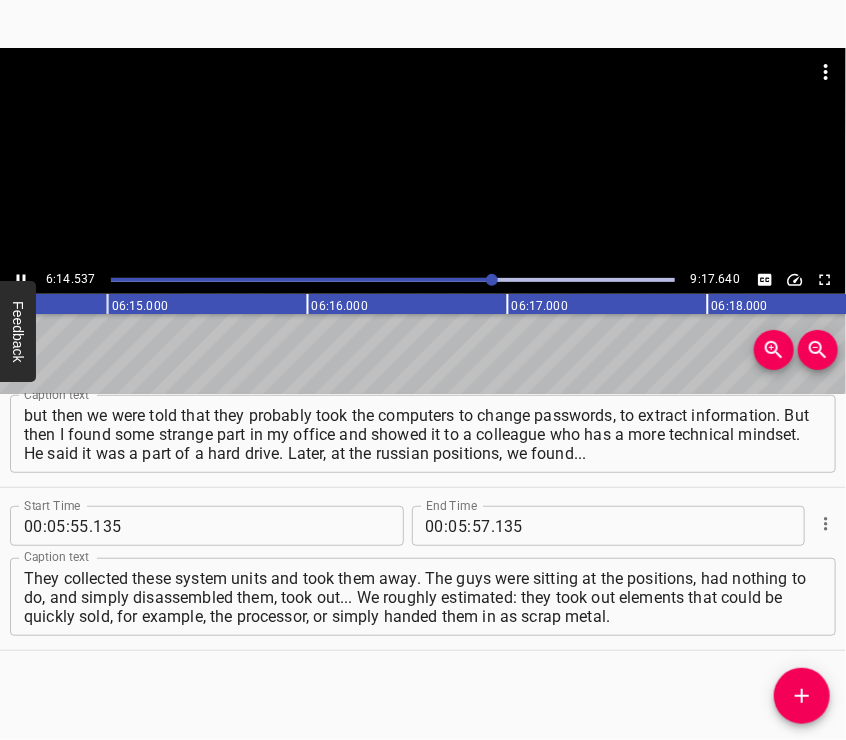 click at bounding box center (423, 157) 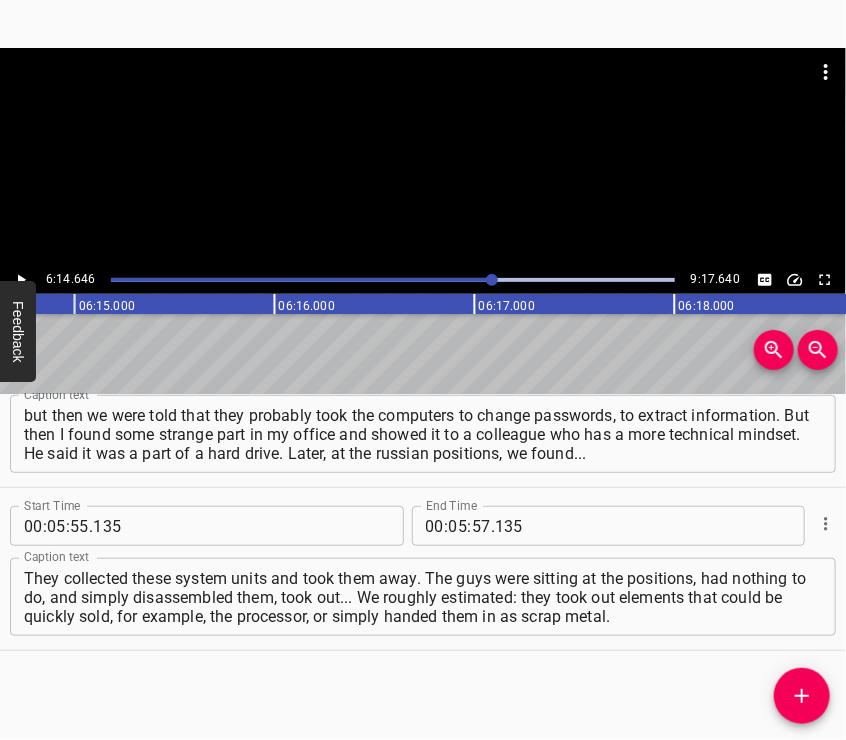 scroll, scrollTop: 0, scrollLeft: 74929, axis: horizontal 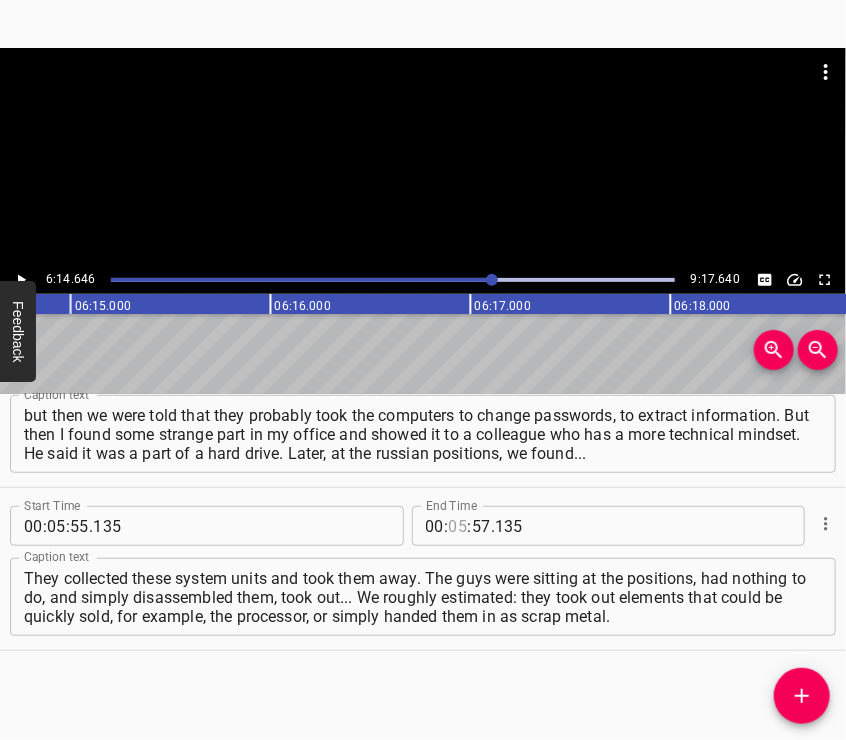click at bounding box center (458, 526) 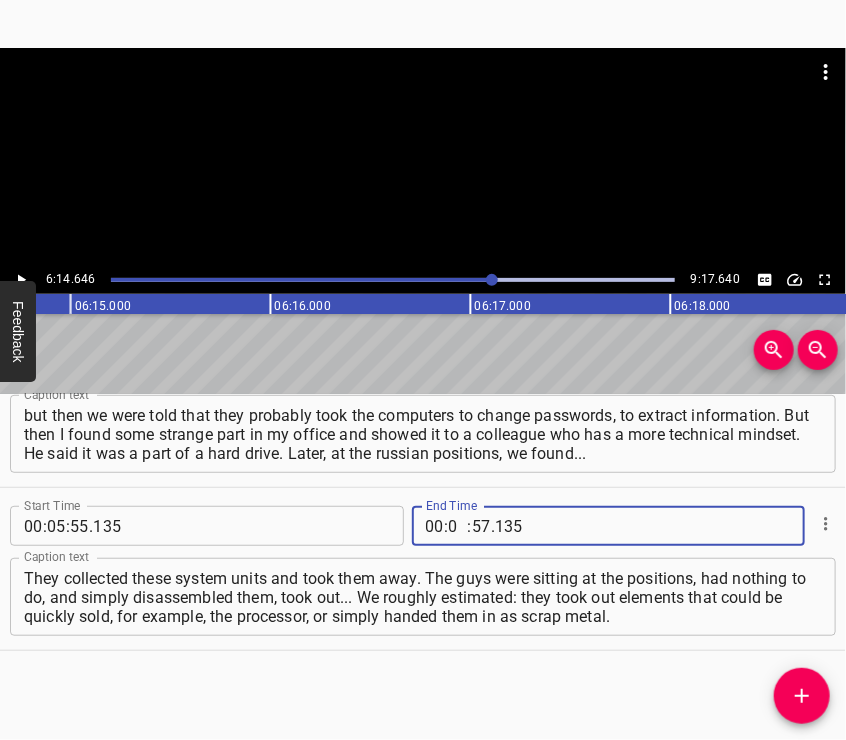 type on "06" 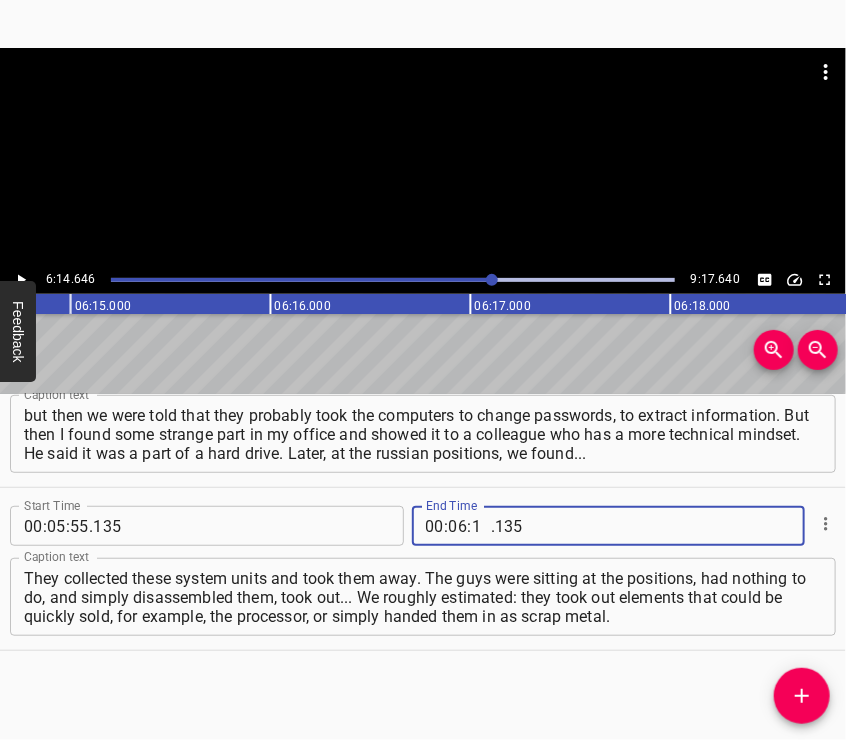type on "14" 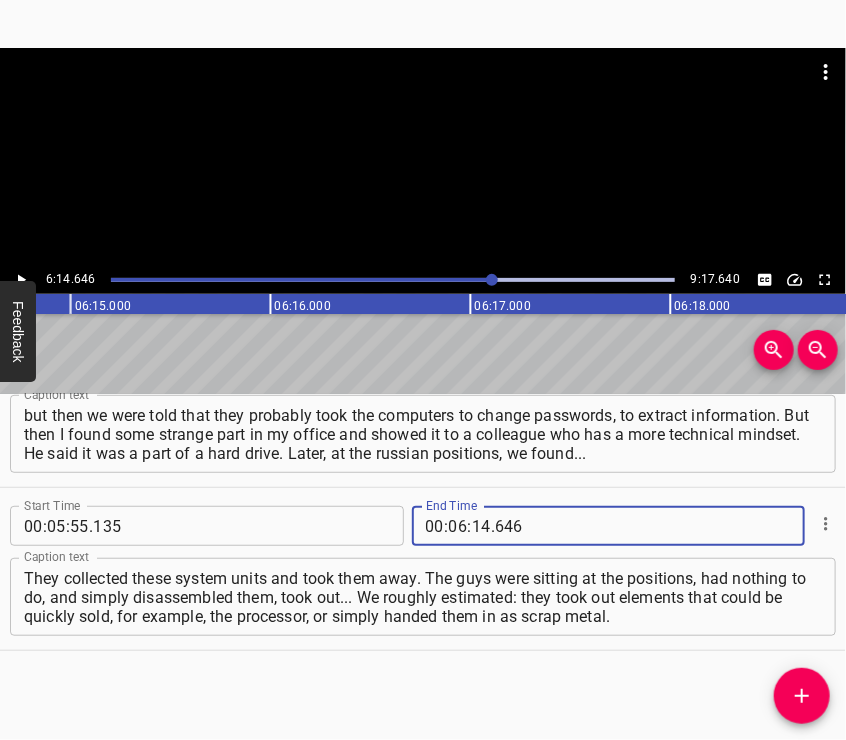 type on "646" 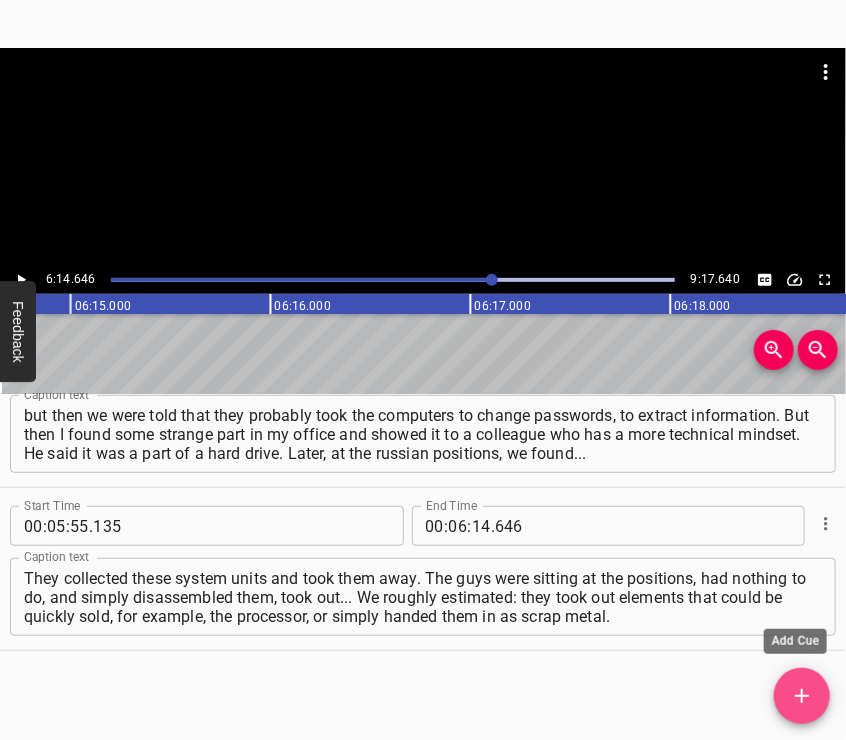 click at bounding box center [802, 696] 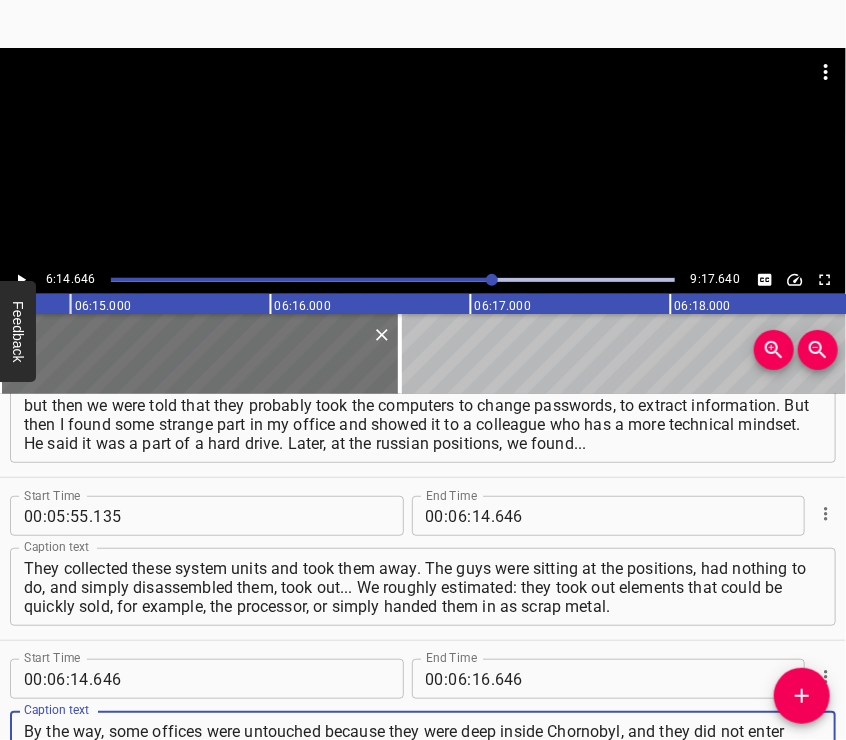 type on "By the way, some offices were untouched because they were deep inside Chornobyl, and they did not enter them. In general, it was a revelation for me... When I arrived, I first went to see who remained there because I knew many settlers. I met Yevhen [LAST]. He survived the German occupation of [CITY] in his childhood." 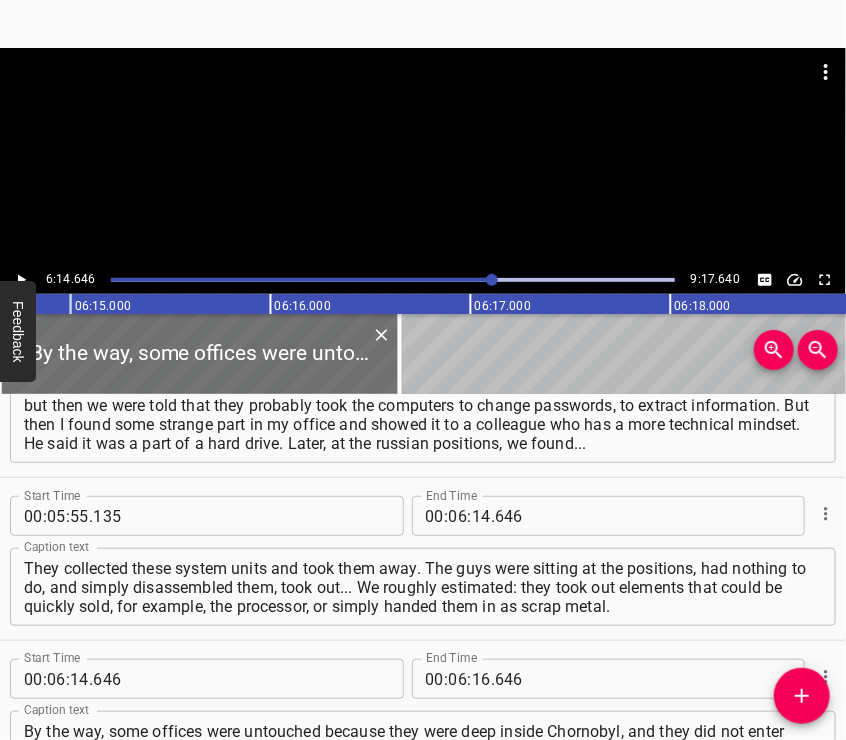 click at bounding box center [423, 157] 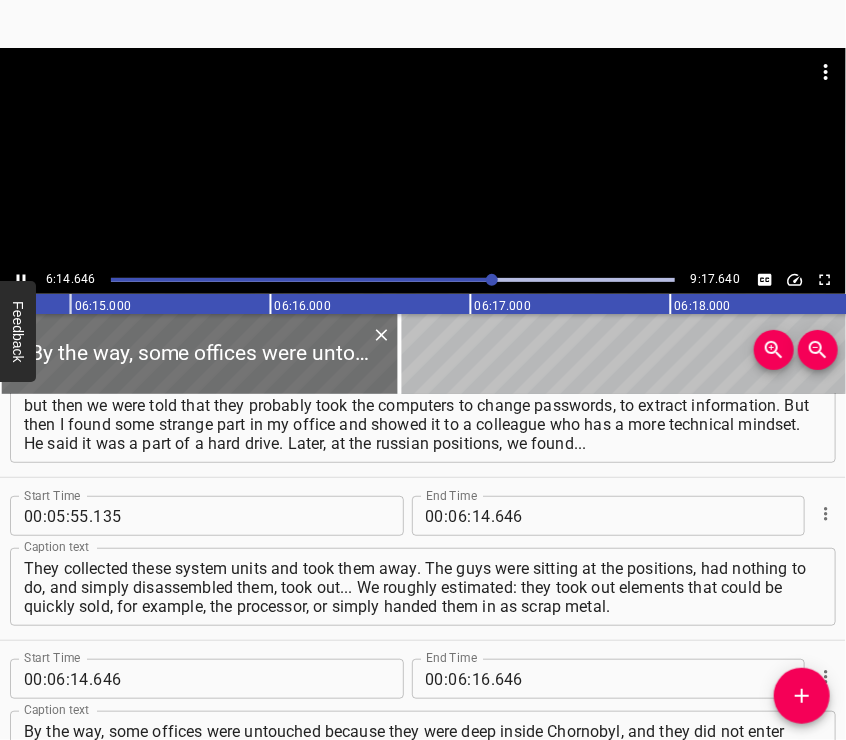 scroll, scrollTop: 2606, scrollLeft: 0, axis: vertical 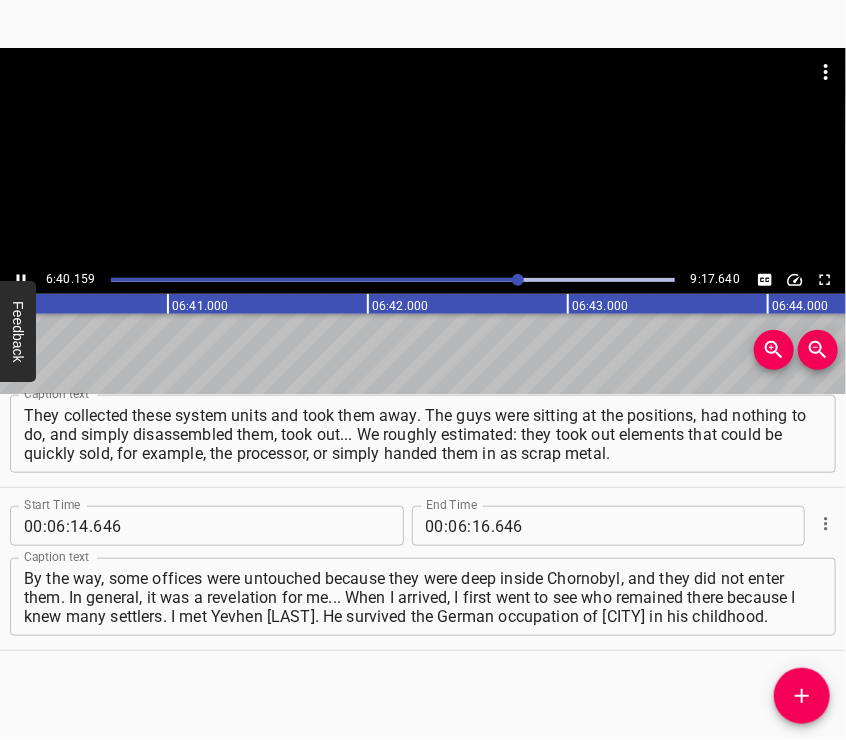 click at bounding box center (423, 98) 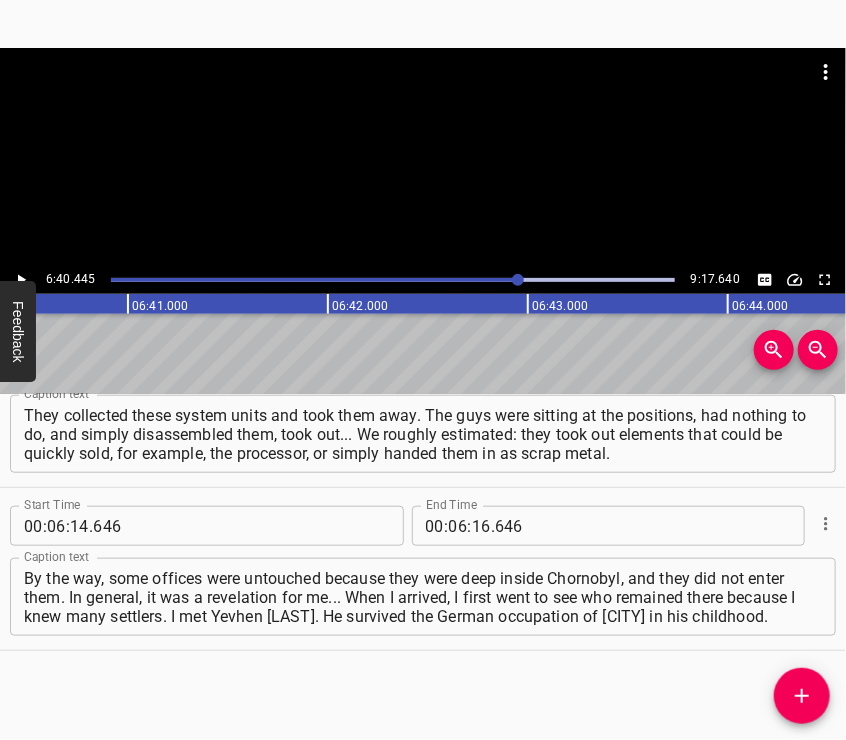 scroll, scrollTop: 0, scrollLeft: 80088, axis: horizontal 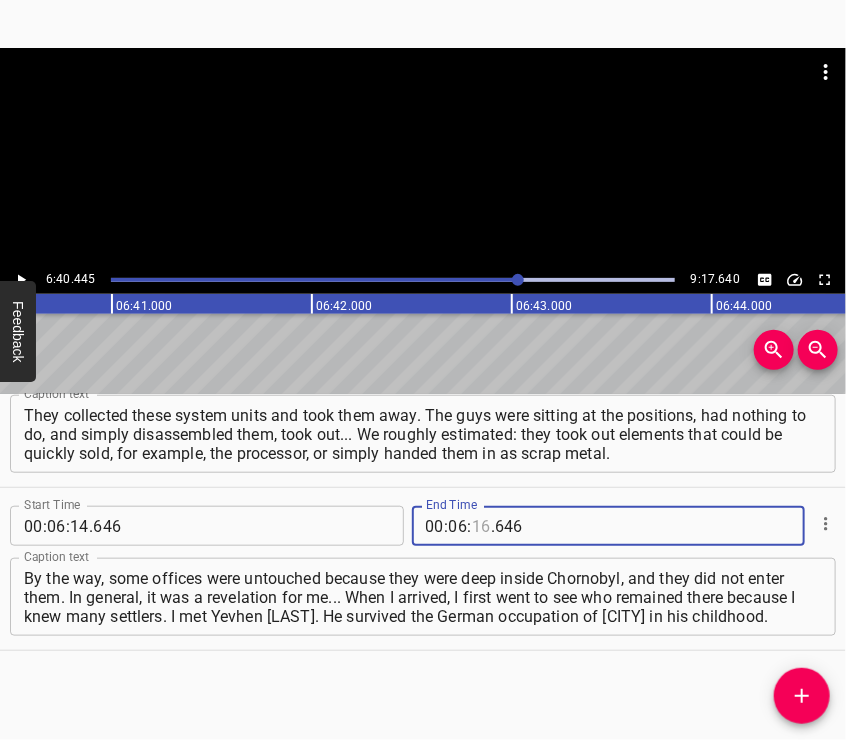 click at bounding box center [481, 526] 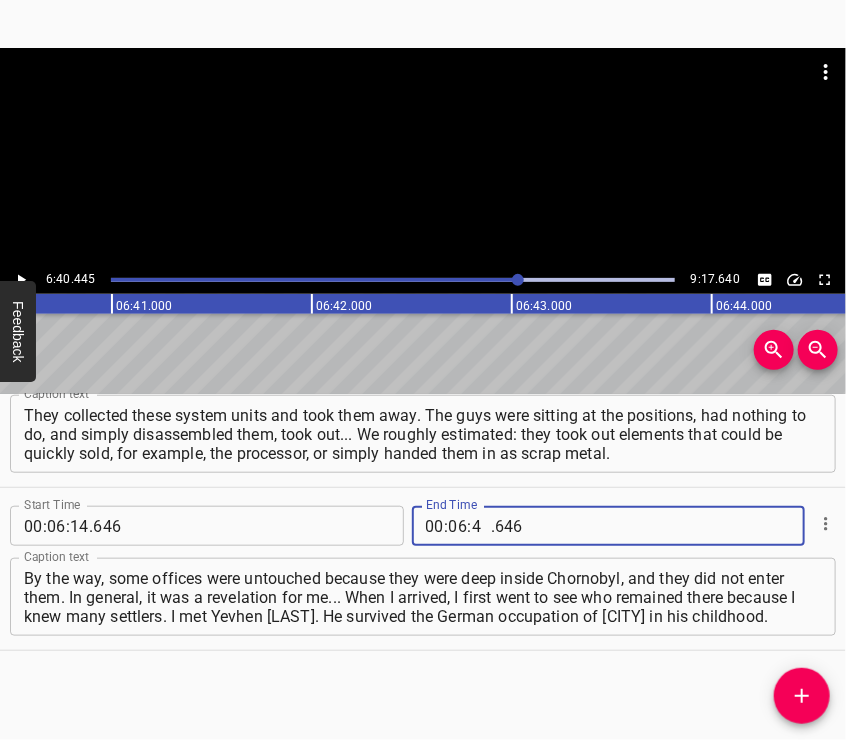 type on "40" 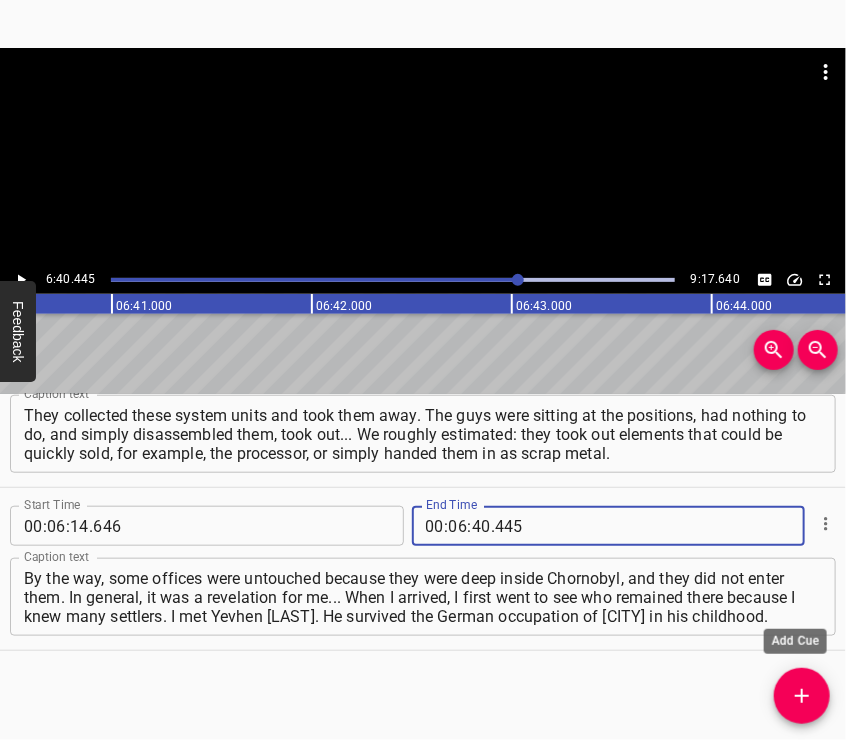 type on "445" 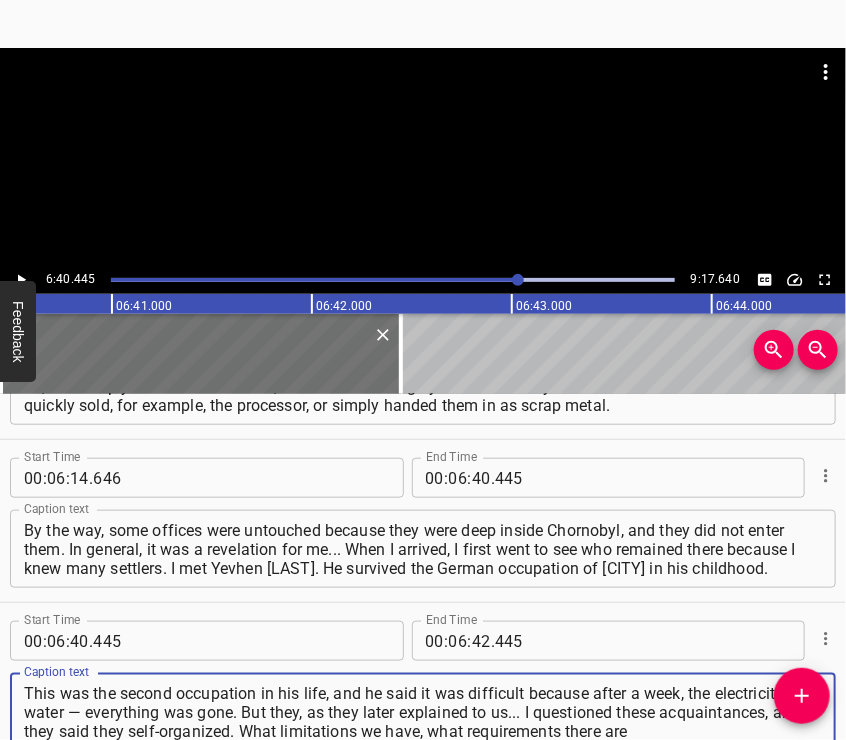 type on "This was the second occupation in his life, and he said it was difficult because after a week, the electricity and water — everything was gone. But they, as they later explained to us... I questioned these acquaintances, and they said they self-organized. What limitations we have, what requirements there are" 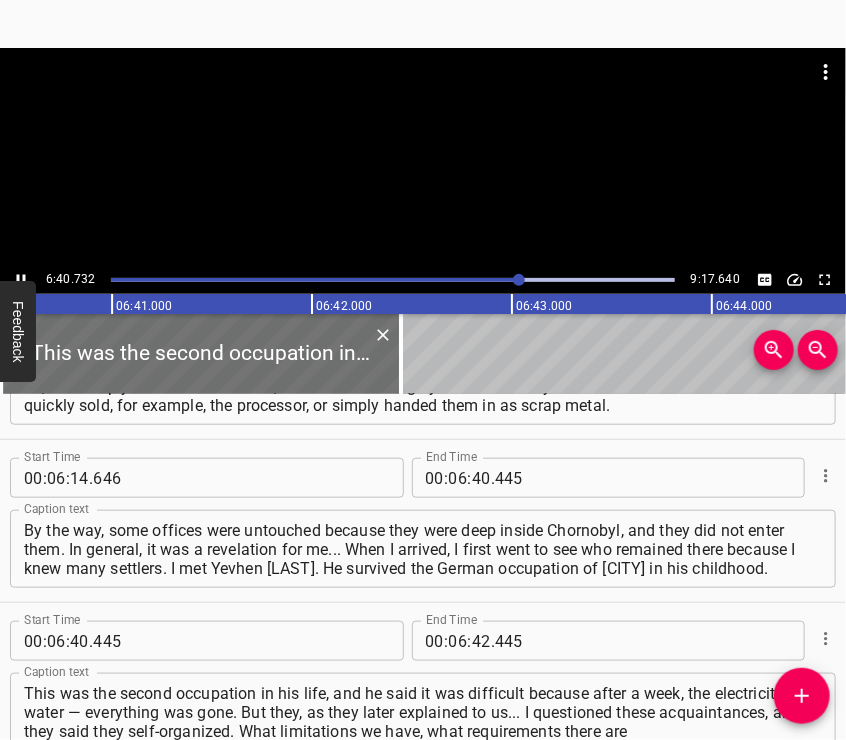 scroll, scrollTop: 2803, scrollLeft: 0, axis: vertical 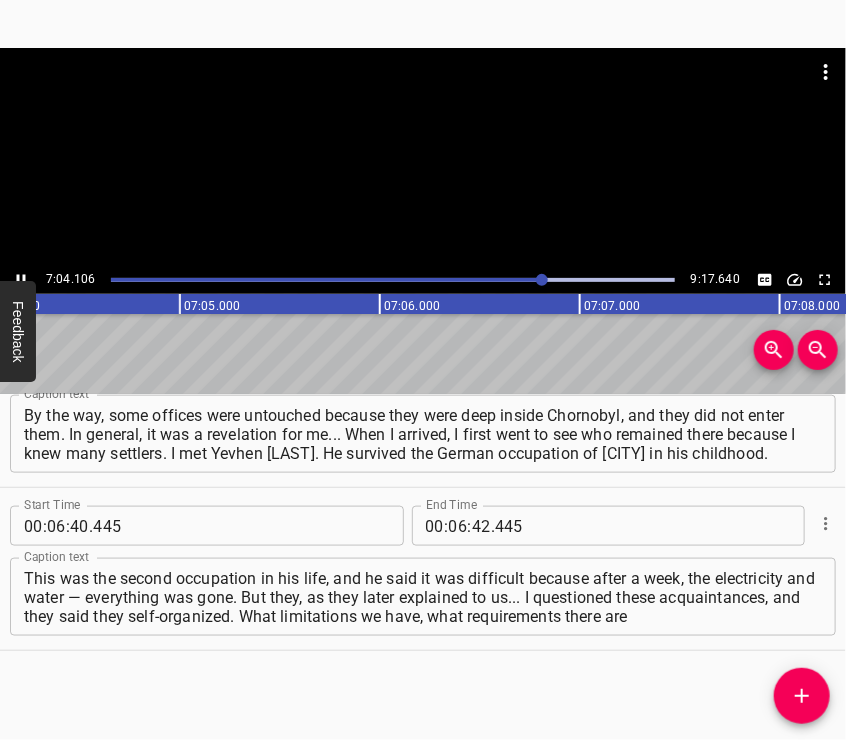 click at bounding box center [423, 98] 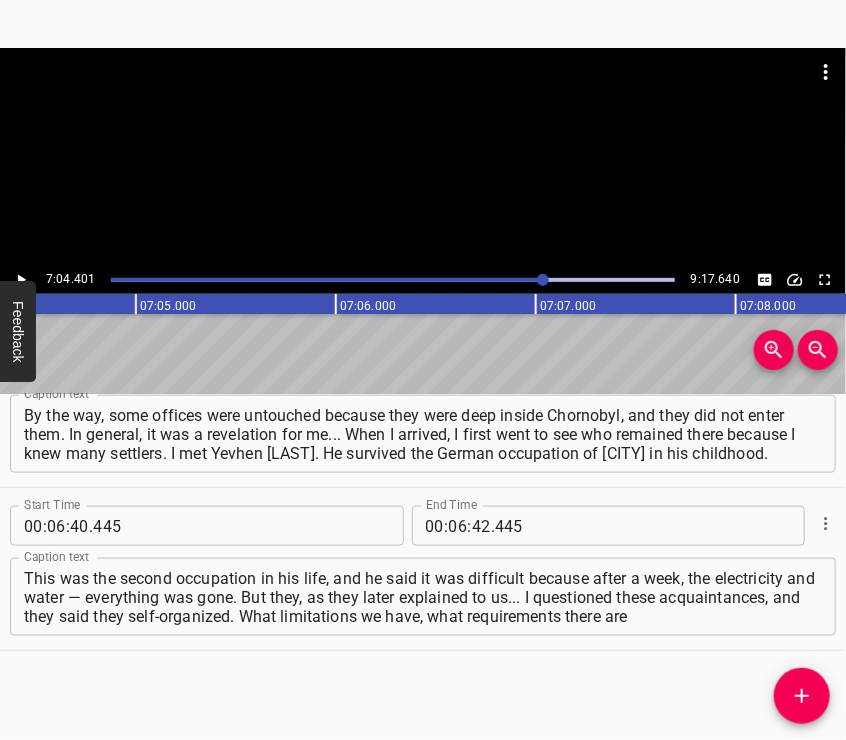 scroll, scrollTop: 0, scrollLeft: 84880, axis: horizontal 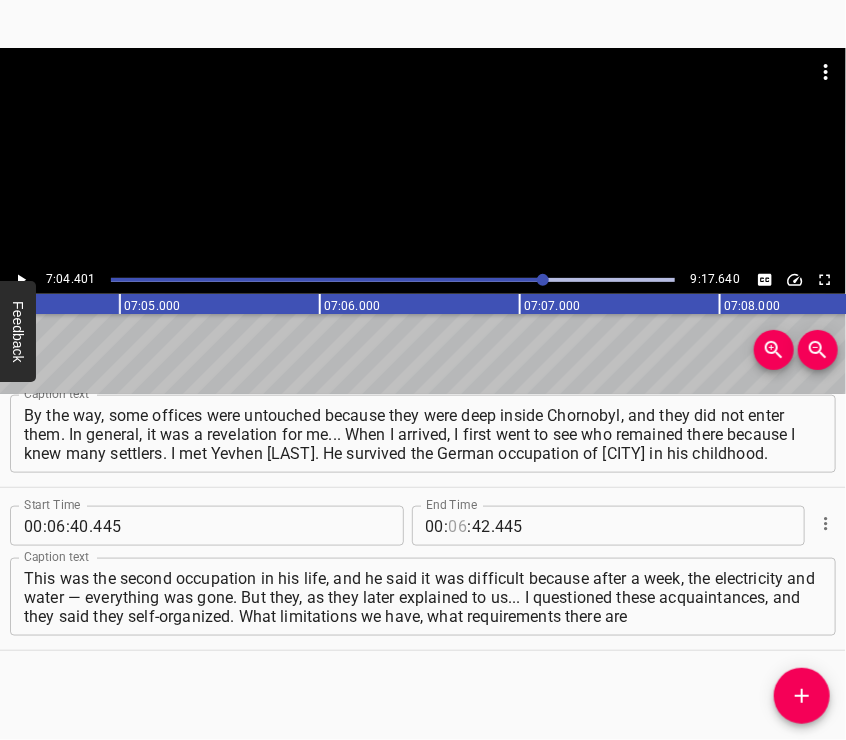 click at bounding box center [458, 526] 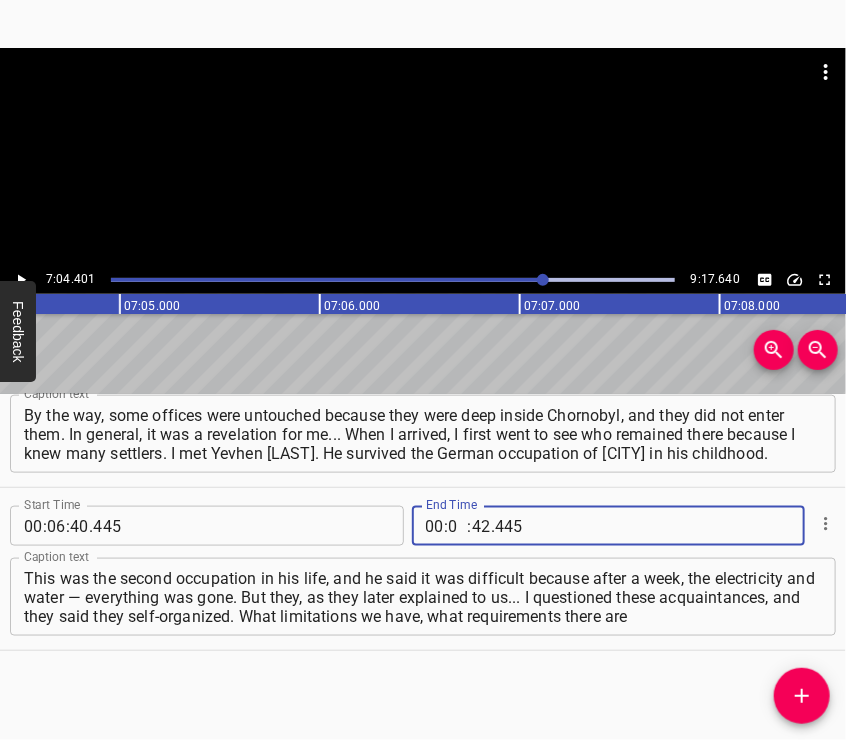 type on "07" 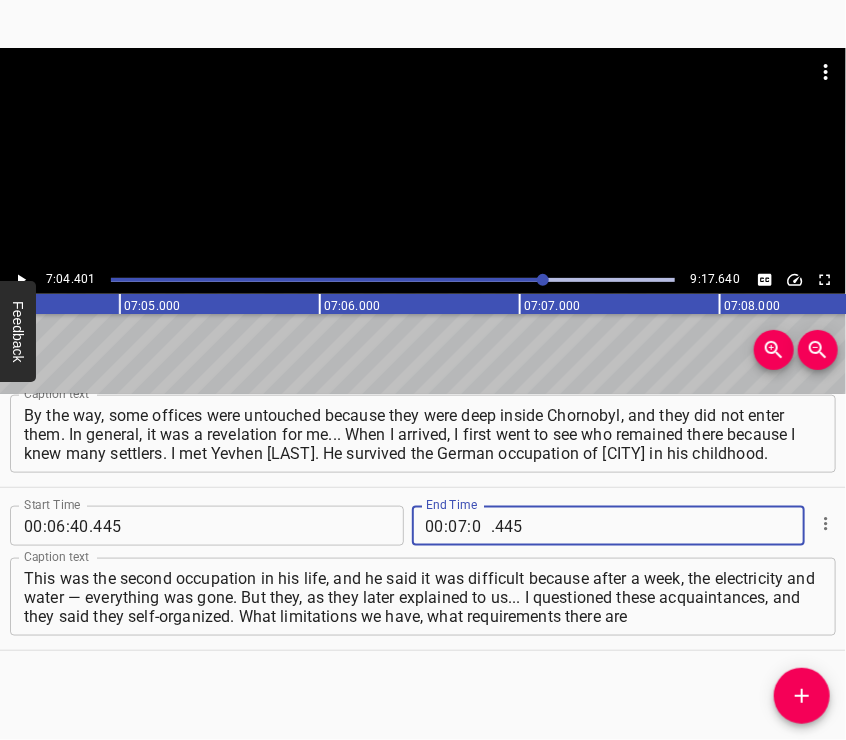 type on "04" 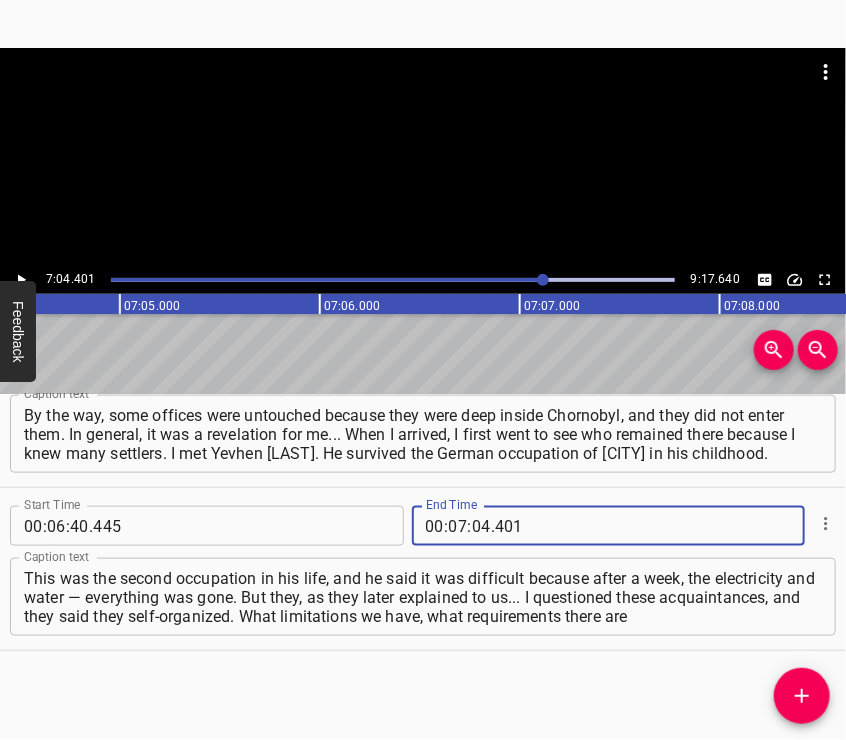 type on "401" 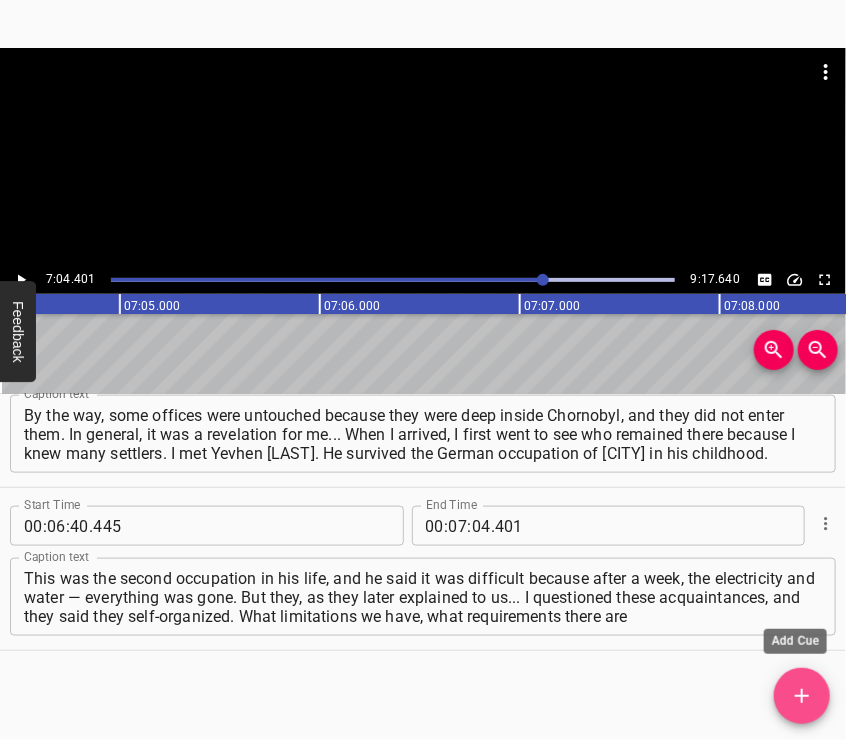click at bounding box center [802, 696] 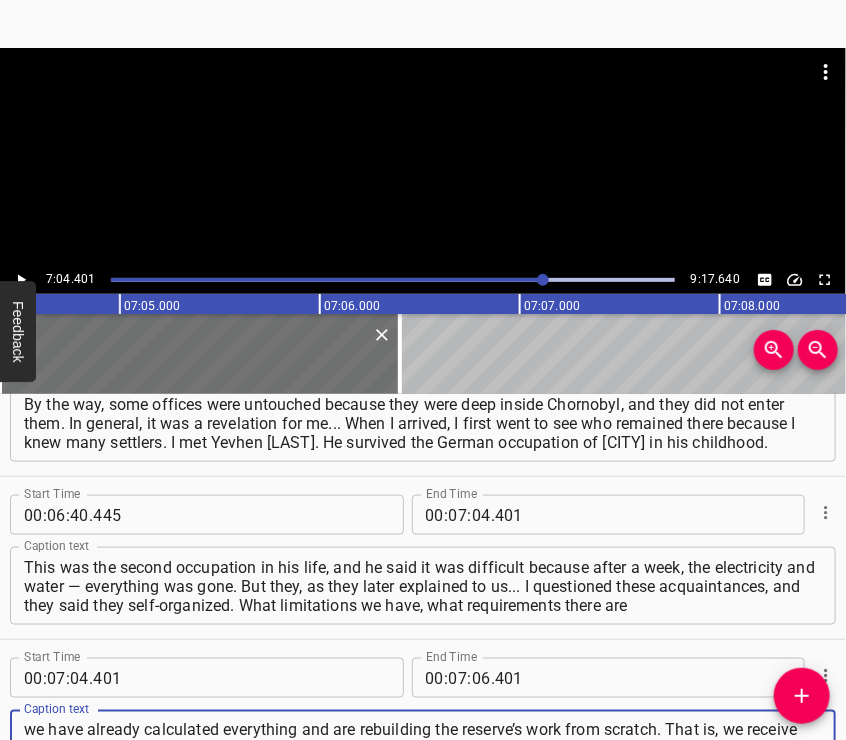 scroll, scrollTop: 19, scrollLeft: 0, axis: vertical 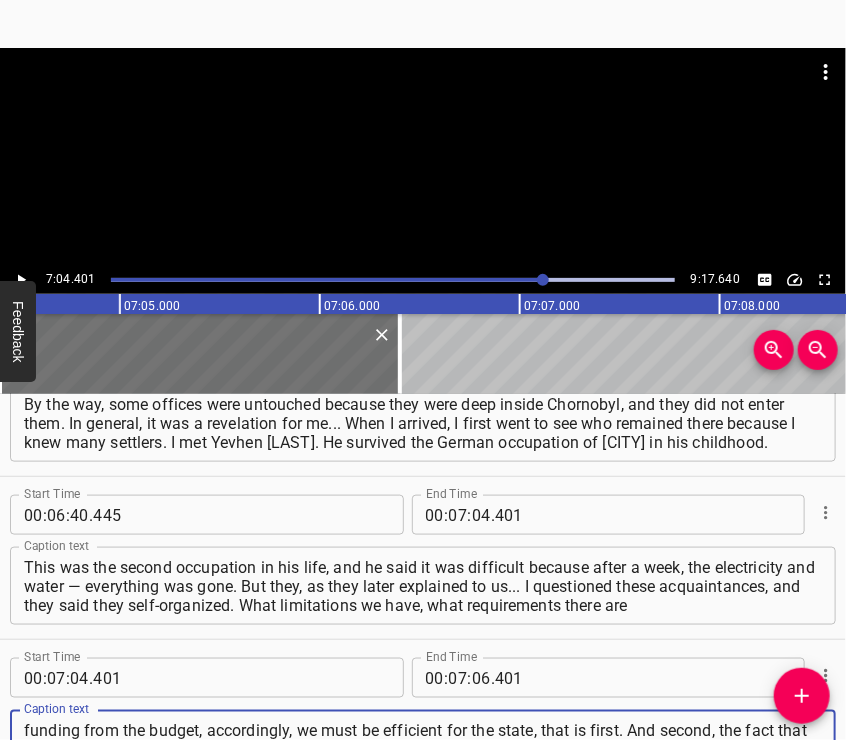 type on "we have already calculated everything and are rebuilding the reserve’s work from scratch. That is, we receive funding from the budget, accordingly, we must be efficient for the state, that is first. And second, the fact that we still worked was an important indicator for me. First, we maintained communication with foreign colleagues." 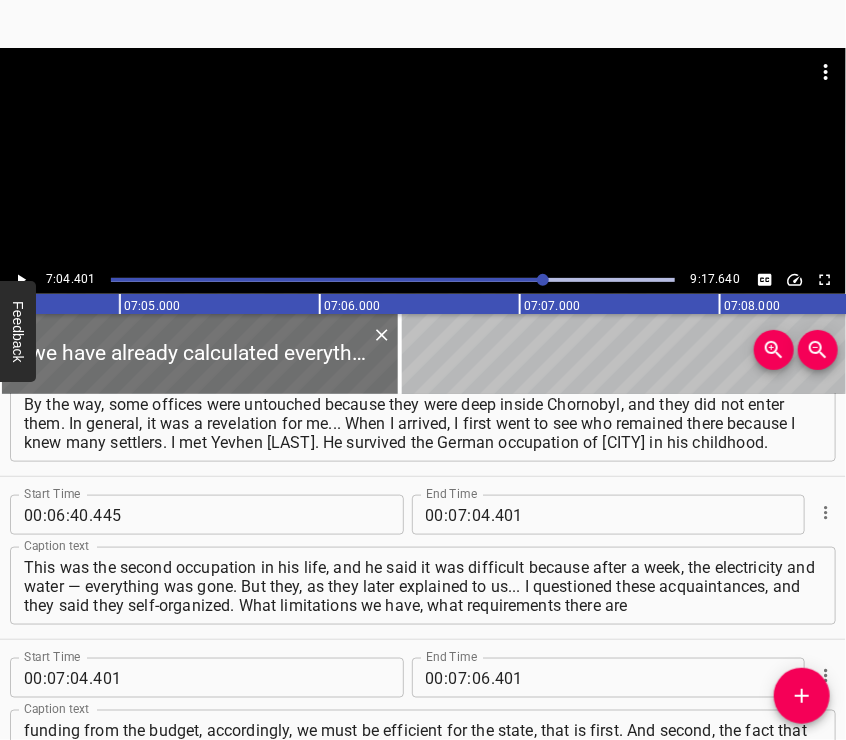 click at bounding box center (423, 157) 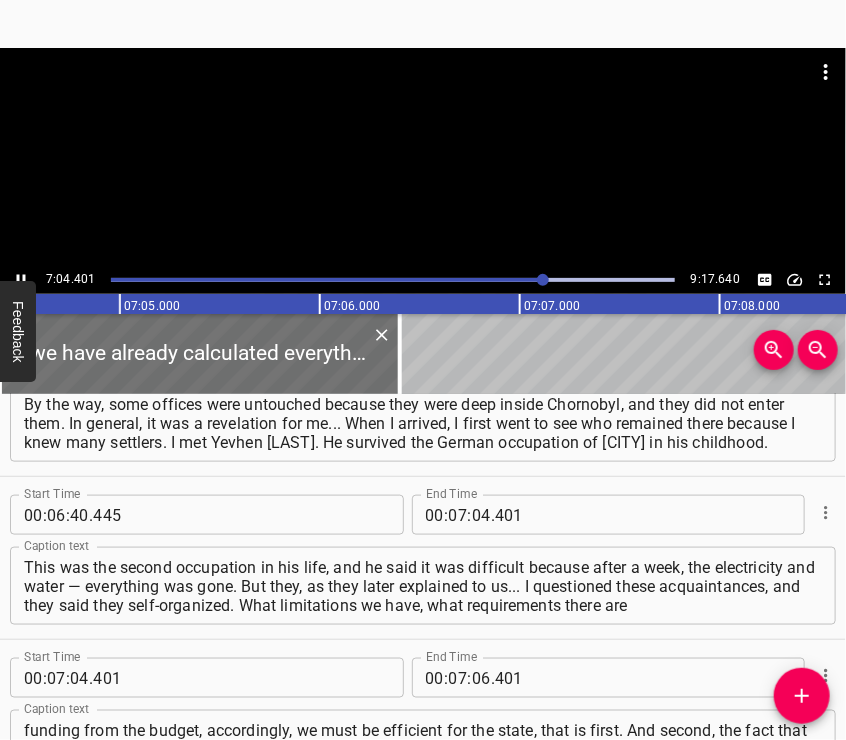 scroll, scrollTop: 2933, scrollLeft: 0, axis: vertical 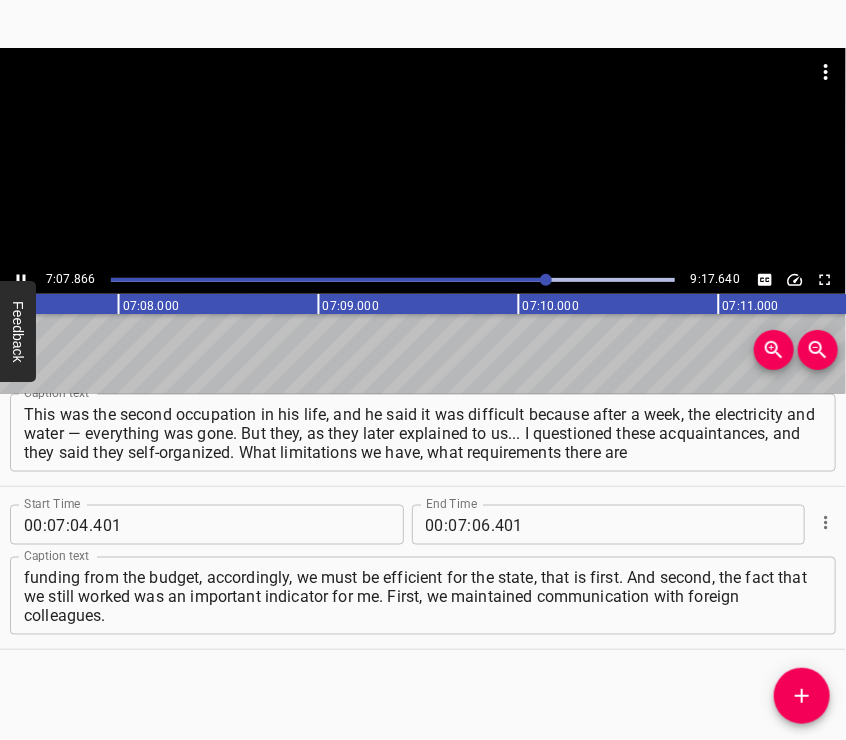 click at bounding box center (423, 157) 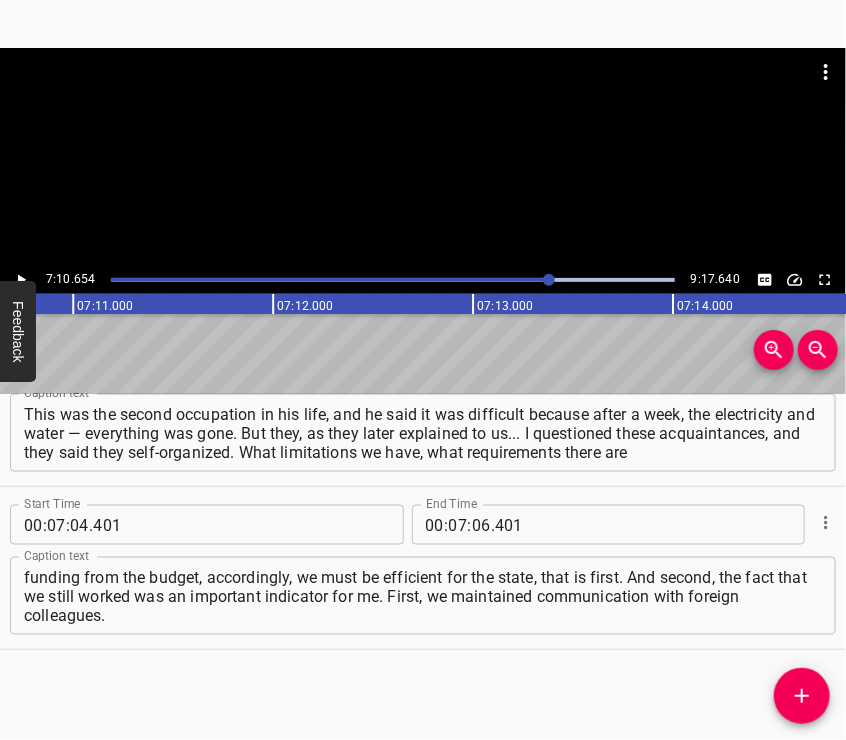 scroll, scrollTop: 0, scrollLeft: 86131, axis: horizontal 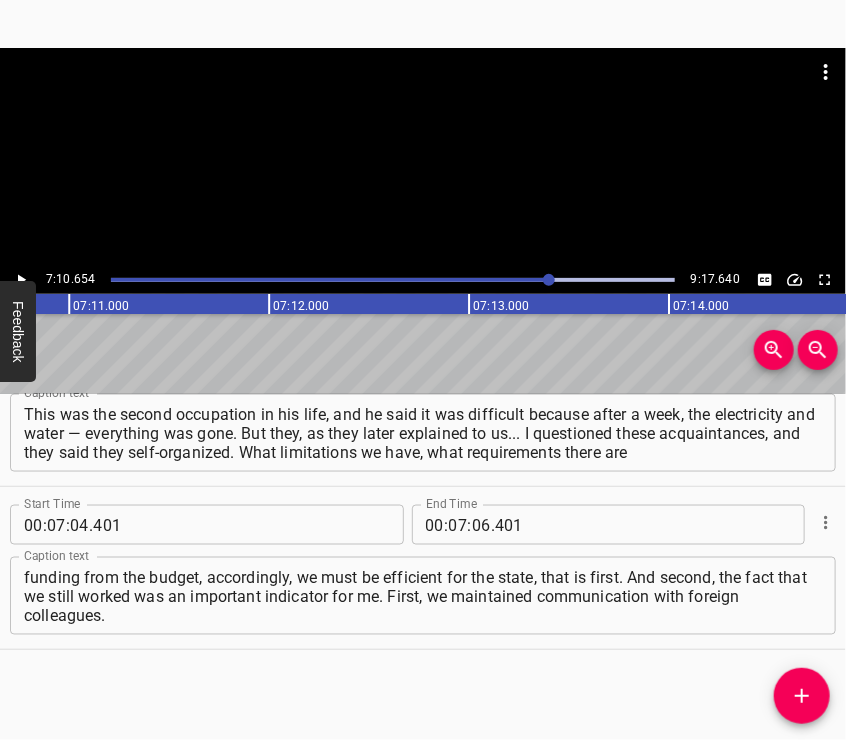 click at bounding box center (423, 157) 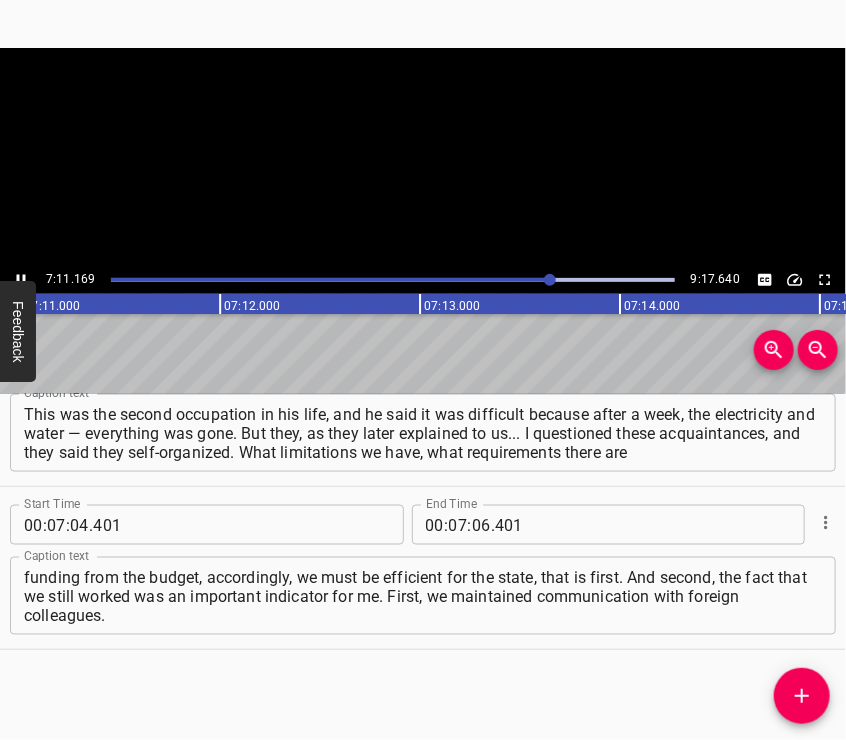 scroll, scrollTop: 0, scrollLeft: 86233, axis: horizontal 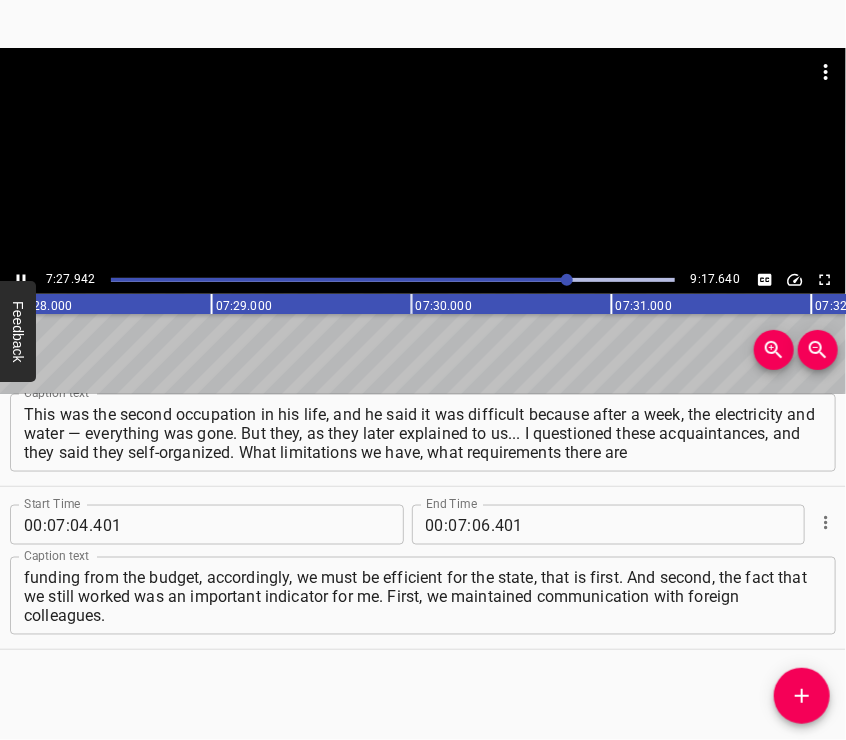 click at bounding box center (423, 157) 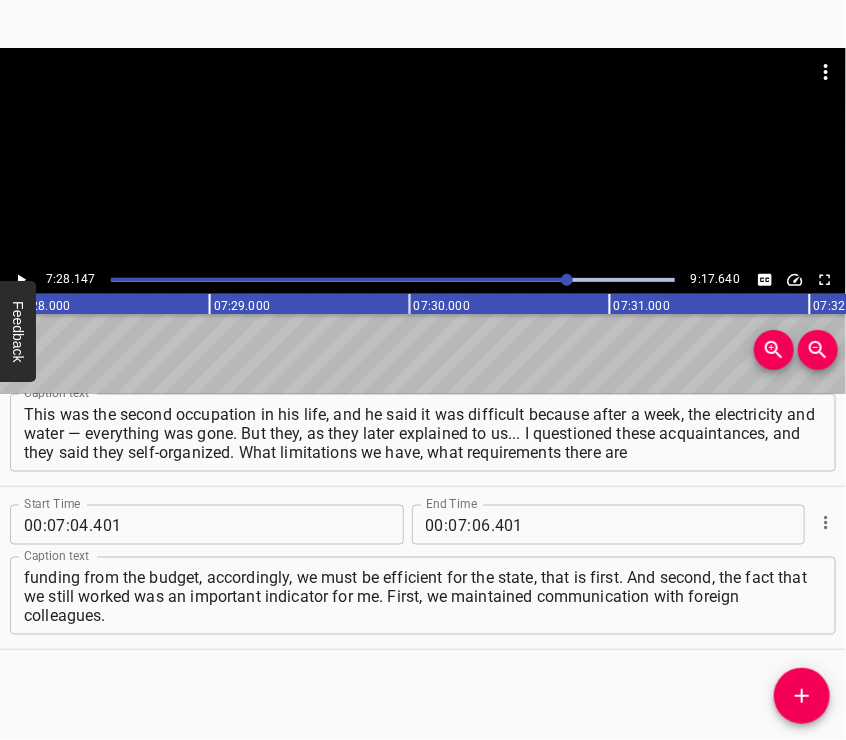 scroll, scrollTop: 0, scrollLeft: 89629, axis: horizontal 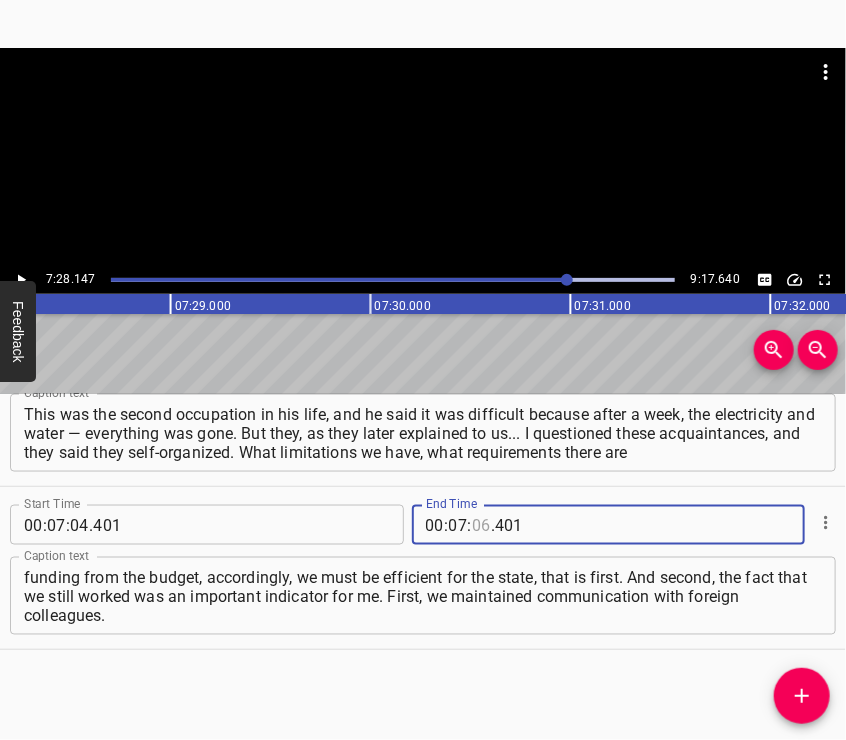 click at bounding box center (481, 525) 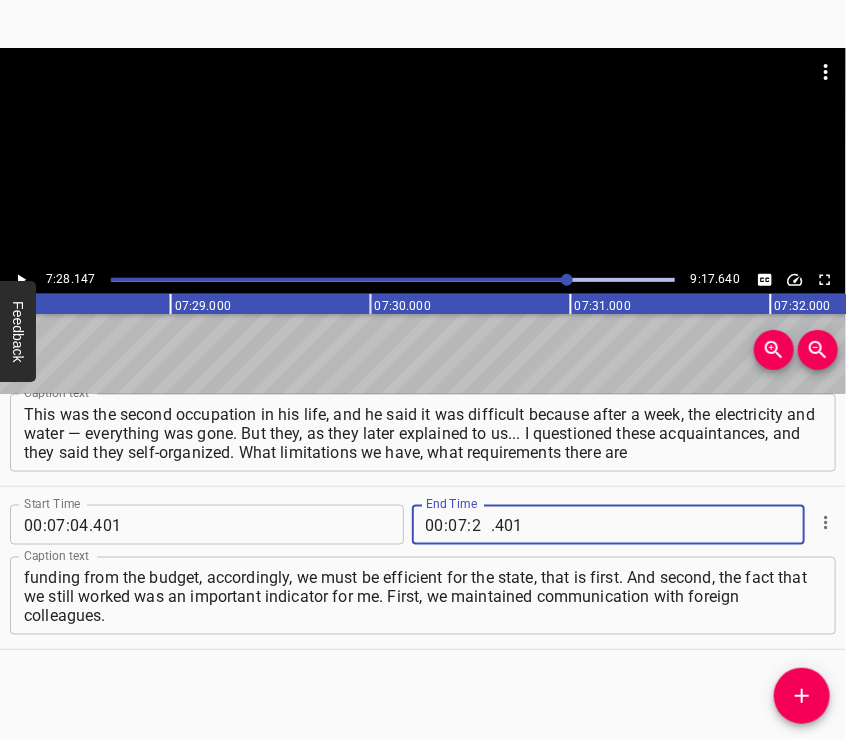 type on "28" 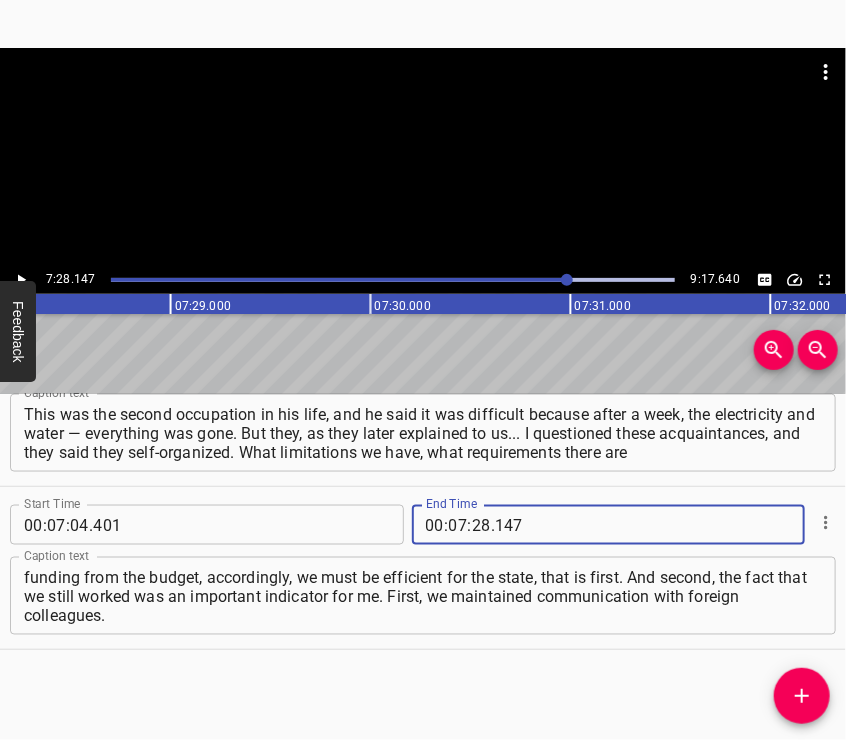 type on "147" 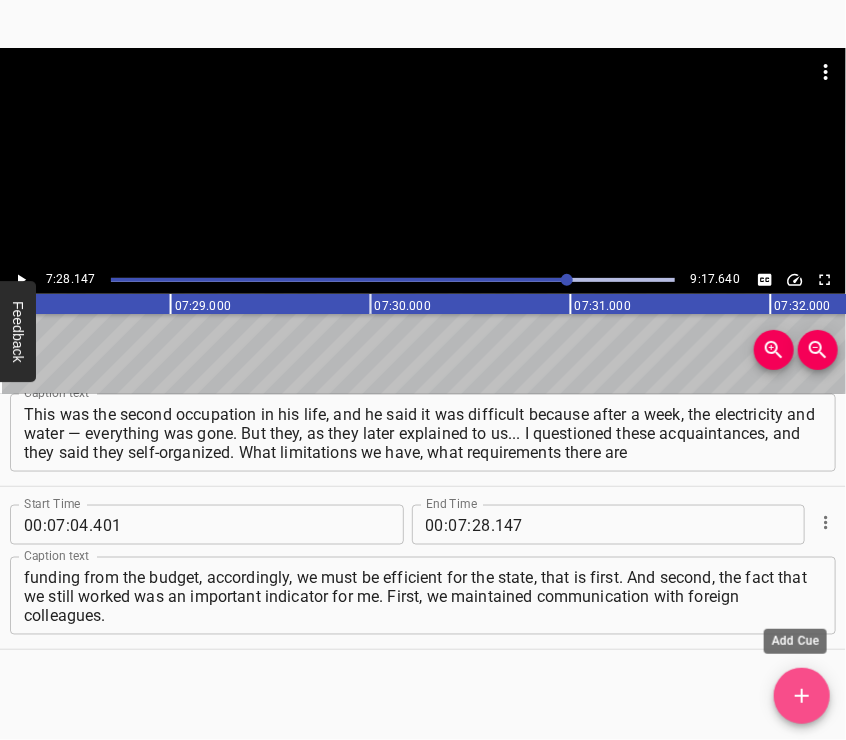 click at bounding box center [802, 696] 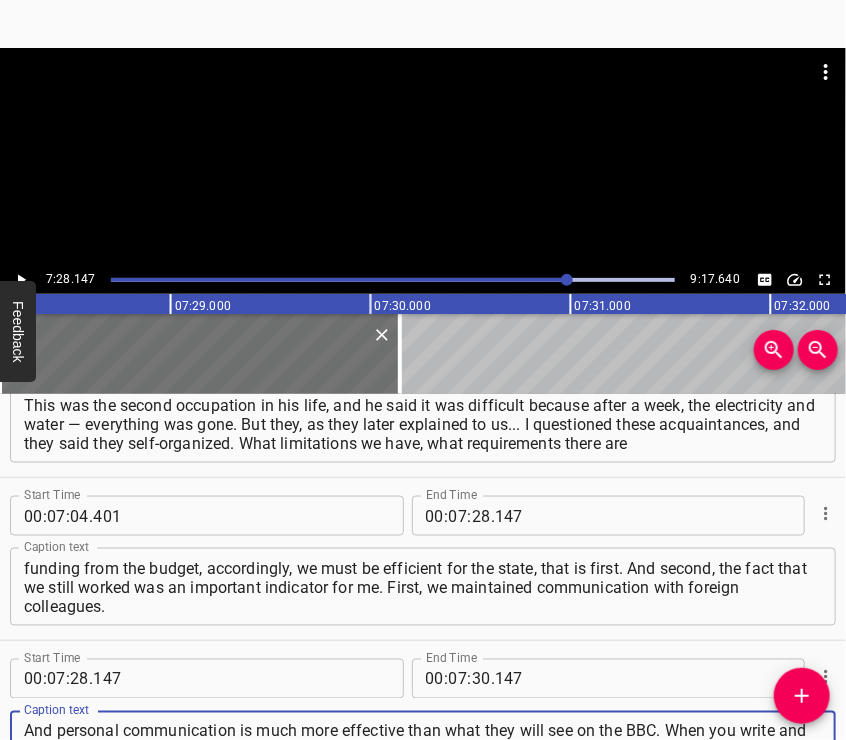 scroll, scrollTop: 19, scrollLeft: 0, axis: vertical 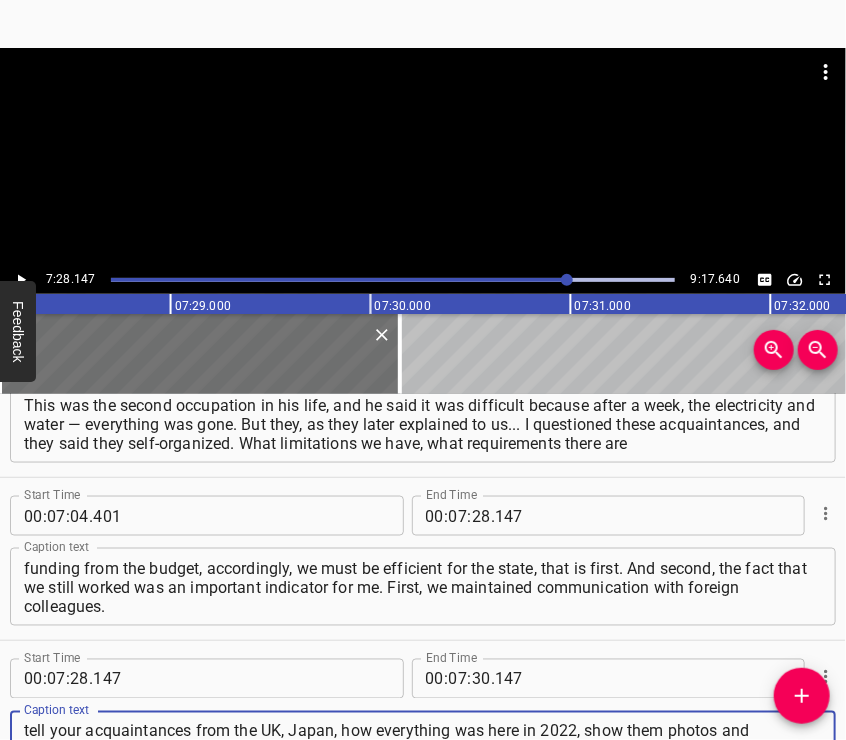 type on "And personal communication is much more effective than what they will see on the BBC. When you write and tell your acquaintances from the UK, Japan, how everything was here in 2022, show them photos and everything else — it works differently than an official channel. Because you are telling your own personal experience." 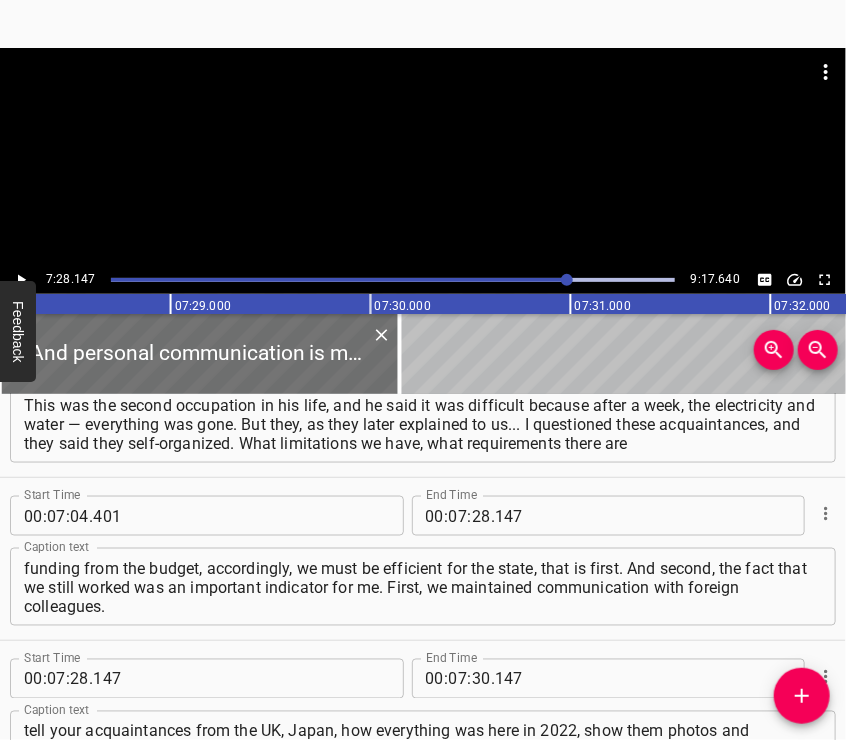click at bounding box center [423, 98] 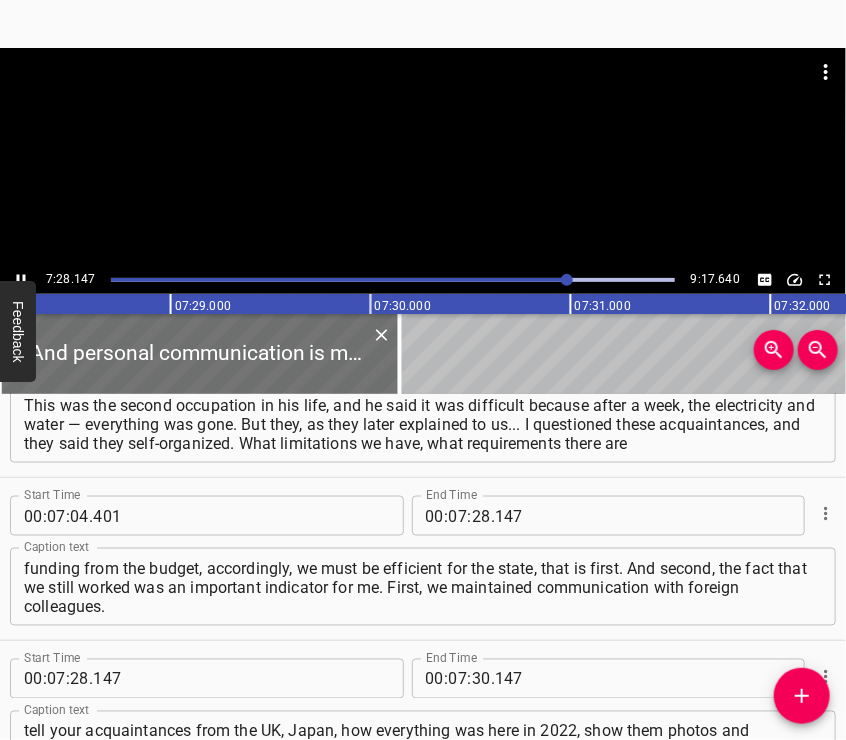 scroll, scrollTop: 3096, scrollLeft: 0, axis: vertical 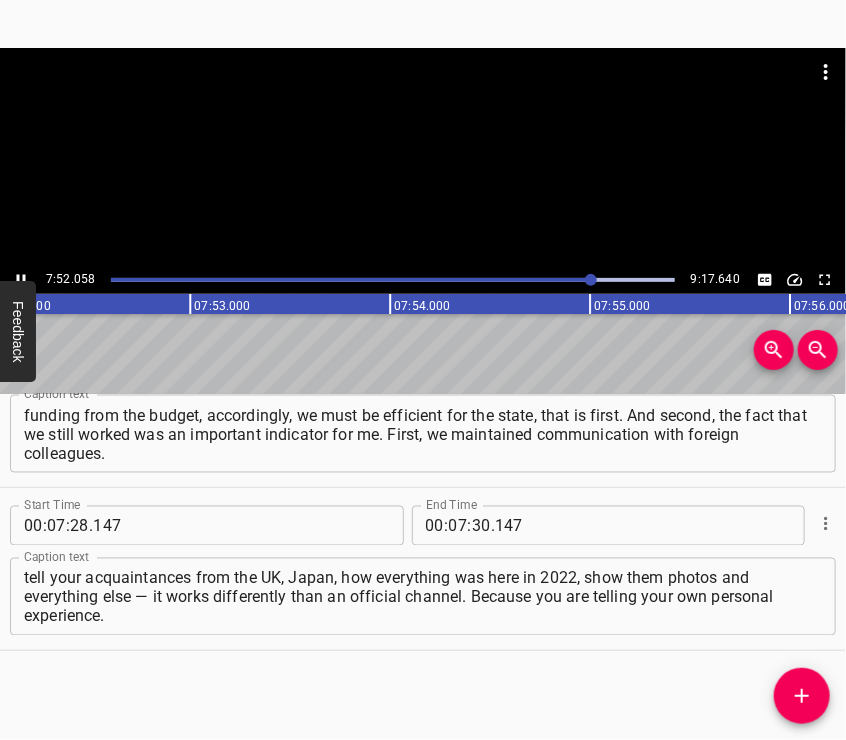 click at bounding box center (423, 157) 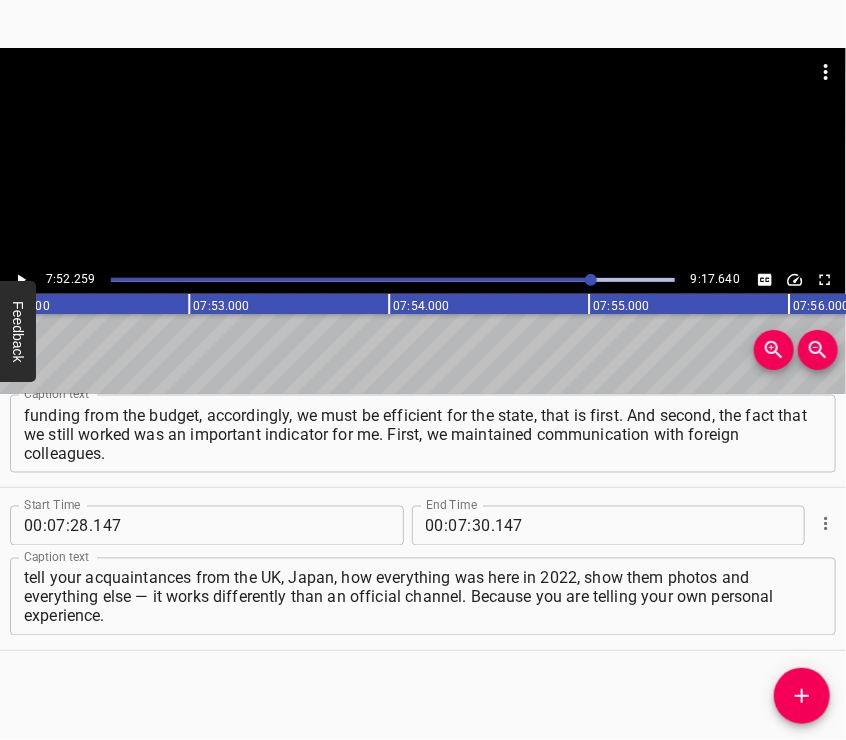 scroll, scrollTop: 0, scrollLeft: 94452, axis: horizontal 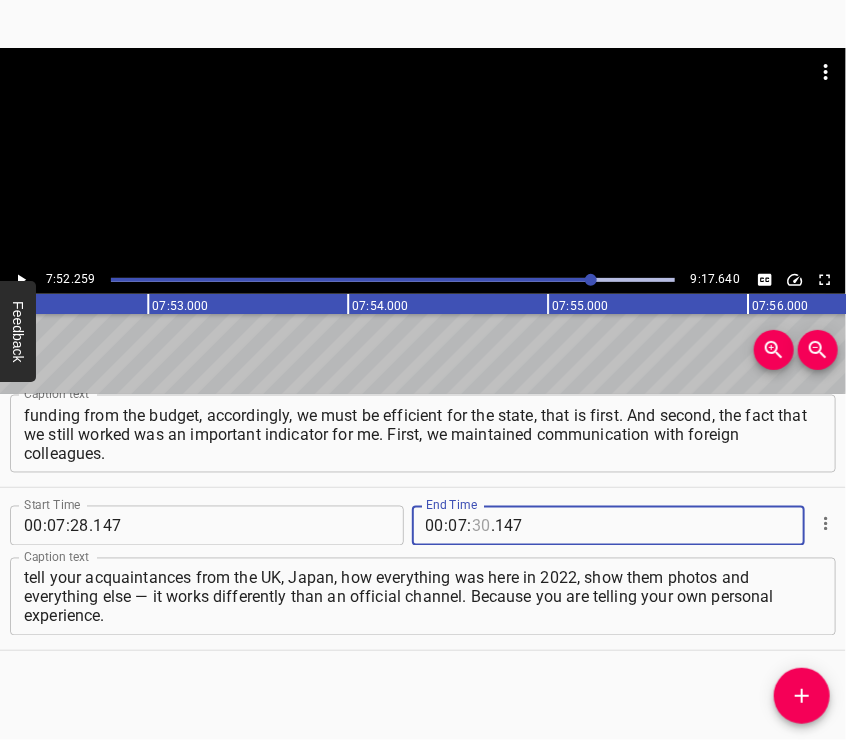click at bounding box center (481, 526) 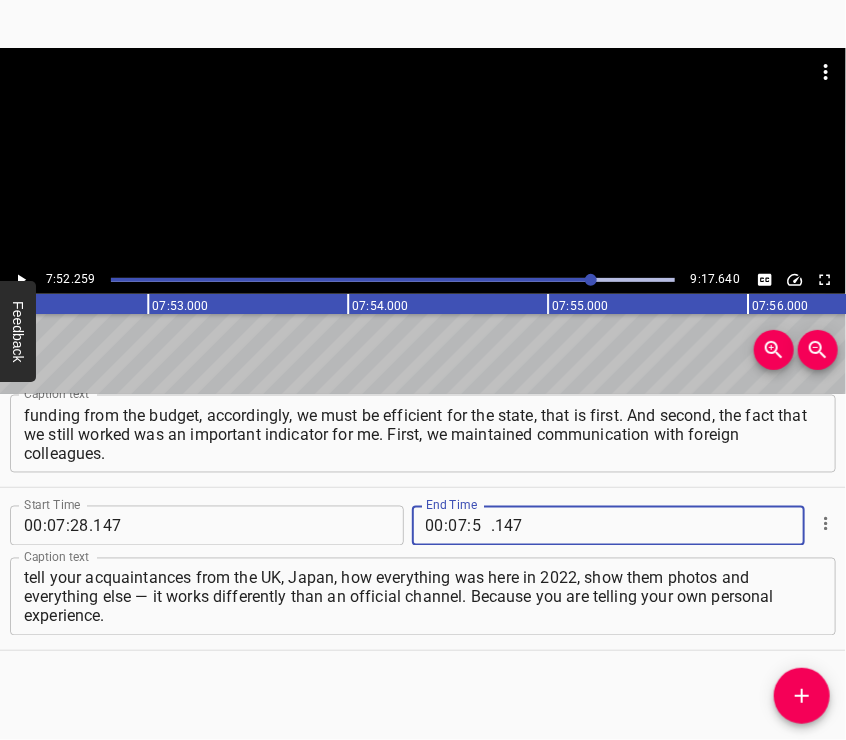 type on "52" 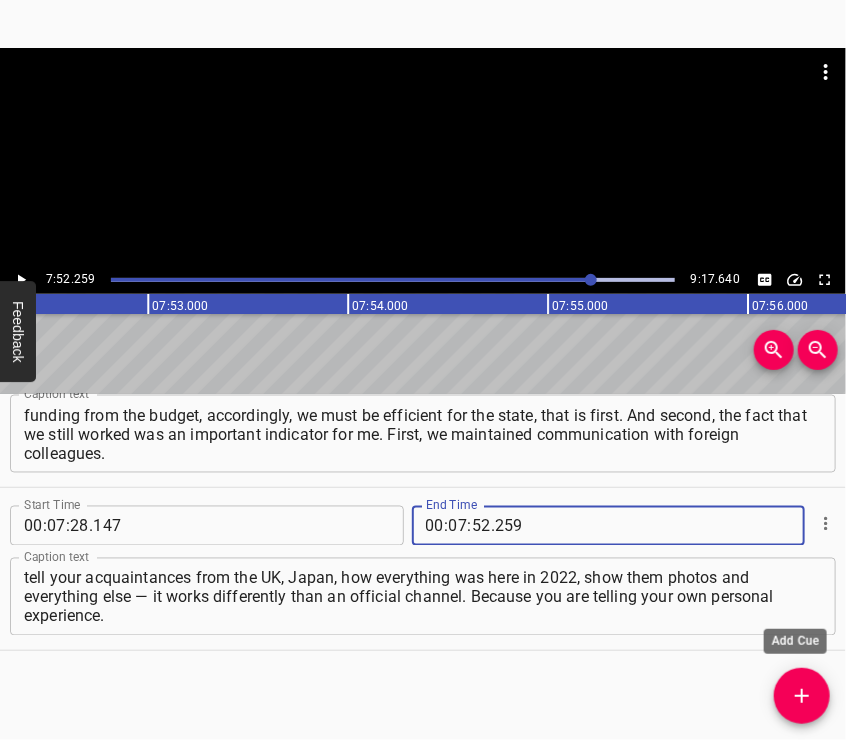 type on "259" 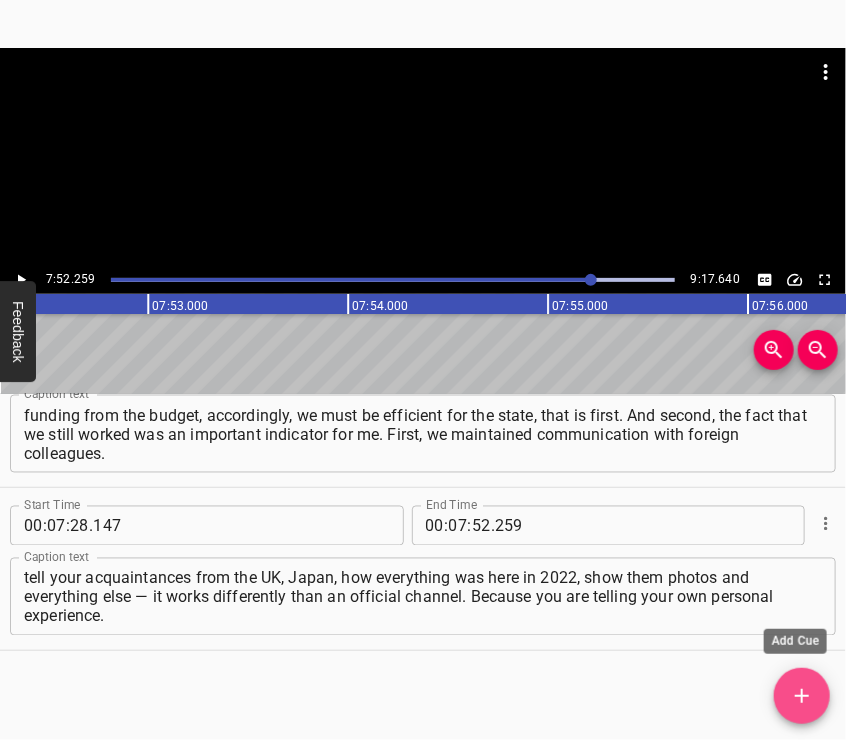 click at bounding box center (802, 696) 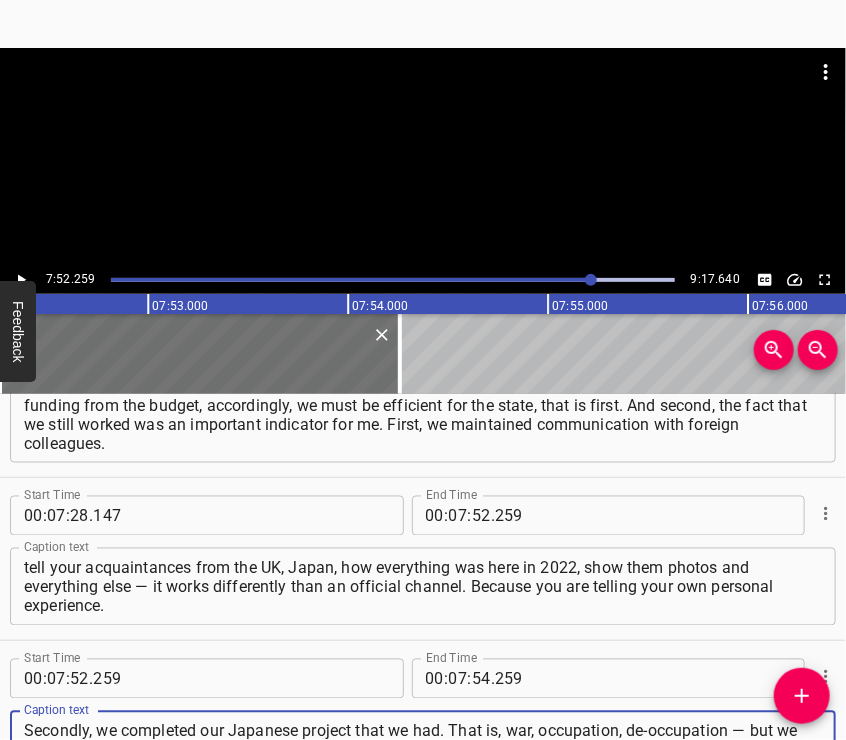 type on "Secondly, we completed our Japanese project that we had. That is, war, occupation, de-occupation — but we did the final collection of material, conducted the analysis, and went to Warsaw and told our Japanese partners that the project was completed. We didn’t say that we gave up — no." 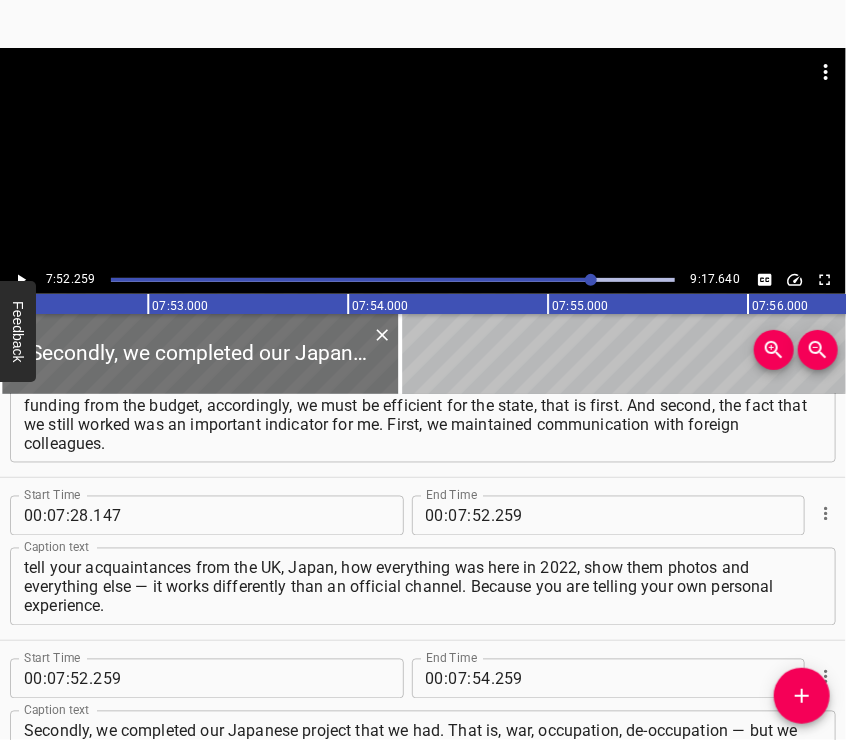 click at bounding box center [423, 157] 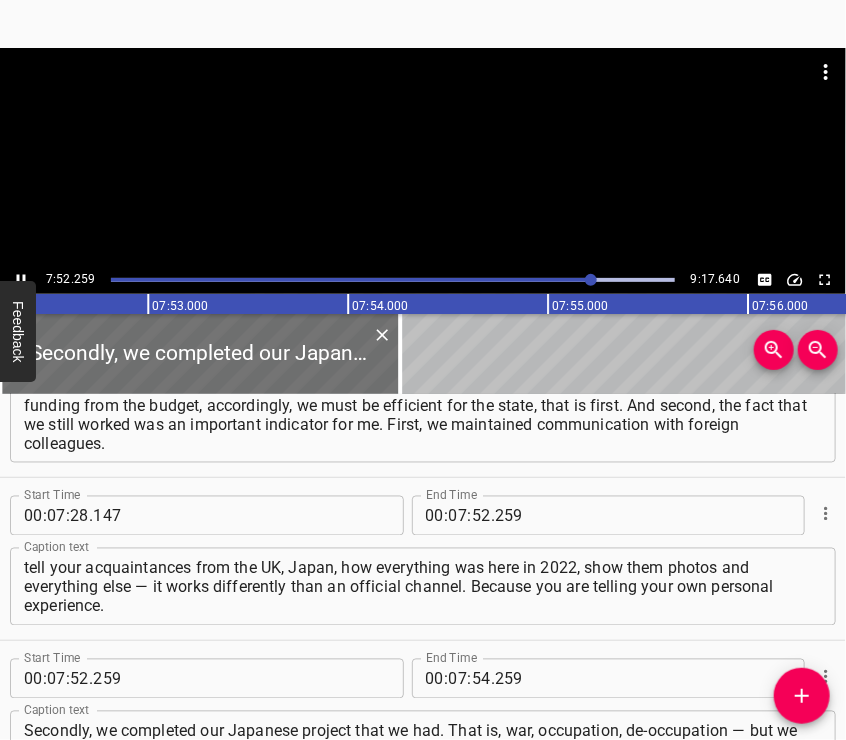scroll, scrollTop: 3259, scrollLeft: 0, axis: vertical 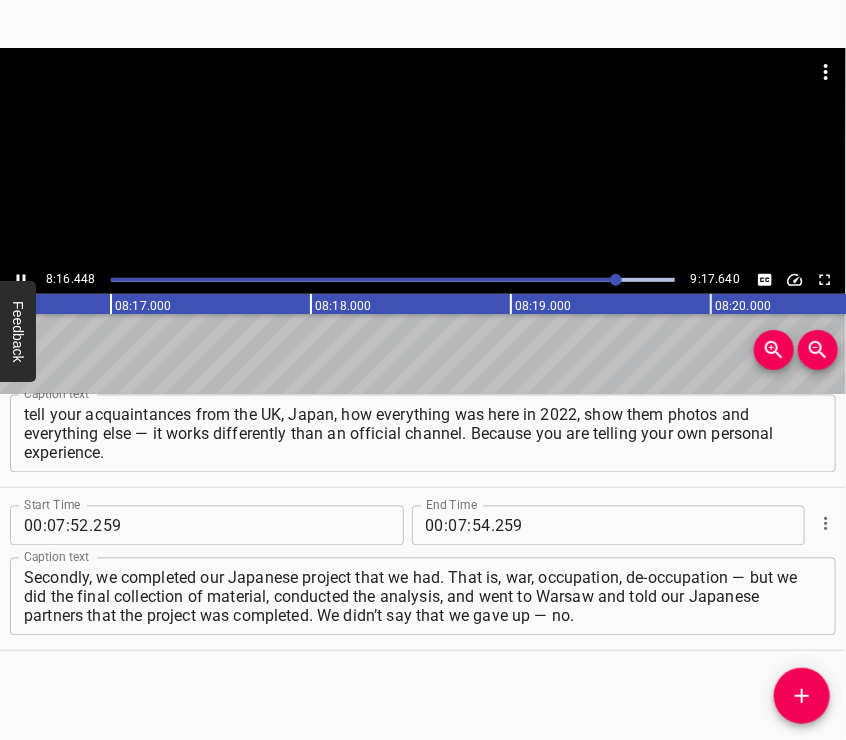 click at bounding box center [423, 157] 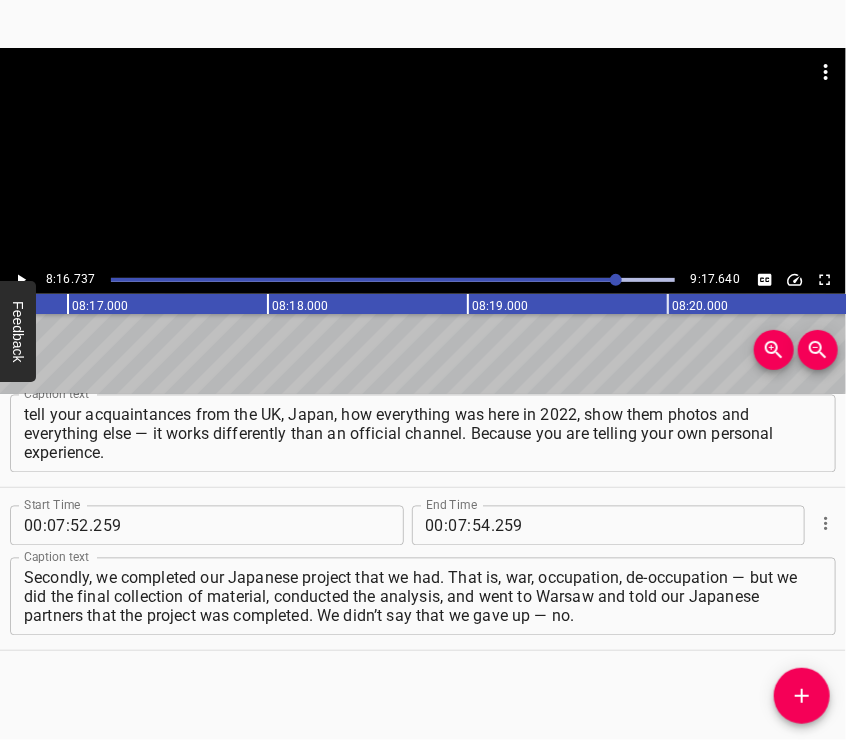 scroll, scrollTop: 0, scrollLeft: 99347, axis: horizontal 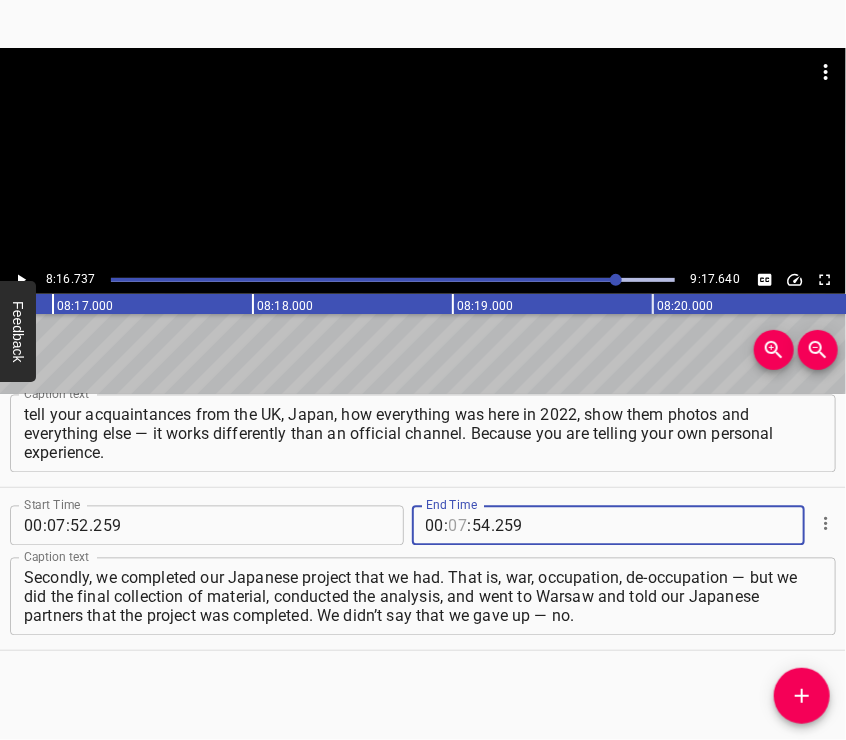 click at bounding box center [458, 526] 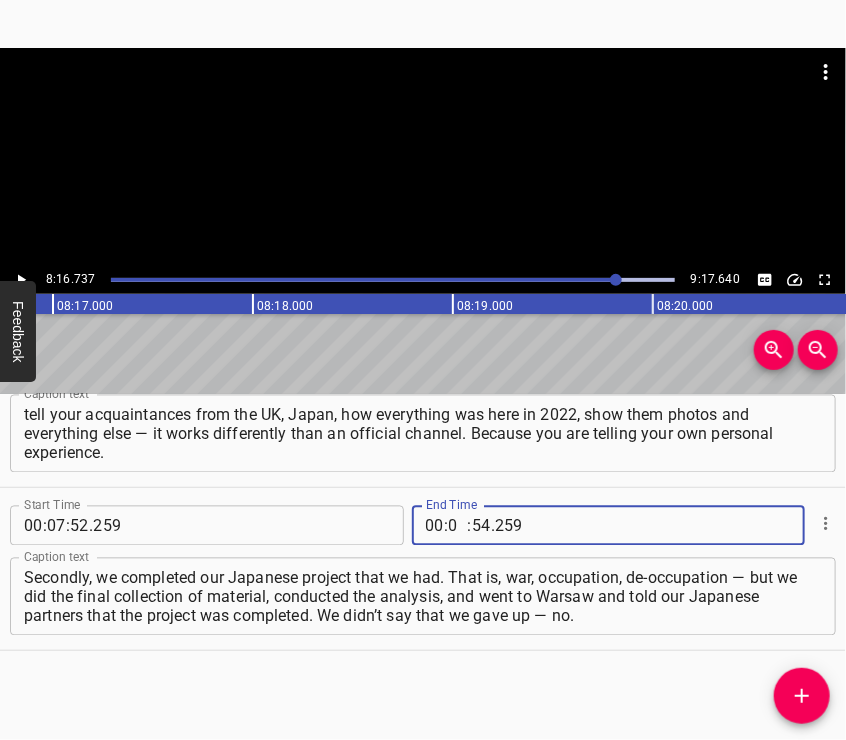 type on "08" 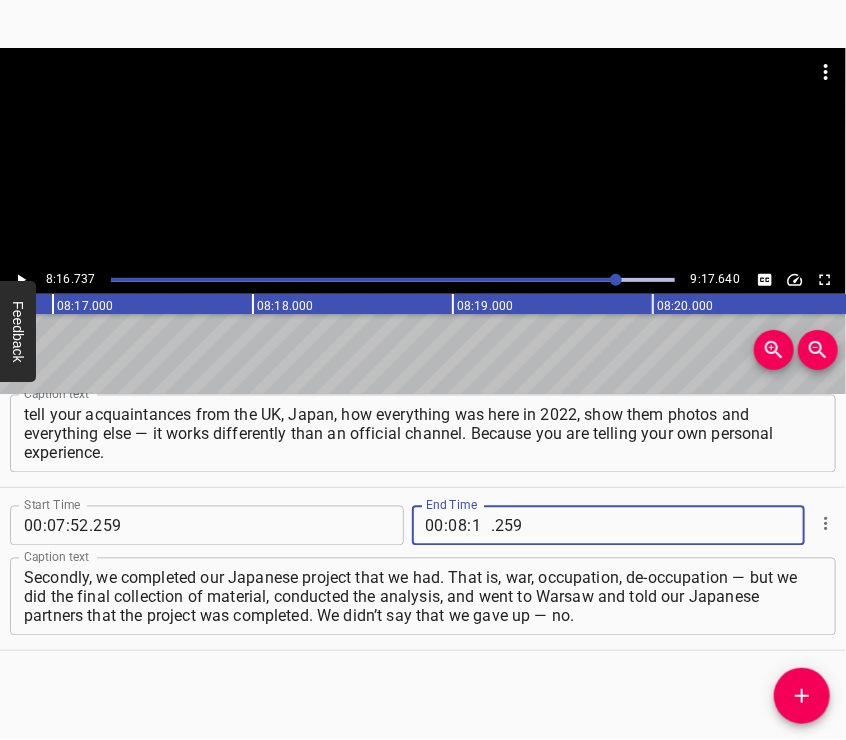 type on "16" 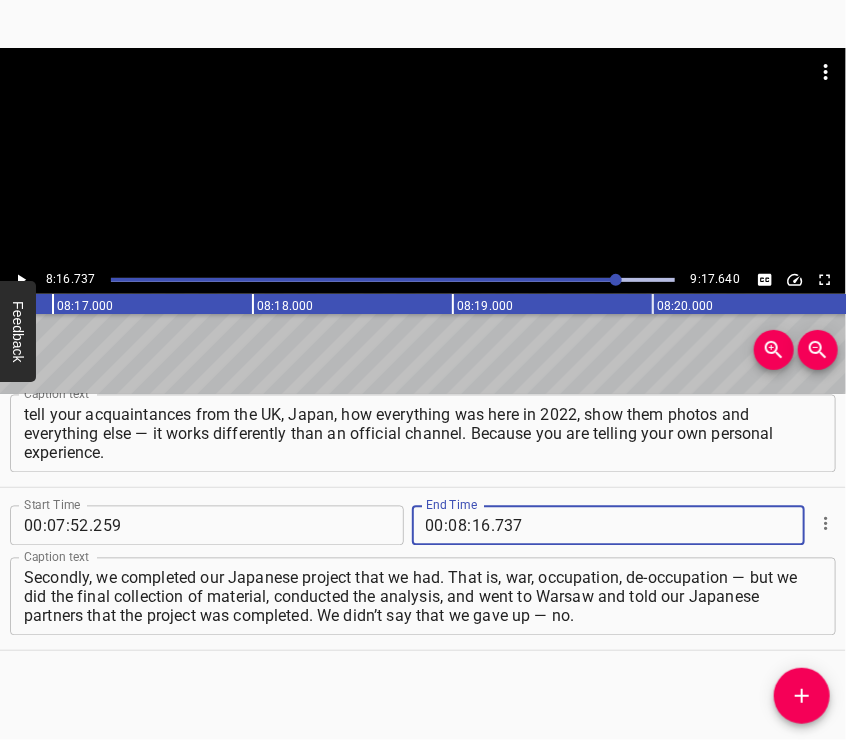 type 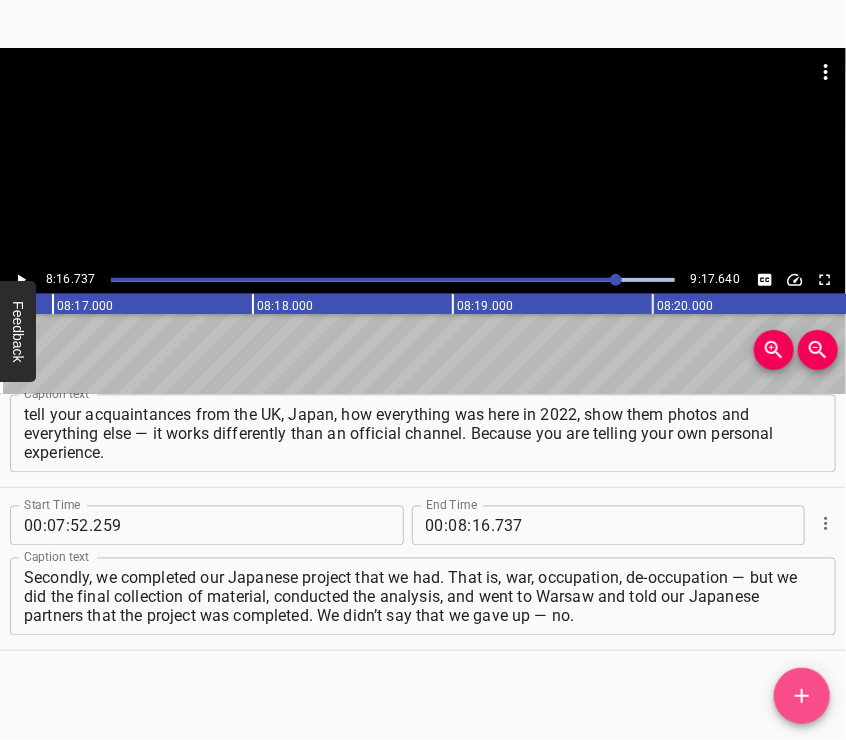 click 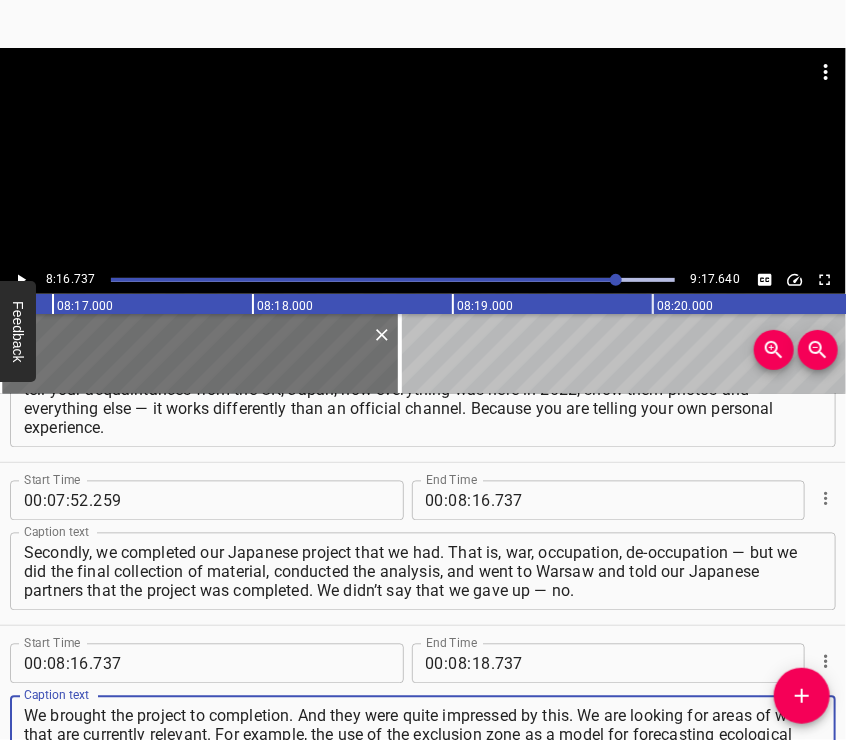 click at bounding box center [423, 98] 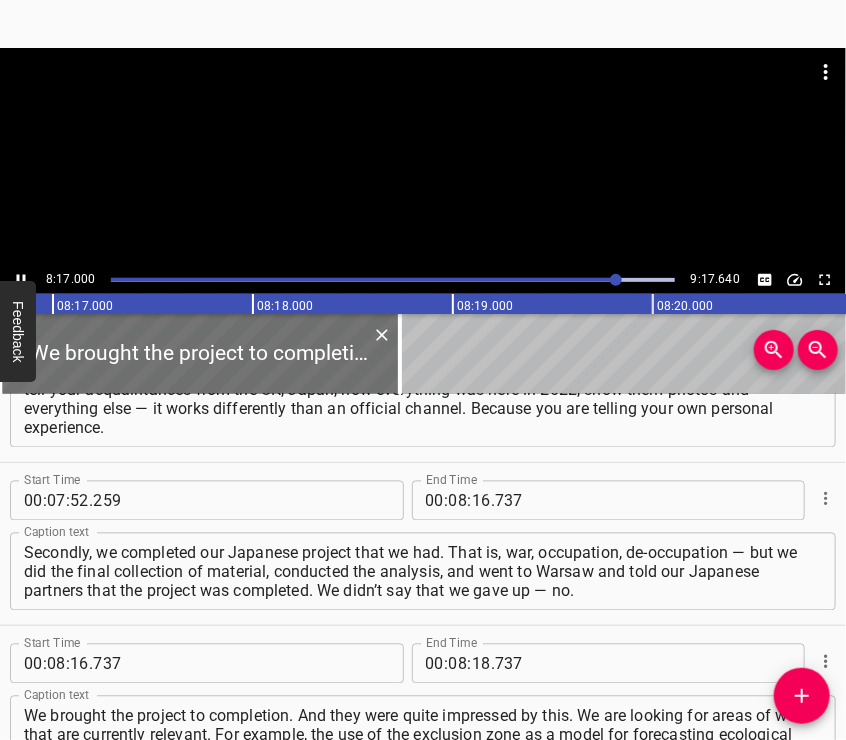 scroll, scrollTop: 3496, scrollLeft: 0, axis: vertical 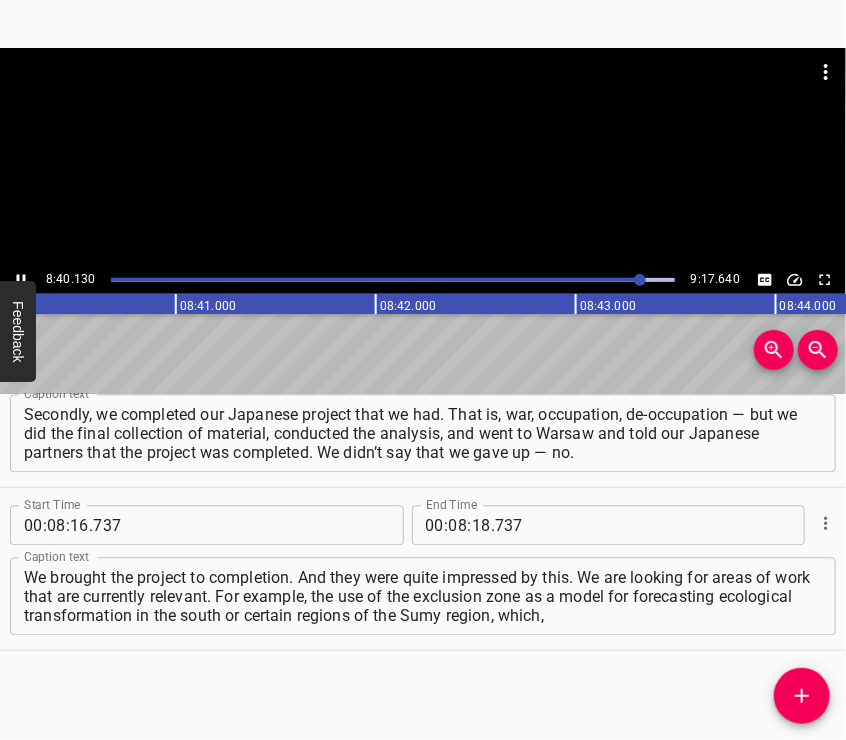 click at bounding box center [423, 157] 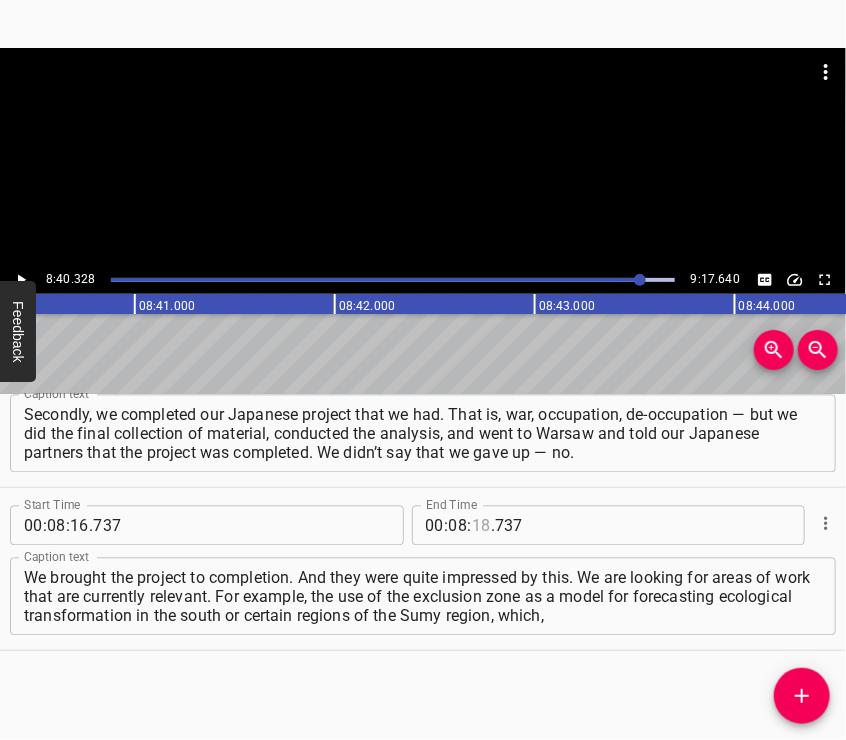 click at bounding box center [481, 526] 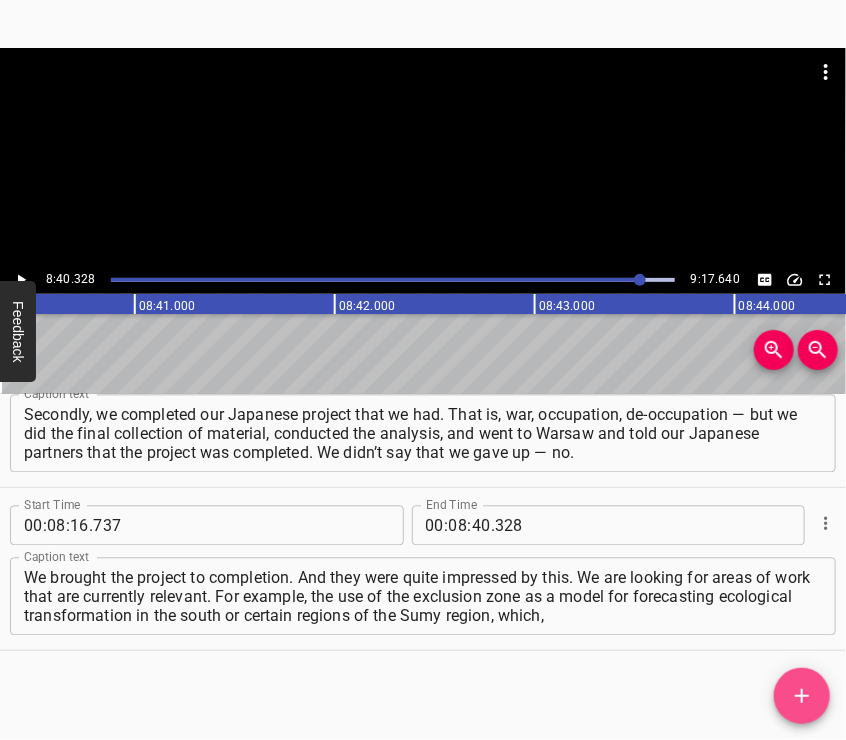 click at bounding box center (802, 696) 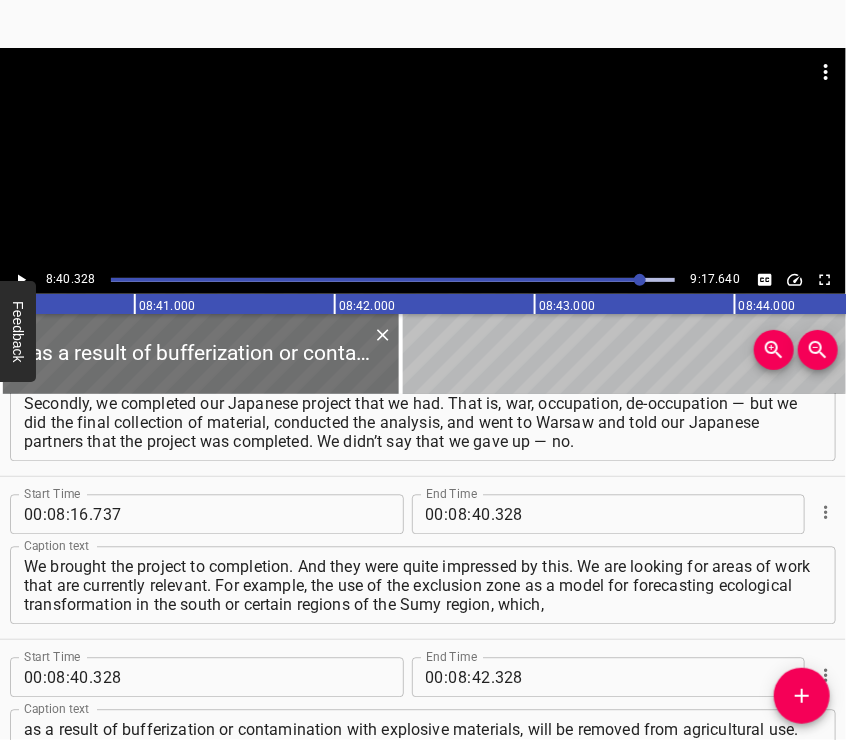 click at bounding box center [423, 157] 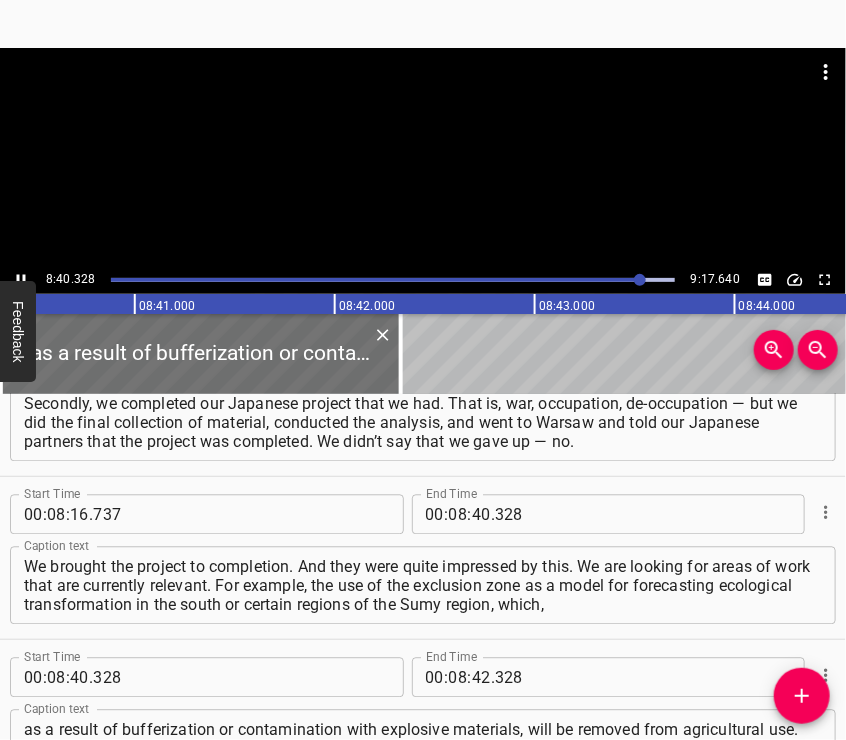 scroll, scrollTop: 3585, scrollLeft: 0, axis: vertical 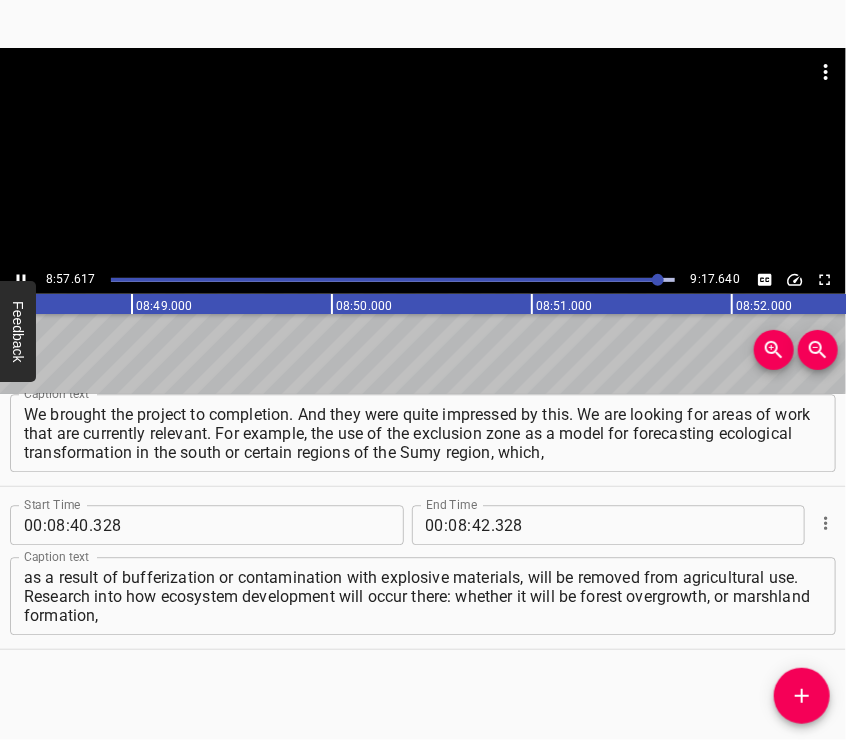 click at bounding box center [423, 98] 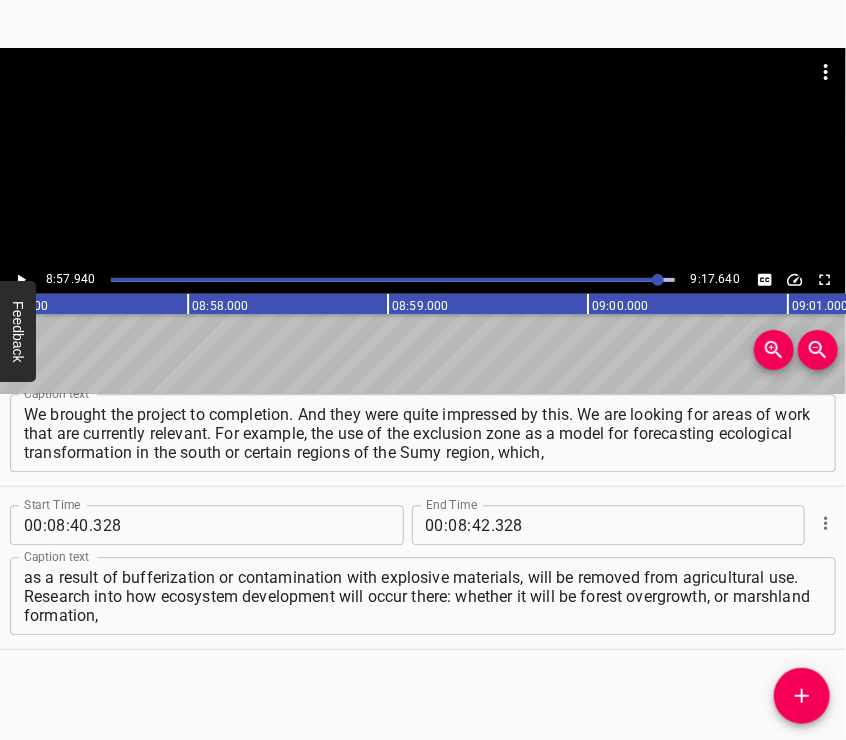 scroll, scrollTop: 0, scrollLeft: 107588, axis: horizontal 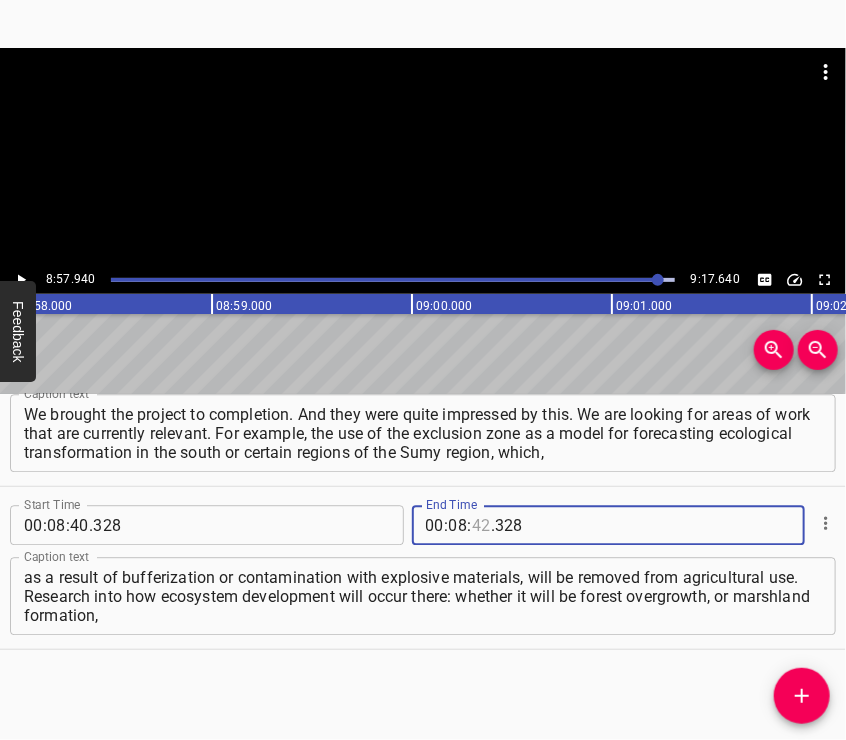 click at bounding box center (481, 525) 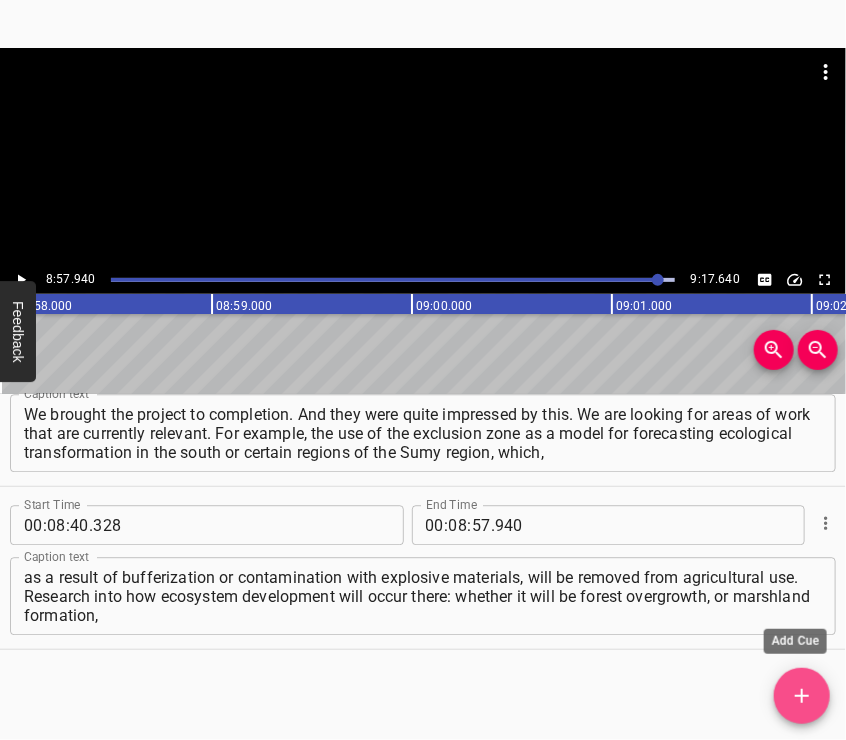 click at bounding box center [802, 696] 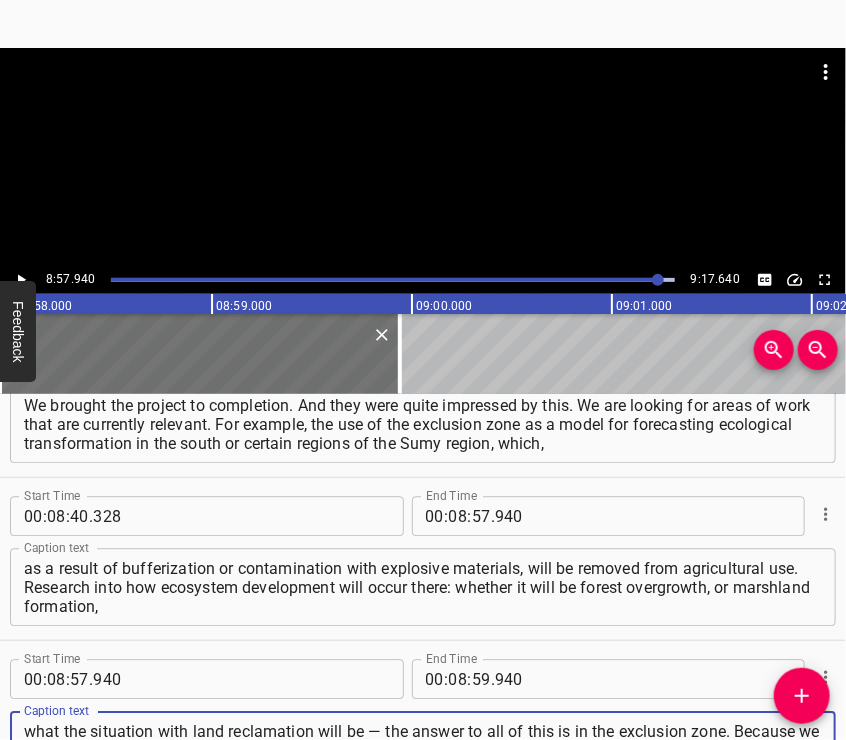 click at bounding box center [423, 157] 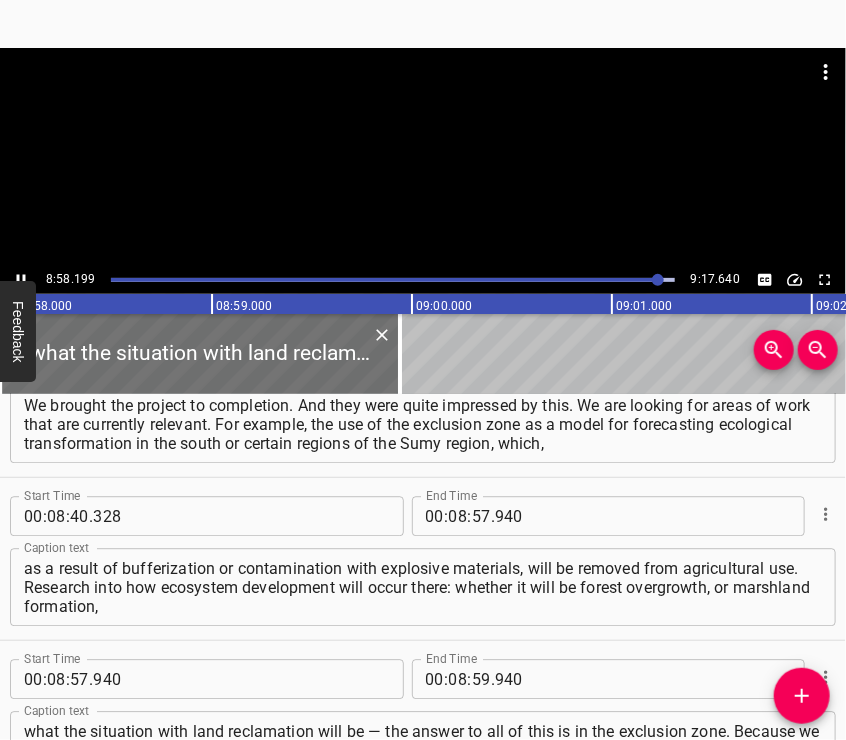 scroll, scrollTop: 3822, scrollLeft: 0, axis: vertical 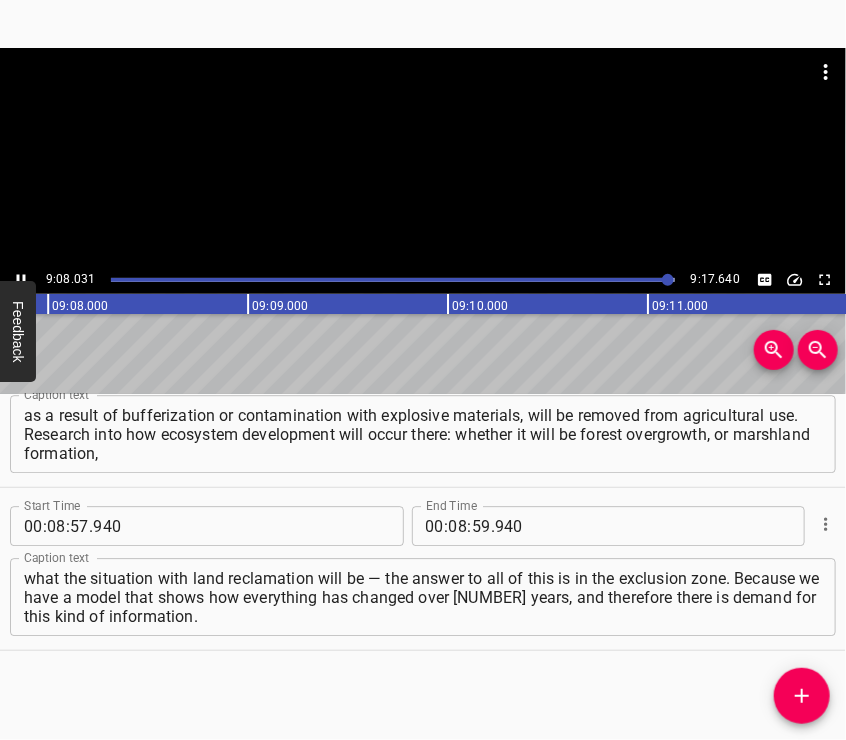 click at bounding box center [423, 157] 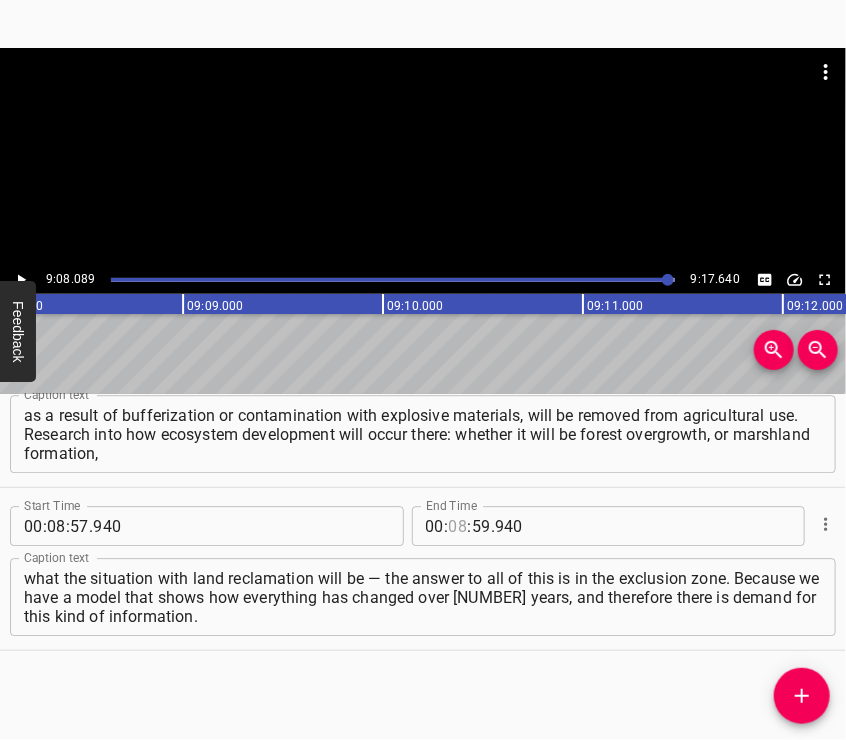 click at bounding box center (458, 526) 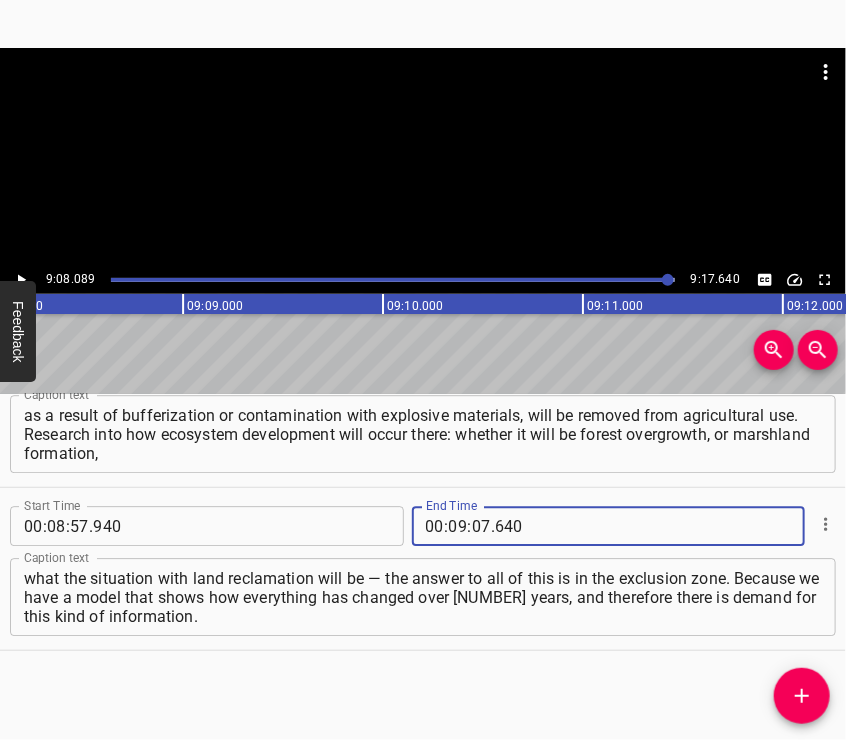click on "what the situation with land reclamation will be — the answer to all of this is in the exclusion zone. Because we have a model that shows how everything has changed over [NUMBER] years, and therefore there is demand for this kind of information." at bounding box center [423, 597] 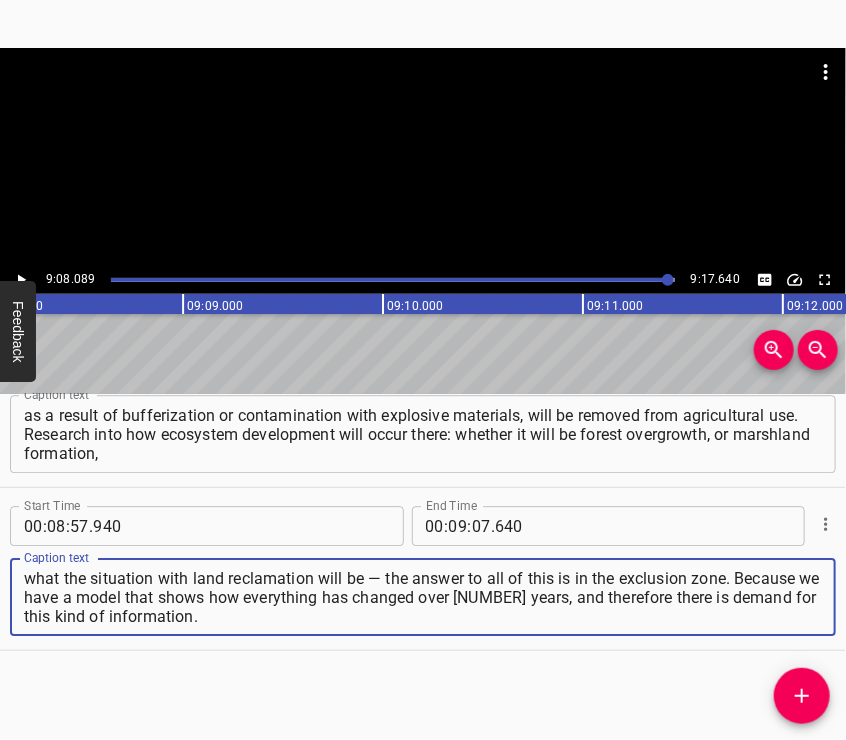 drag, startPoint x: 484, startPoint y: 117, endPoint x: 496, endPoint y: 111, distance: 13.416408 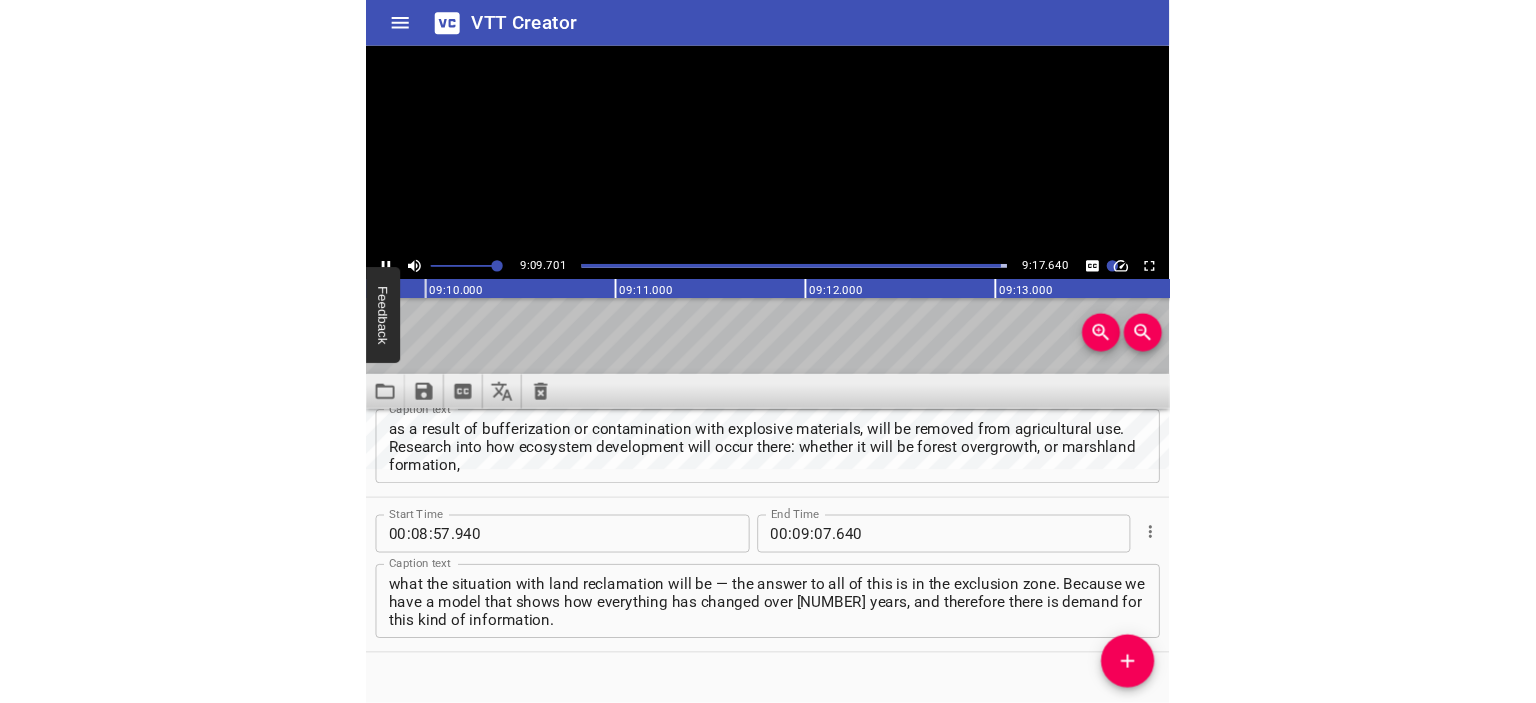 scroll, scrollTop: 0, scrollLeft: 109940, axis: horizontal 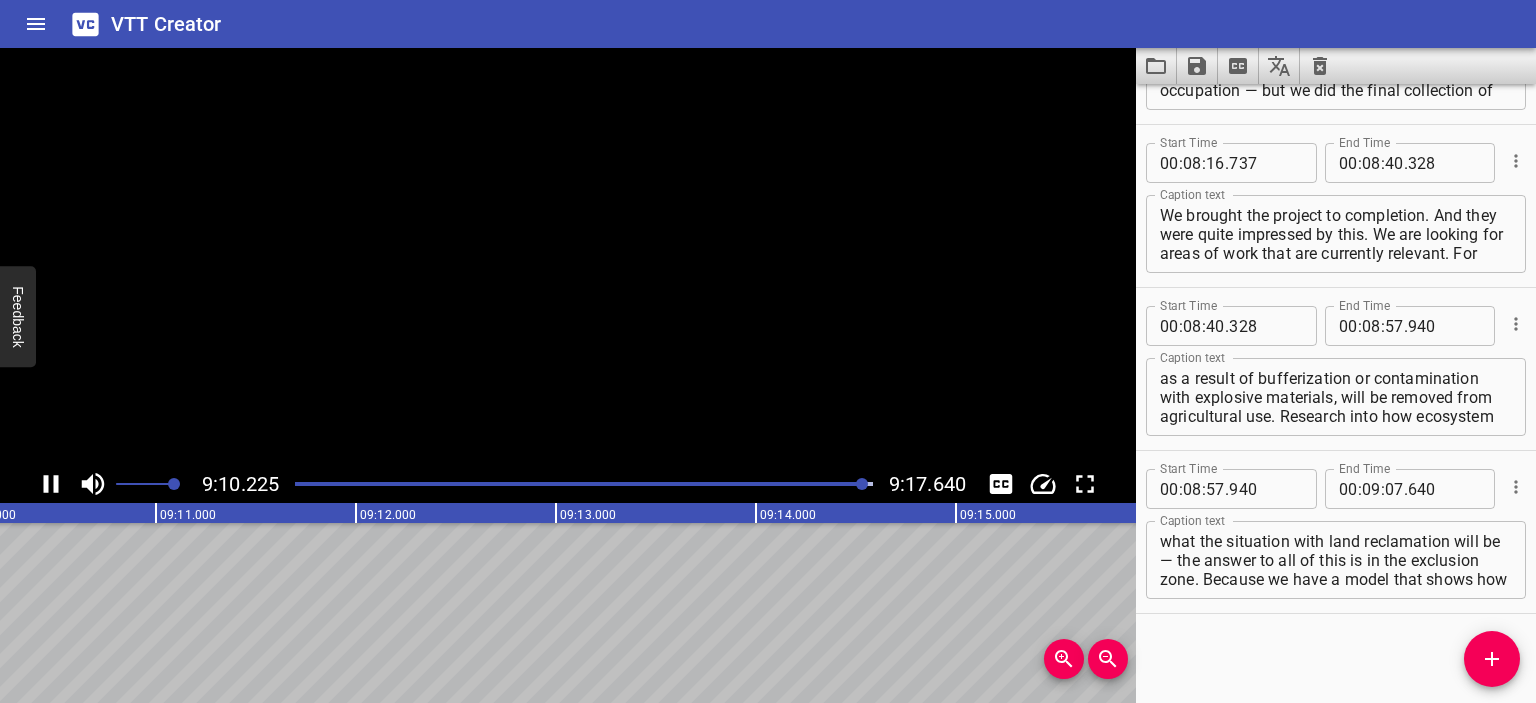 click 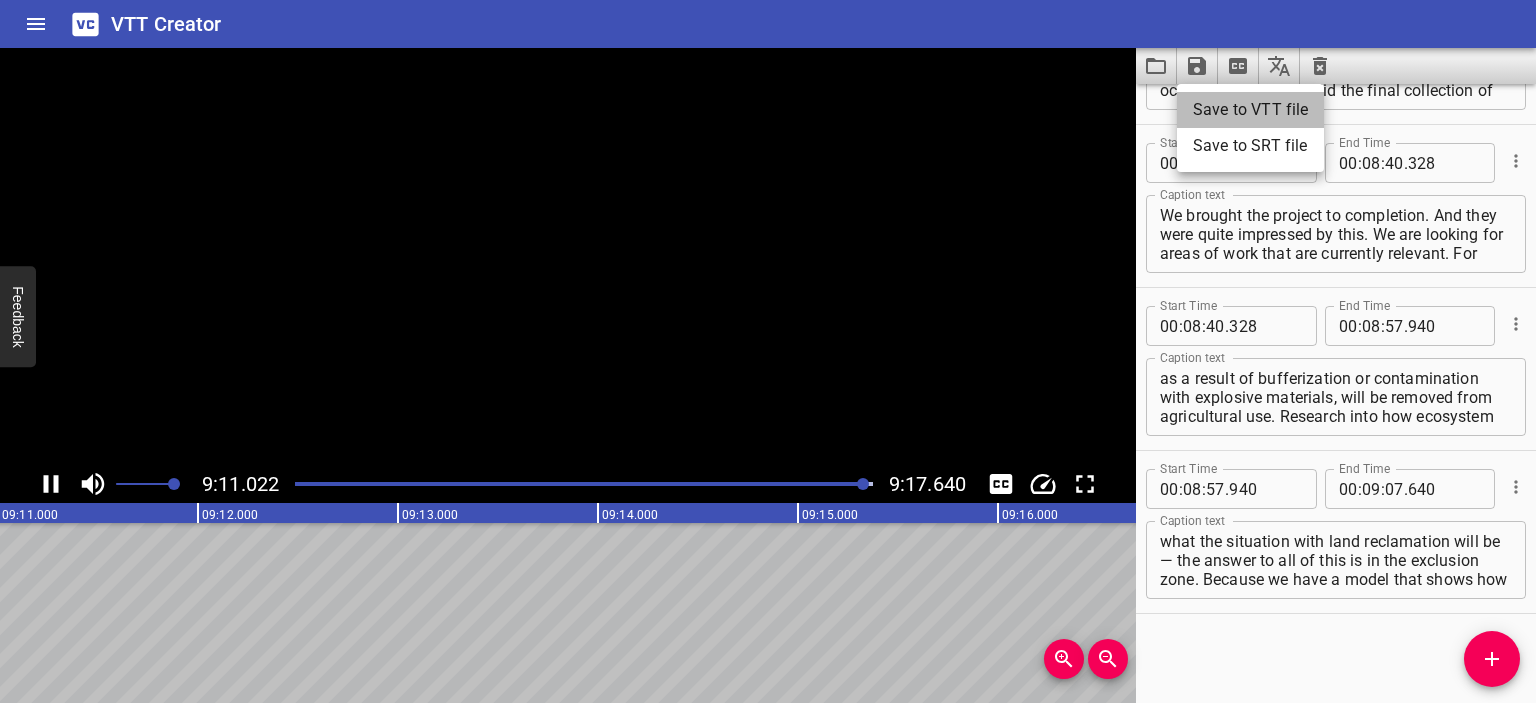 click on "Save to VTT file" at bounding box center (1250, 110) 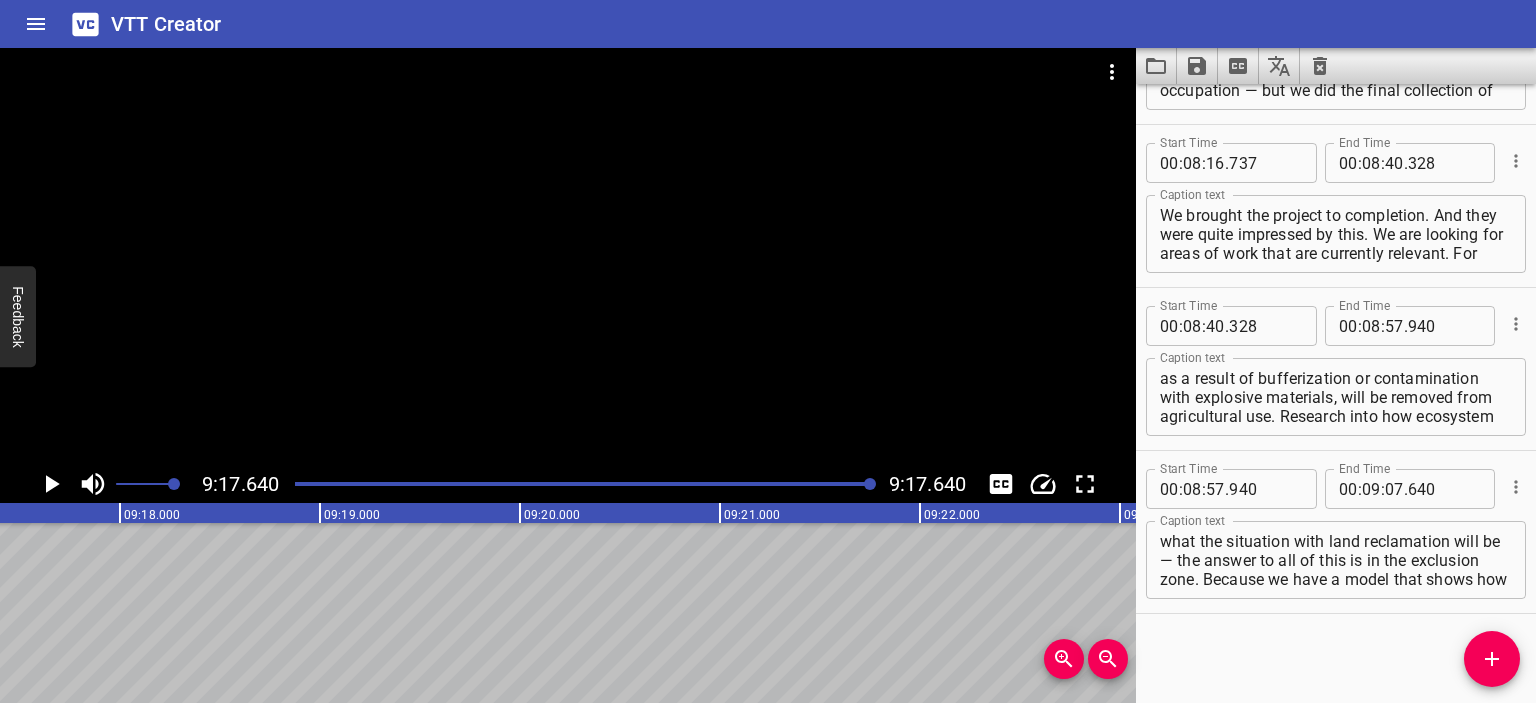 scroll, scrollTop: 0, scrollLeft: 111528, axis: horizontal 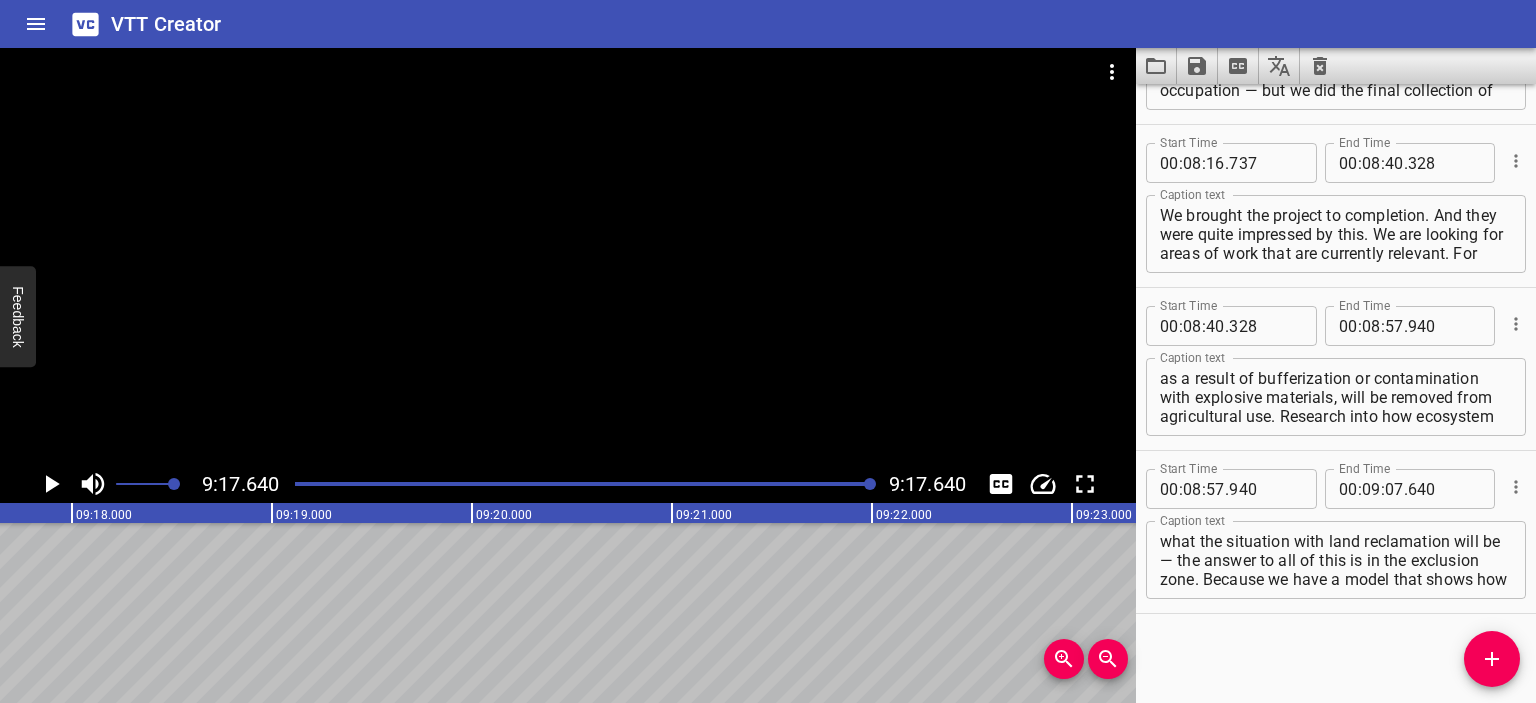 click 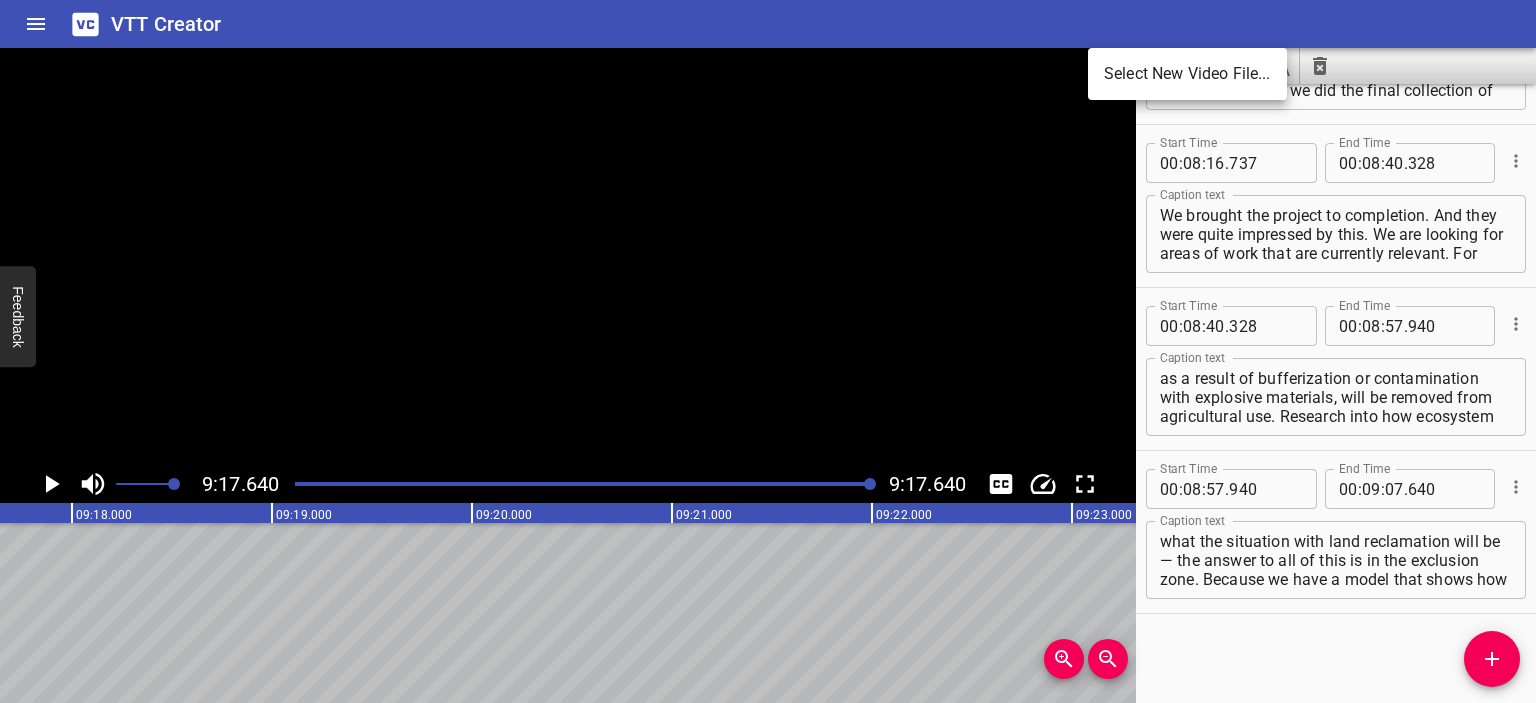 click on "Select New Video File..." at bounding box center [1187, 74] 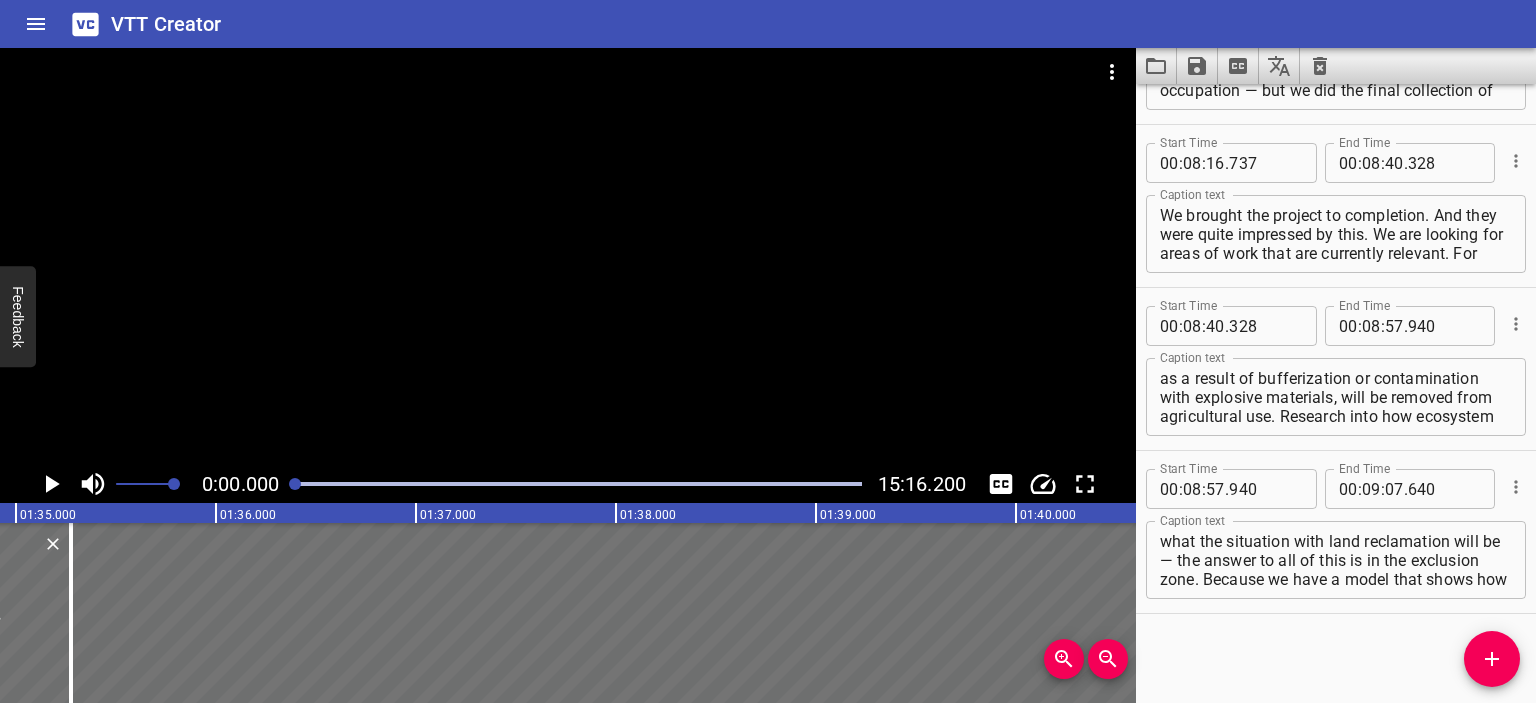 scroll, scrollTop: 0, scrollLeft: 0, axis: both 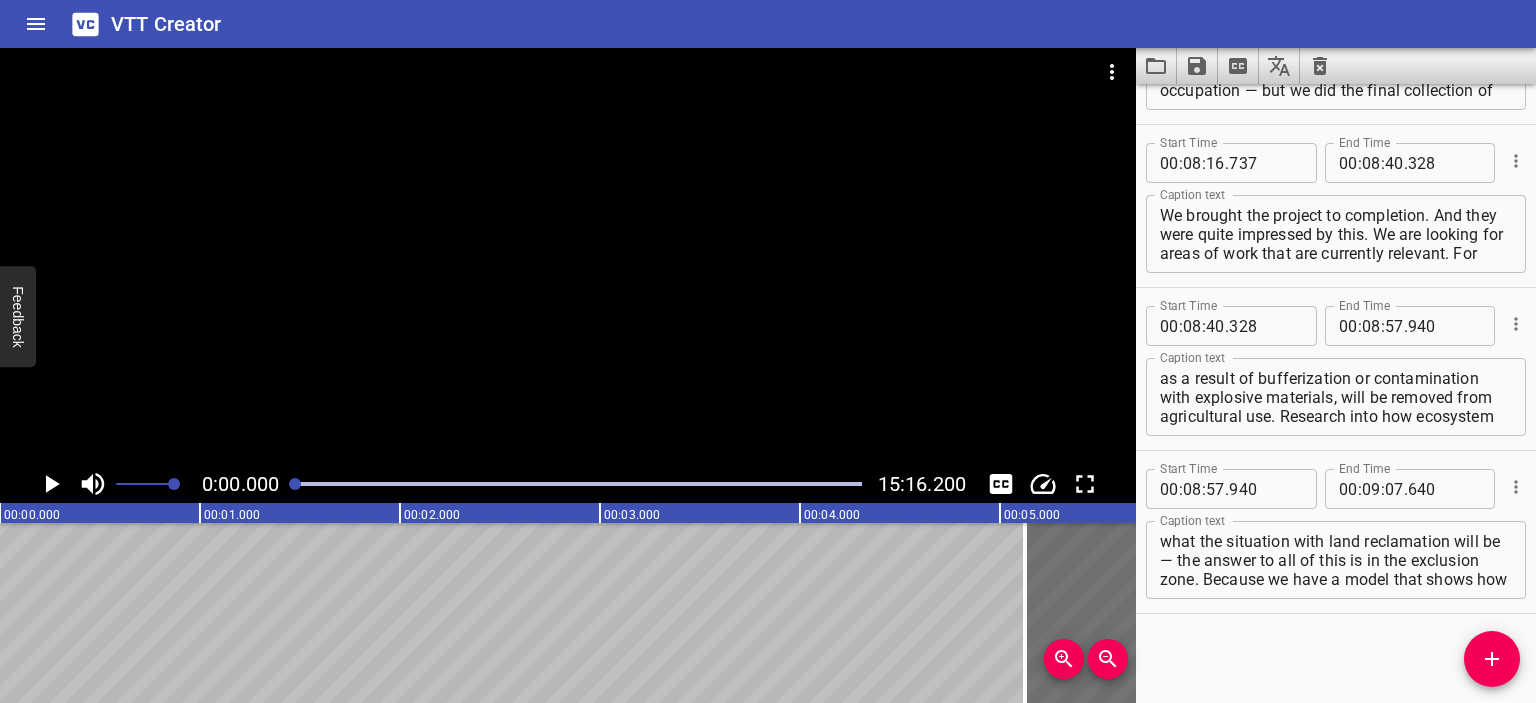 click at bounding box center [568, 256] 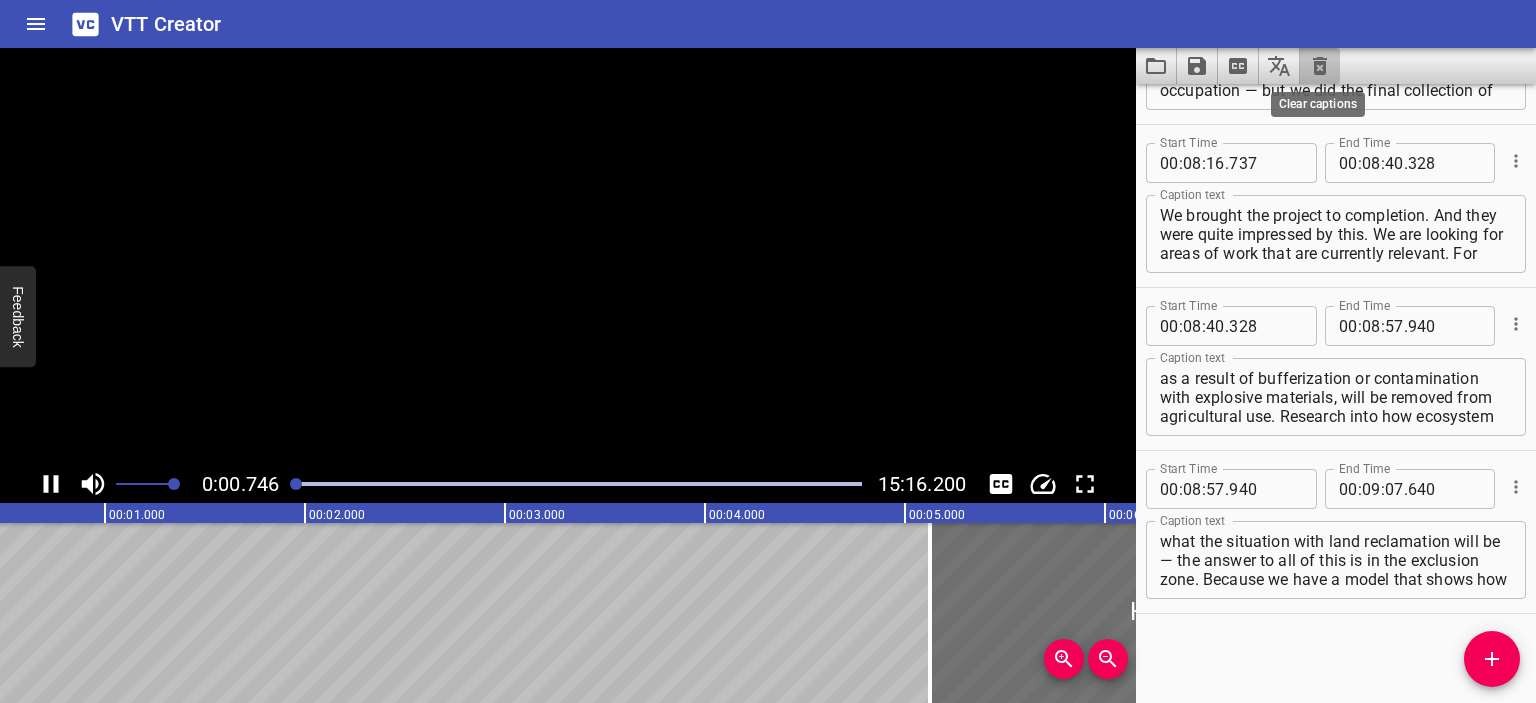 click 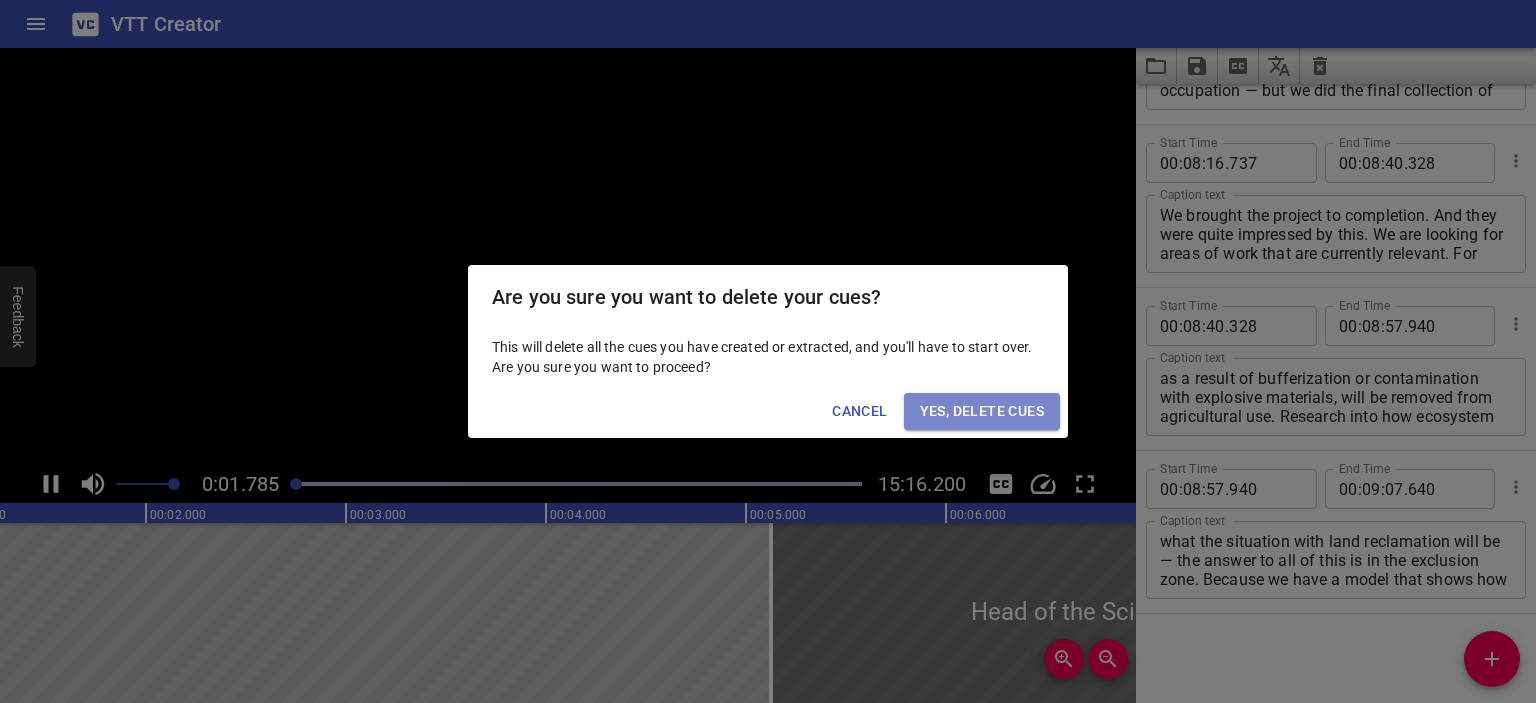click on "Yes, Delete Cues" at bounding box center (982, 411) 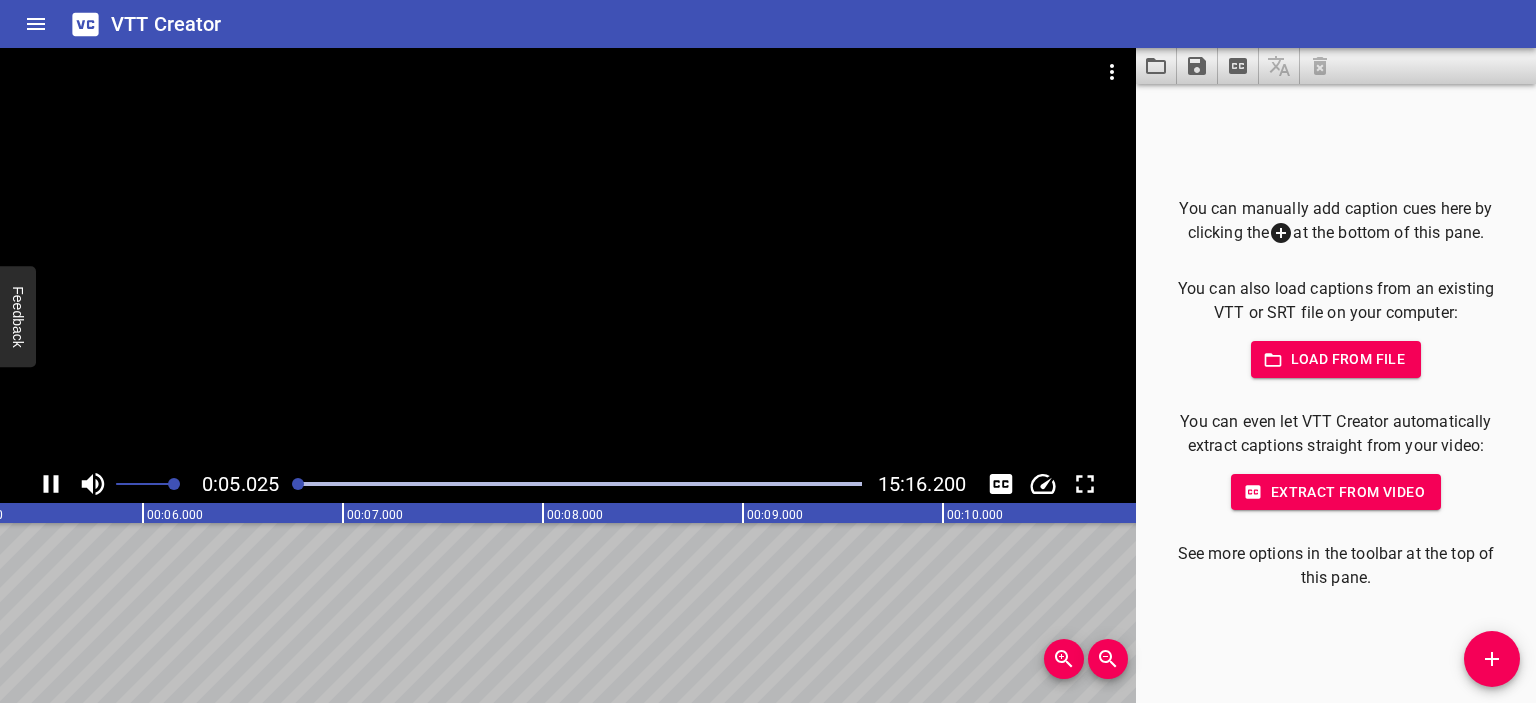 click 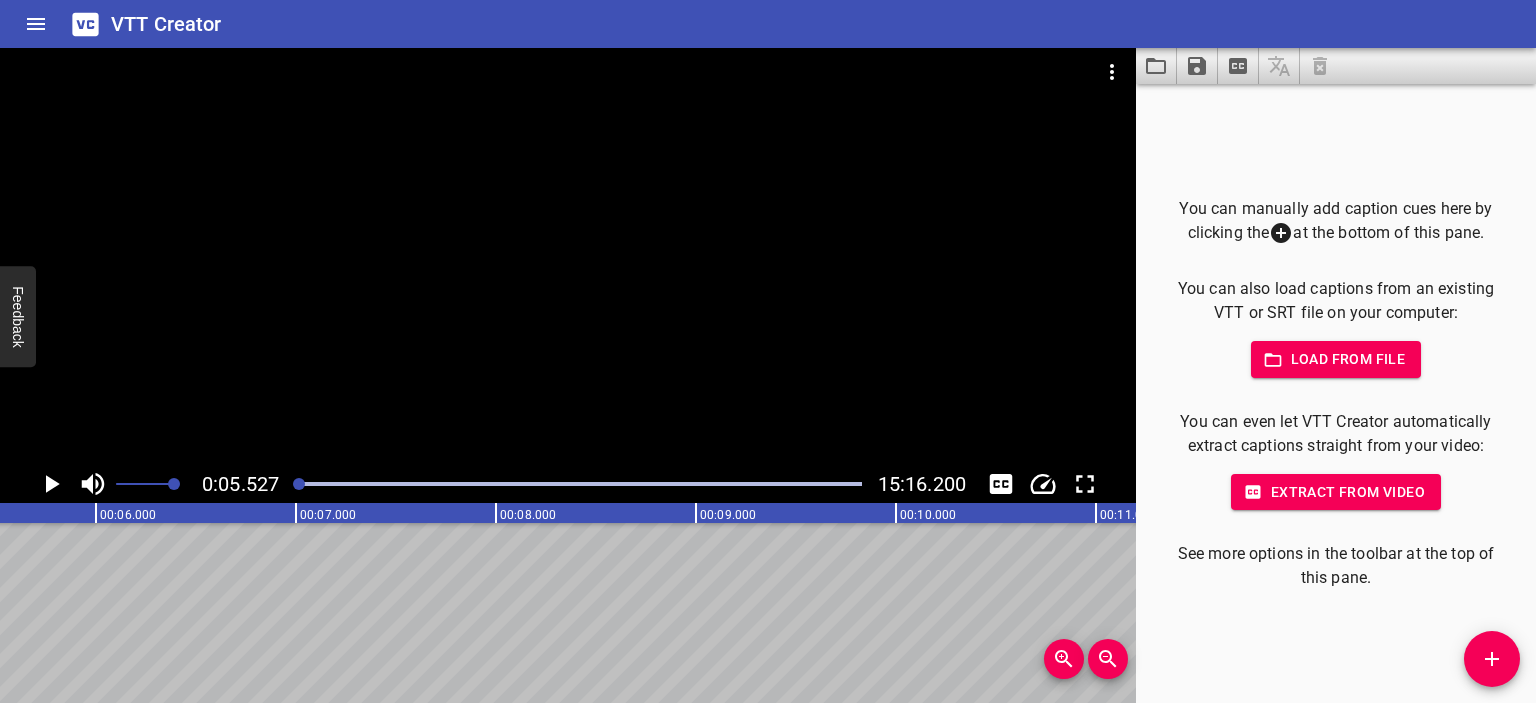 scroll, scrollTop: 0, scrollLeft: 1105, axis: horizontal 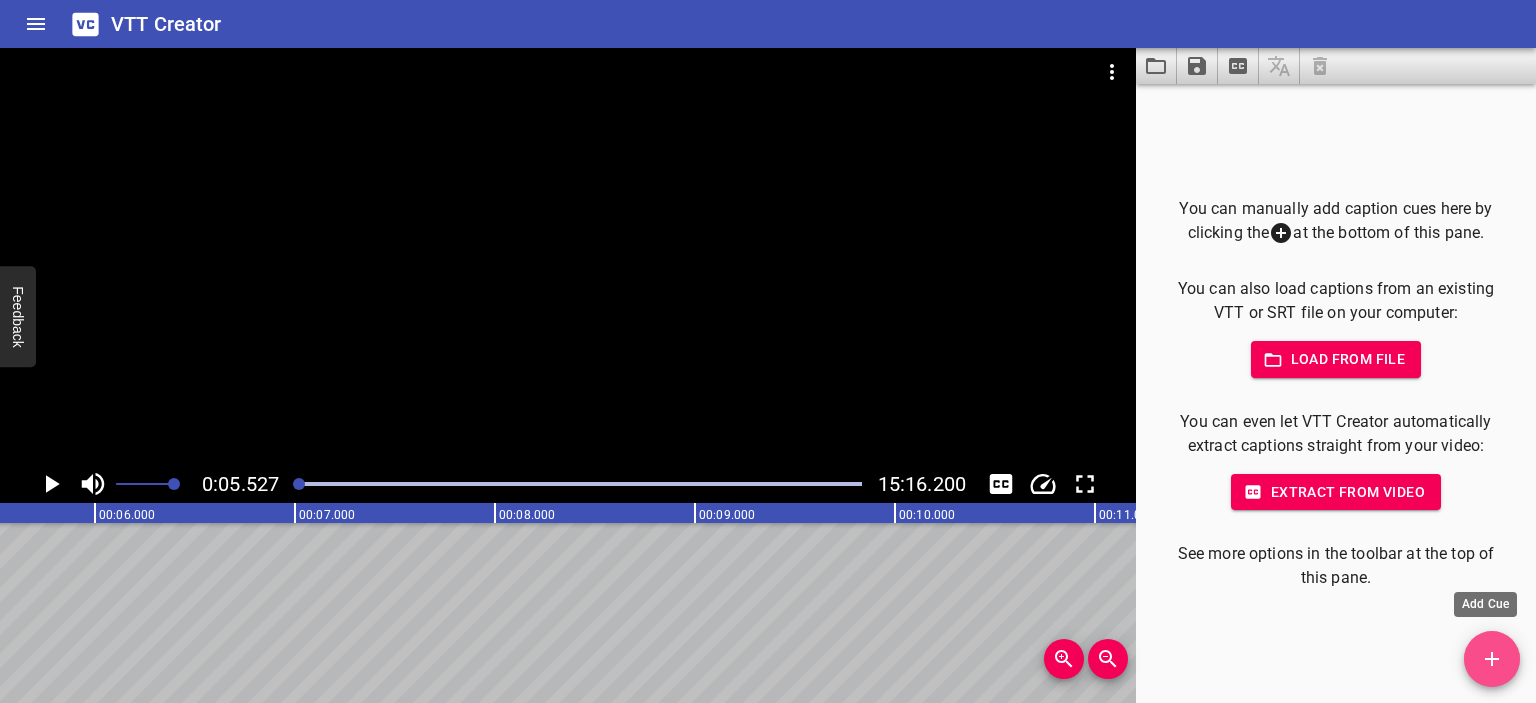 click 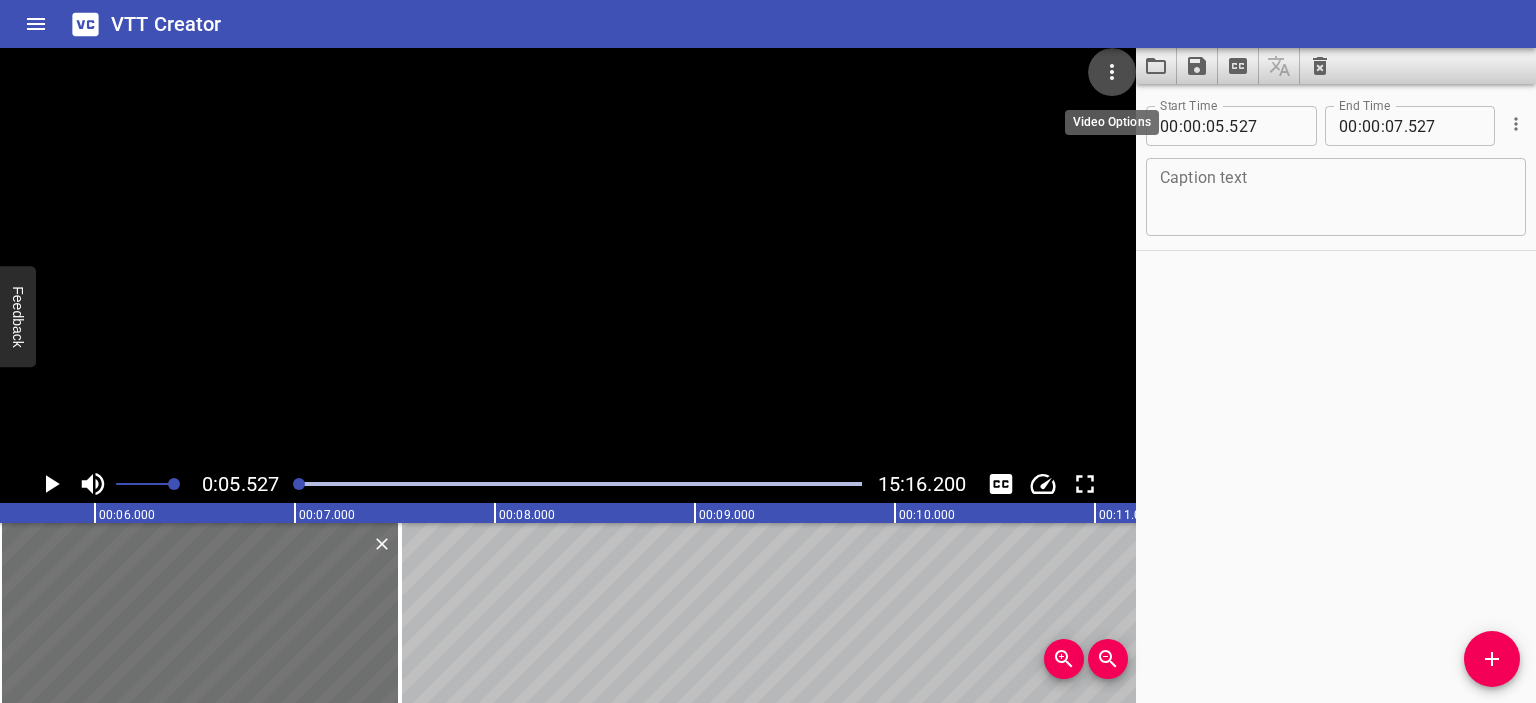 click 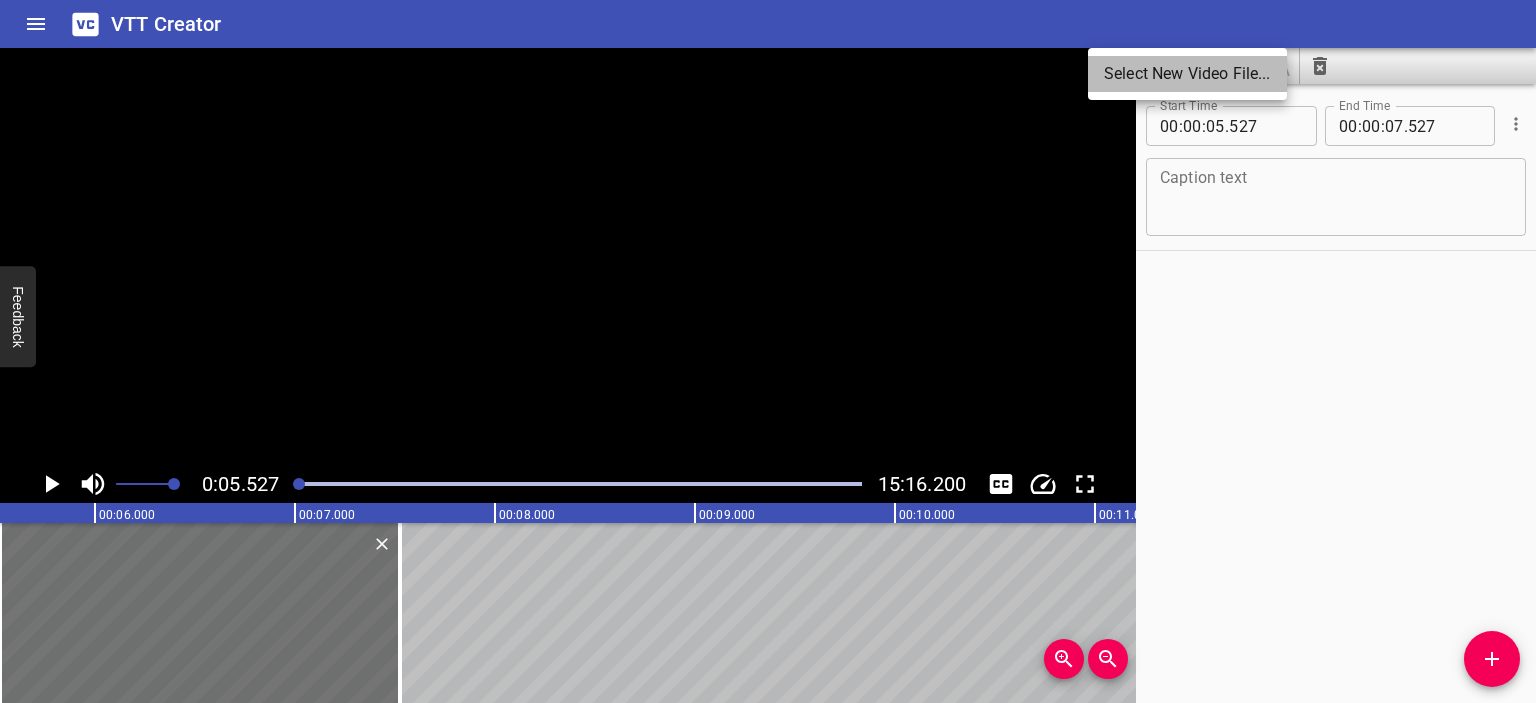 click on "Select New Video File..." at bounding box center (1187, 74) 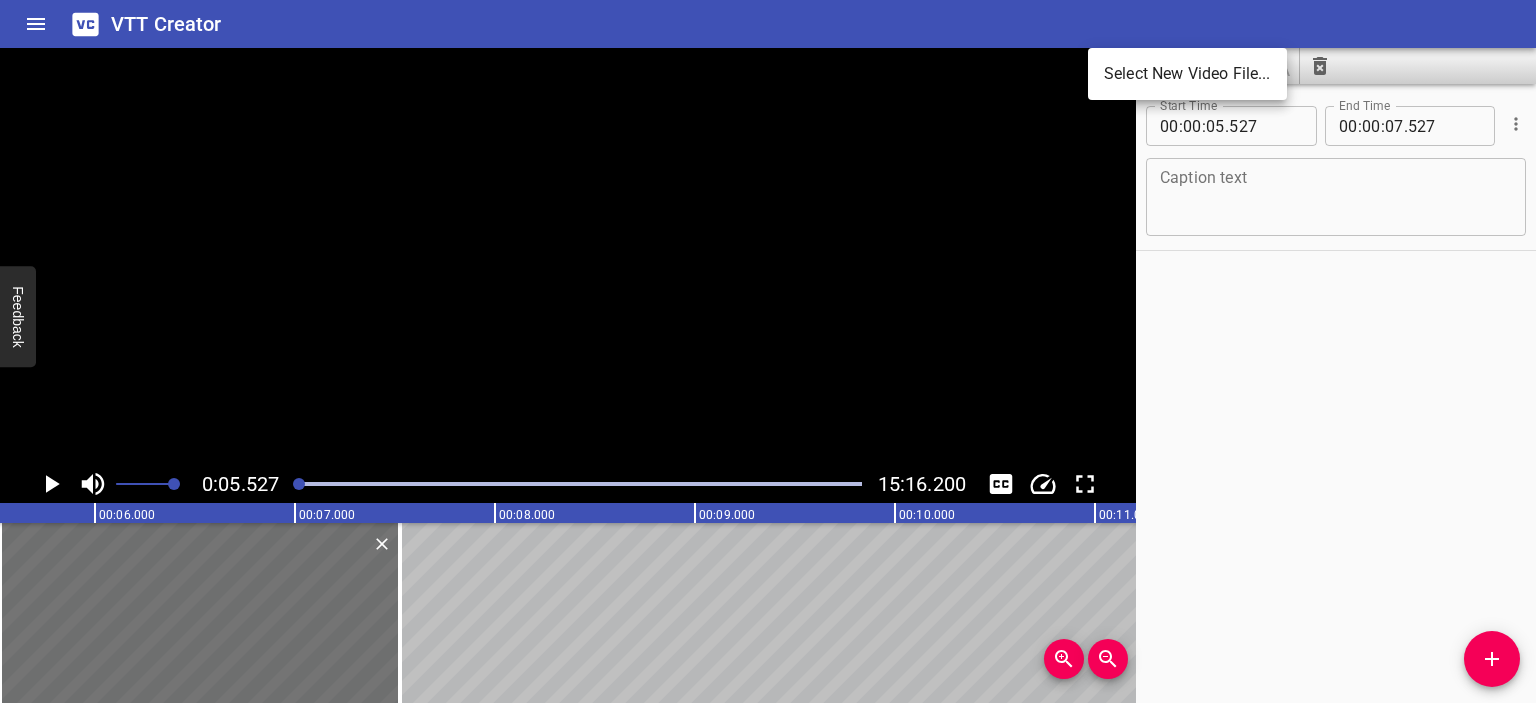 click at bounding box center (768, 351) 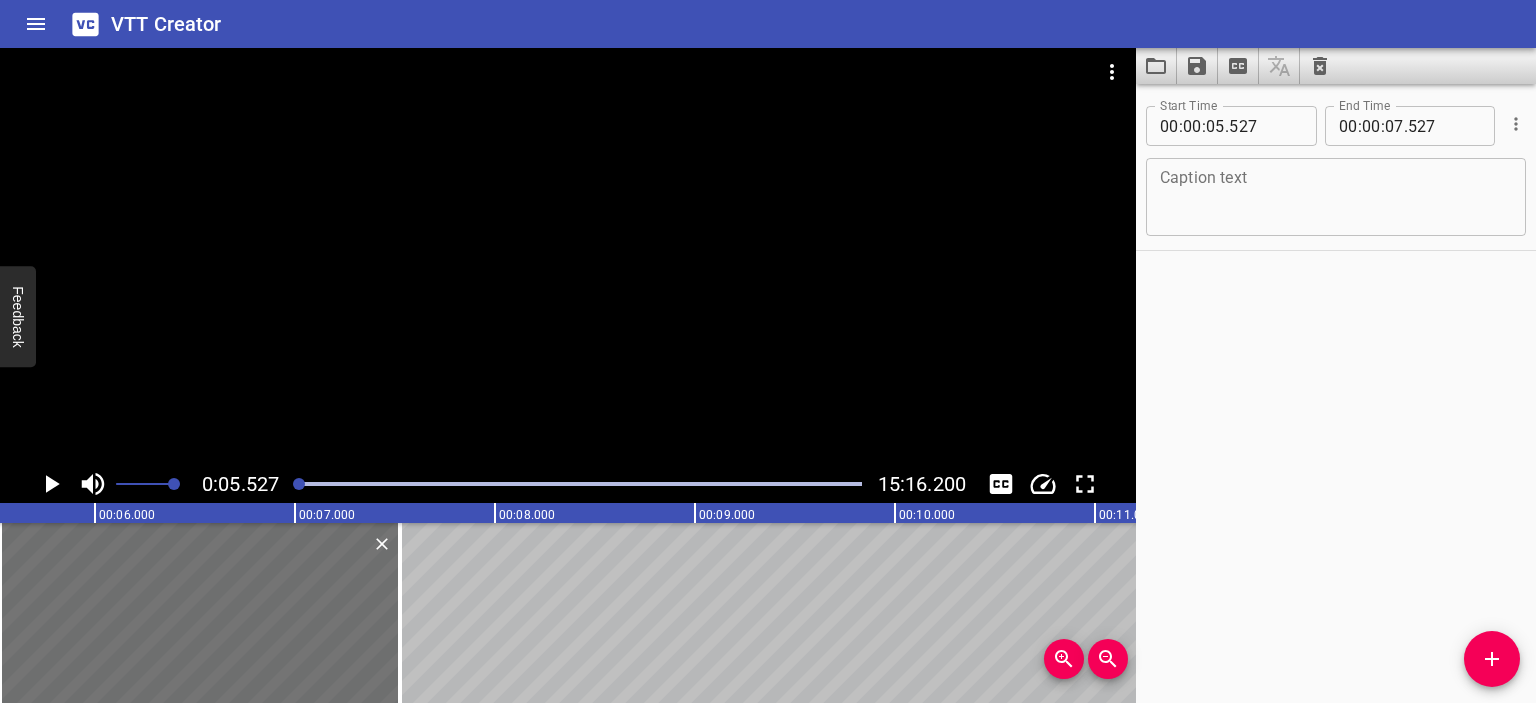 click at bounding box center (568, 256) 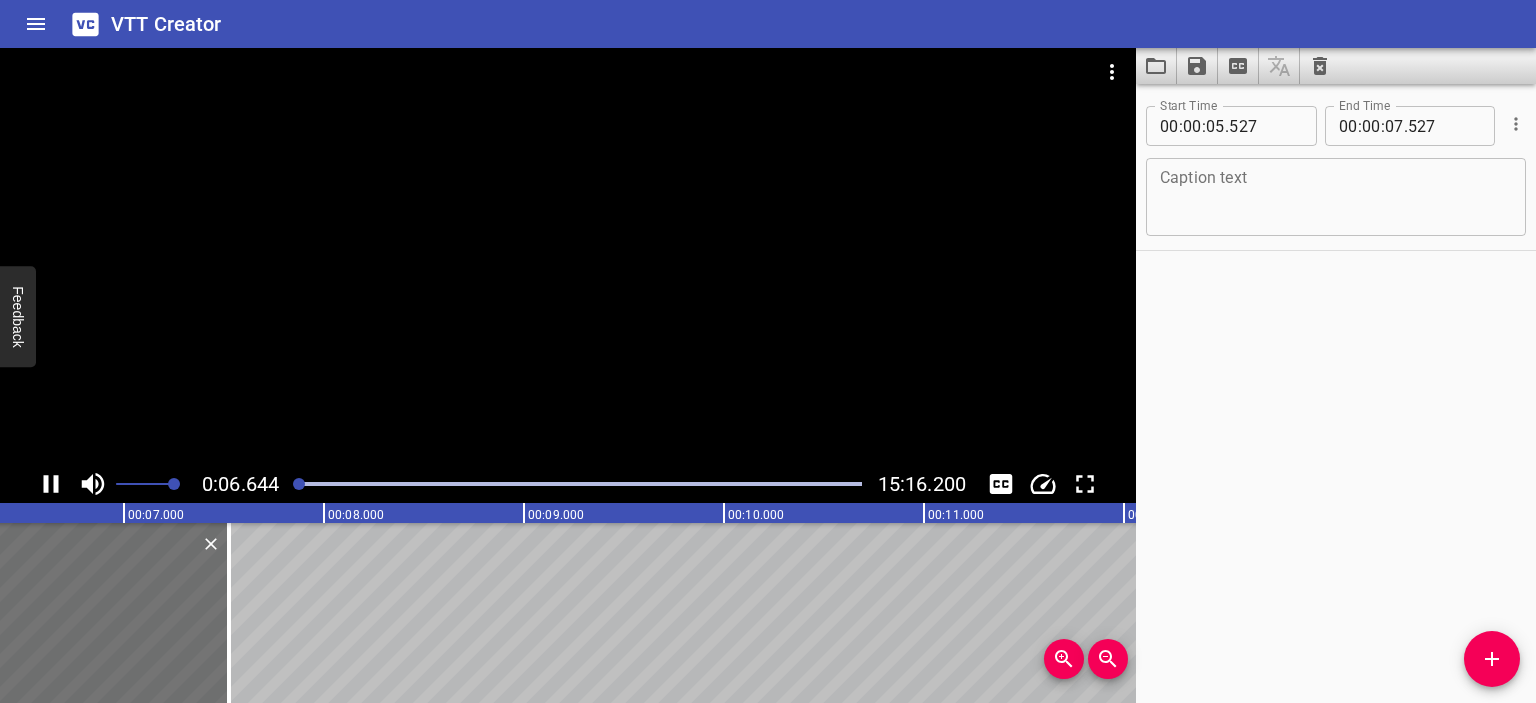 click at bounding box center (568, 256) 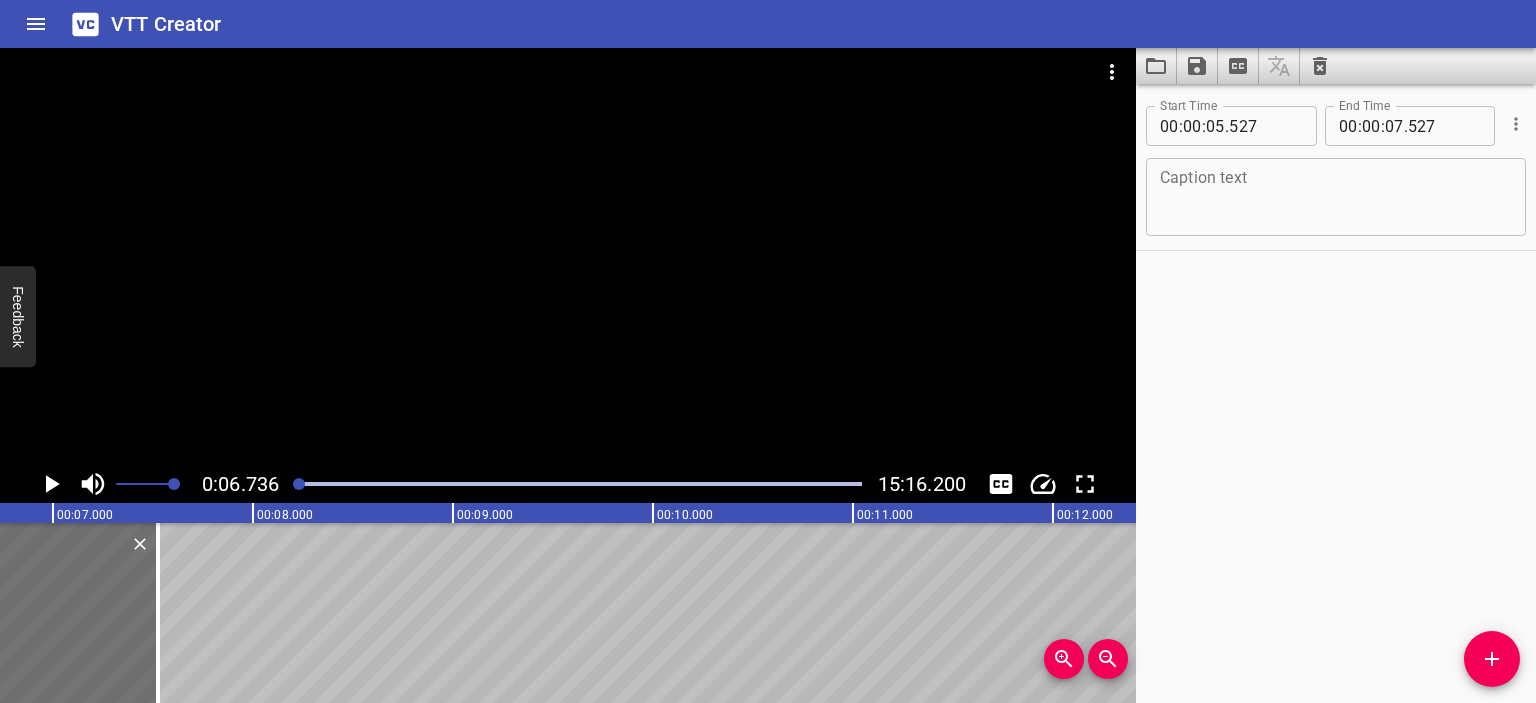 click 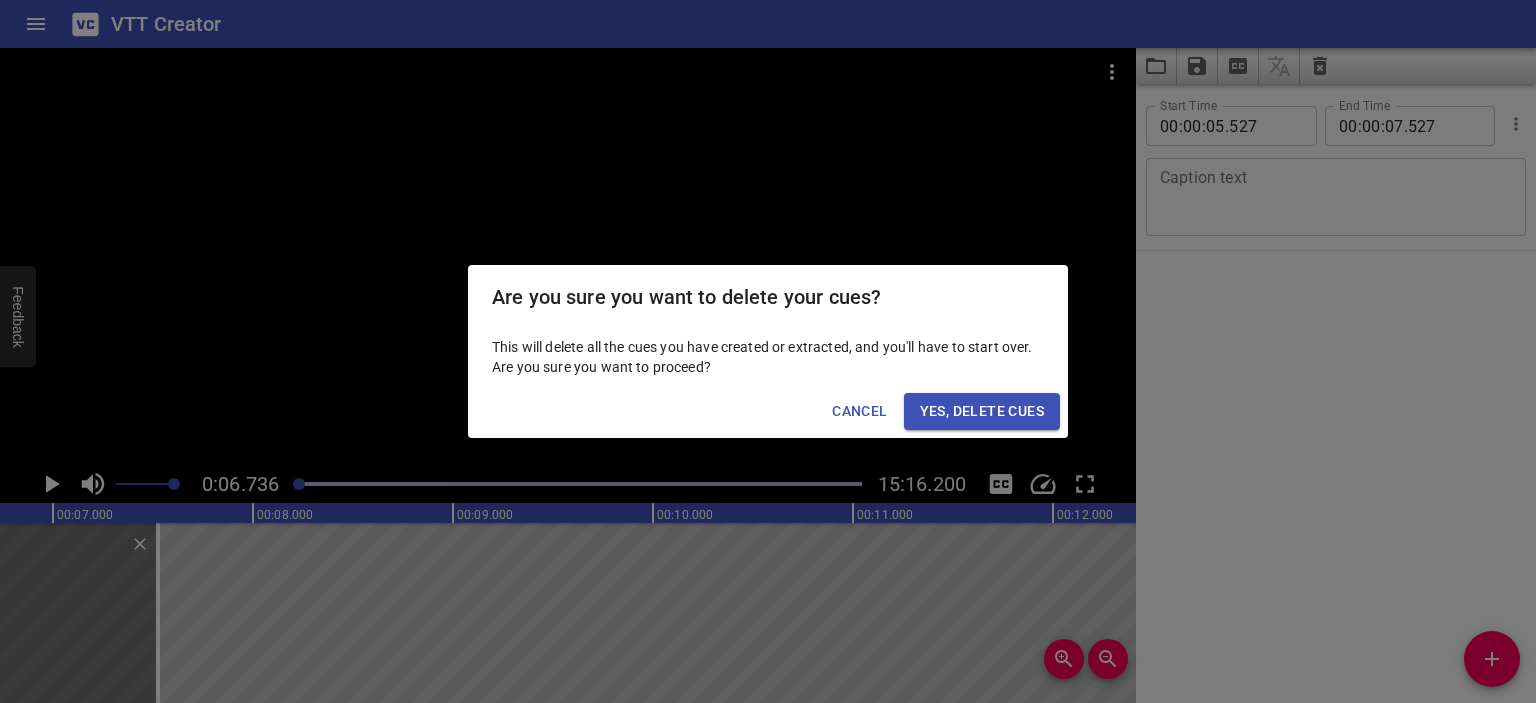 click on "Yes, Delete Cues" at bounding box center (982, 411) 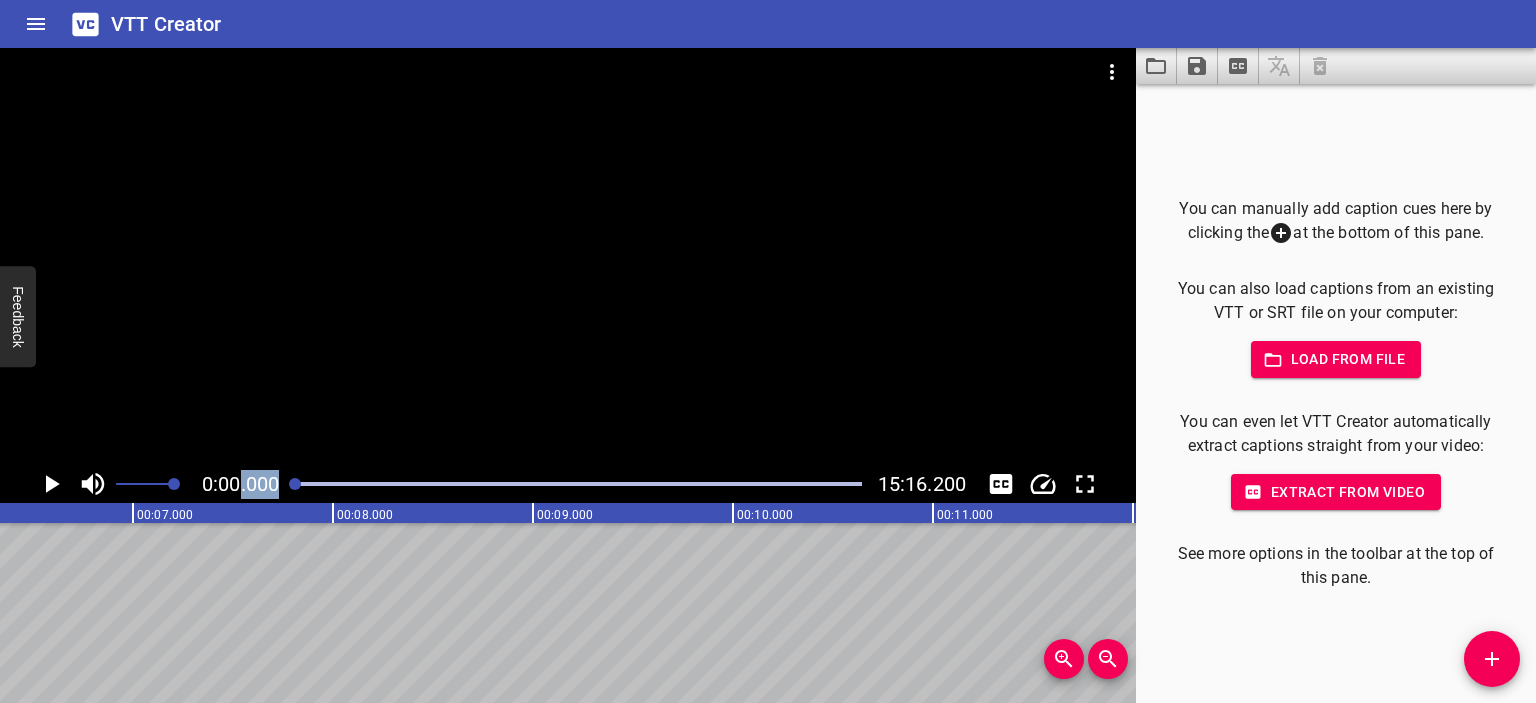 drag, startPoint x: 299, startPoint y: 484, endPoint x: 202, endPoint y: 499, distance: 98.15294 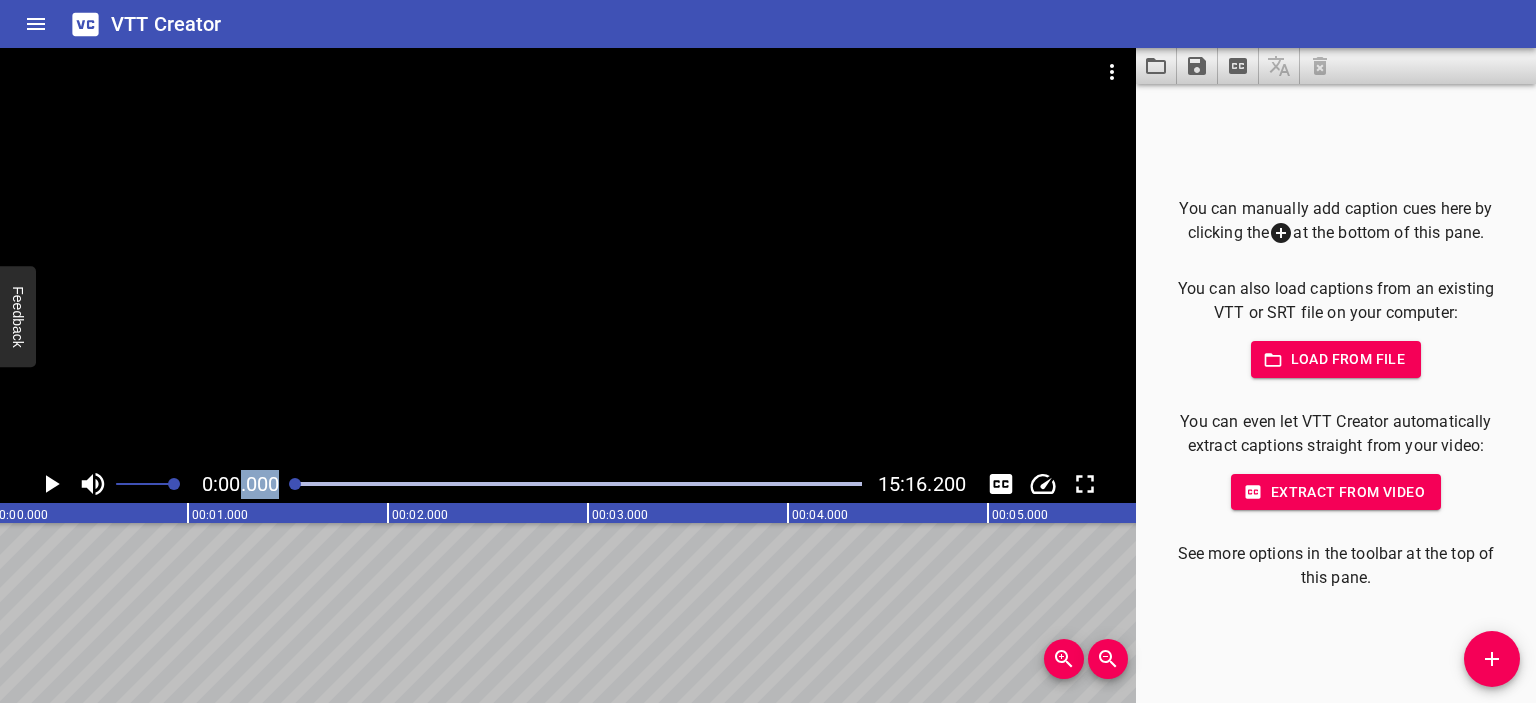 scroll, scrollTop: 0, scrollLeft: 0, axis: both 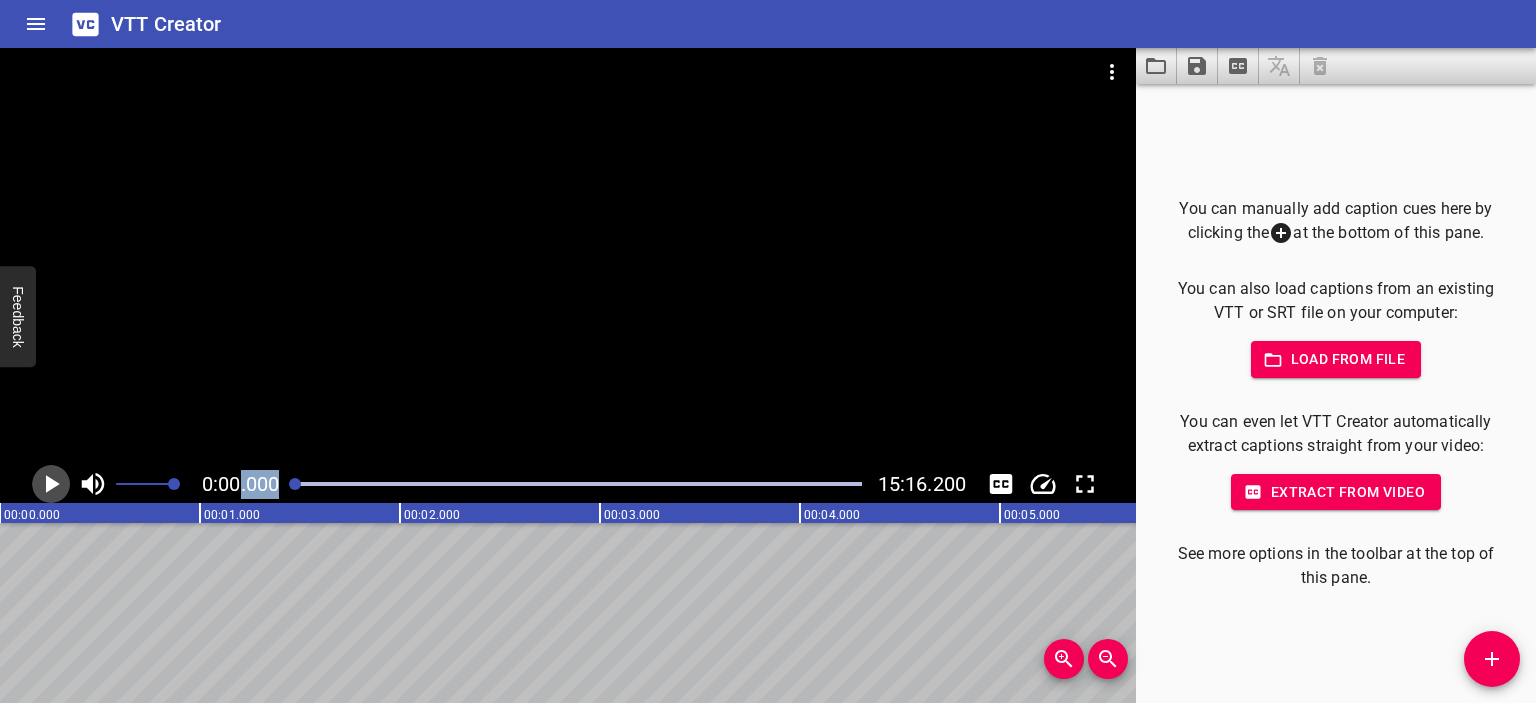 click 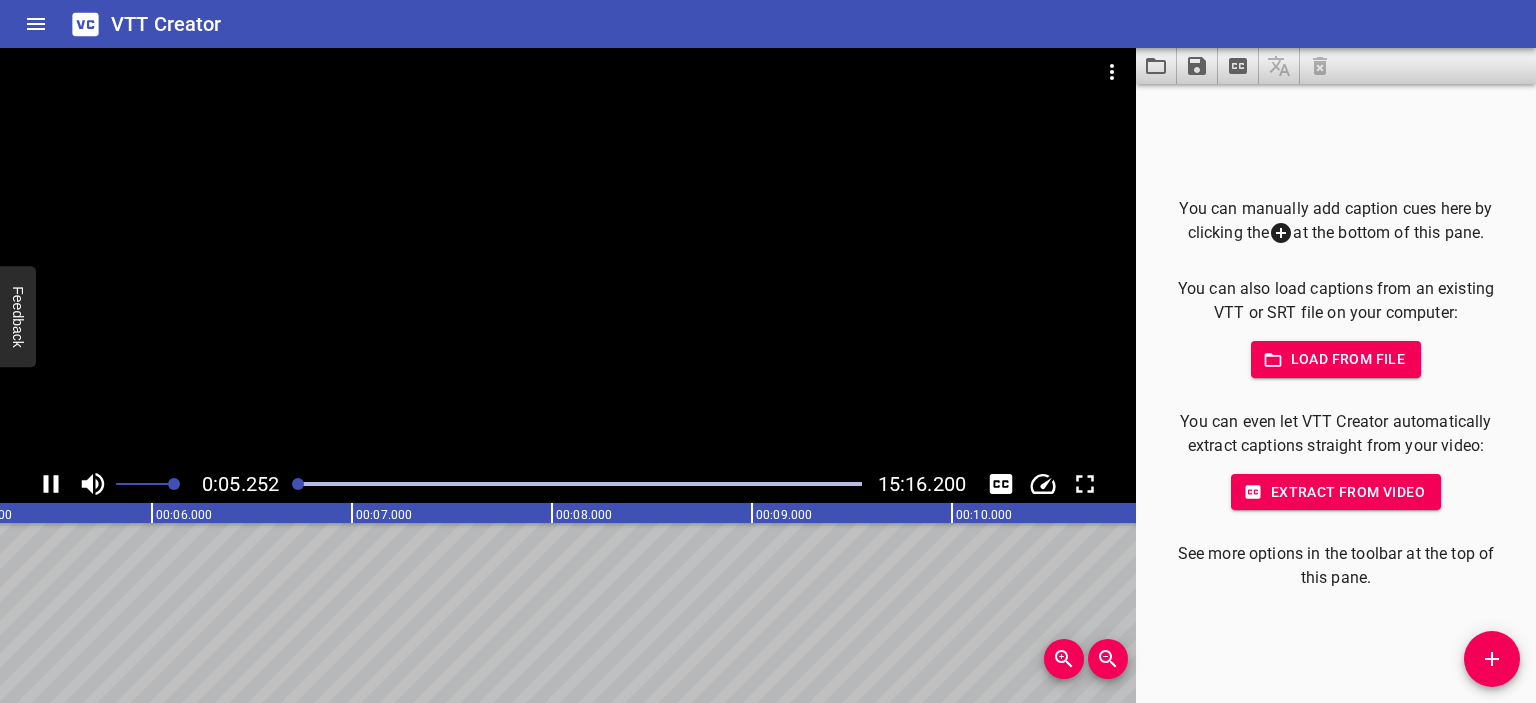 click at bounding box center [568, 256] 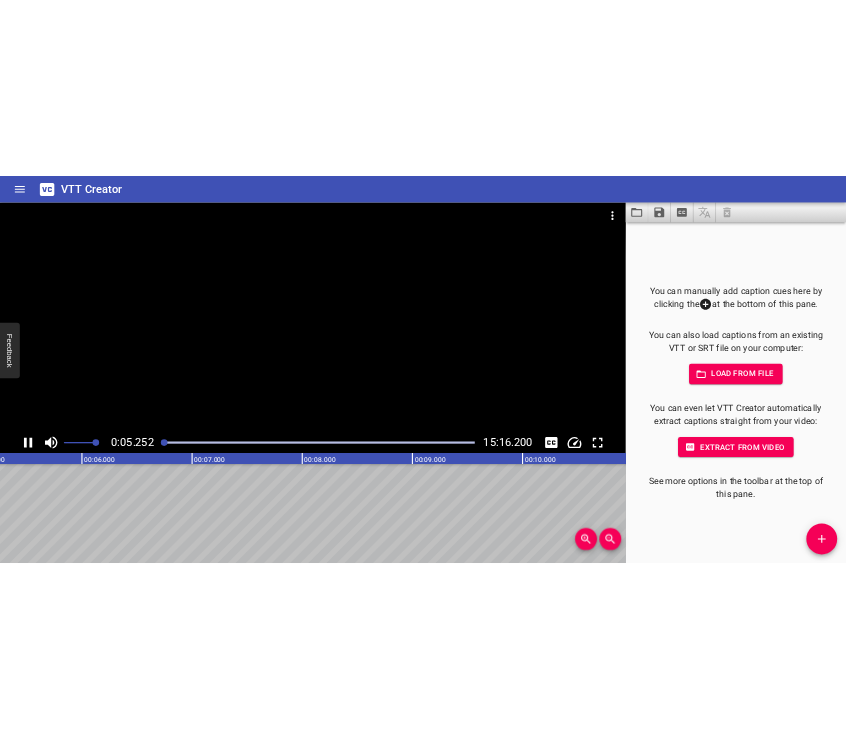 scroll, scrollTop: 0, scrollLeft: 1088, axis: horizontal 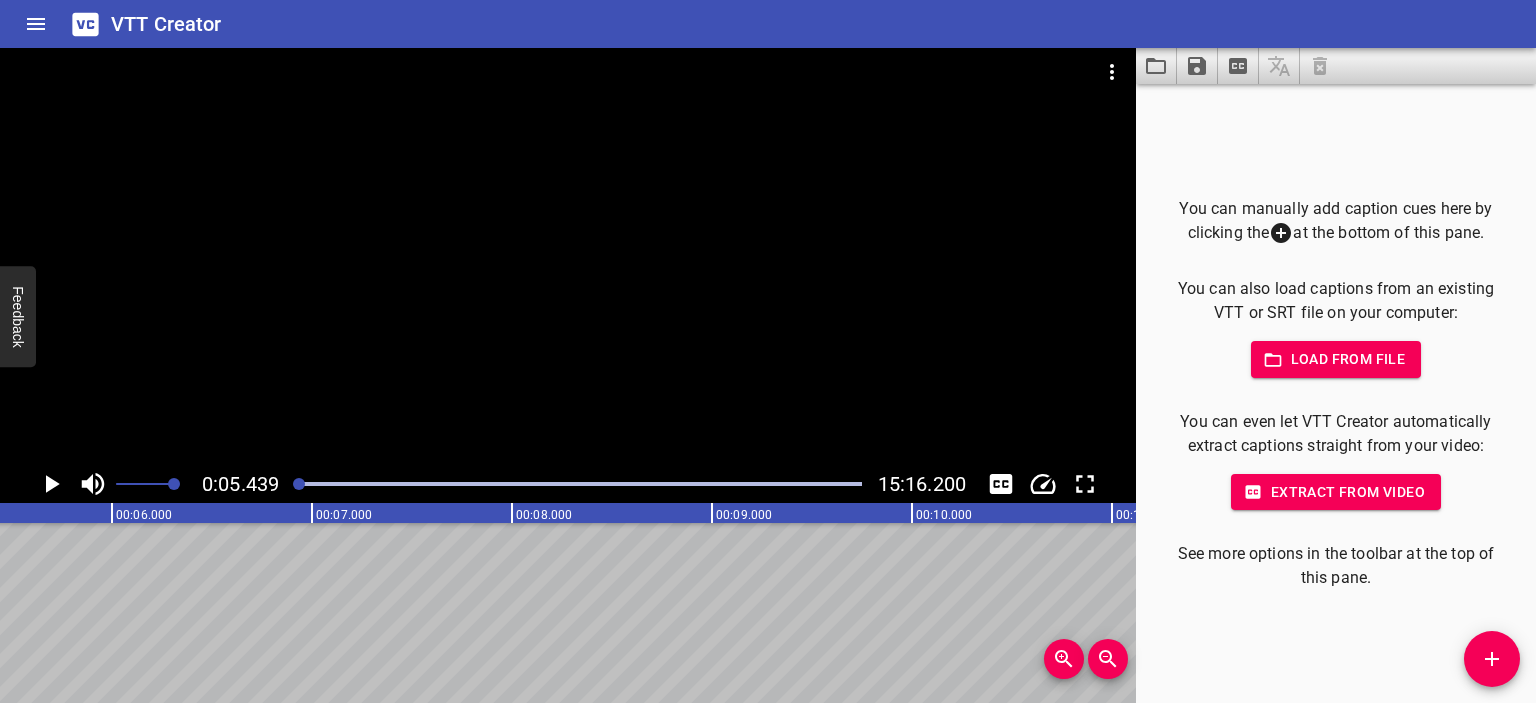 click at bounding box center (1492, 659) 